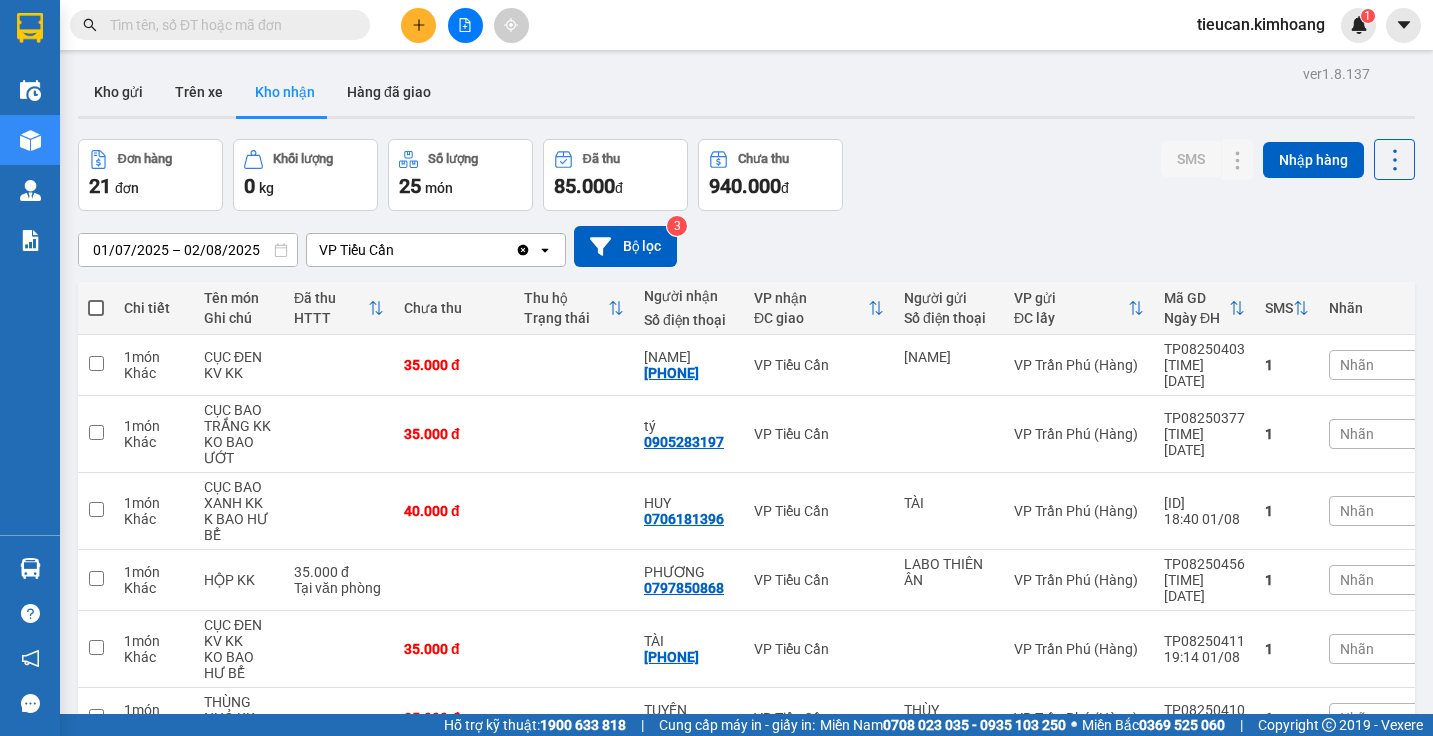 click at bounding box center (228, 25) 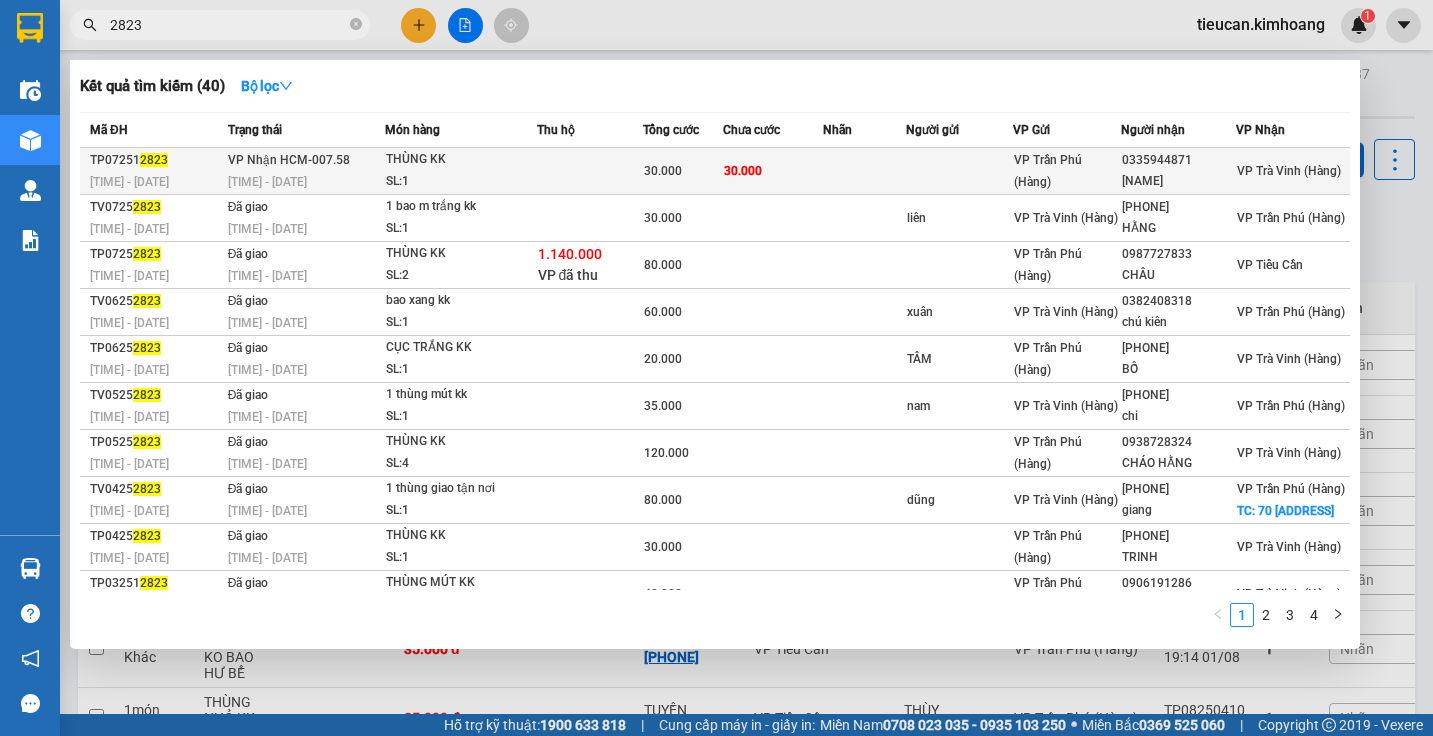 type on "2823" 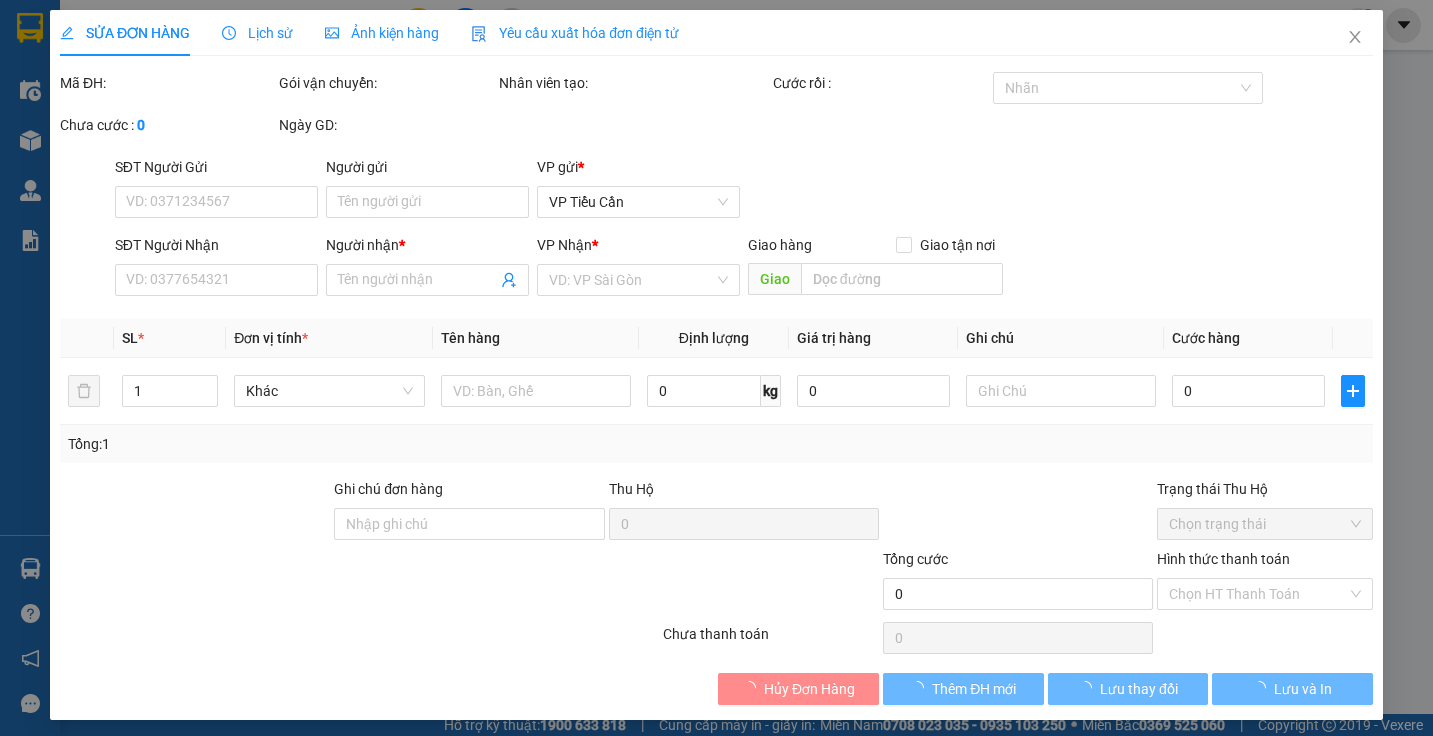 type on "0335944871" 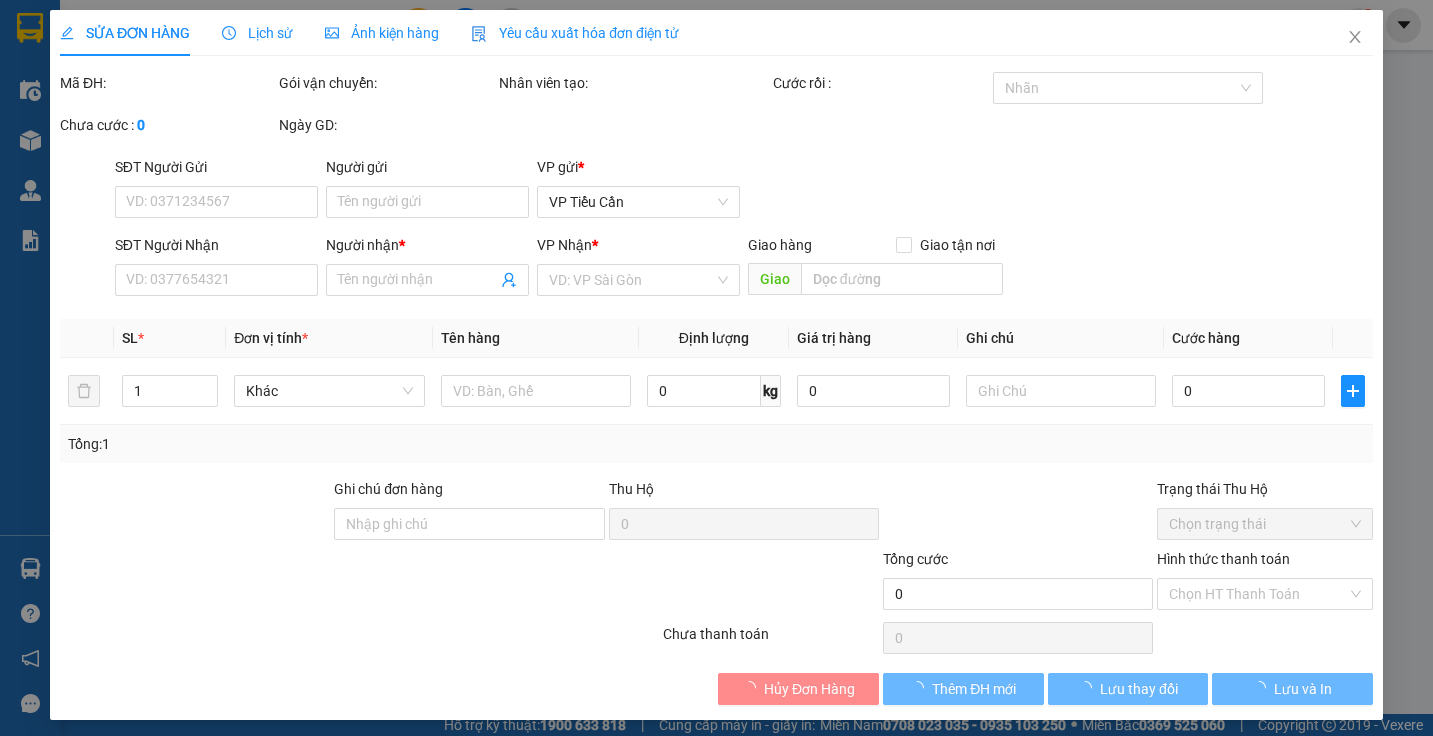 type on "LINH BIDA" 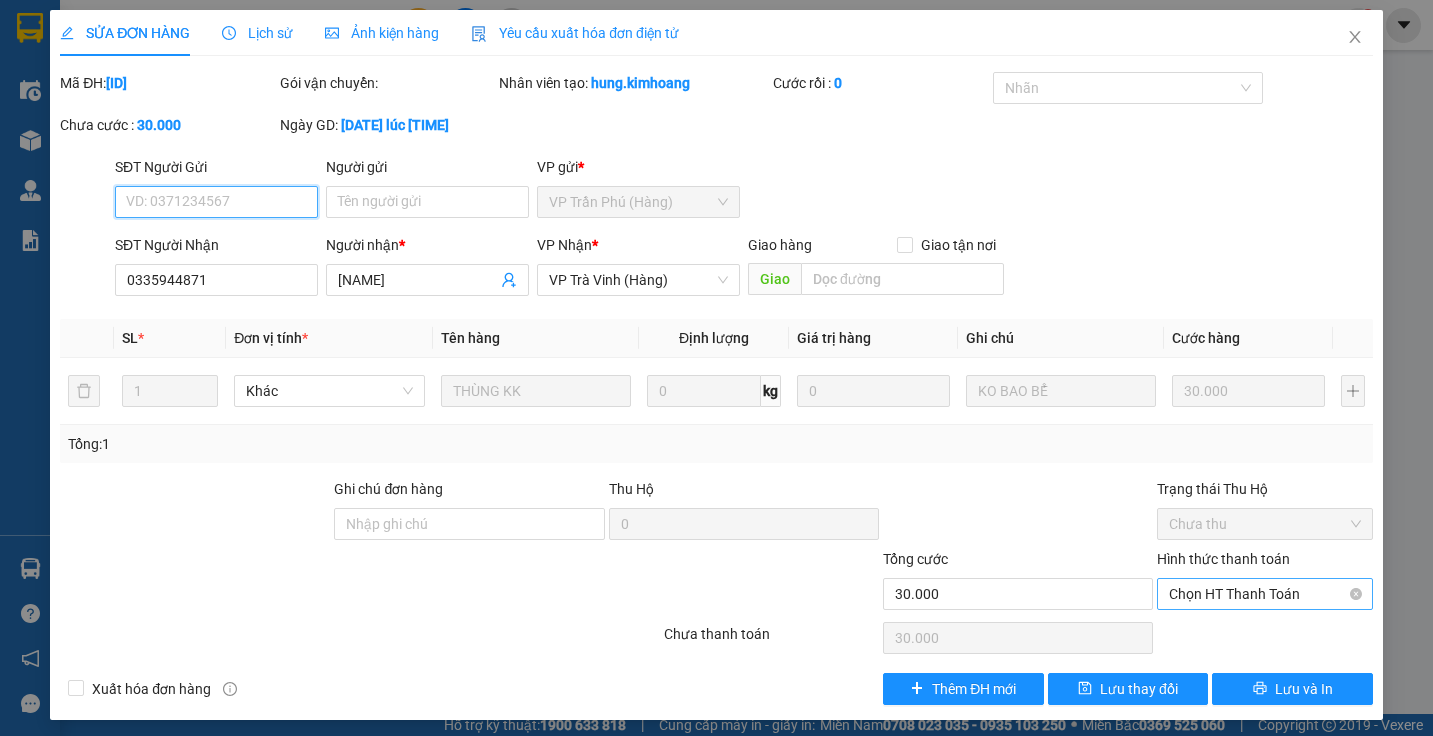 click on "Chọn HT Thanh Toán" at bounding box center [1264, 594] 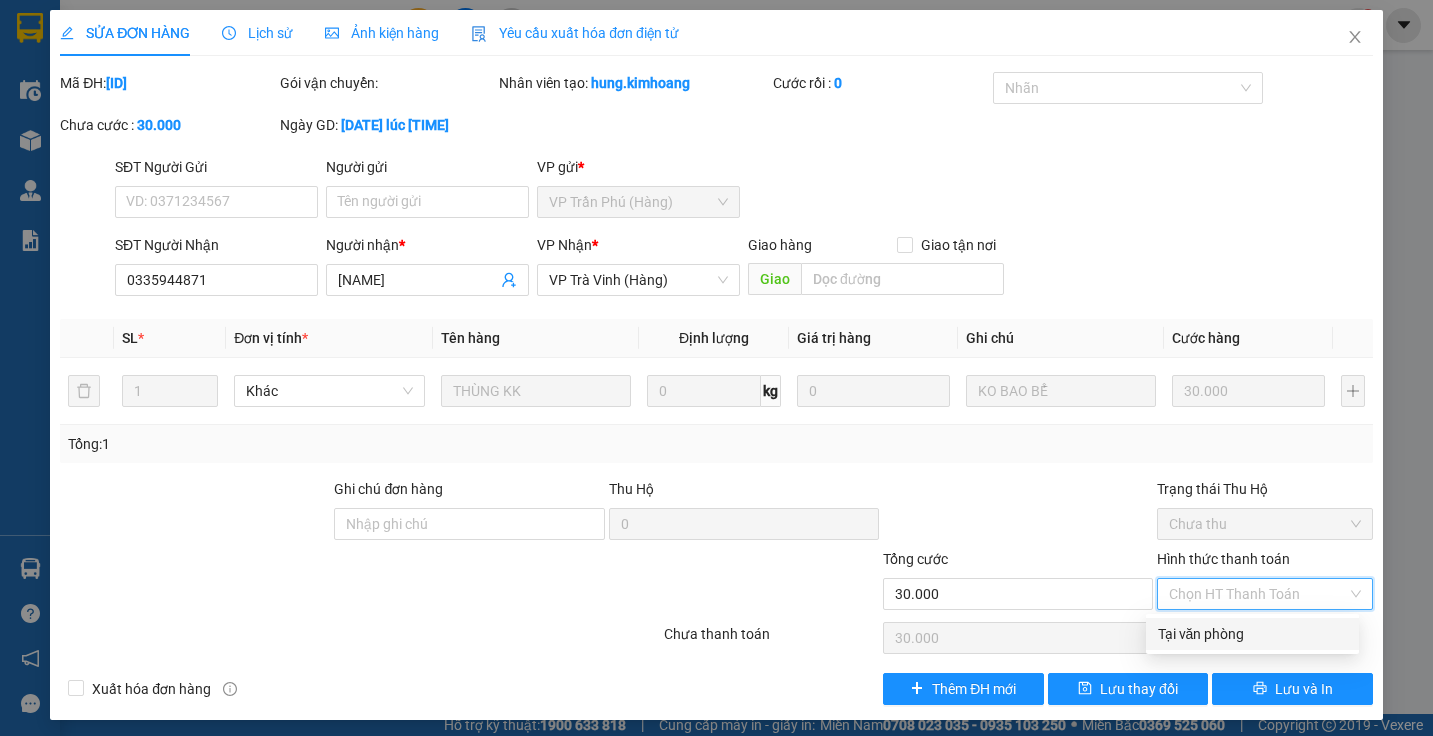 click on "Tại văn phòng" at bounding box center [1252, 634] 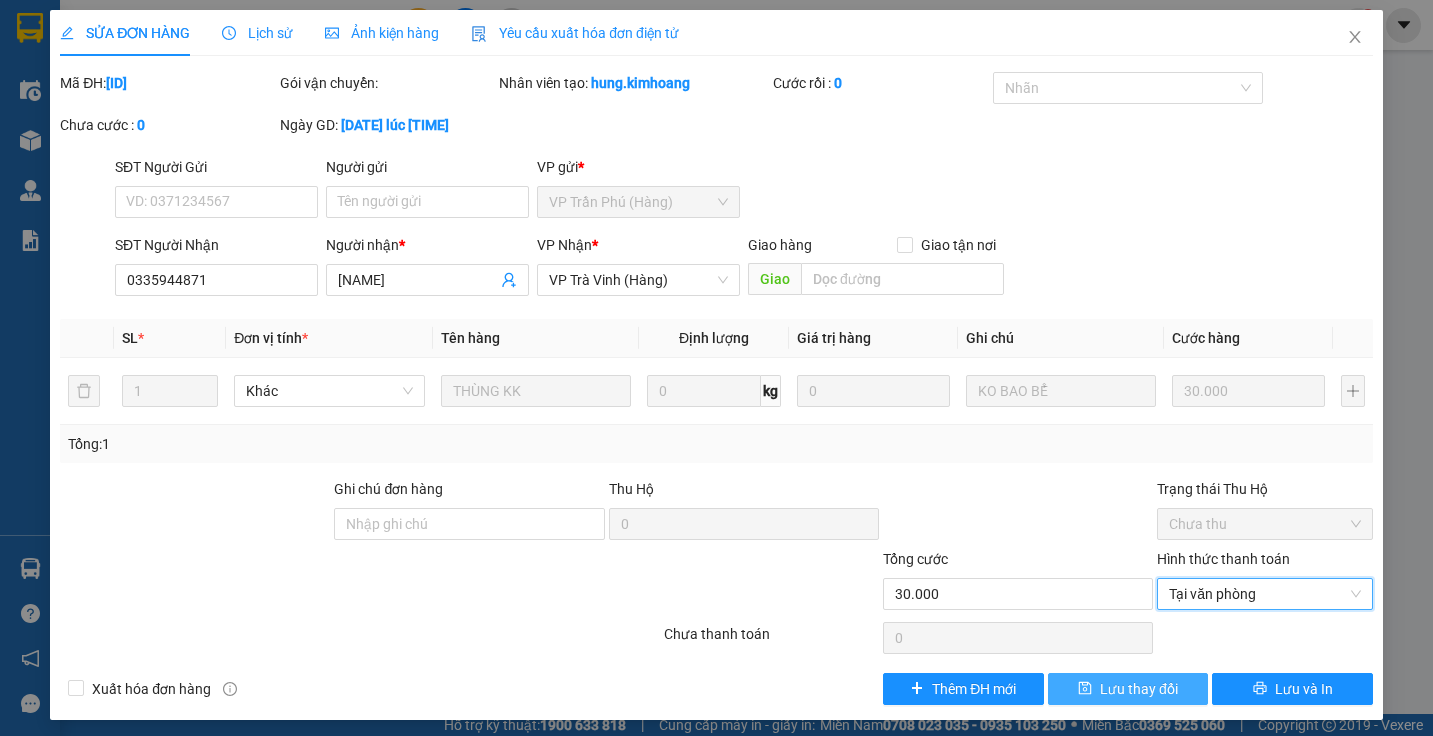 click on "Lưu thay đổi" at bounding box center (1139, 689) 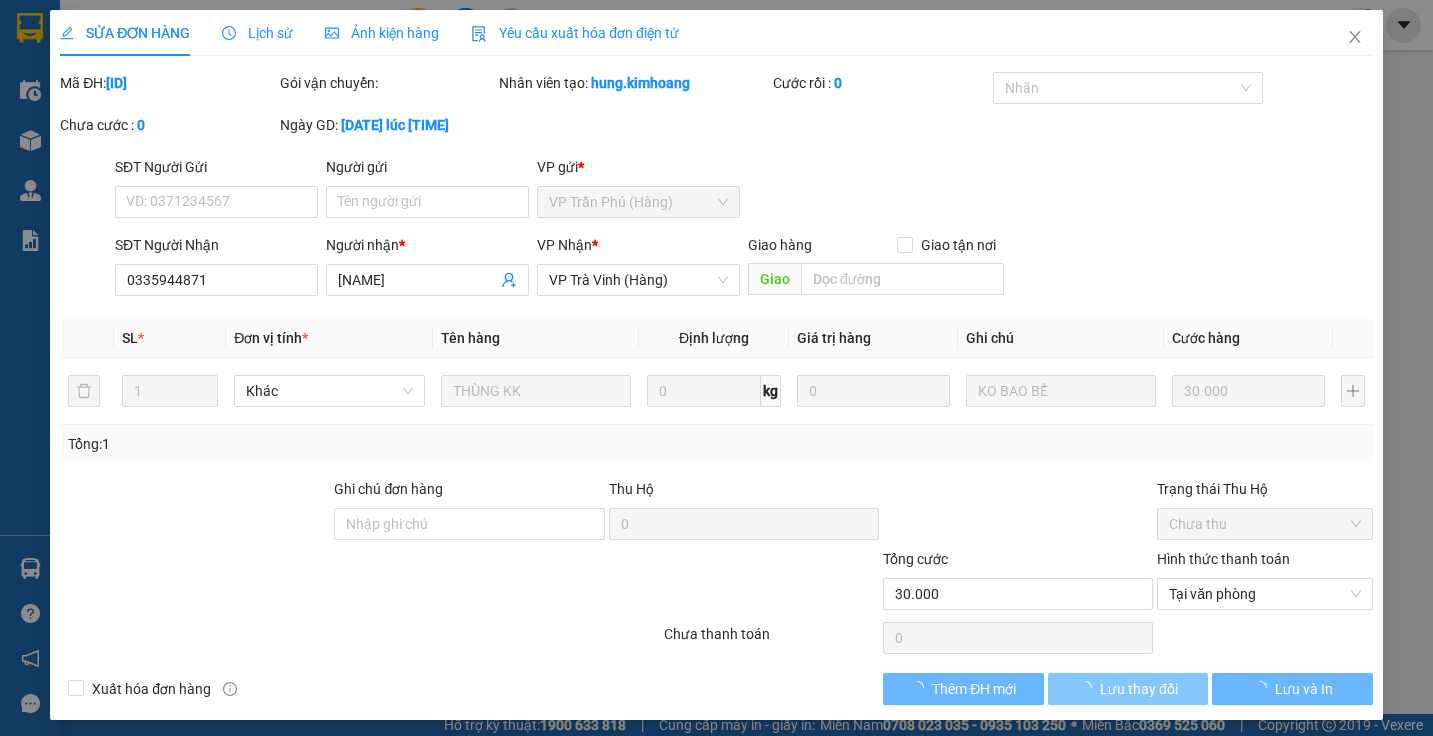 click on "Lưu thay đổi" at bounding box center [1139, 689] 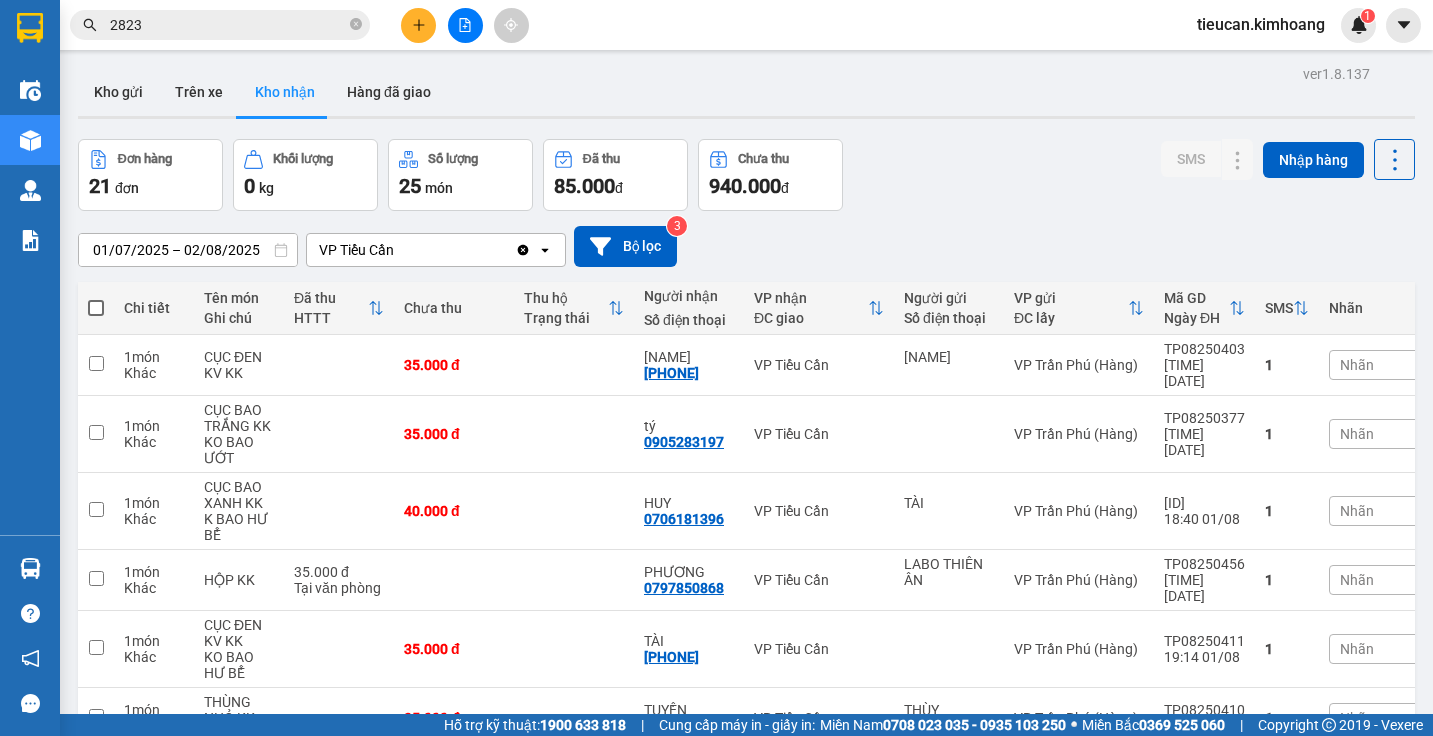 click on "Kết quả tìm kiếm ( 40 )  Bộ lọc  Mã ĐH Trạng thái Món hàng Thu hộ Tổng cước Chưa cước Nhãn Người gửi VP Gửi Người nhận VP Nhận TP07251 2823 12:31 - 31/07 VP Nhận   HCM-007.58 18:52 - 31/07 THÙNG KK SL:  1 30.000 30.000 VP Trần Phú (Hàng) 0335944871 LINH BIDA VP Trà Vinh (Hàng) TV0725 2823 07:55 - 22/07 Đã giao   17:20 - 22/07 1 bao m trắng kk SL:  1 30.000 liên VP Trà Vinh (Hàng) 0903917181 HẰNG VP Trần Phú (Hàng) TP0725 2823 17:37 - 07/07 Đã giao   18:54 - 08/07 THÙNG KK SL:  2 1.140.000 VP đã thu 80.000 VP Trần Phú (Hàng) 0987727833 CHÂU VP Tiểu Cần TV0625 2823 01:17 - 22/06 Đã giao   10:25 - 22/06 bao xang kk SL:  1 60.000 xuân VP Trà Vinh (Hàng) 0382408318 chú kiên VP Trần Phú (Hàng) TP0625 2823 18:31 - 07/06 Đã giao   08:35 - 08/06 CỤC TRẮNG KK SL:  1 20.000 TÂM  VP Trần Phú (Hàng) 0939189596 BỐ VP Trà Vinh (Hàng) TV0525 2823 11:33 - 21/05 Đã giao   21:43 - 21/05 1 thùng mút kk SL:  1 35.000 nam" at bounding box center [195, 25] 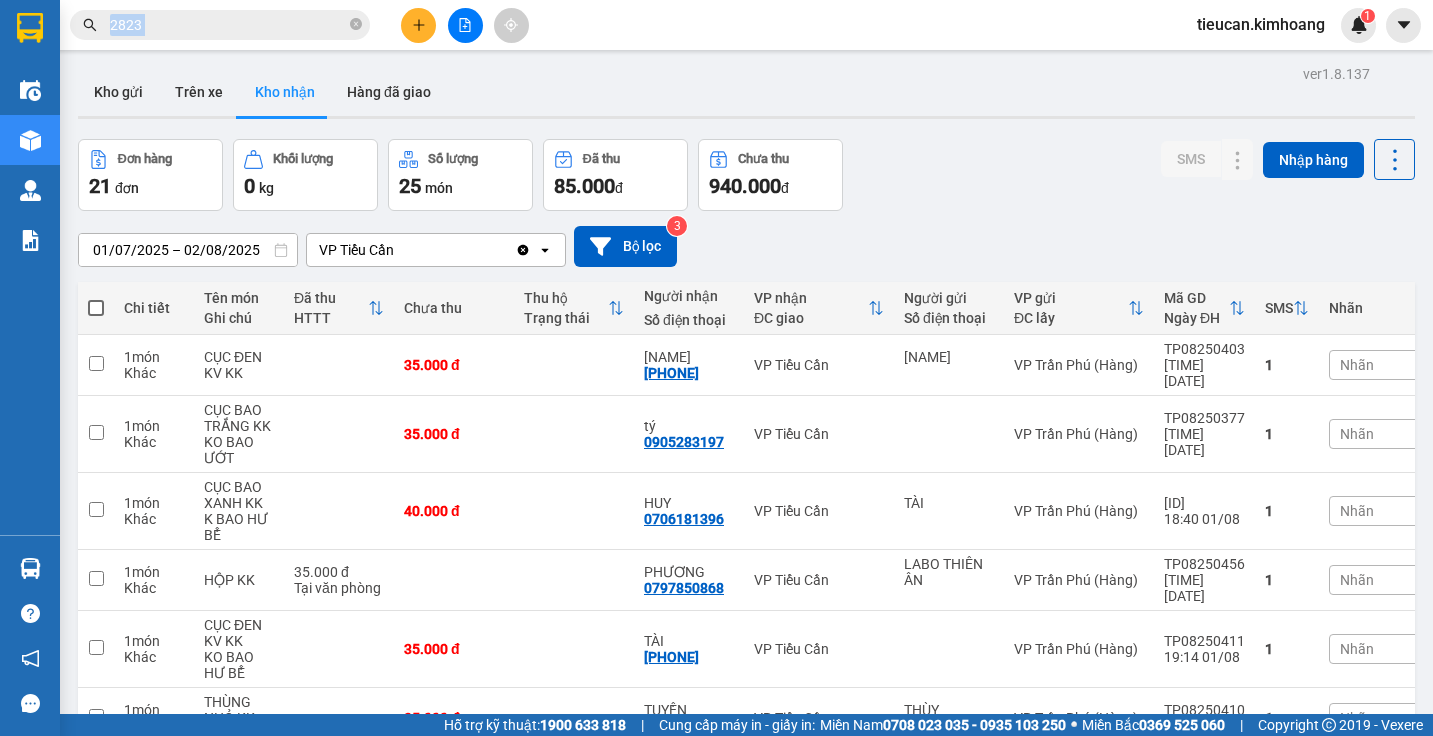 click on "Kết quả tìm kiếm ( 40 )  Bộ lọc  Mã ĐH Trạng thái Món hàng Thu hộ Tổng cước Chưa cước Nhãn Người gửi VP Gửi Người nhận VP Nhận TP07251 2823 12:31 - 31/07 VP Nhận   HCM-007.58 18:52 - 31/07 THÙNG KK SL:  1 30.000 30.000 VP Trần Phú (Hàng) 0335944871 LINH BIDA VP Trà Vinh (Hàng) TV0725 2823 07:55 - 22/07 Đã giao   17:20 - 22/07 1 bao m trắng kk SL:  1 30.000 liên VP Trà Vinh (Hàng) 0903917181 HẰNG VP Trần Phú (Hàng) TP0725 2823 17:37 - 07/07 Đã giao   18:54 - 08/07 THÙNG KK SL:  2 1.140.000 VP đã thu 80.000 VP Trần Phú (Hàng) 0987727833 CHÂU VP Tiểu Cần TV0625 2823 01:17 - 22/06 Đã giao   10:25 - 22/06 bao xang kk SL:  1 60.000 xuân VP Trà Vinh (Hàng) 0382408318 chú kiên VP Trần Phú (Hàng) TP0625 2823 18:31 - 07/06 Đã giao   08:35 - 08/06 CỤC TRẮNG KK SL:  1 20.000 TÂM  VP Trần Phú (Hàng) 0939189596 BỐ VP Trà Vinh (Hàng) TV0525 2823 11:33 - 21/05 Đã giao   21:43 - 21/05 1 thùng mút kk SL:  1 35.000 nam" at bounding box center [195, 25] 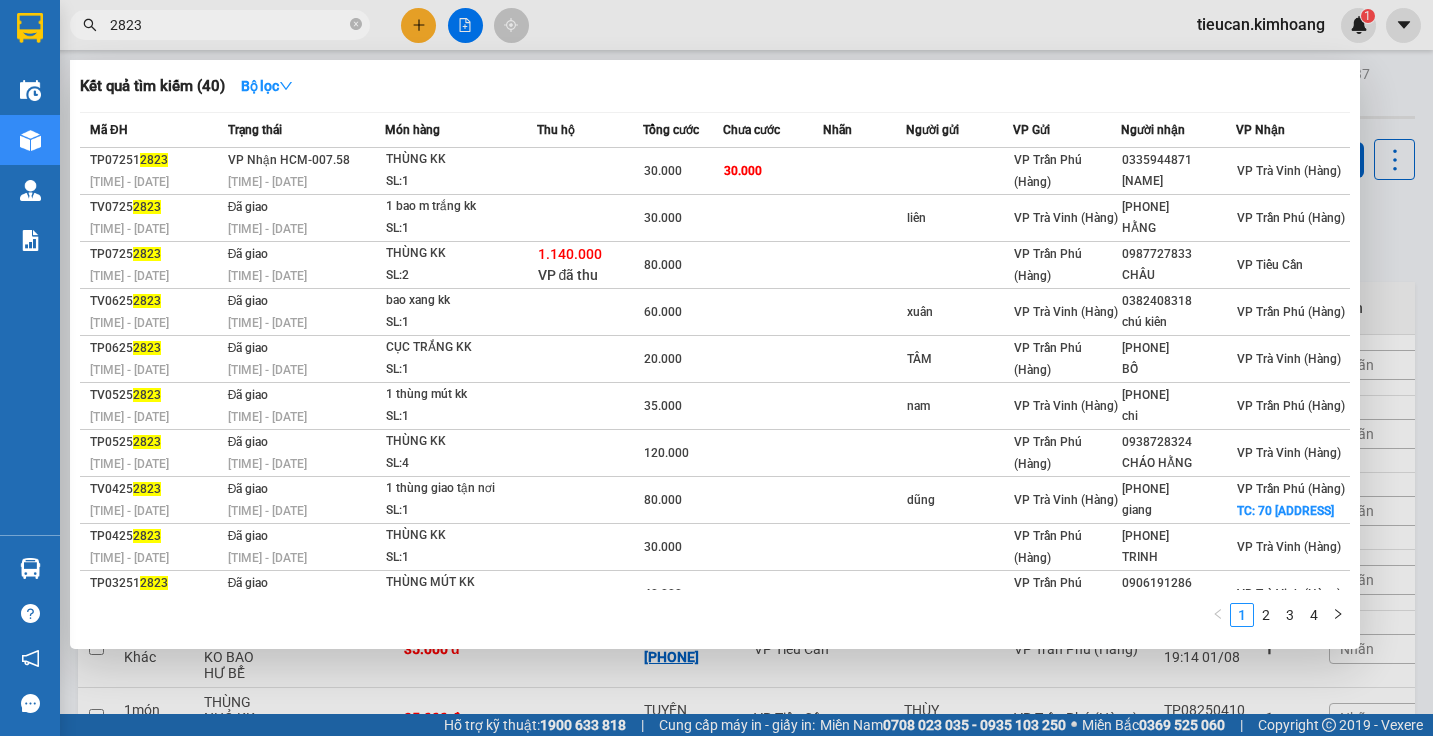click on "2823" at bounding box center (228, 25) 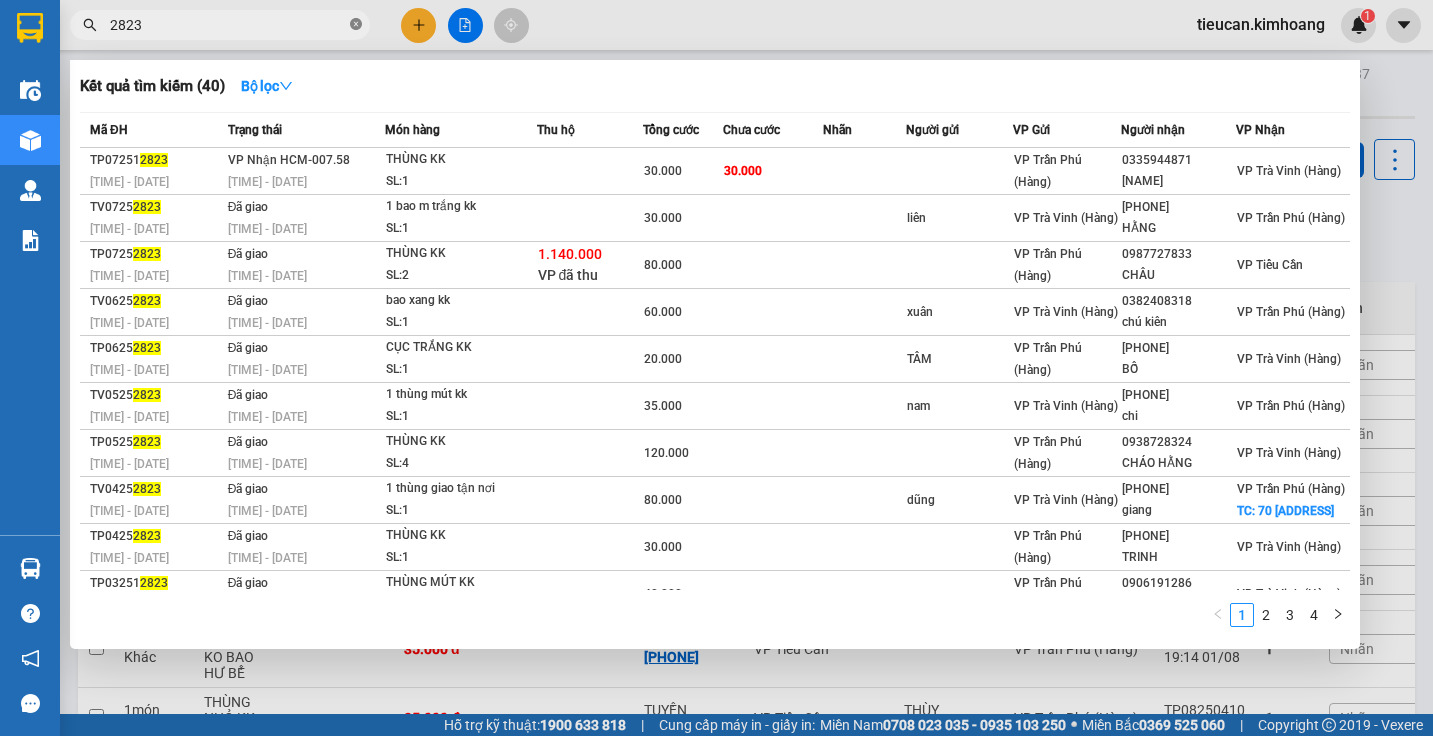 click 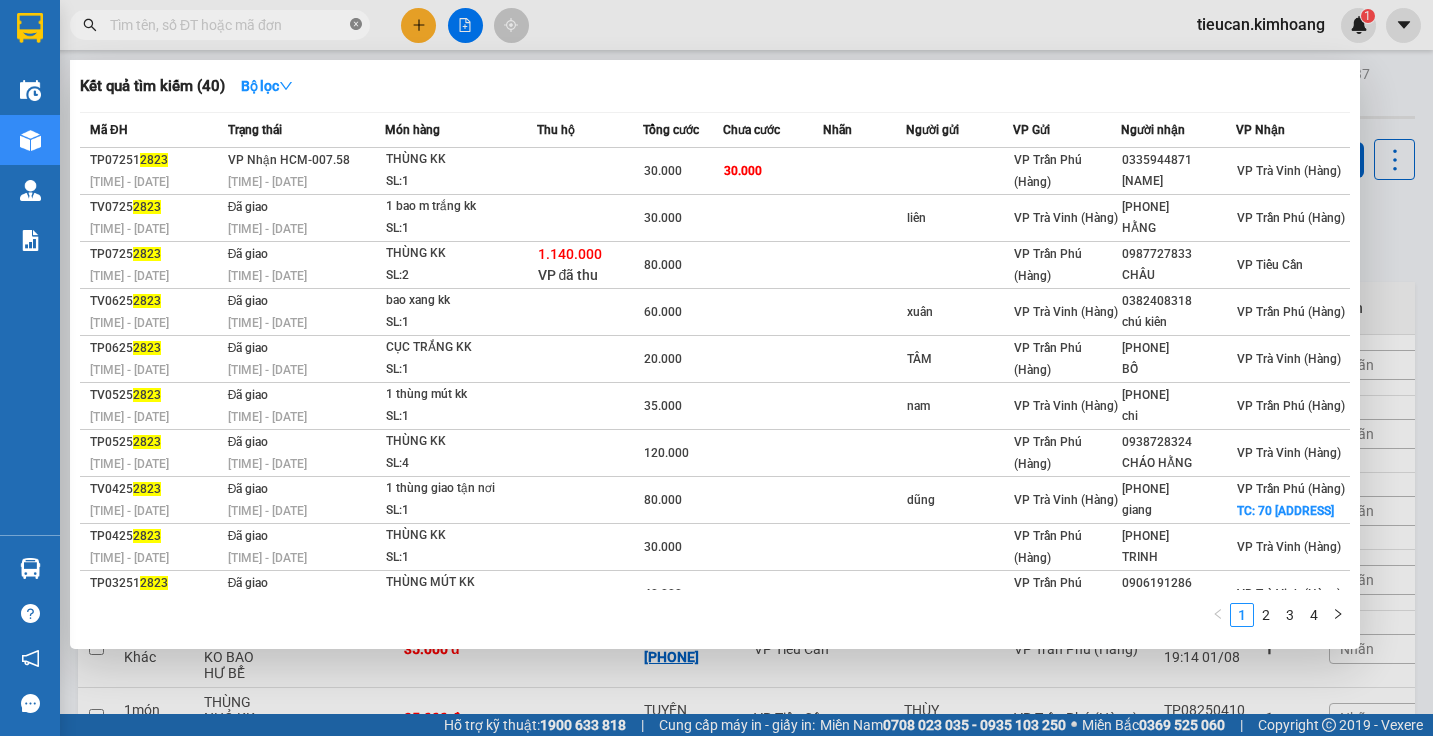 click at bounding box center (356, 25) 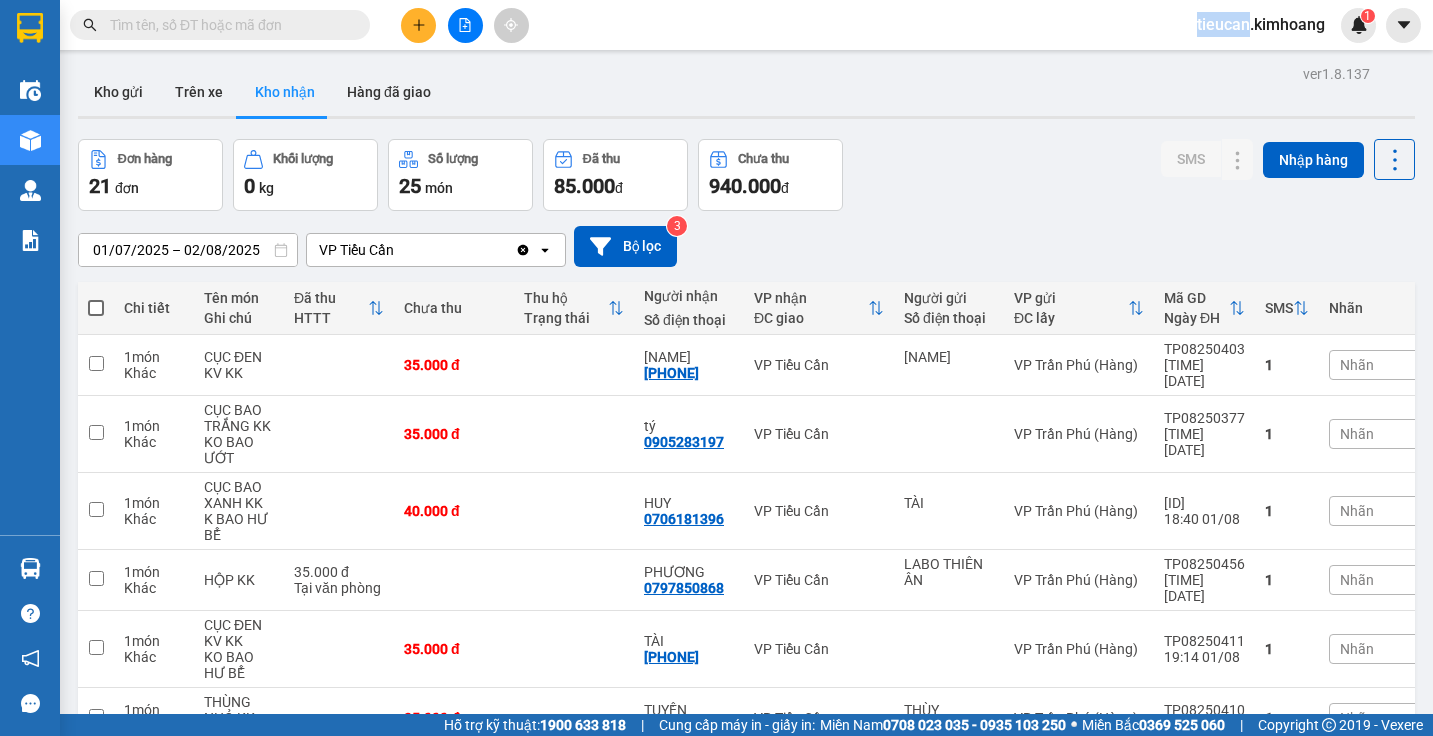 click at bounding box center [356, 25] 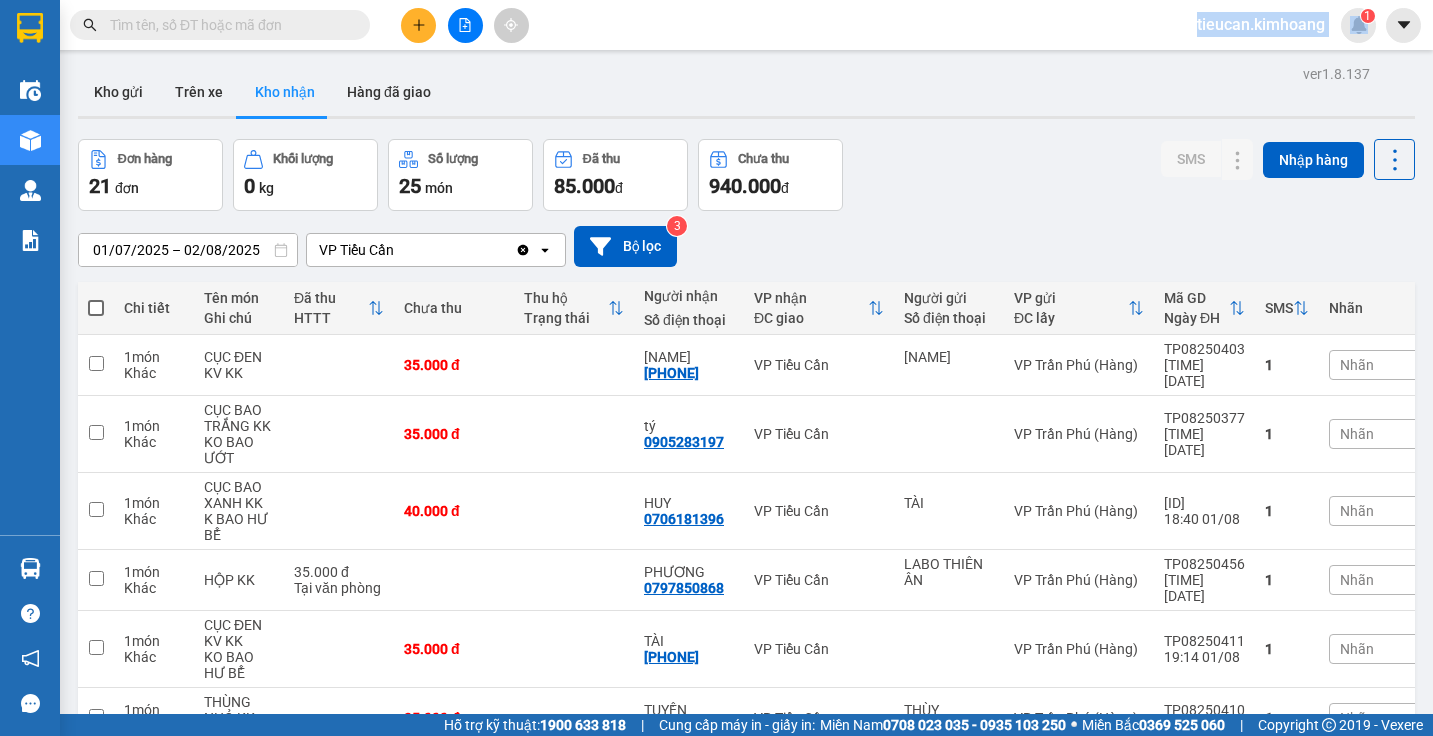 click at bounding box center (228, 25) 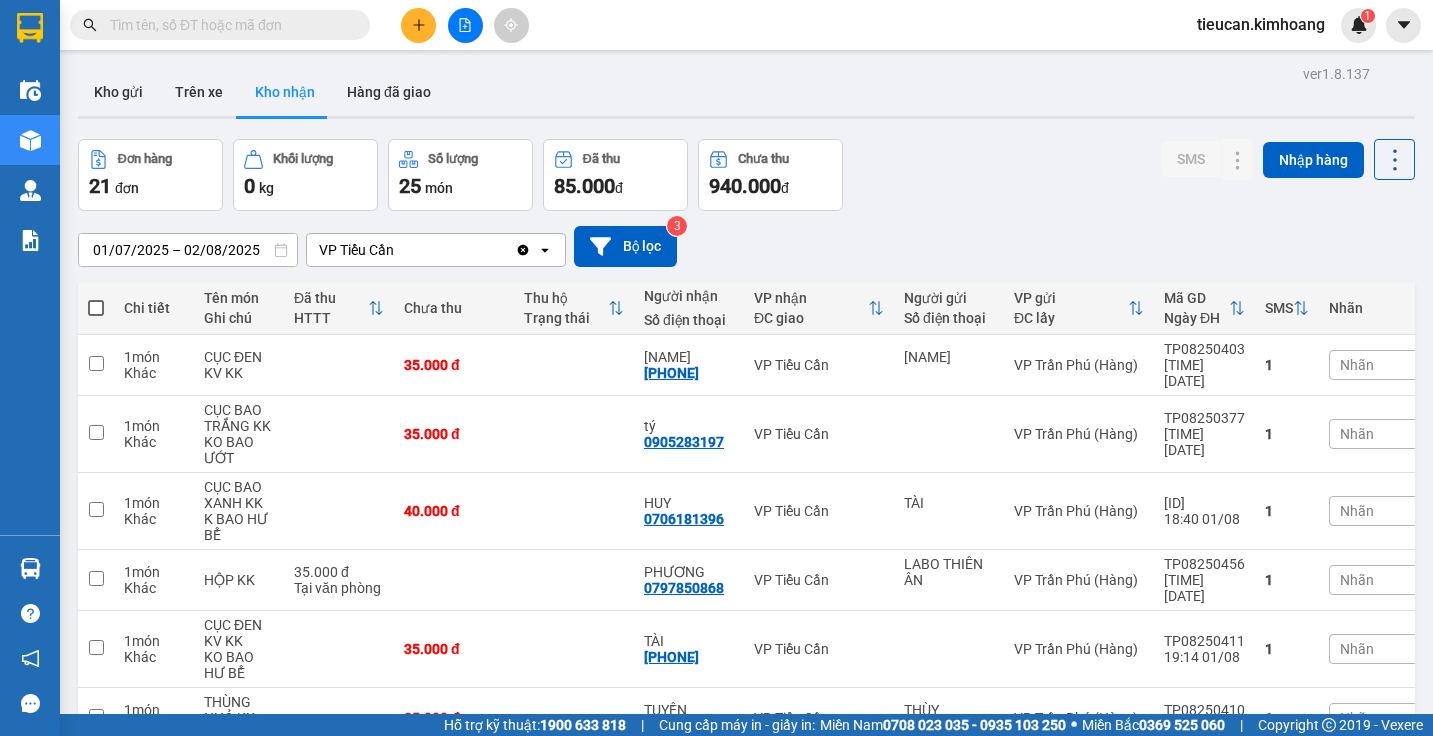 click at bounding box center [228, 25] 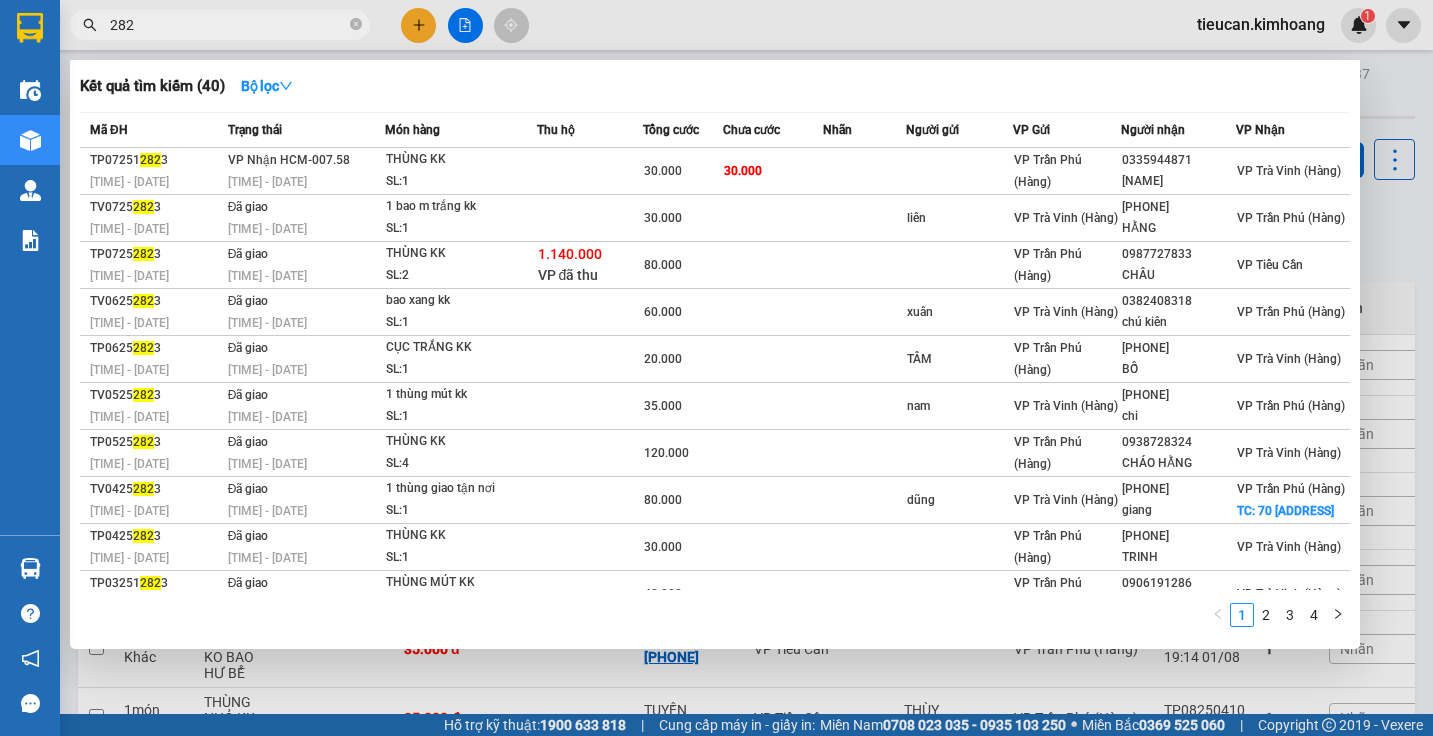 type on "2823" 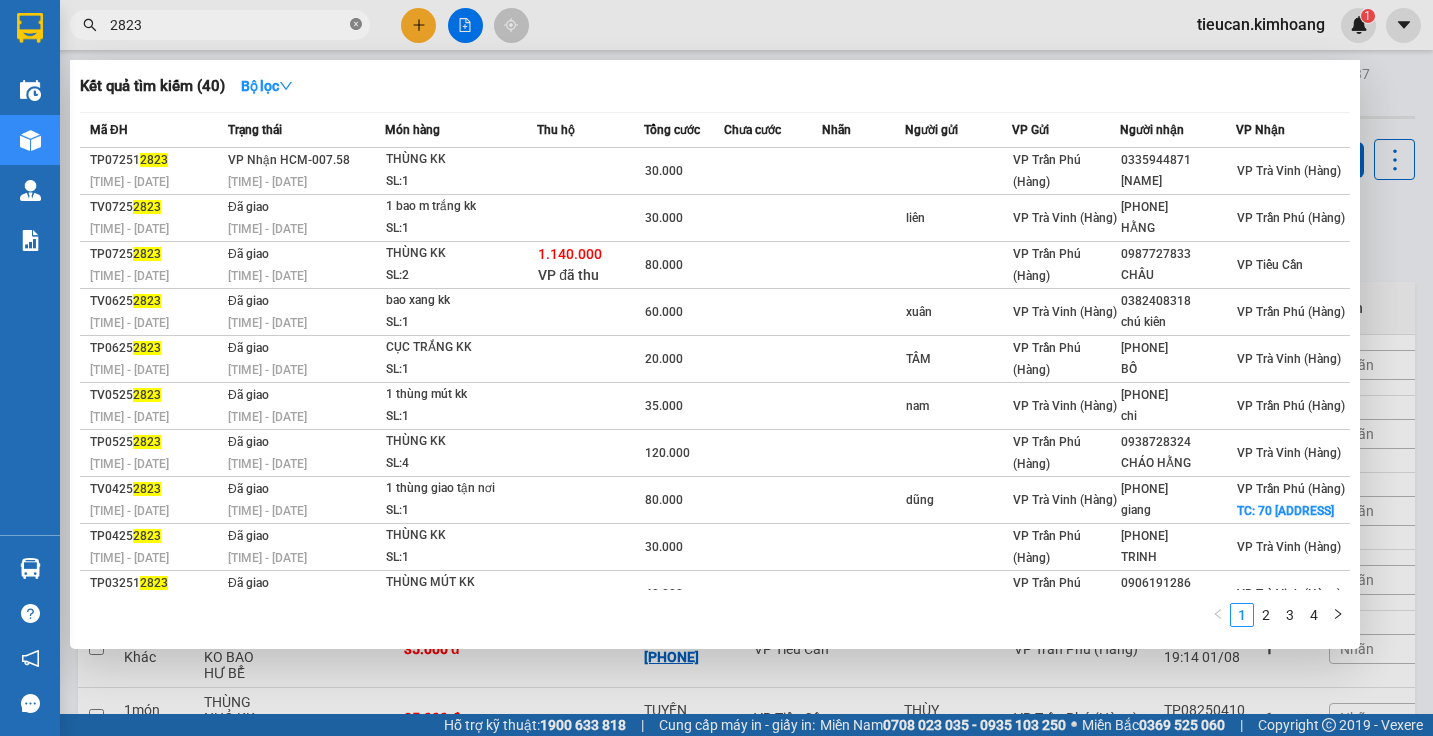 click 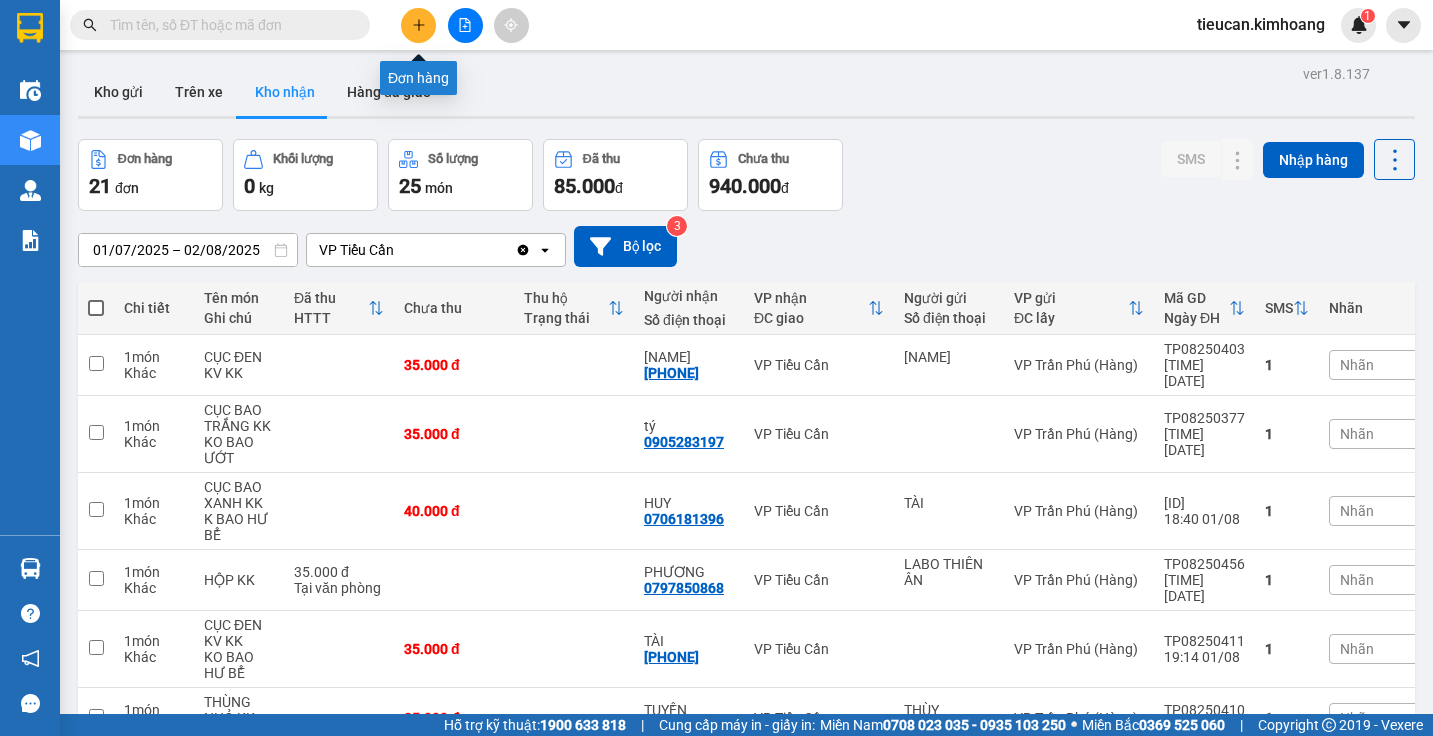 click 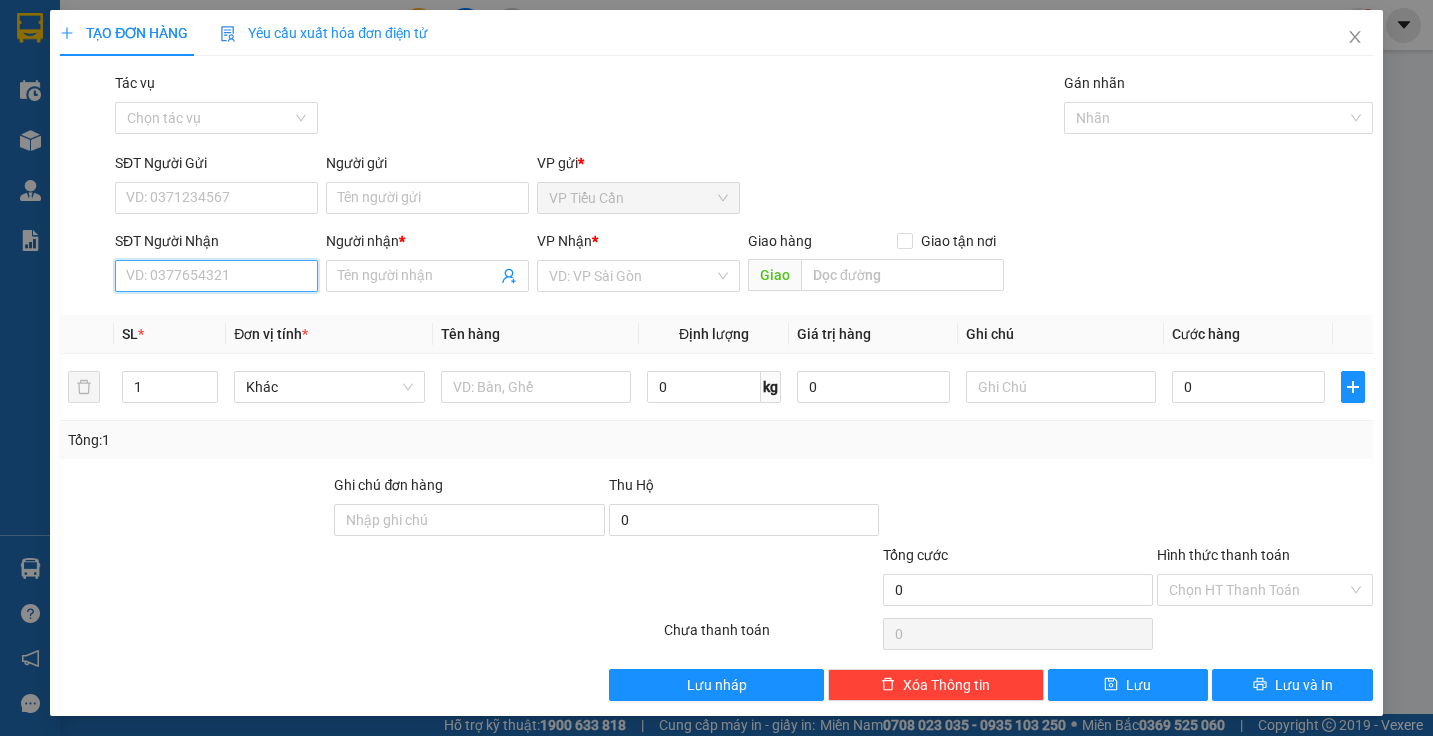 click on "SĐT Người Nhận" at bounding box center (216, 276) 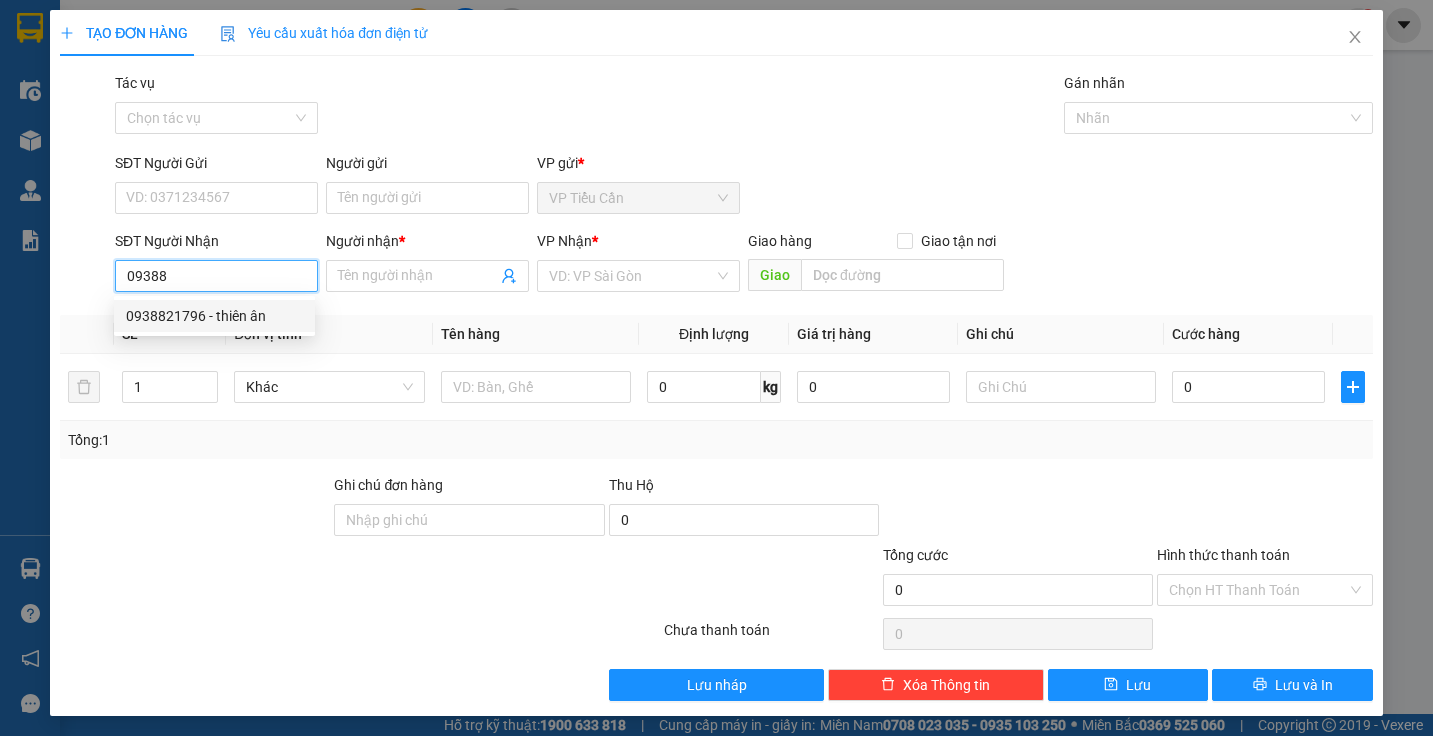 click on "0938821796 - thiên ân" at bounding box center (214, 316) 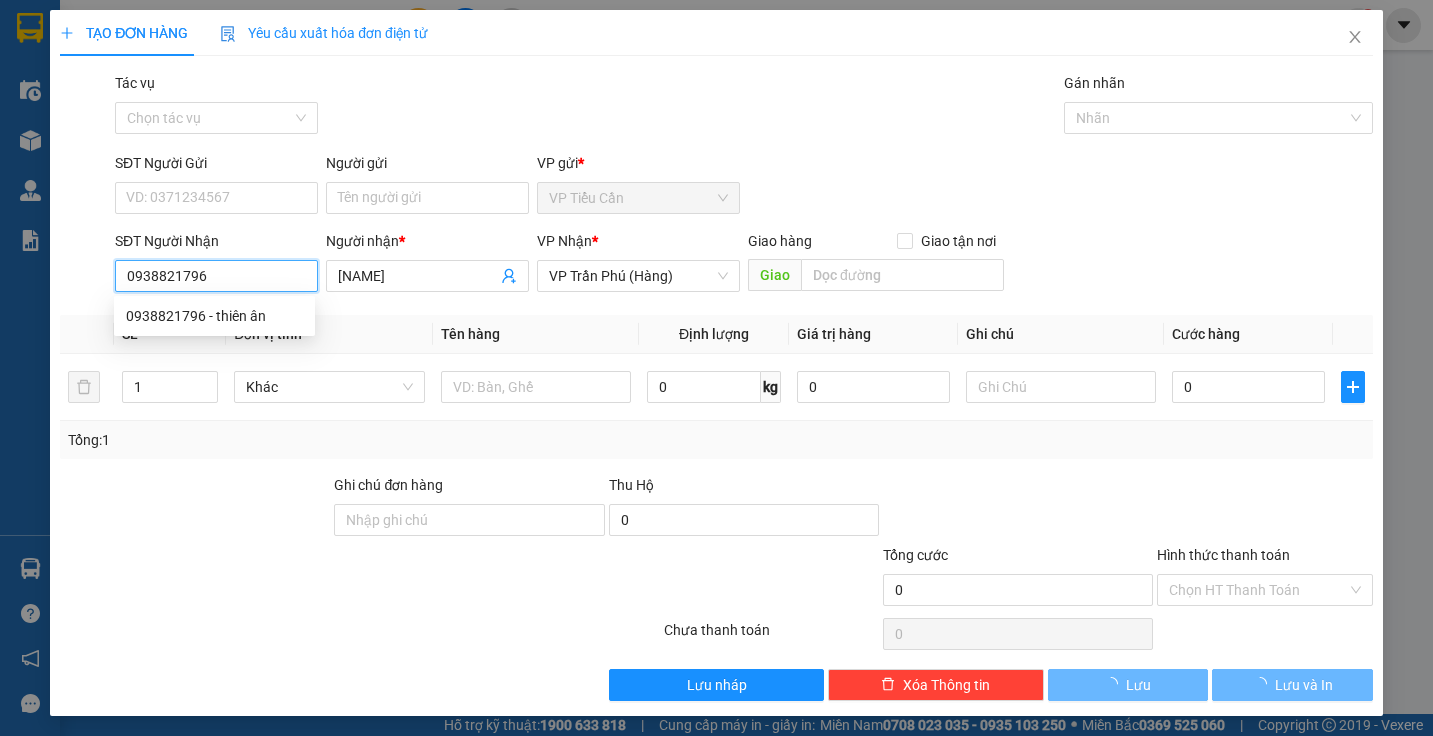 type on "35.000" 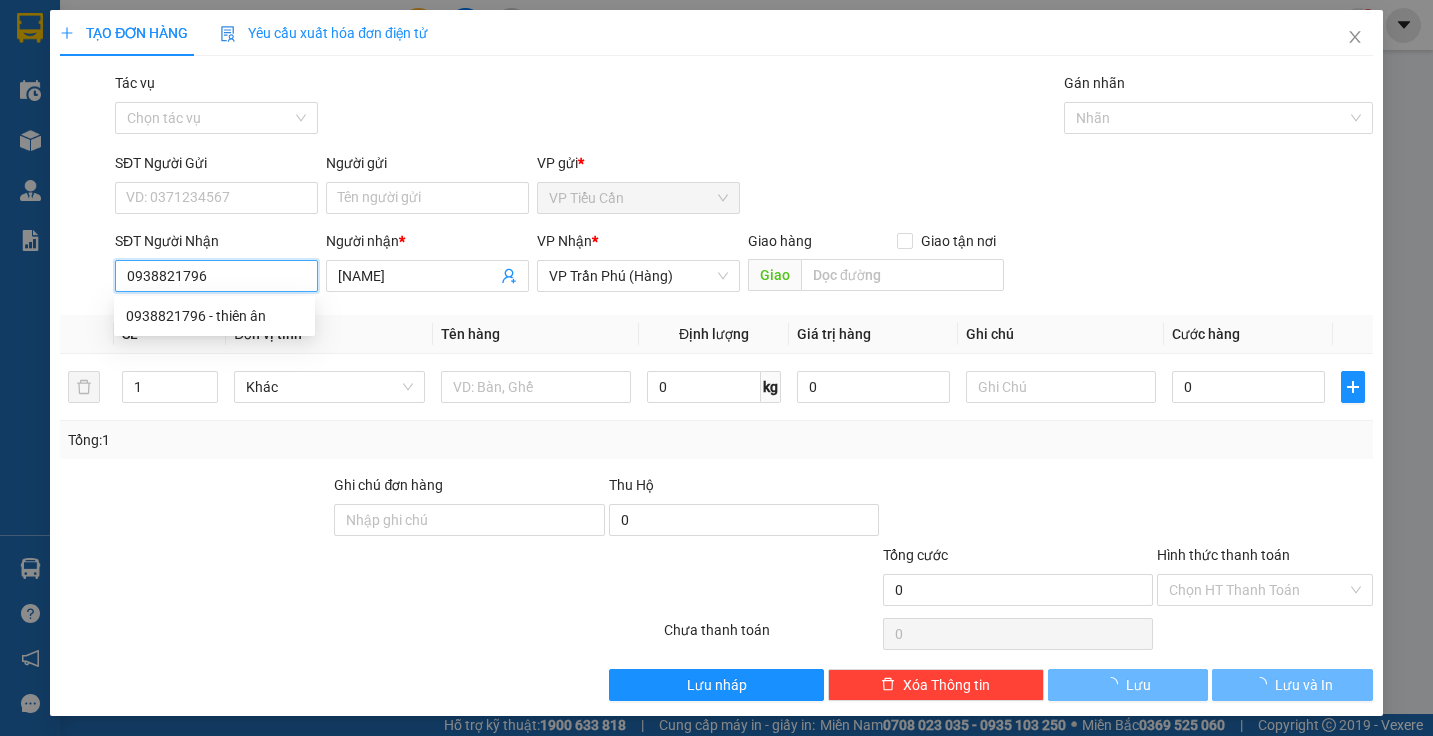 type on "35.000" 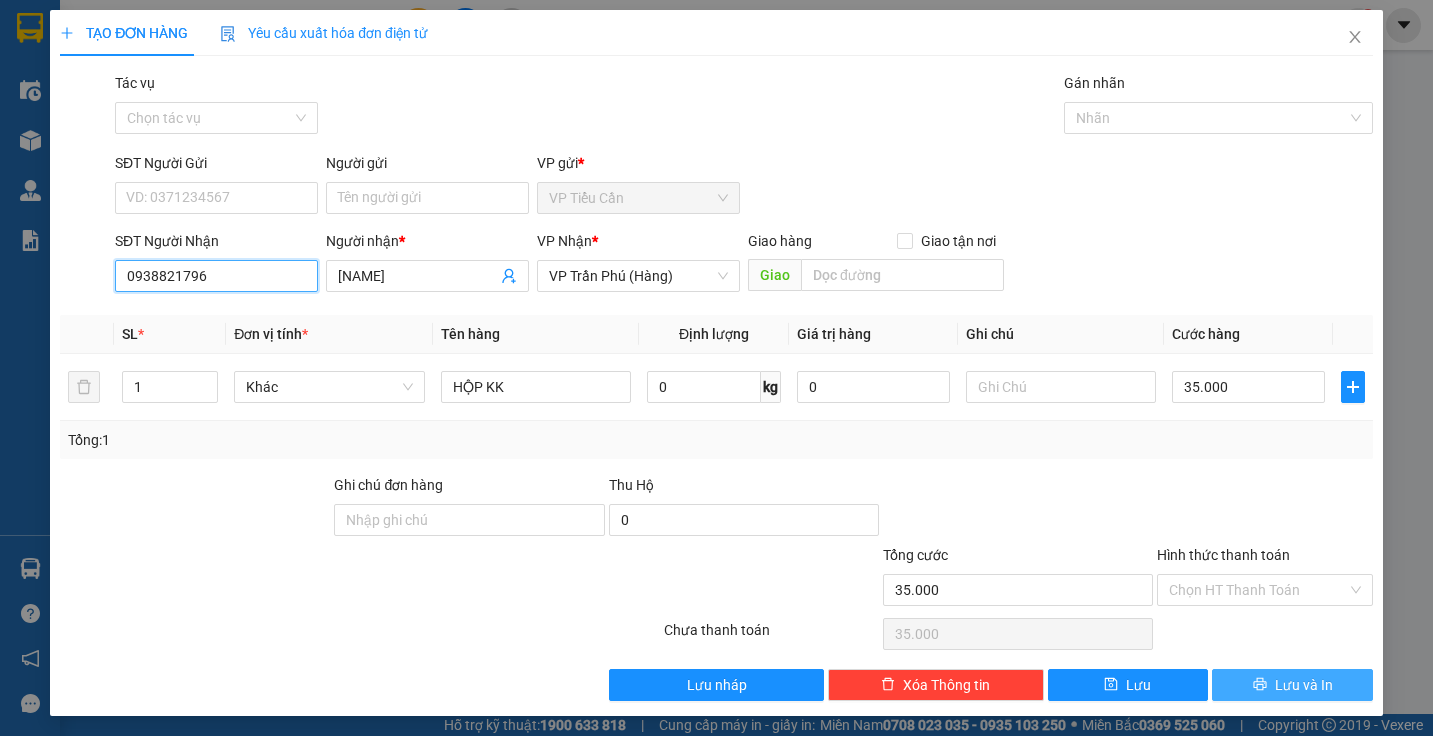 type on "0938821796" 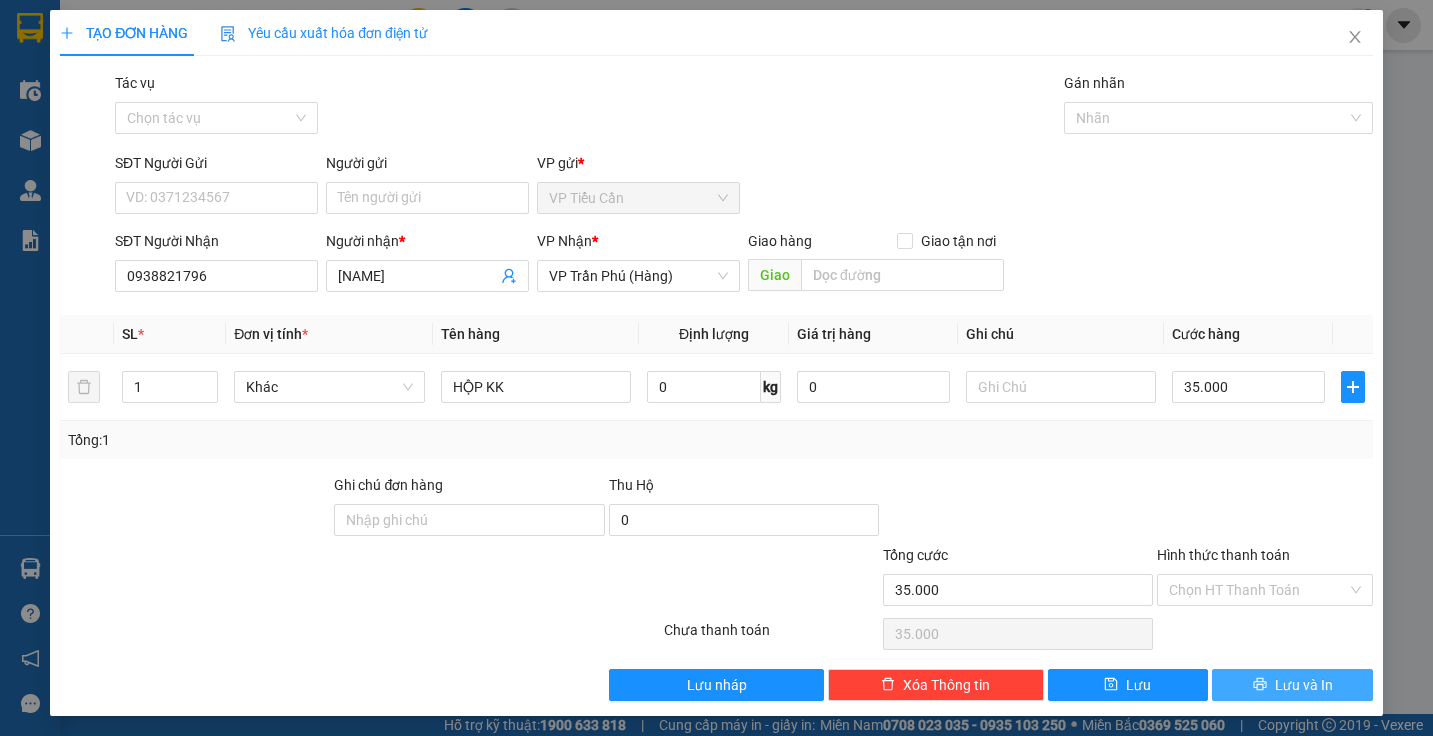 click 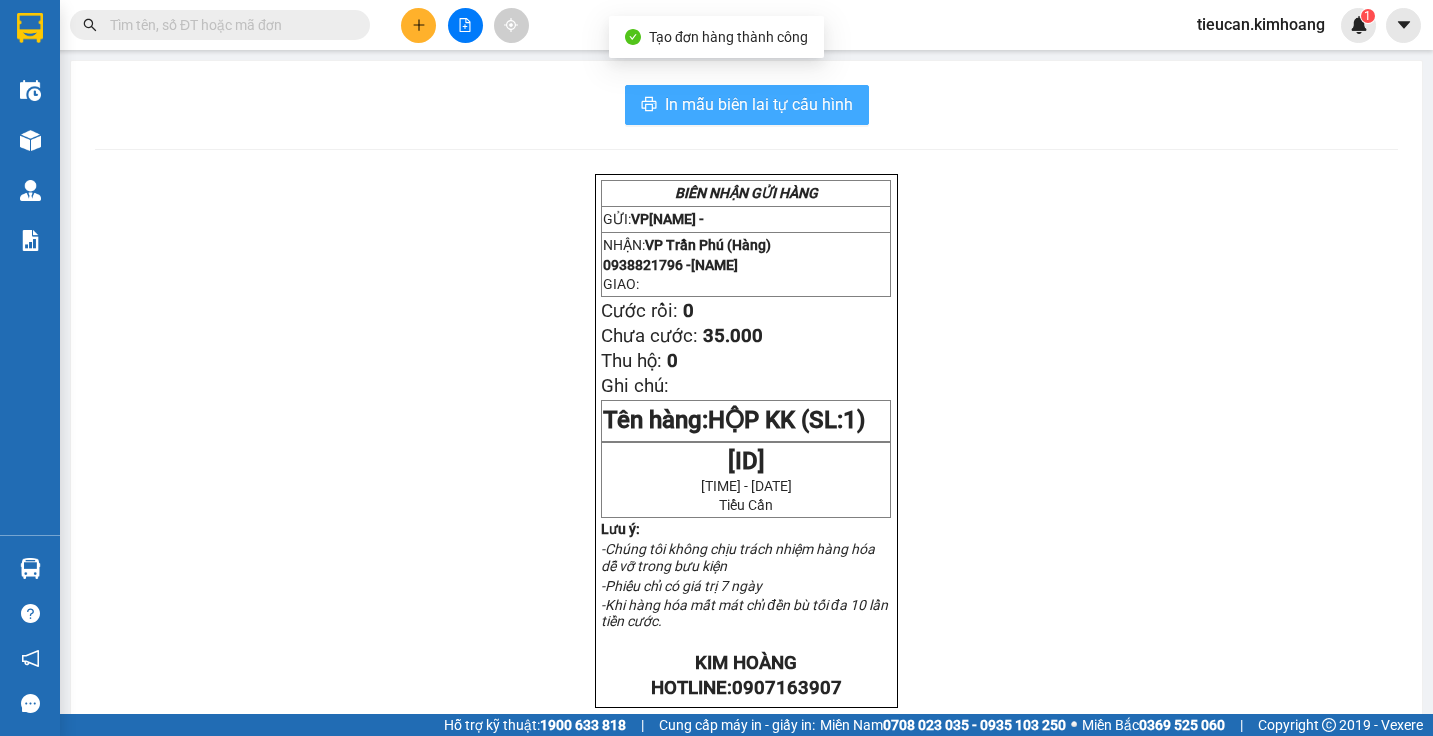 click on "In mẫu biên lai tự cấu hình" at bounding box center (759, 104) 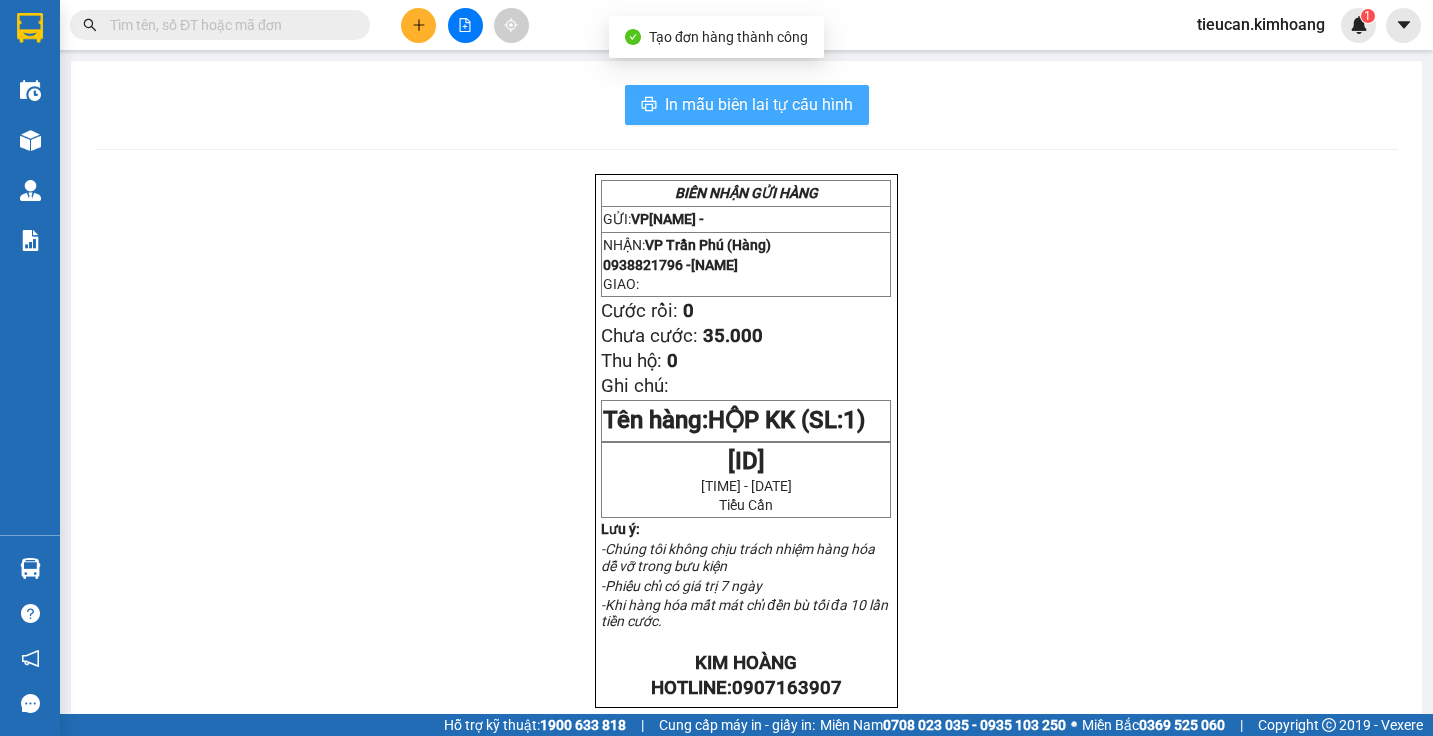 scroll, scrollTop: 0, scrollLeft: 0, axis: both 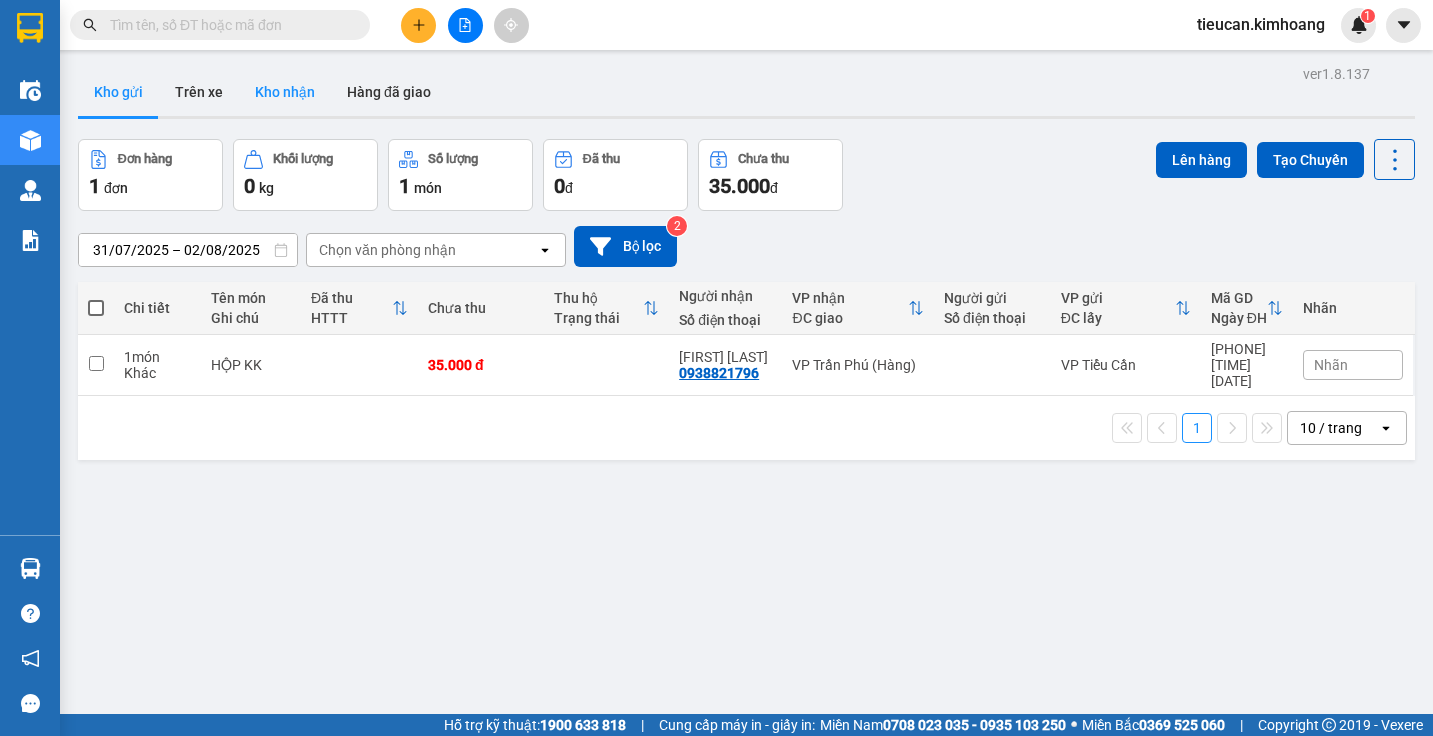 click on "Kho nhận" at bounding box center [285, 92] 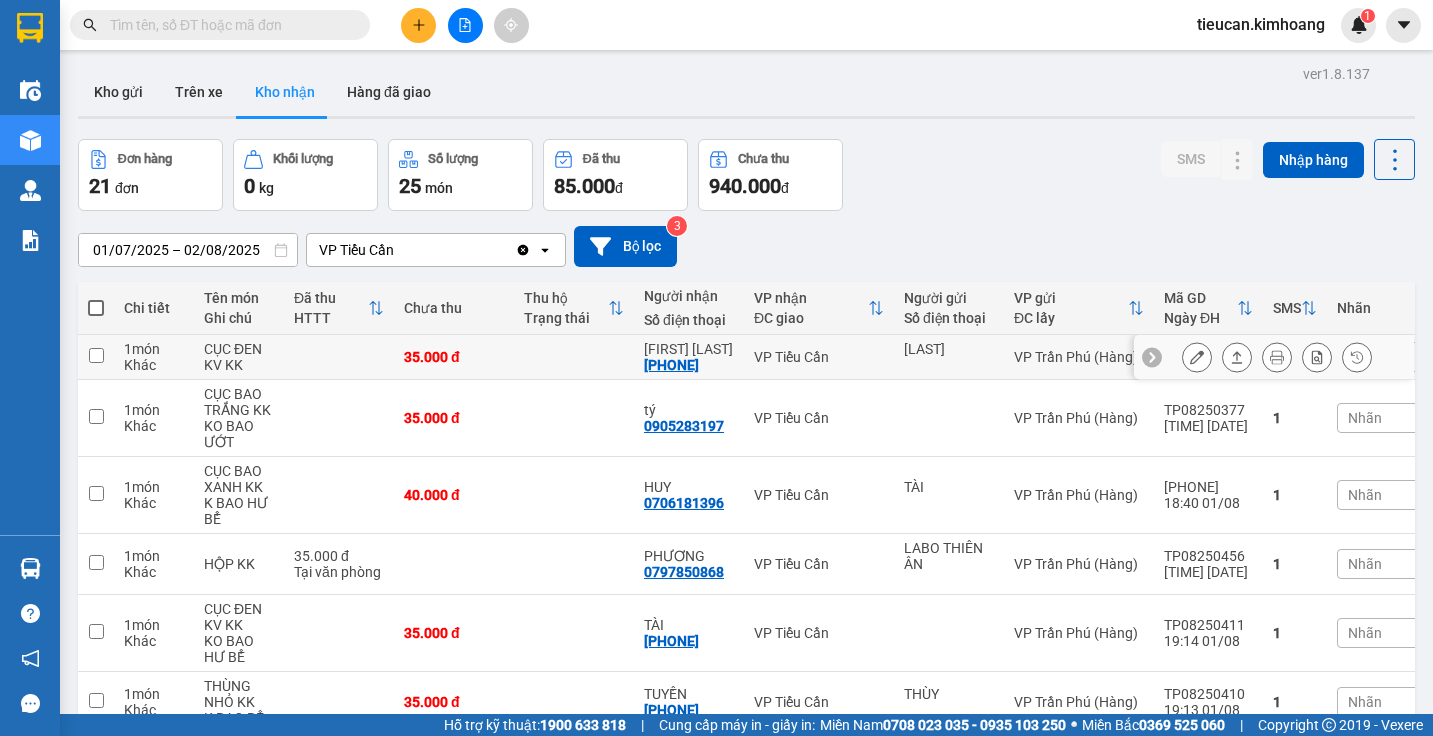 click 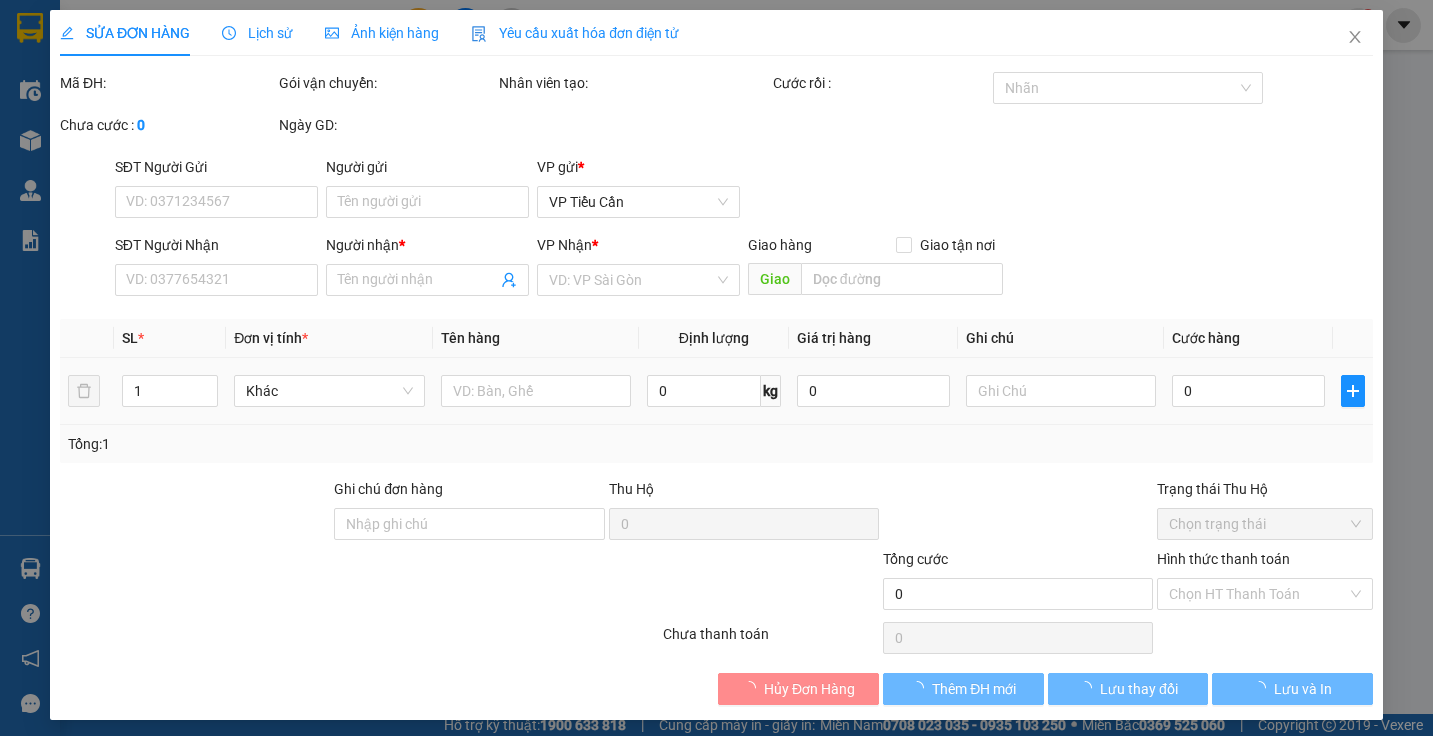 type on "XẢO LINH" 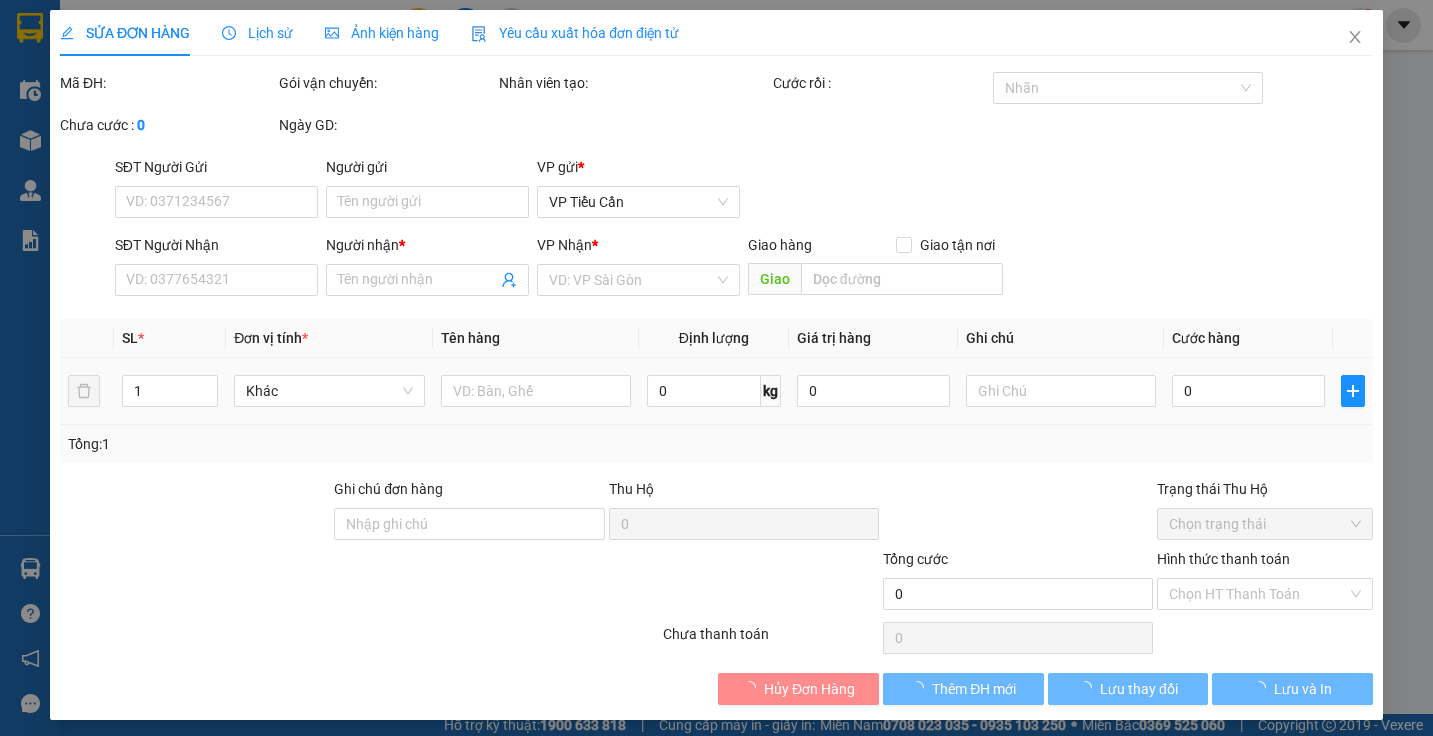 type on "0373444196" 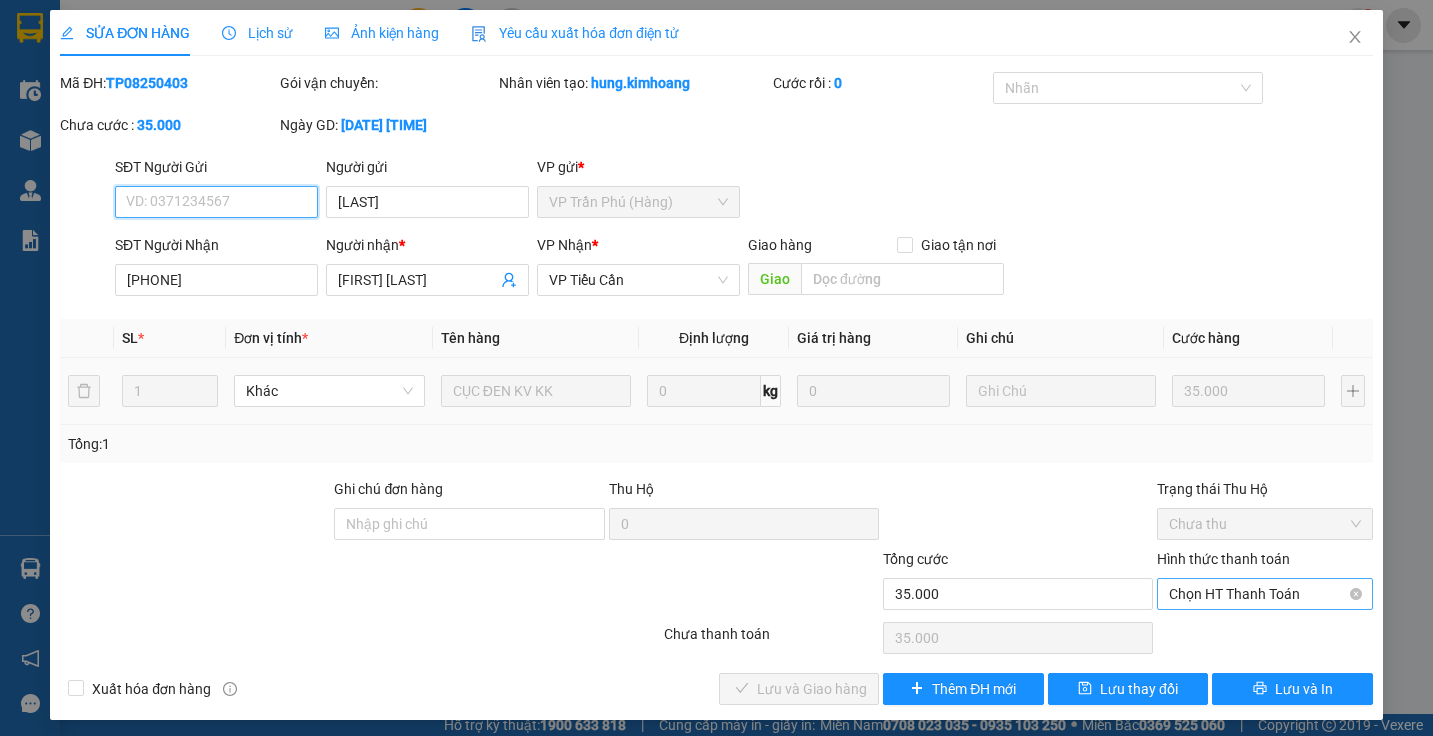 click on "Chọn HT Thanh Toán" at bounding box center (1264, 594) 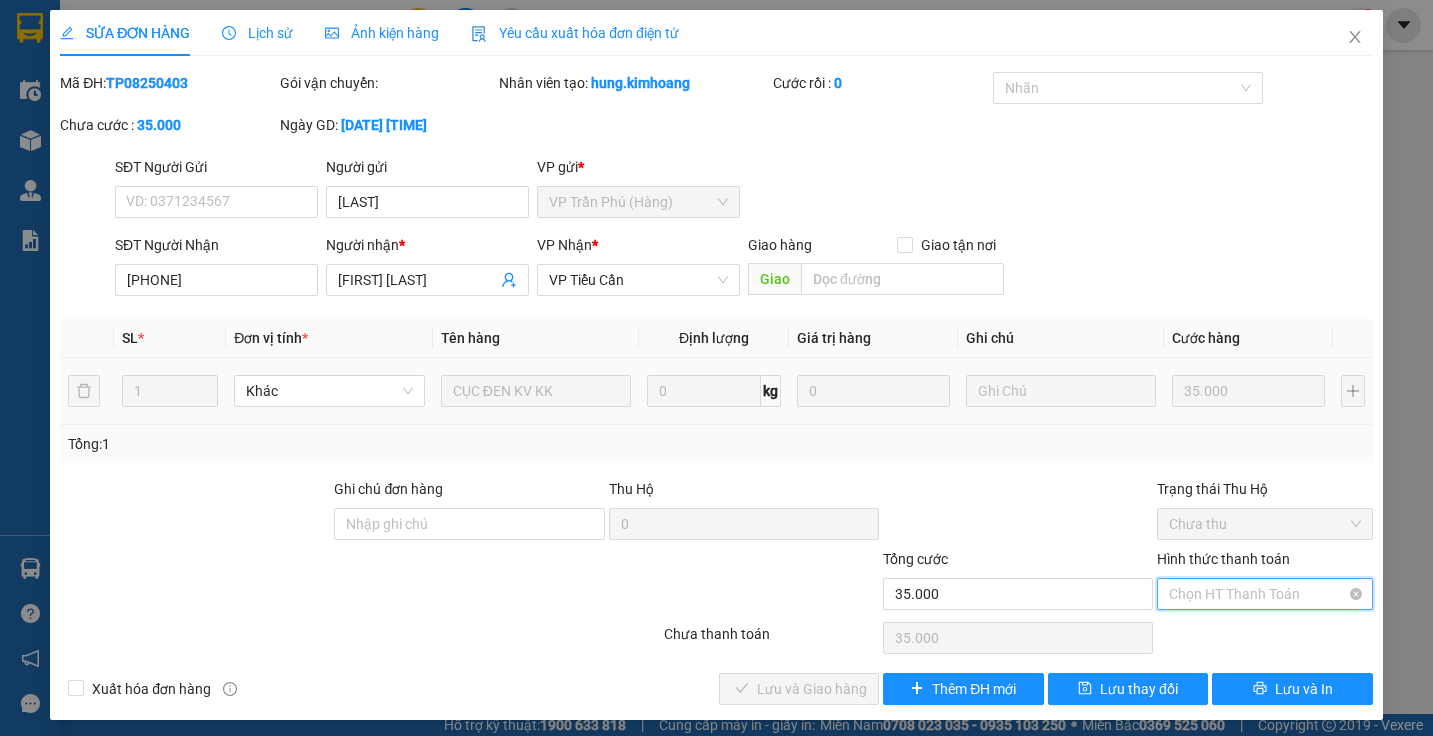 click on "Chọn HT Thanh Toán" at bounding box center [1264, 594] 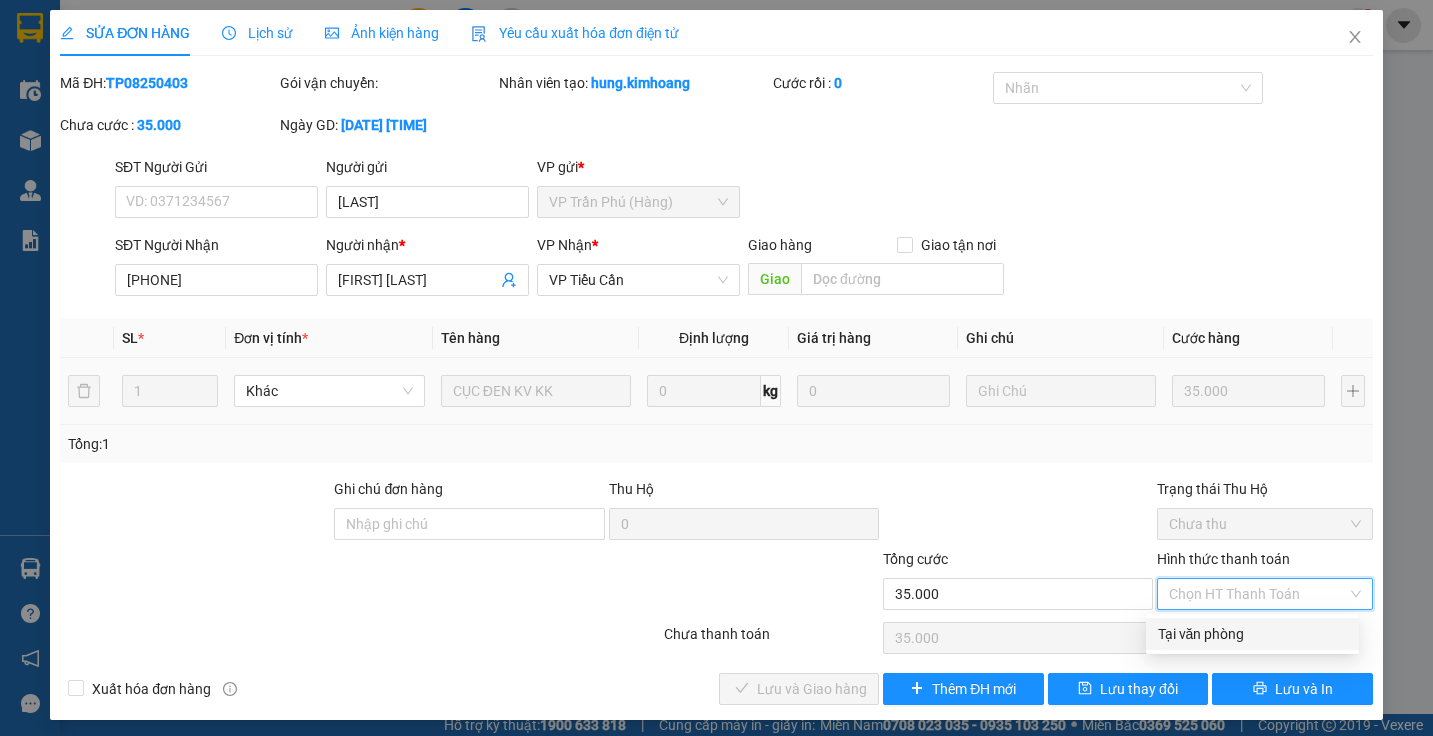 click on "Tại văn phòng" at bounding box center (1252, 634) 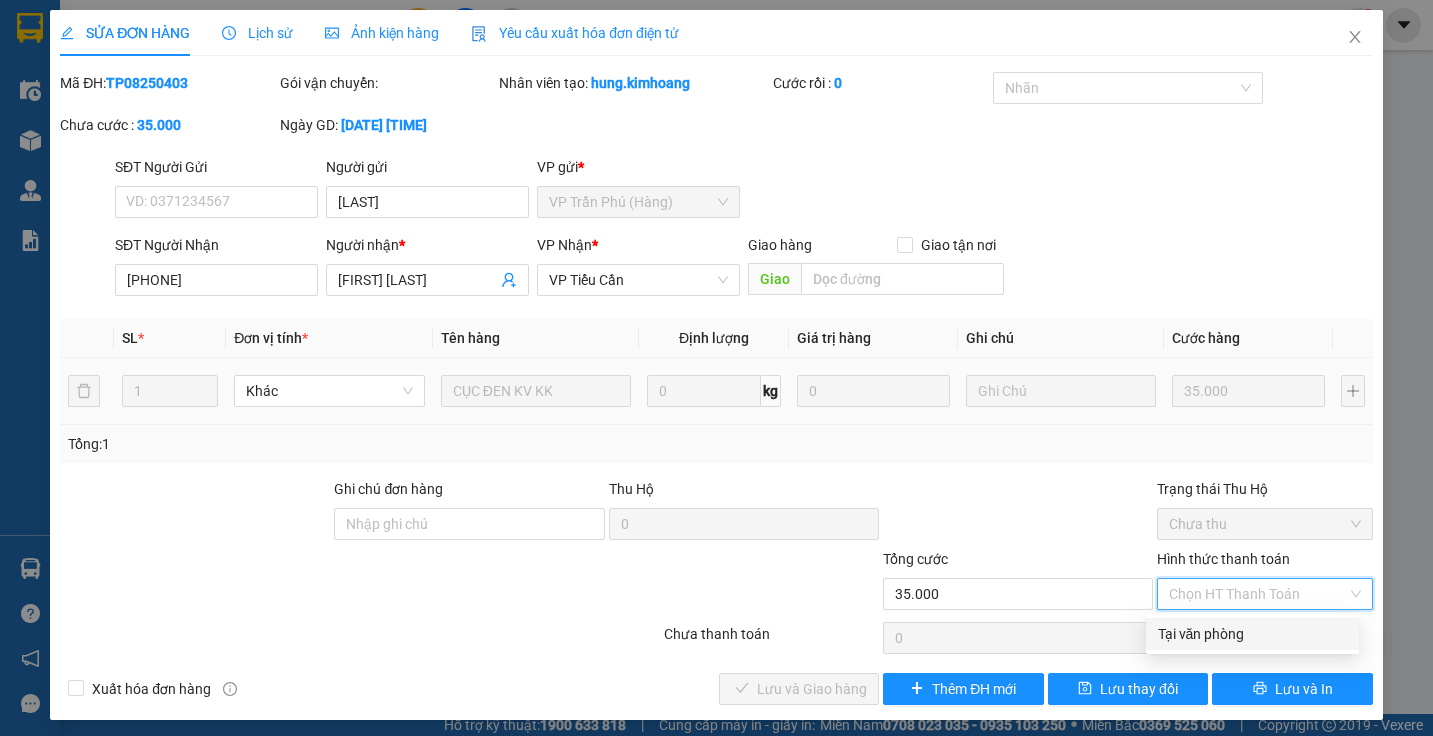 click on "Chọn HT Thanh Toán" at bounding box center (1264, 638) 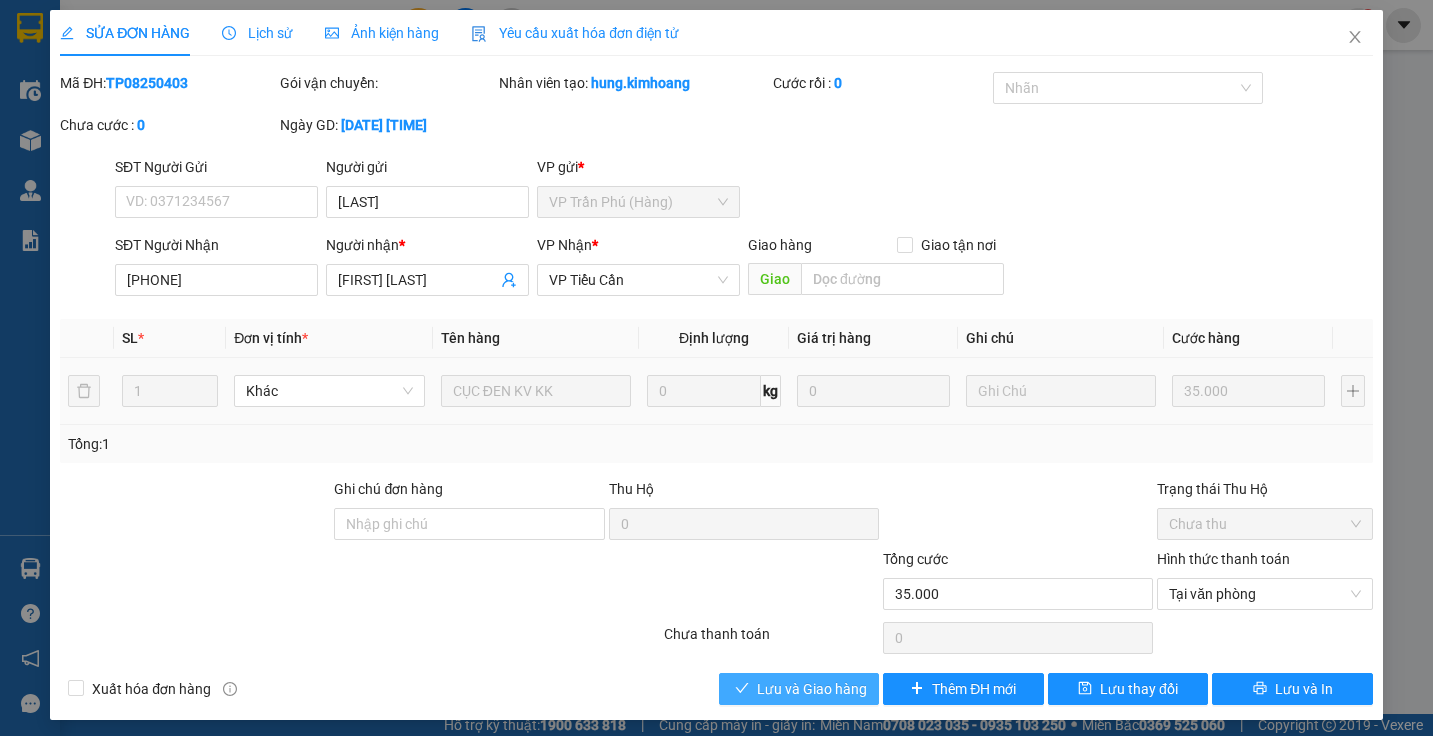 click on "Lưu và Giao hàng" at bounding box center [799, 689] 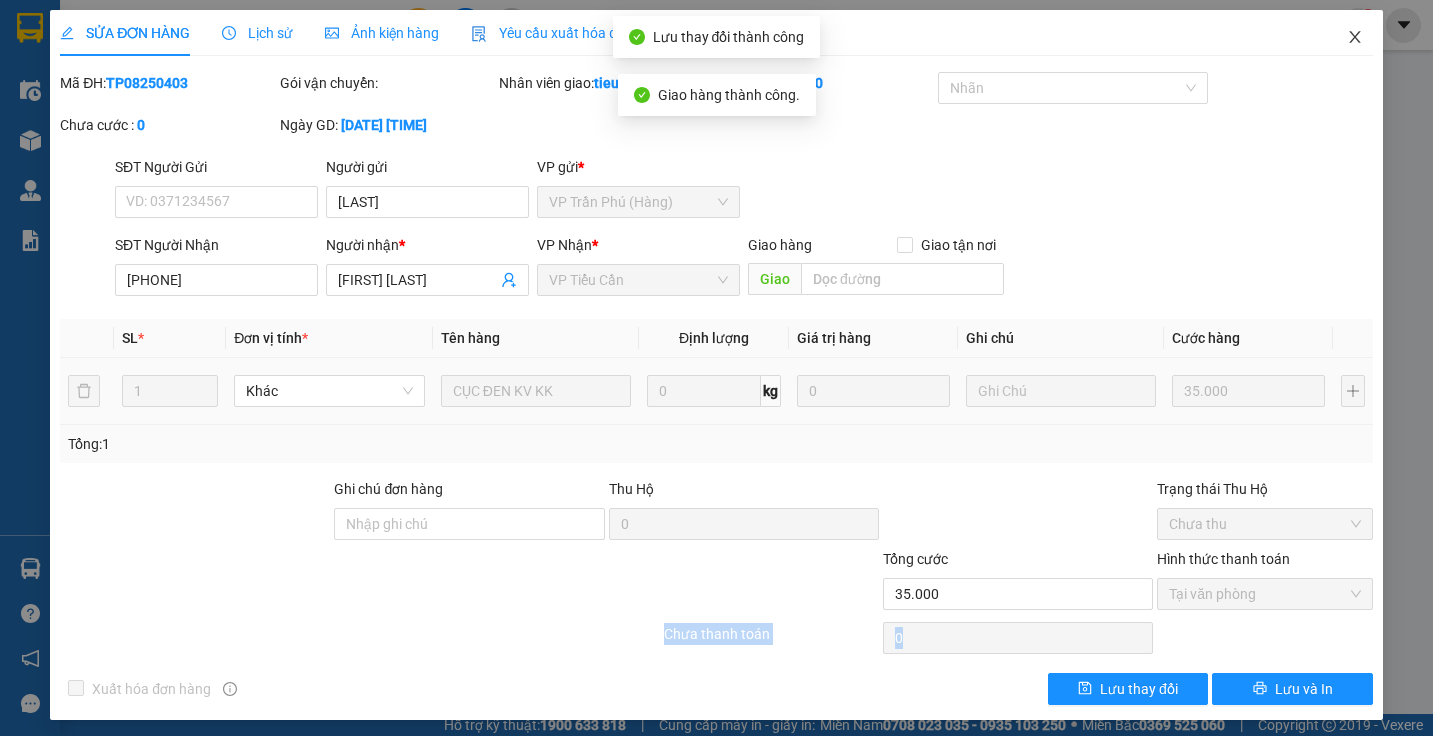click 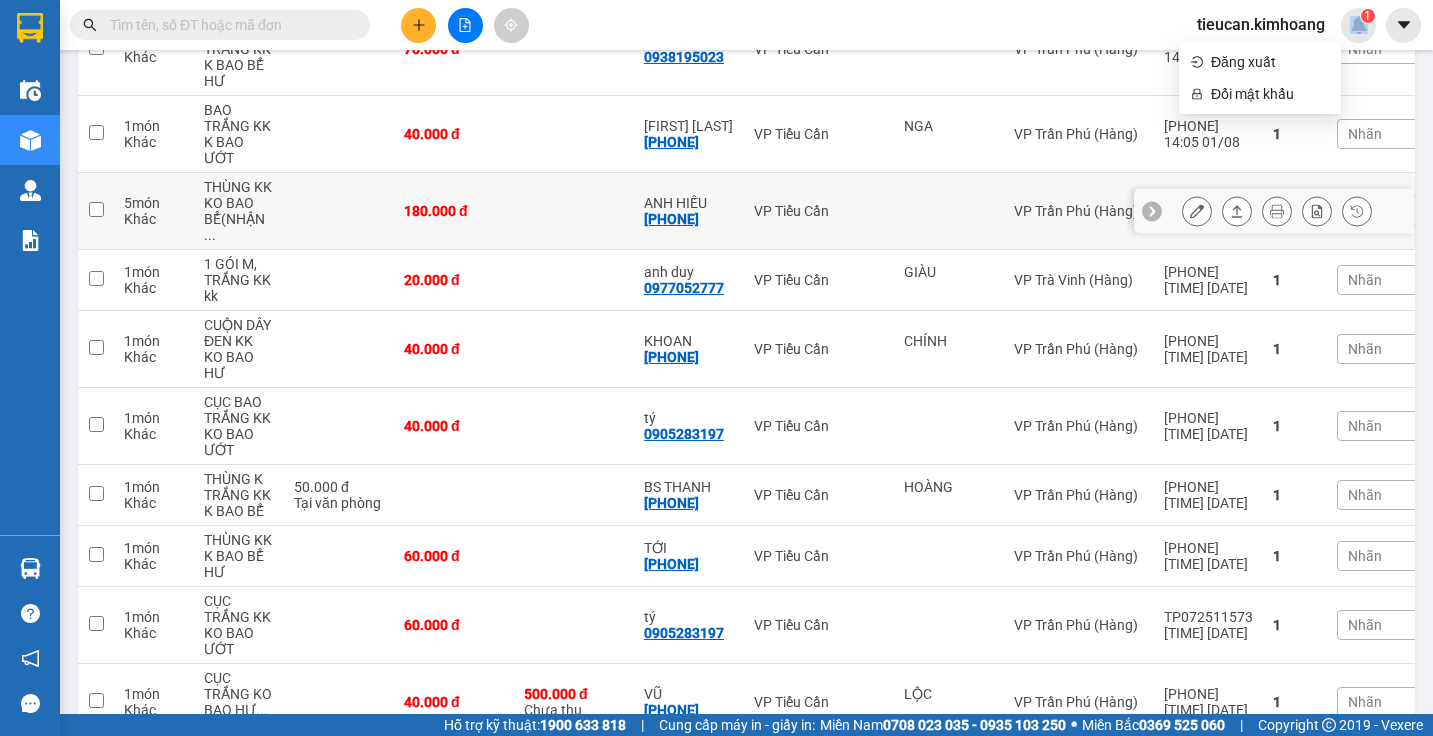 scroll, scrollTop: 700, scrollLeft: 0, axis: vertical 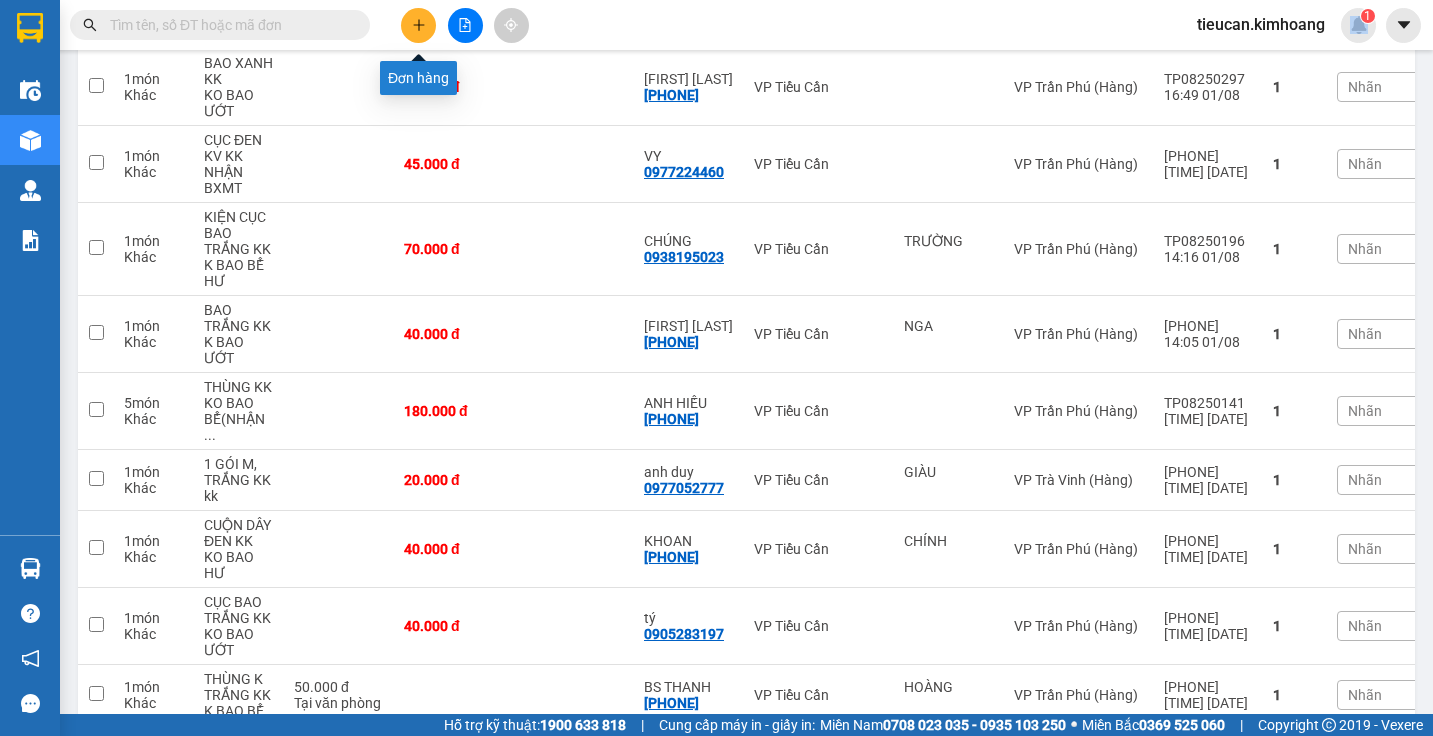 click 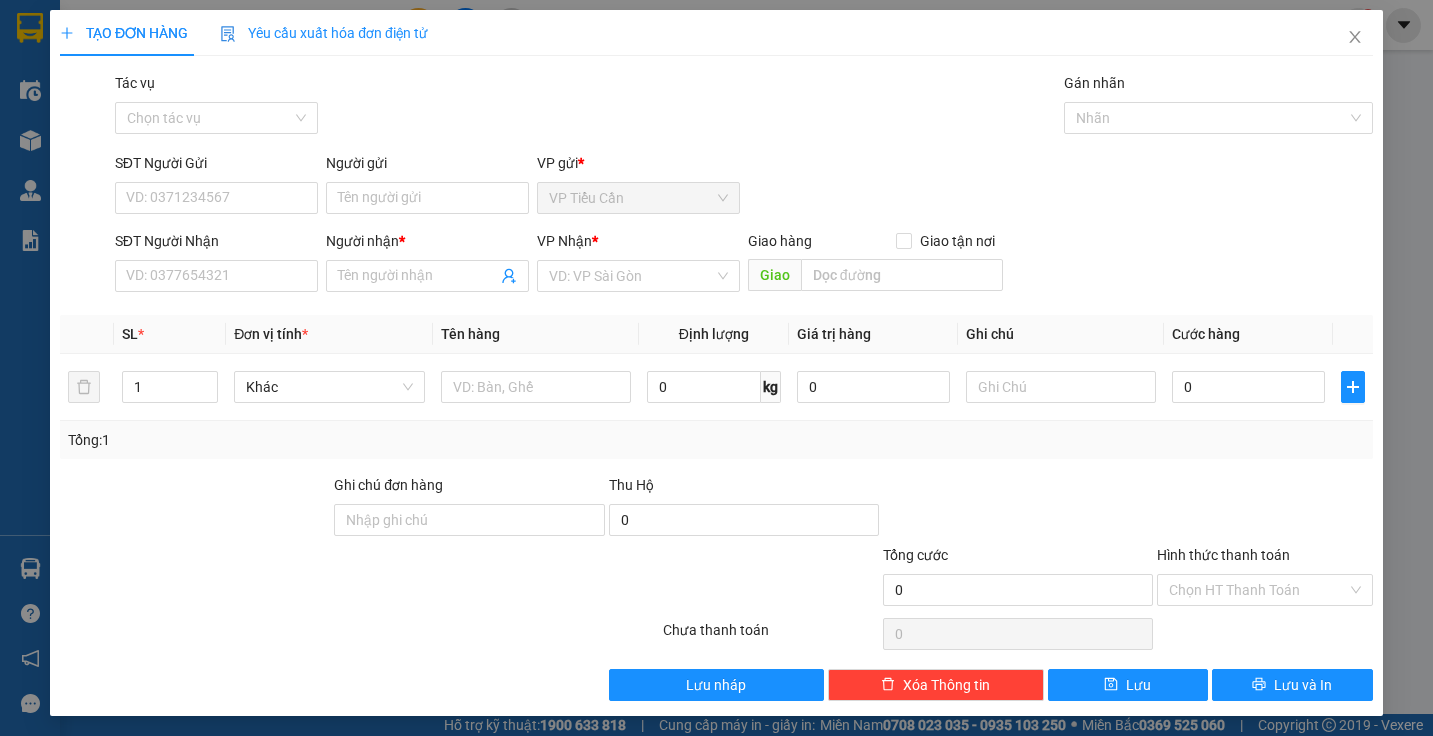 scroll, scrollTop: 0, scrollLeft: 0, axis: both 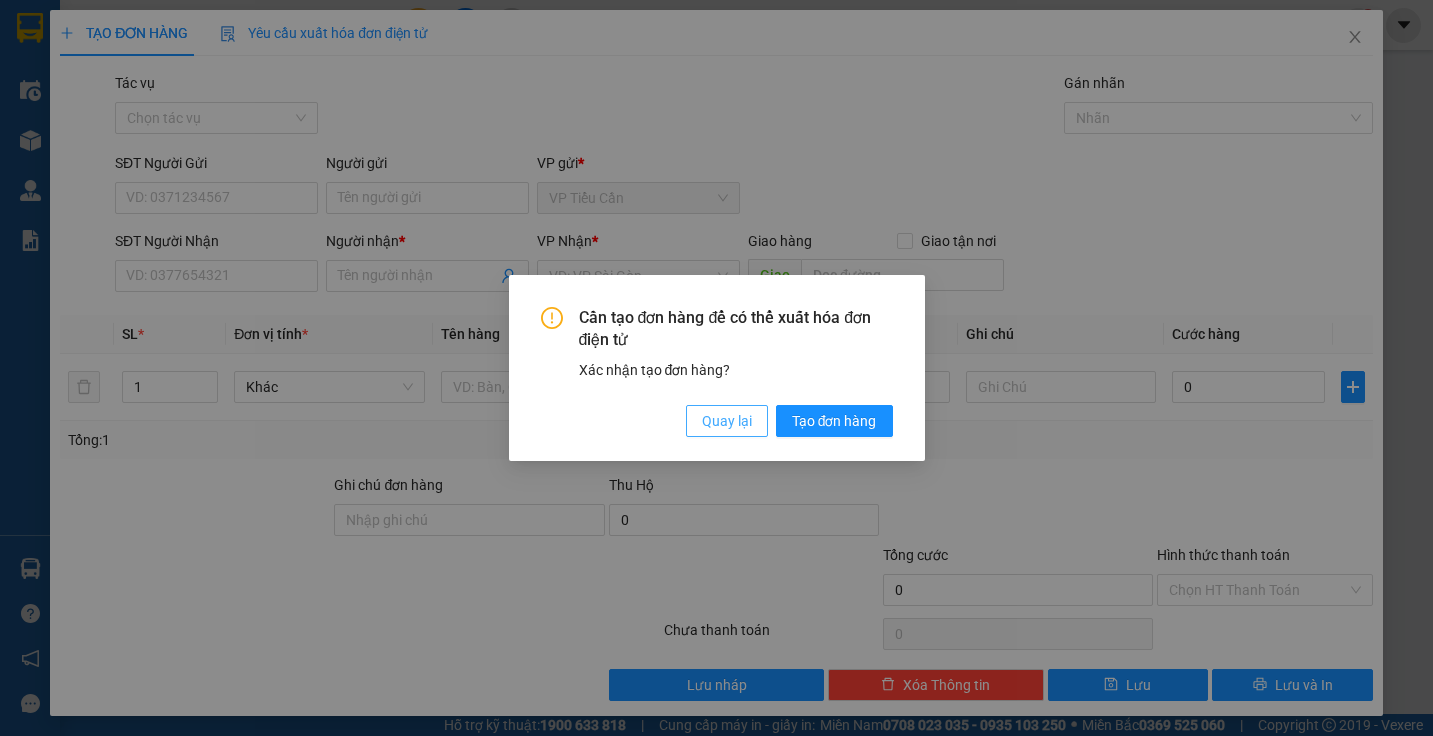 click on "Quay lại" at bounding box center [727, 421] 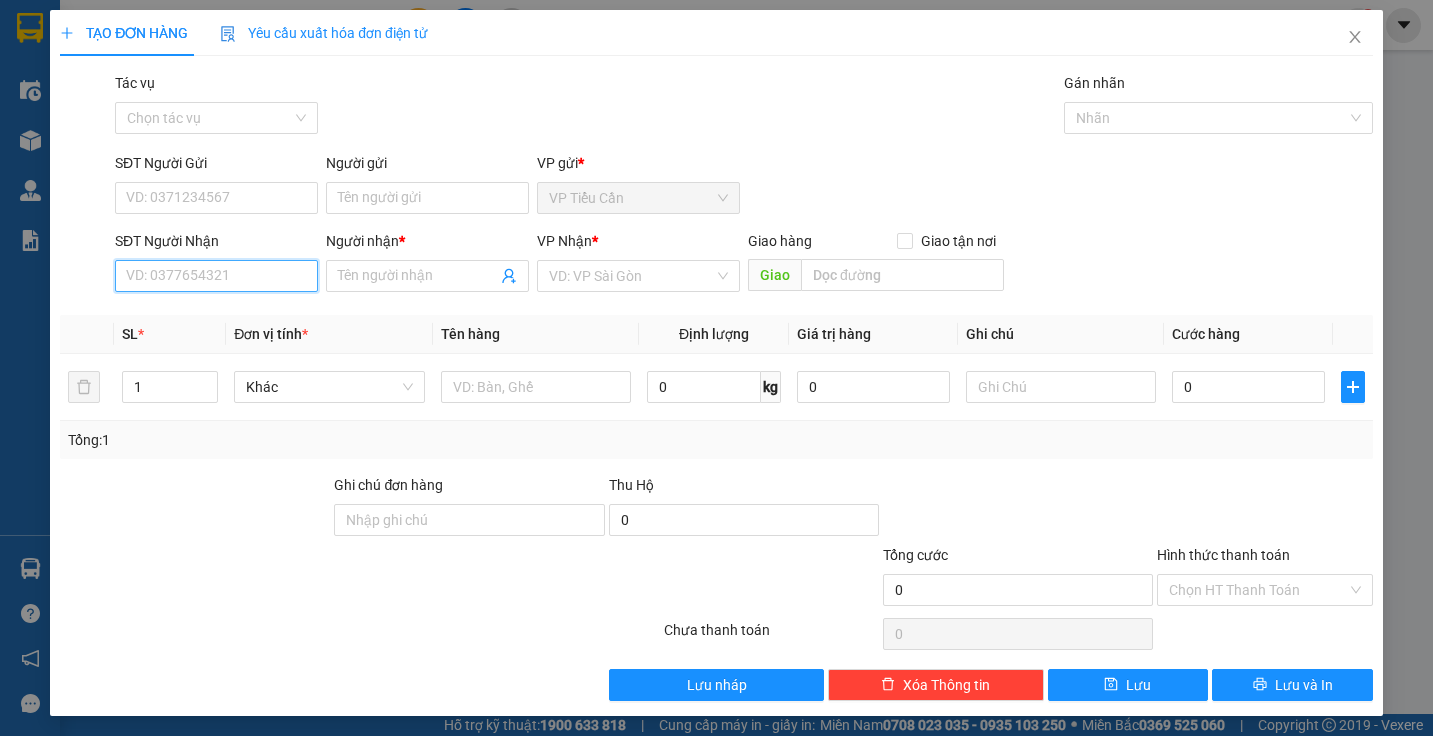 click on "SĐT Người Nhận" at bounding box center (216, 276) 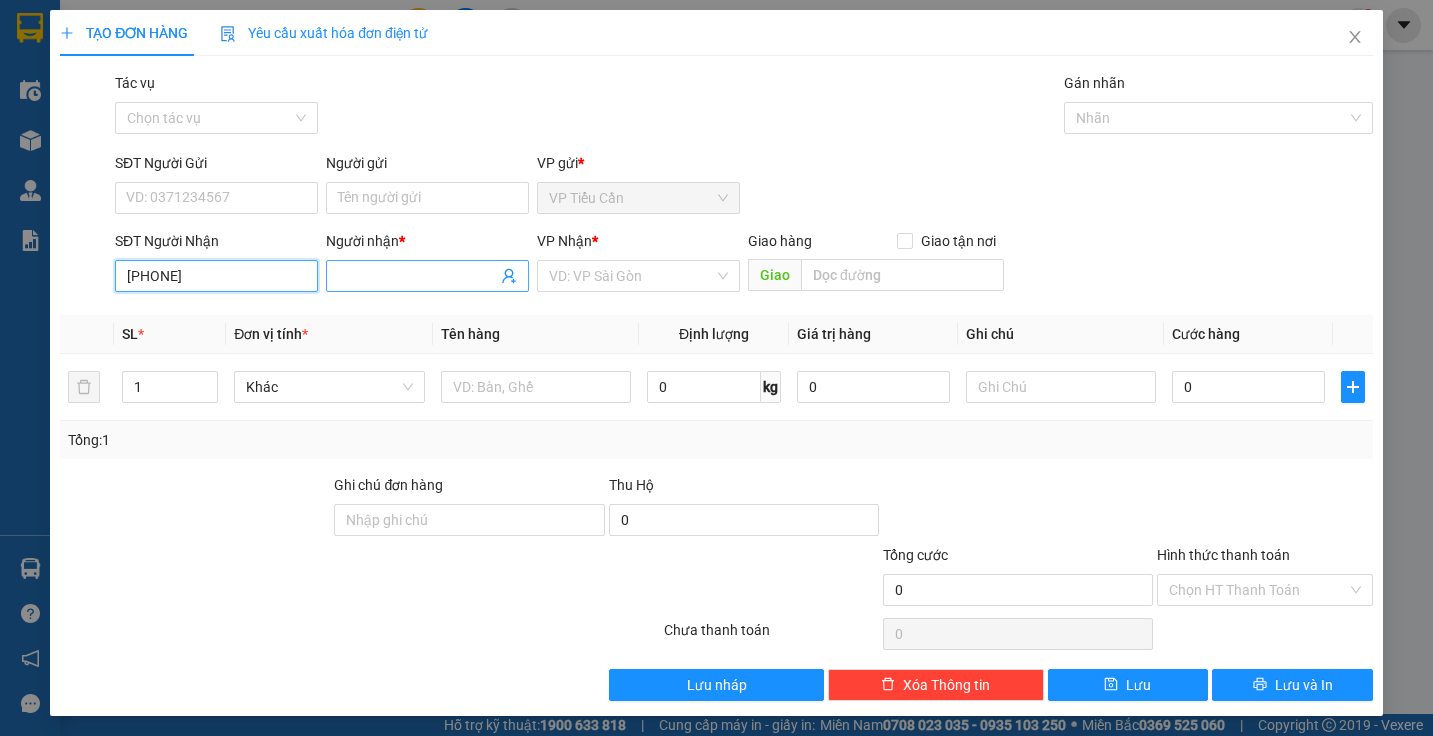 type on "0983746746" 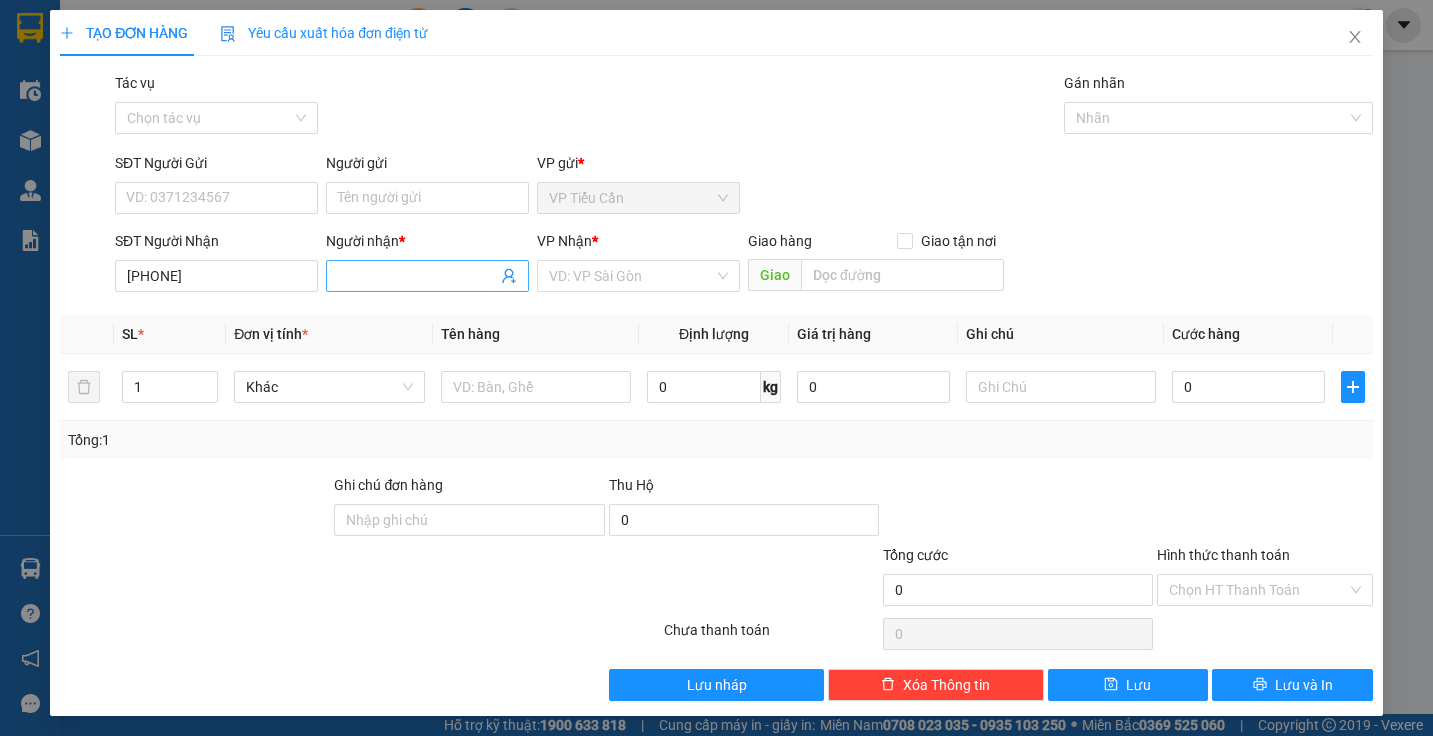 click on "Người nhận  *" at bounding box center (417, 276) 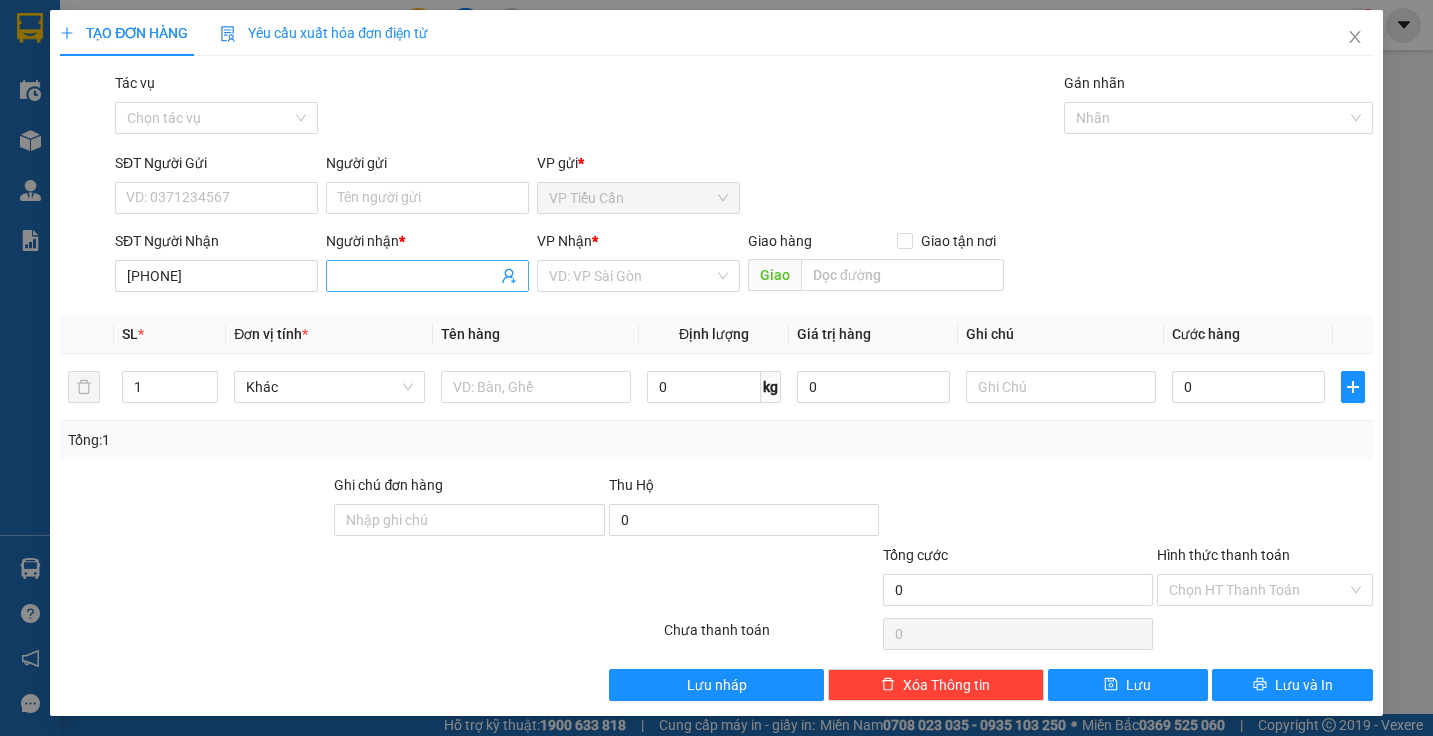 click on "Người nhận  *" at bounding box center (417, 276) 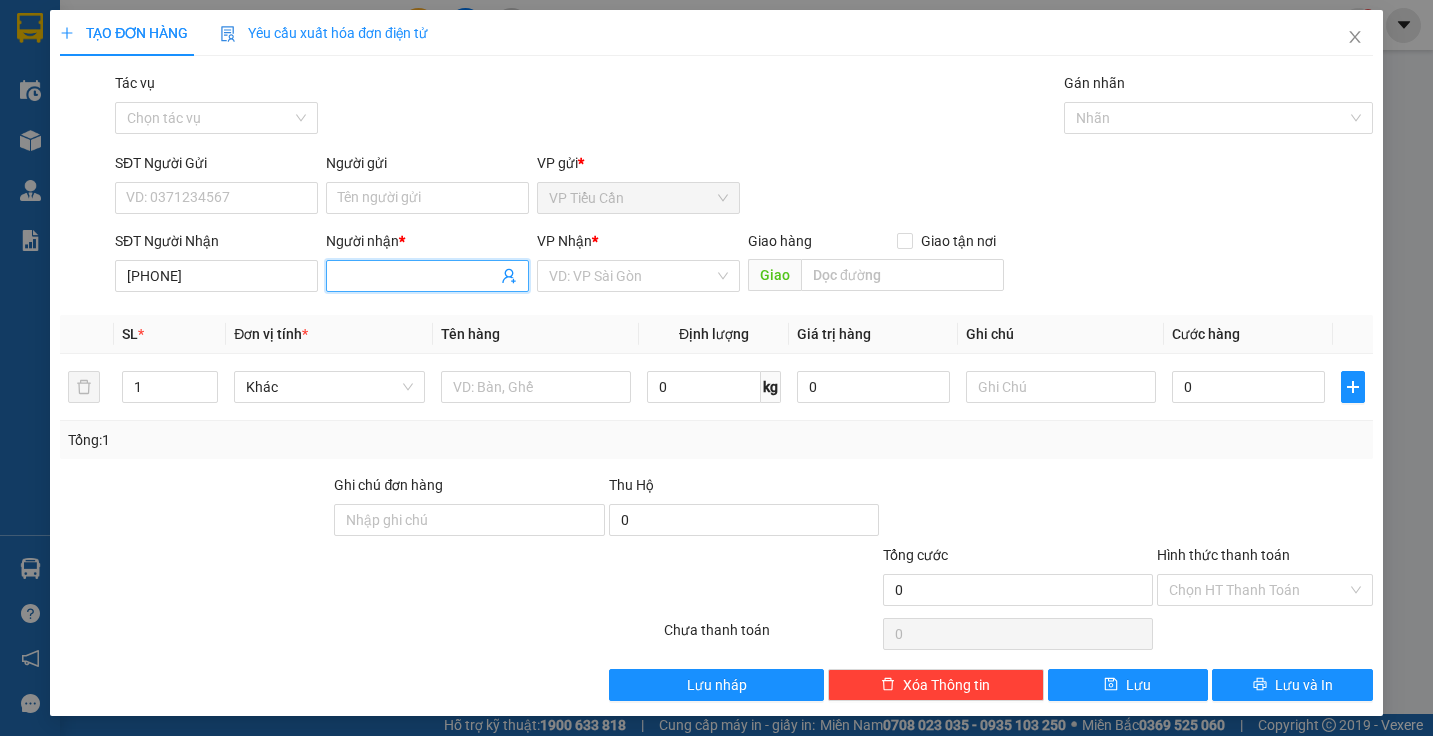 click on "Người nhận  *" at bounding box center (417, 276) 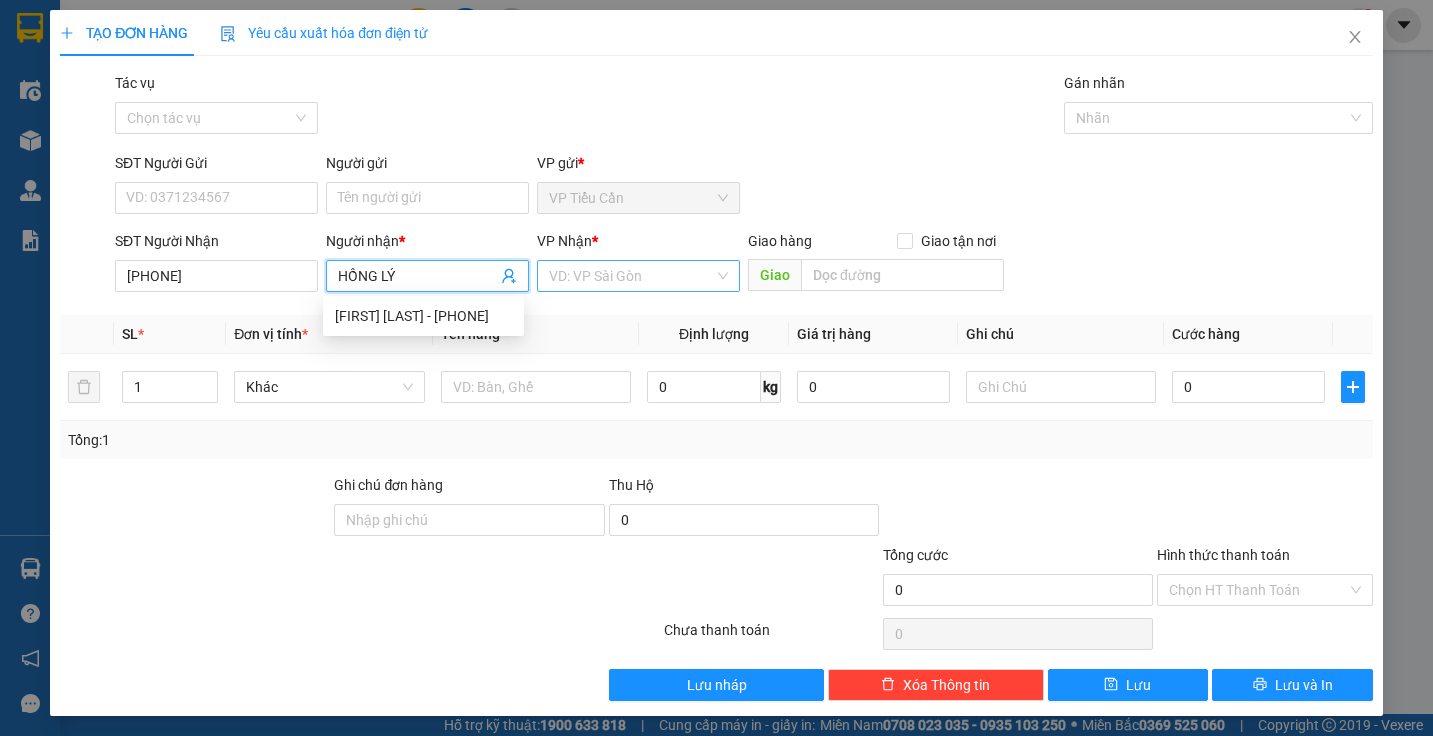 type on "HỒNG LÝ" 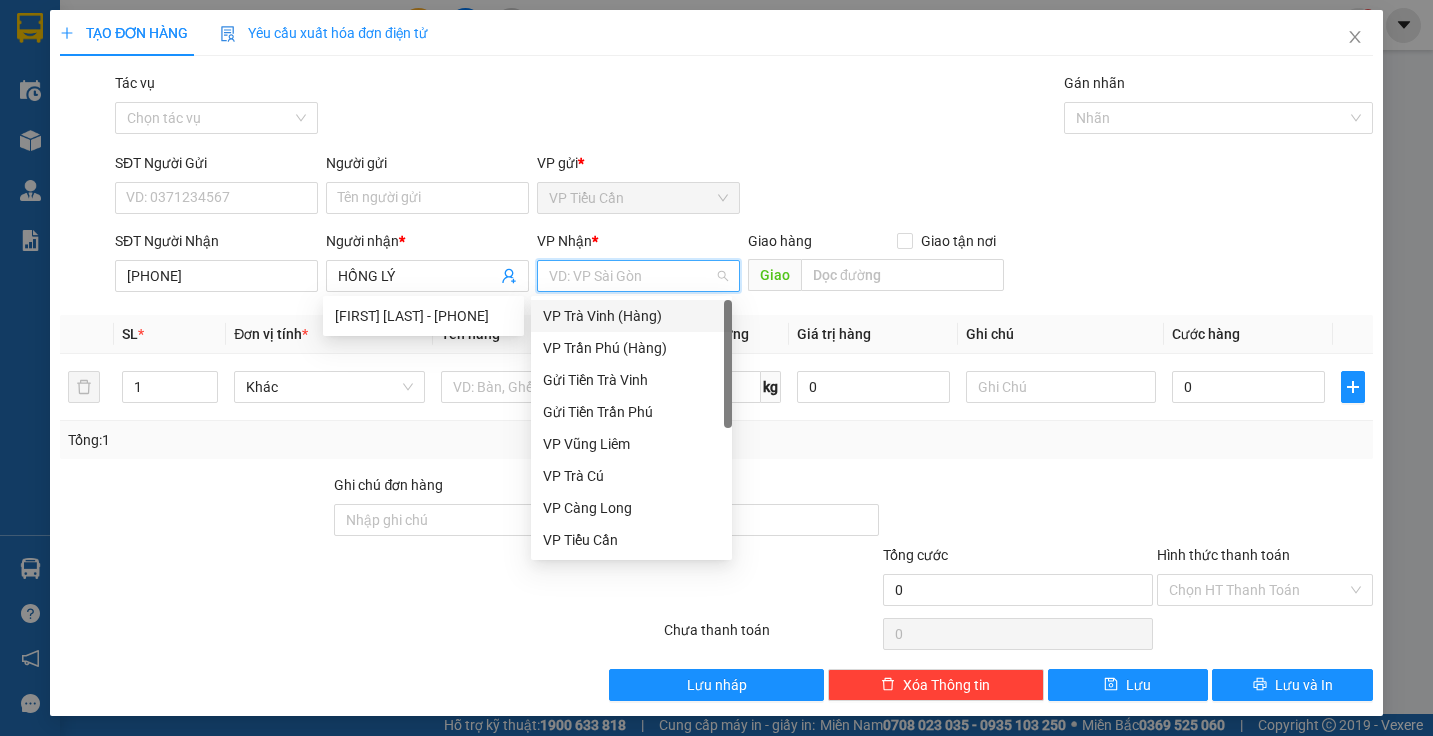 click at bounding box center [631, 276] 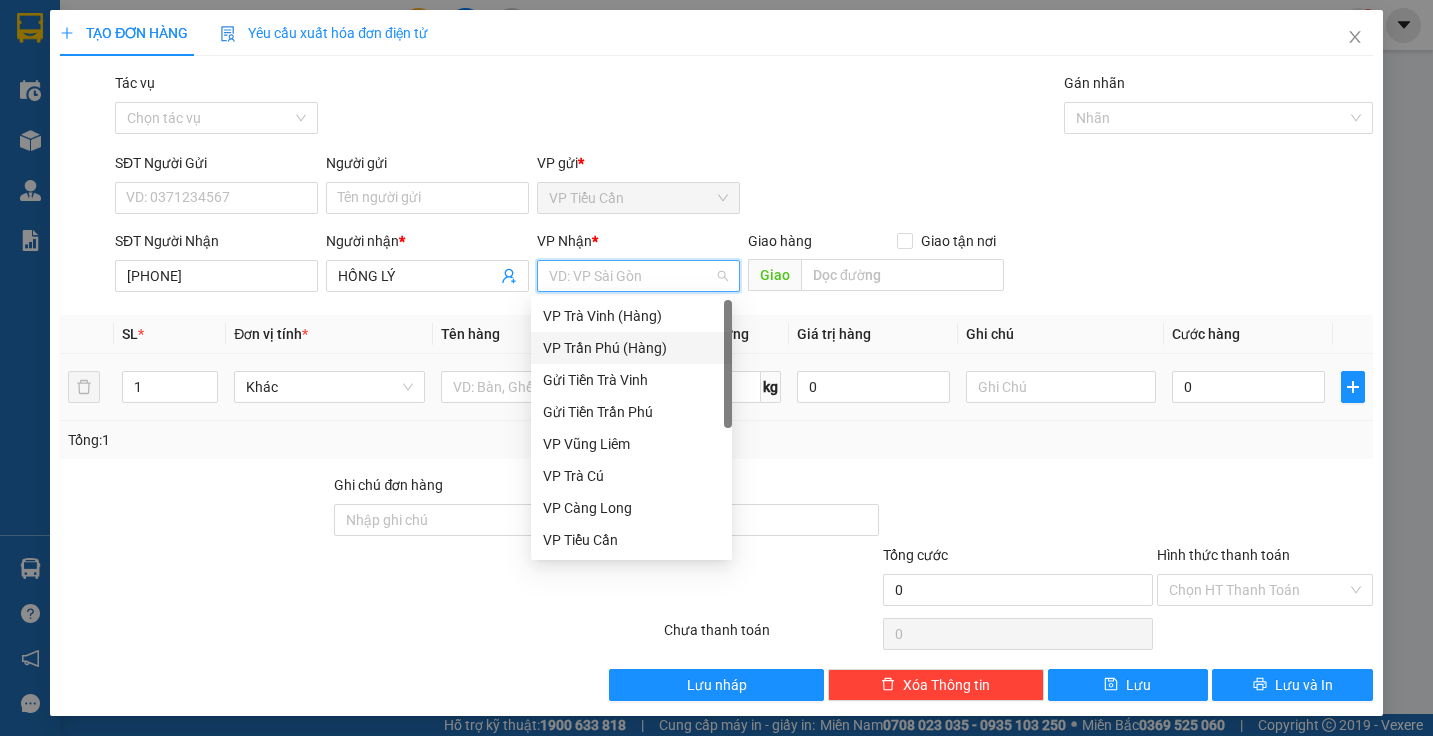 drag, startPoint x: 614, startPoint y: 343, endPoint x: 583, endPoint y: 358, distance: 34.43835 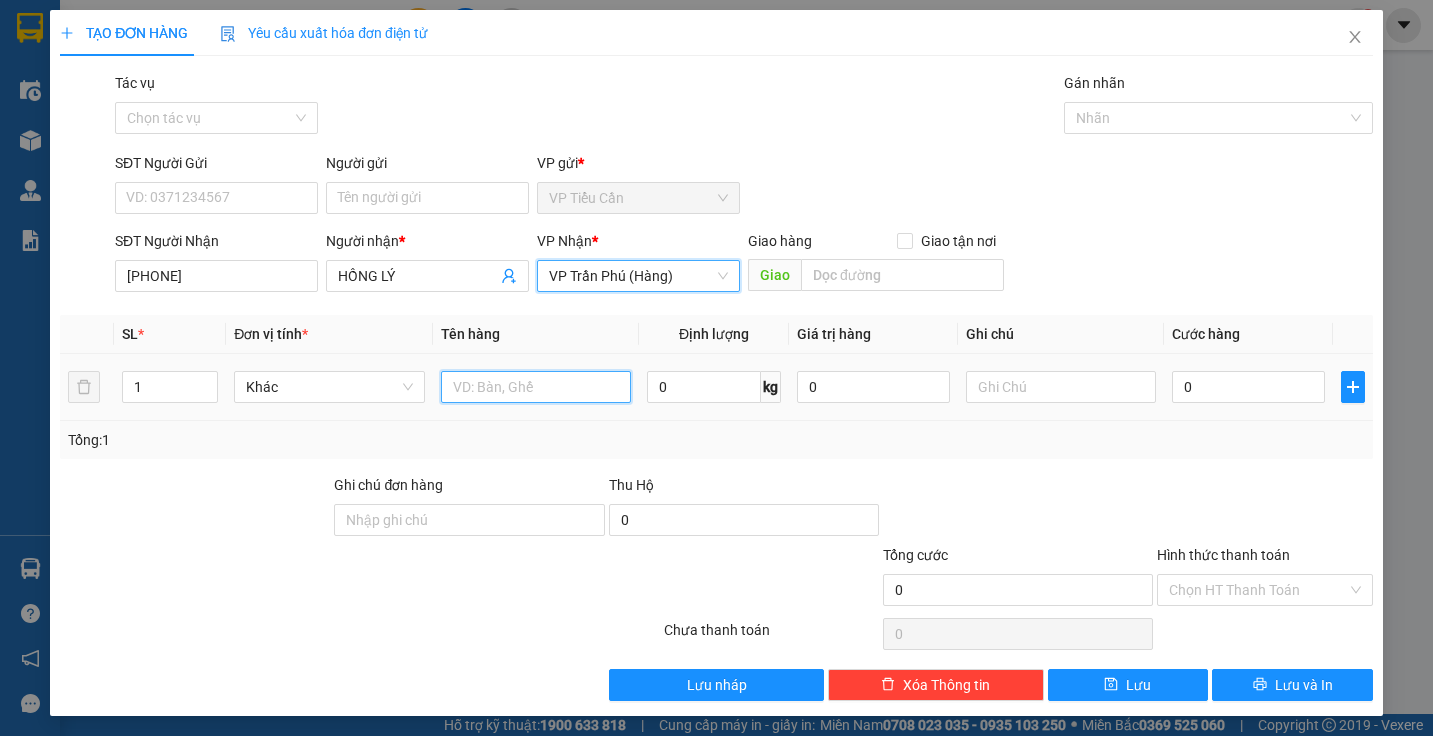 click at bounding box center (536, 387) 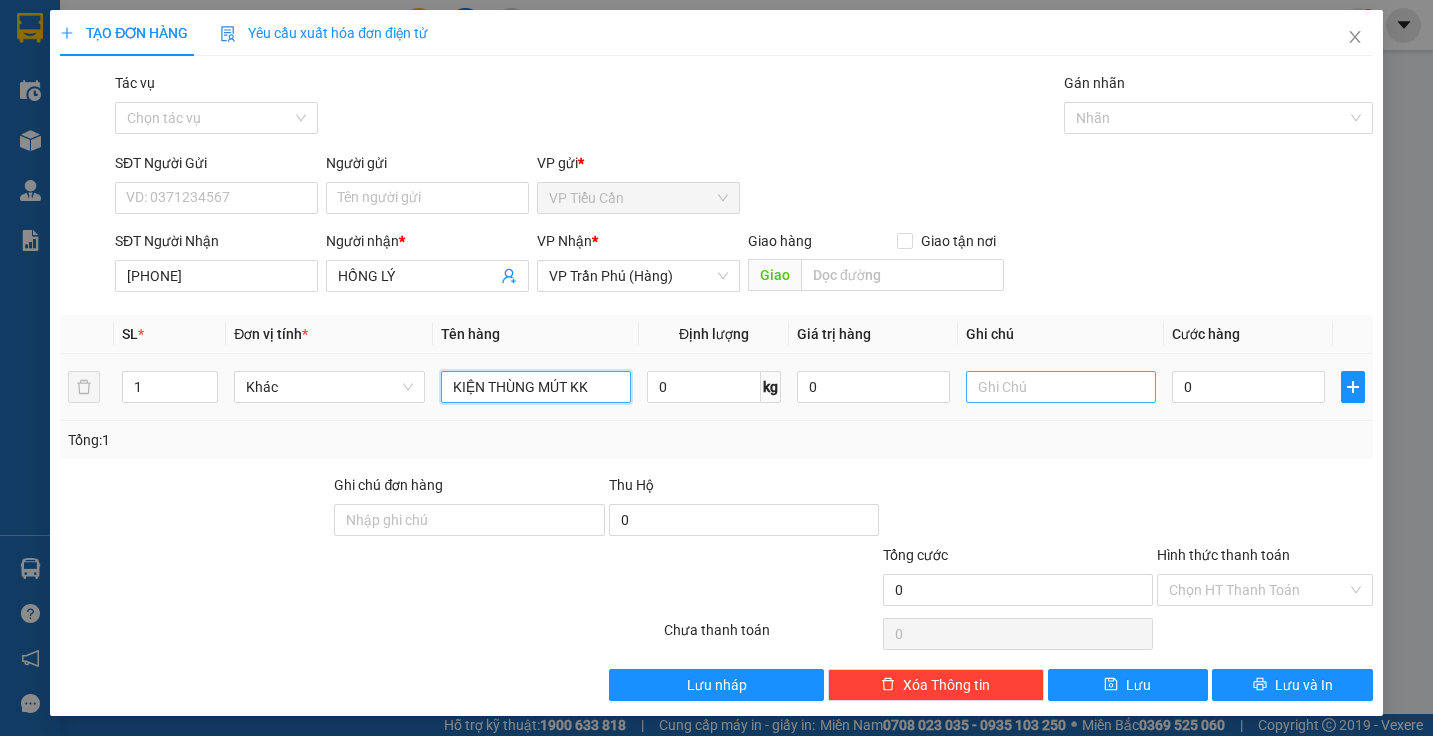 type on "KIỆN THÙNG MÚT KK" 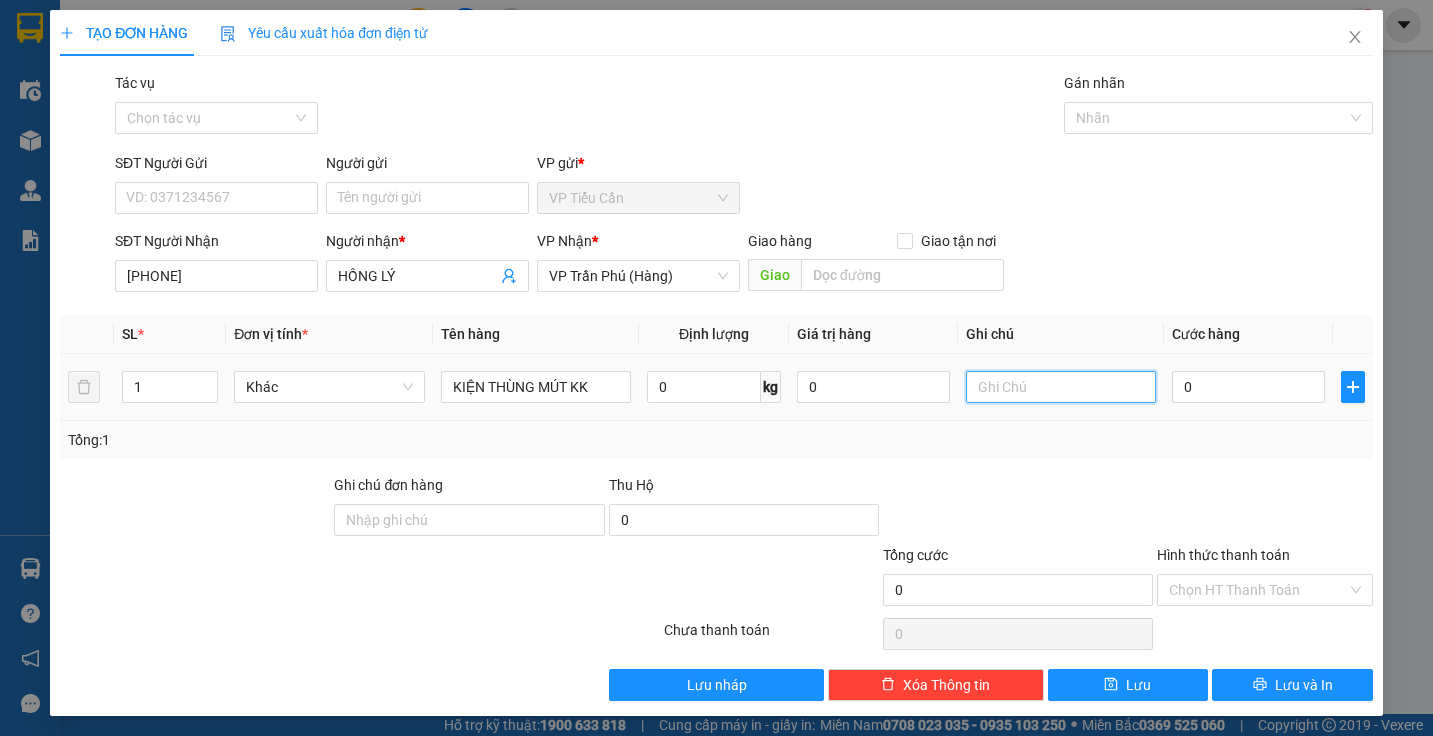 click at bounding box center [1061, 387] 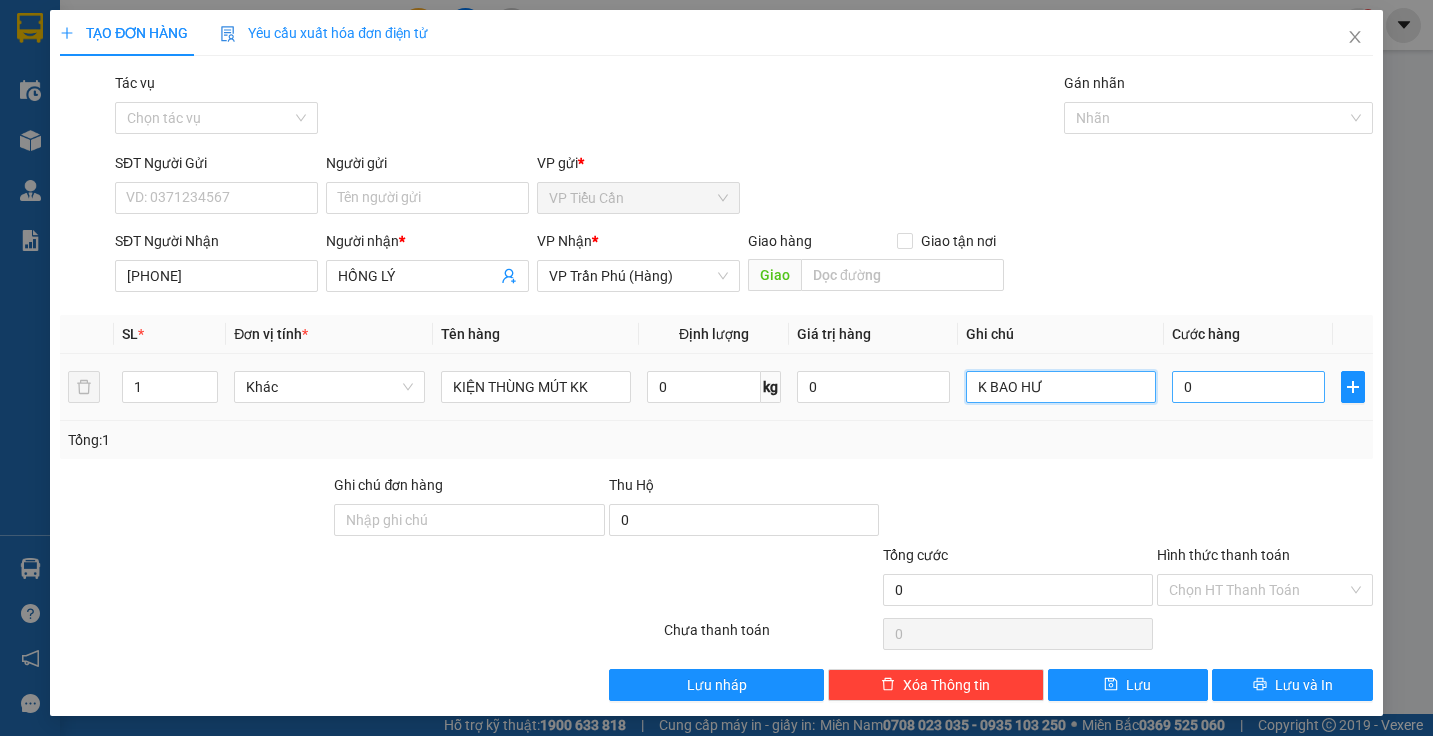 type on "K BAO HƯ" 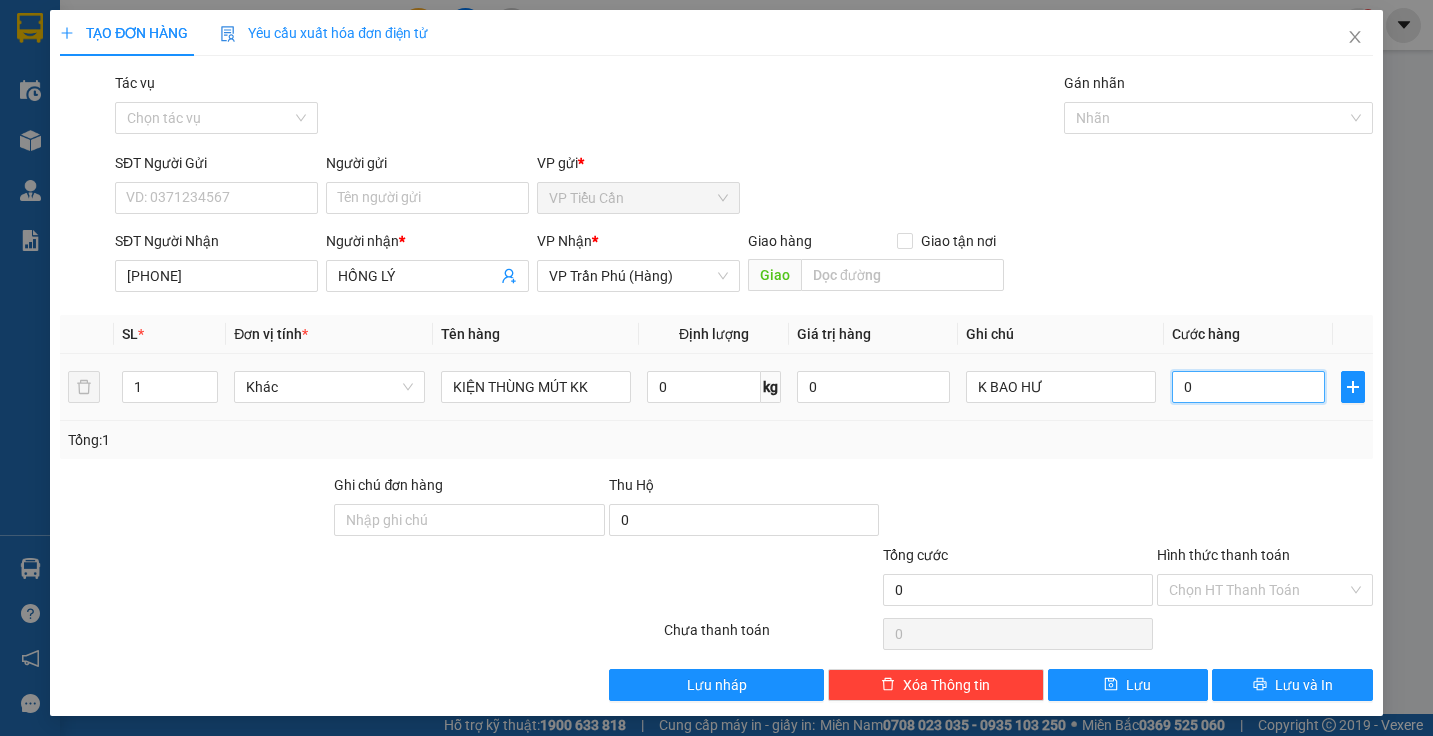 click on "0" at bounding box center [1248, 387] 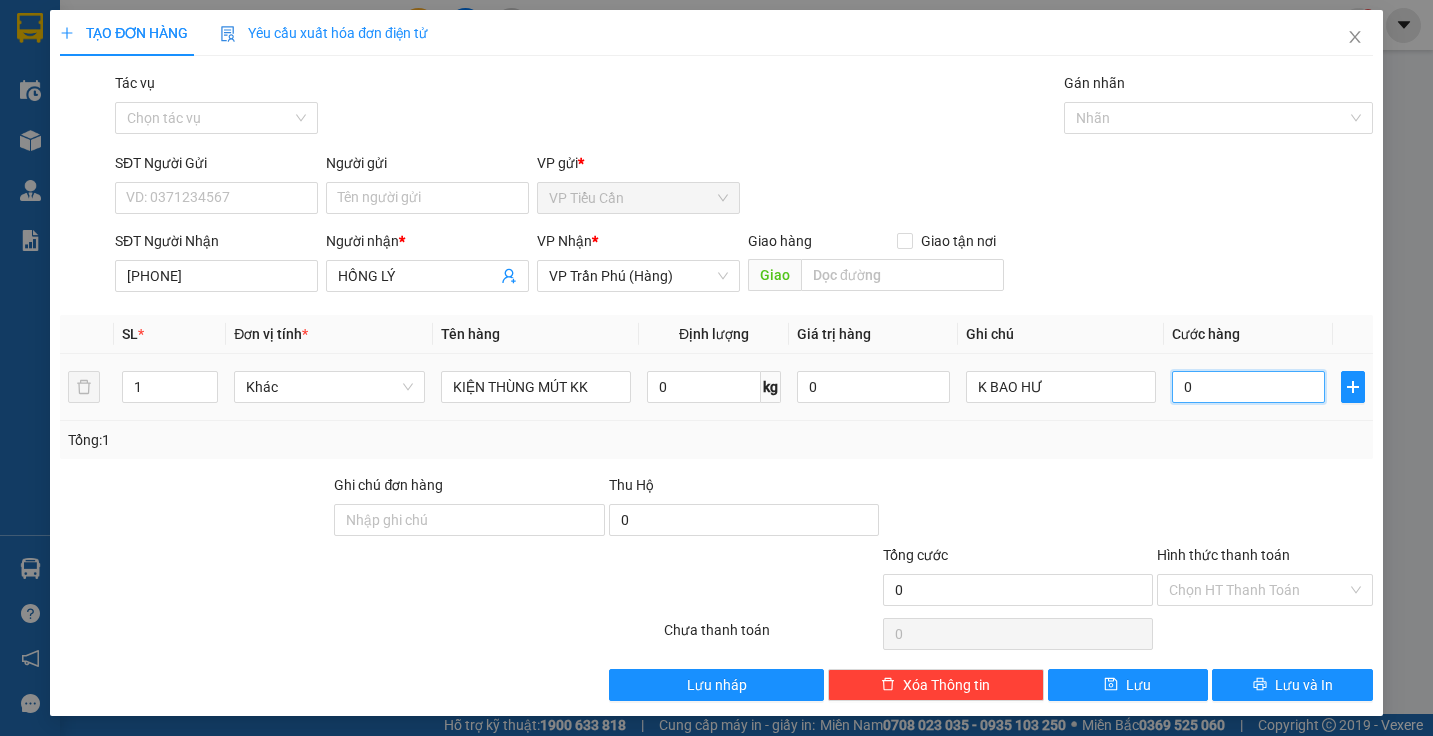 type on "4" 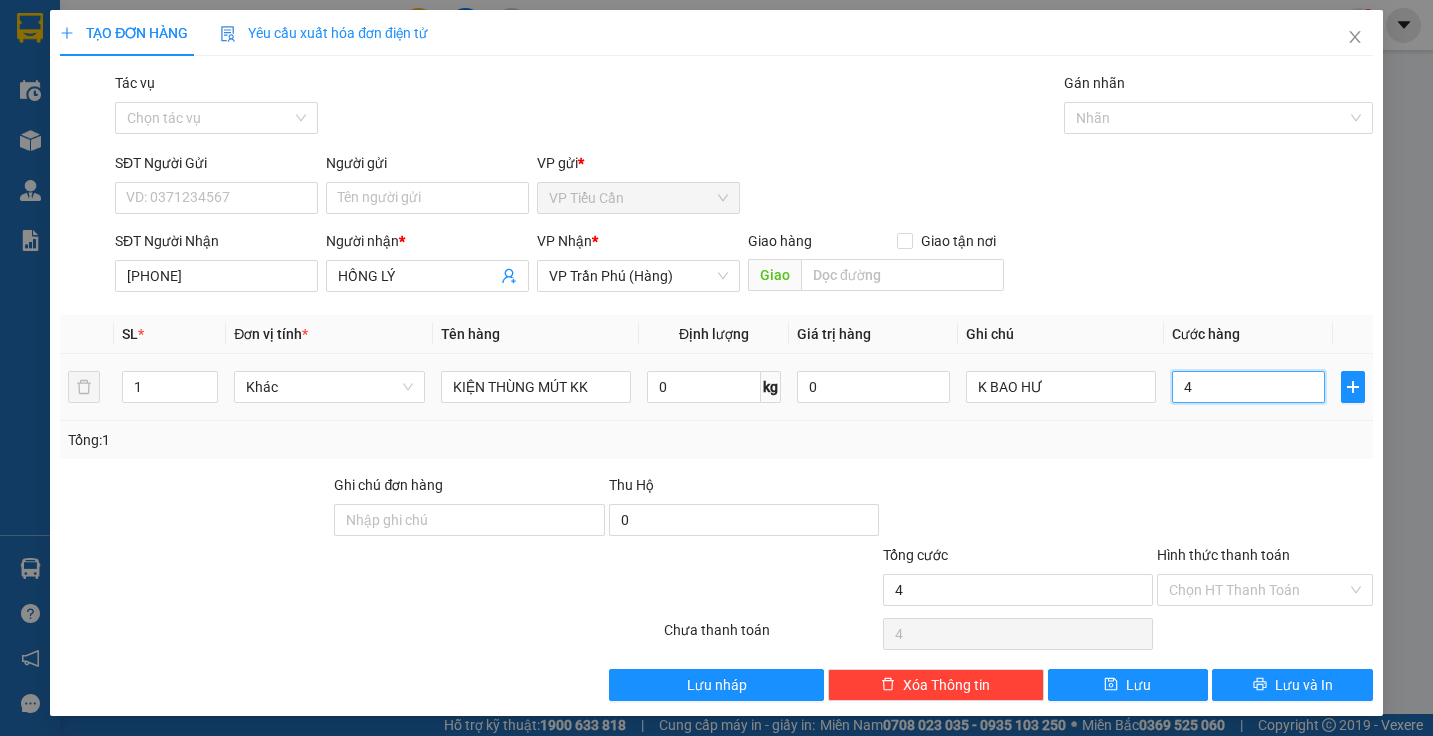 type on "45" 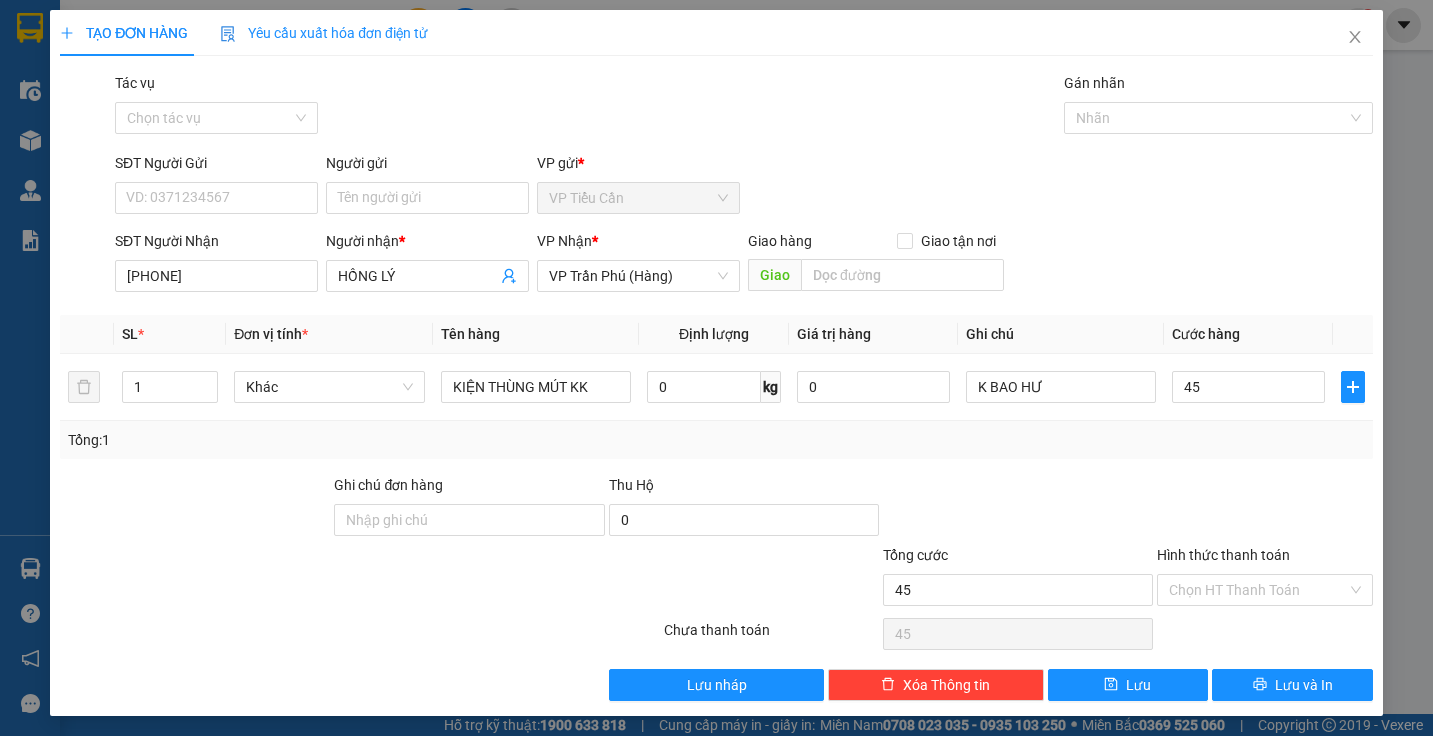 type on "45.000" 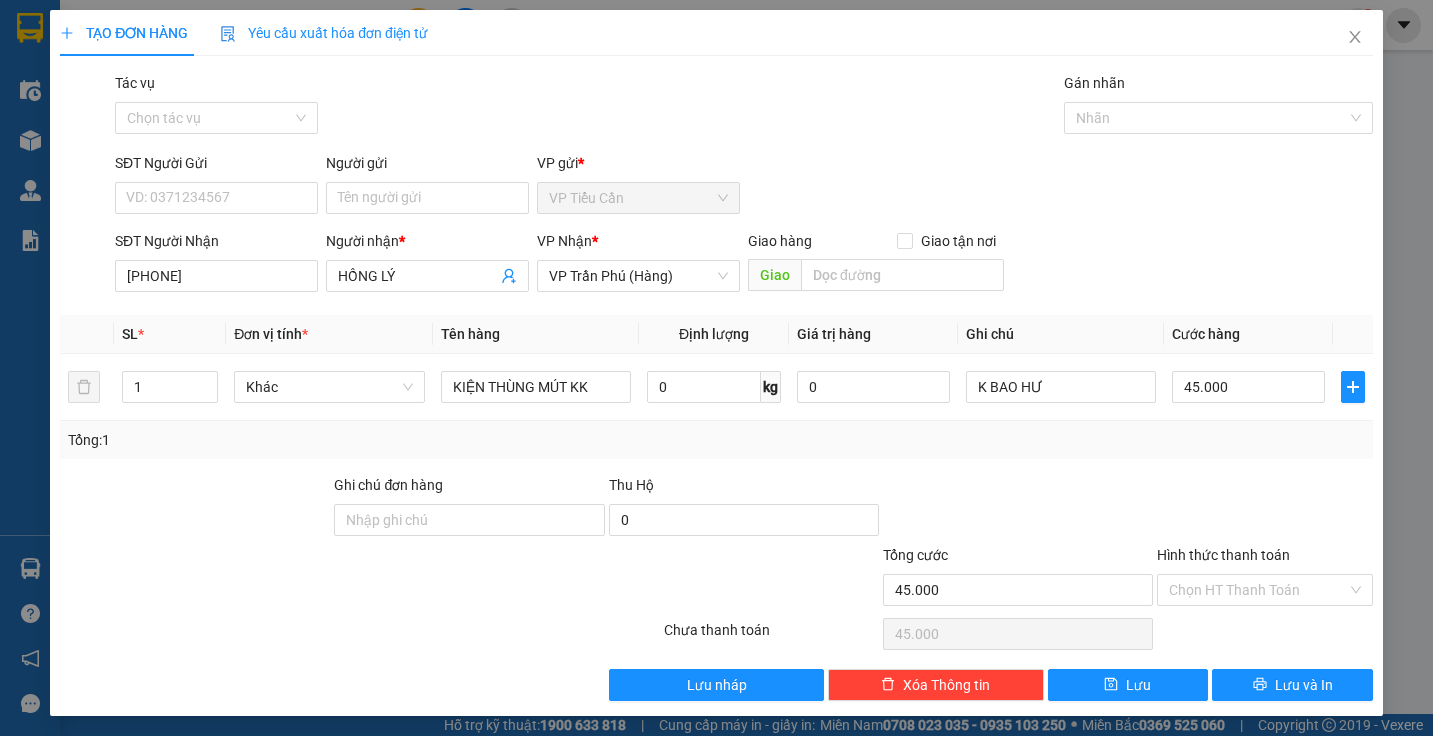 click at bounding box center [1018, 509] 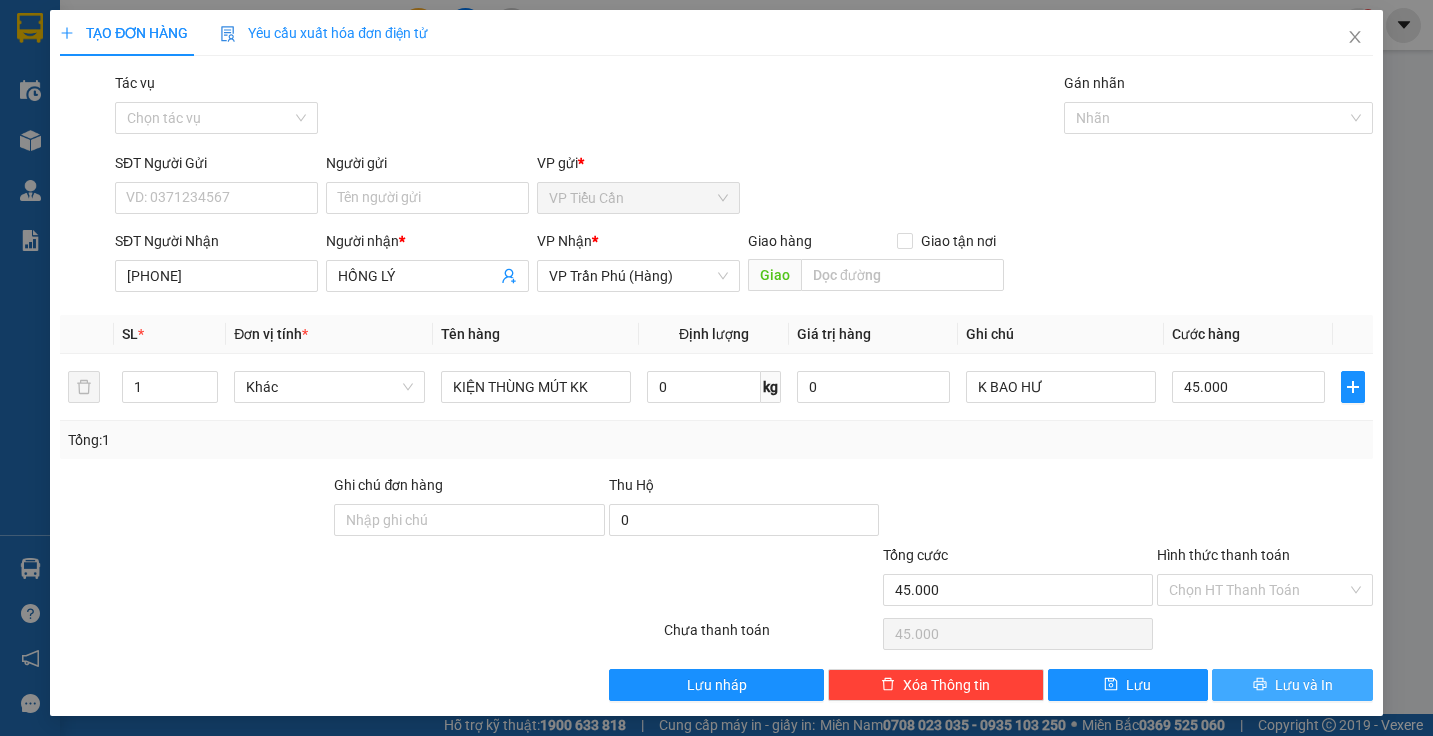 click on "Lưu và In" at bounding box center (1304, 685) 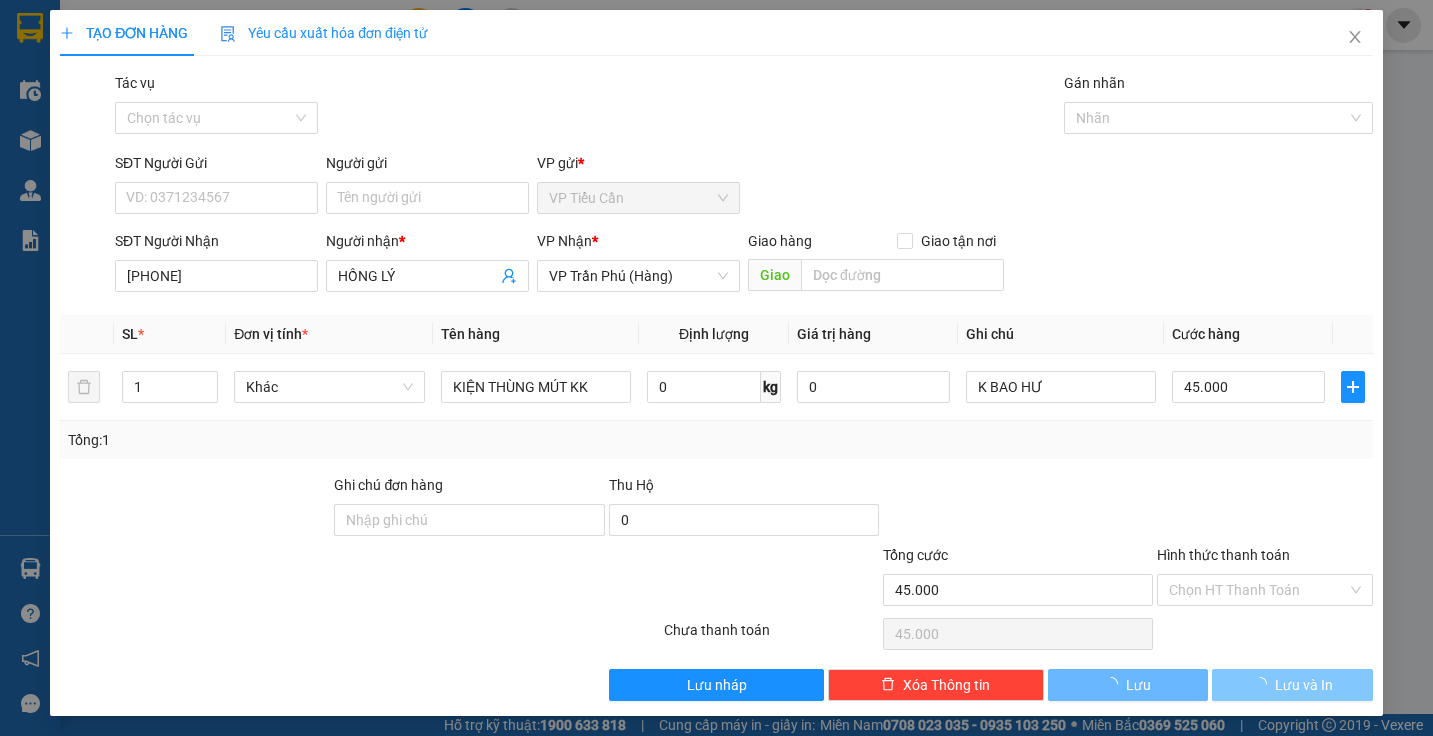 click on "Lưu và In" at bounding box center (1304, 685) 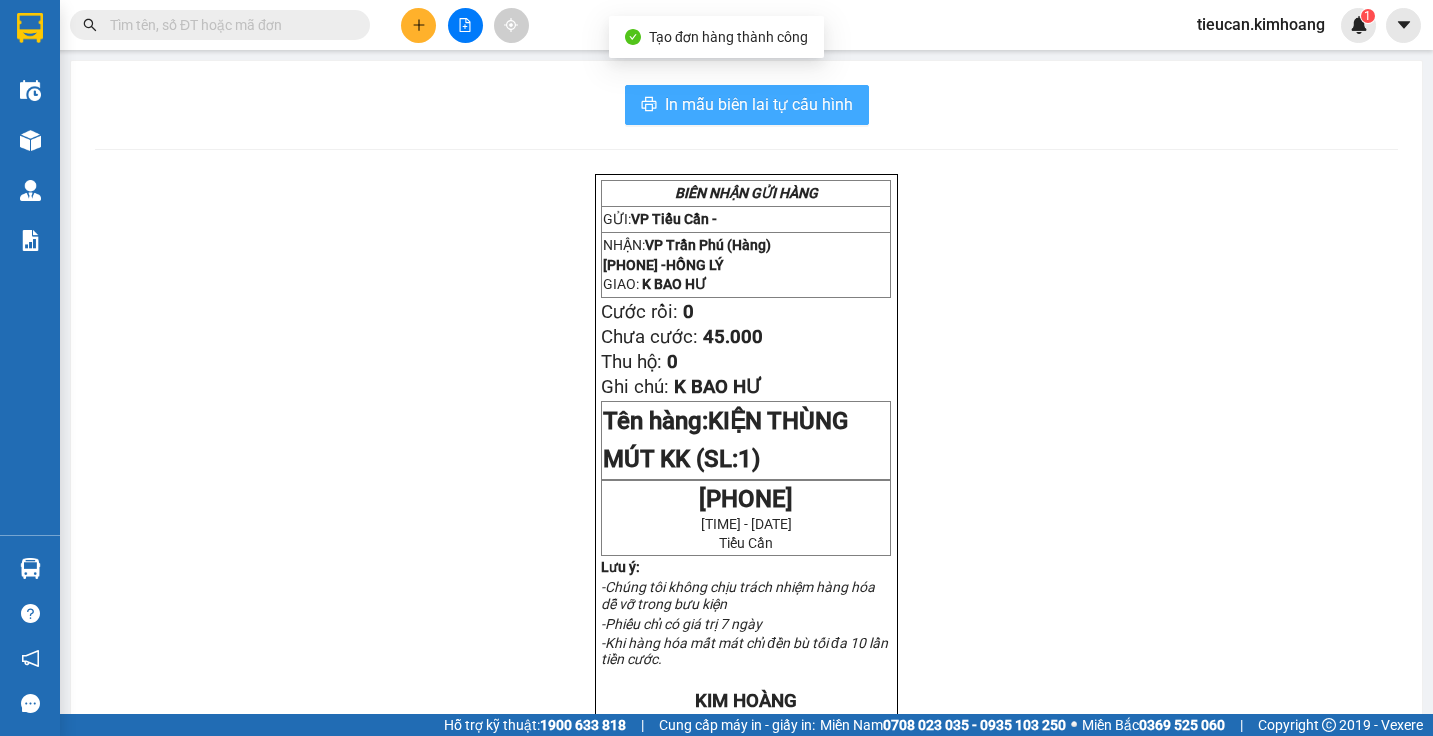 click on "In mẫu biên lai tự cấu hình" at bounding box center [759, 104] 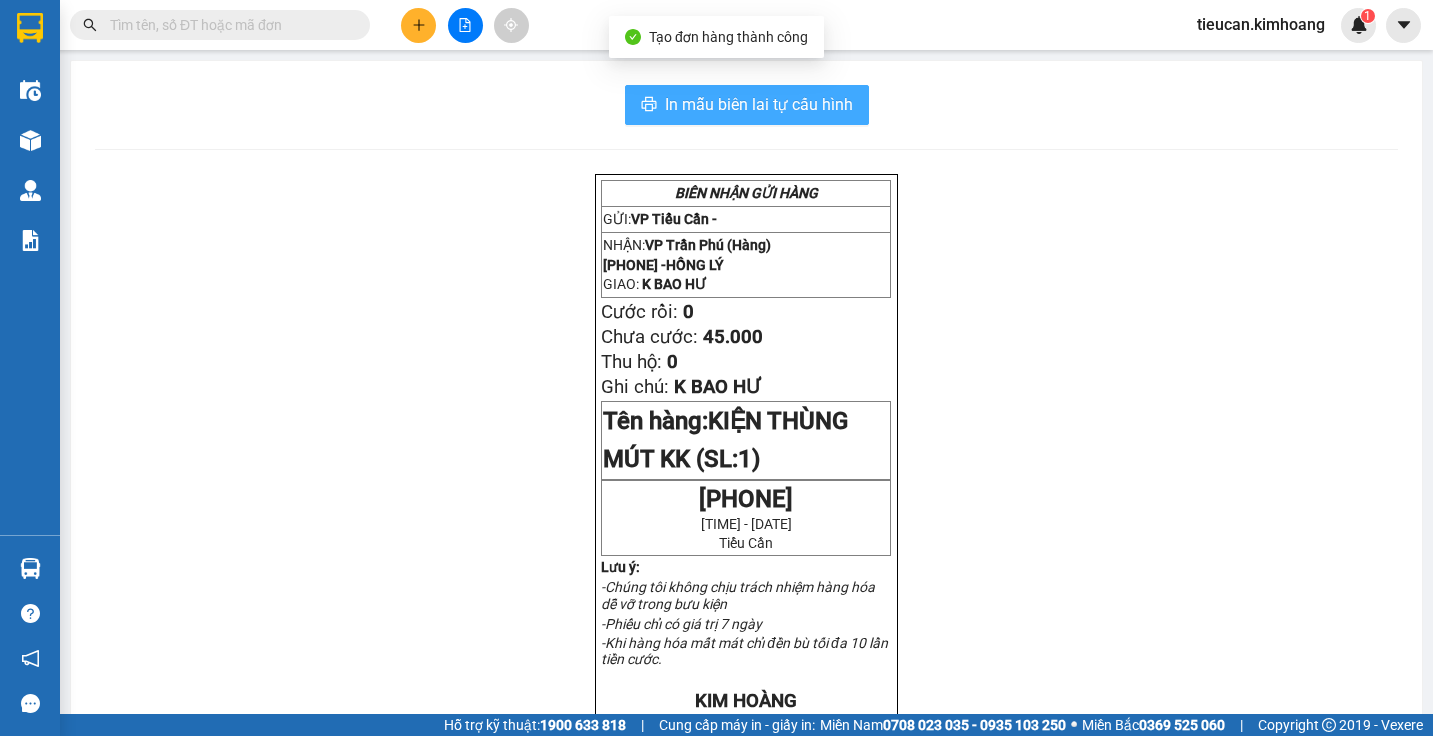 scroll, scrollTop: 0, scrollLeft: 0, axis: both 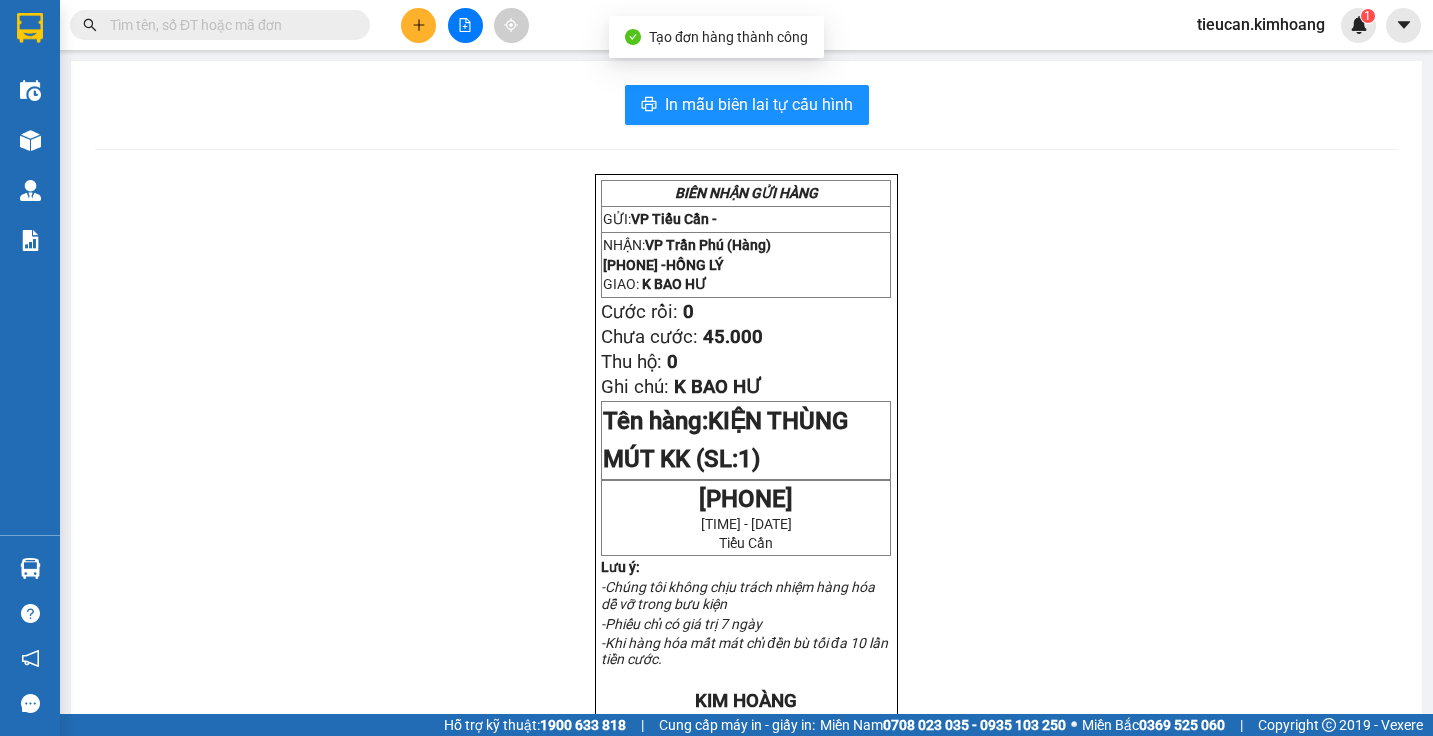click on "BIÊN NHẬN GỬI HÀNG
GỬI:  VP Tiểu Cần -
NHẬN:  VP Trần Phú (Hàng)
0983746746 -  HỒNG LÝ
GIAO:    K BAO HƯ
Cước rồi:   0
Chưa cước:   45.000
Thu hộ:   0
Ghi chú:   K BAO HƯ
Tên hàng:  KIỆN THÙNG MÚT KK (SL:  1)
TC08250027
15:57:24 - 02/08/2025
Tiểu Cần
Lưu ý:
-Chúng tôi không chịu trách nhiệm hàng hóa dễ vỡ trong bưu kiện
-Phiếu chỉ có giá trị 7 ngày
-Khi hàng hóa mất mát chỉ đền bù tối đa 10 lần tiền cước.
KIM HOÀNG
HOTLINE:  0907163907
GỬI:  VP Tiểu Cần -
NHẬN:  VP Trần Phú (Hàng)
0983746746 -  HỒNG LÝ
GIAO :    K BAO HƯ
Cước rồi:   0
Chưa cước:   45.000
Thu hộ:   0
Ghi chú:   K BAO HƯ
Tên hàng:  KIỆN THÙNG MÚT KK (SL:  1)
TC08250027
15:57:24 - 02/08/2025
Tiểu Cần" at bounding box center (746, 727) 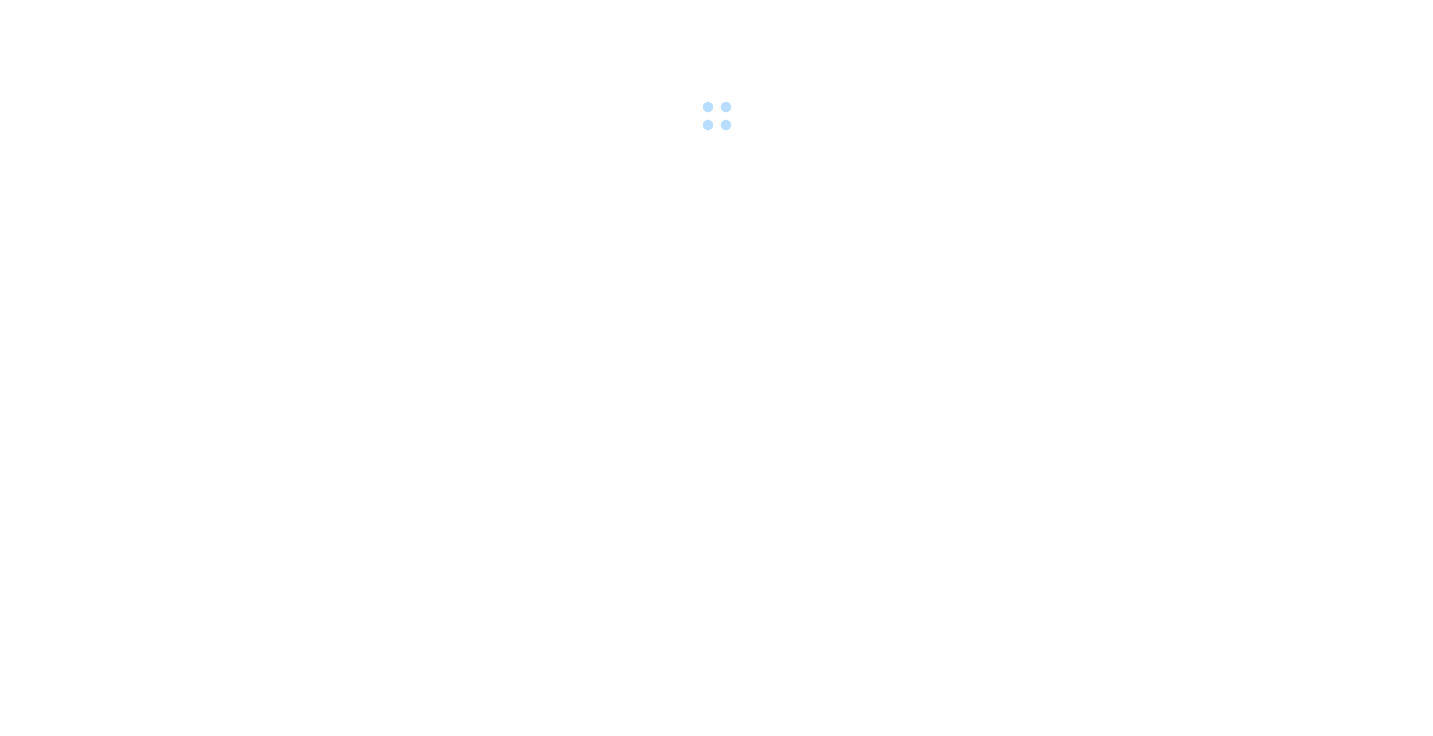 scroll, scrollTop: 0, scrollLeft: 0, axis: both 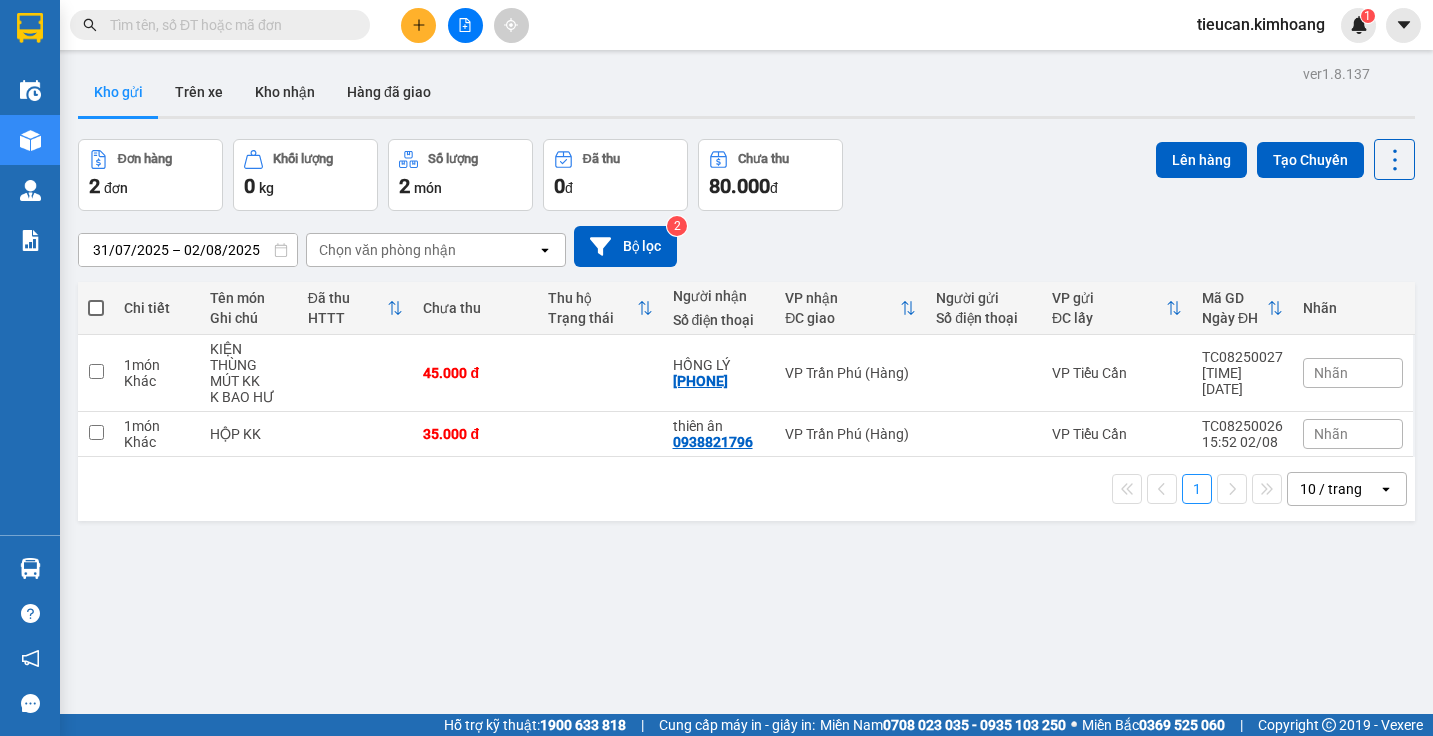 click at bounding box center (96, 308) 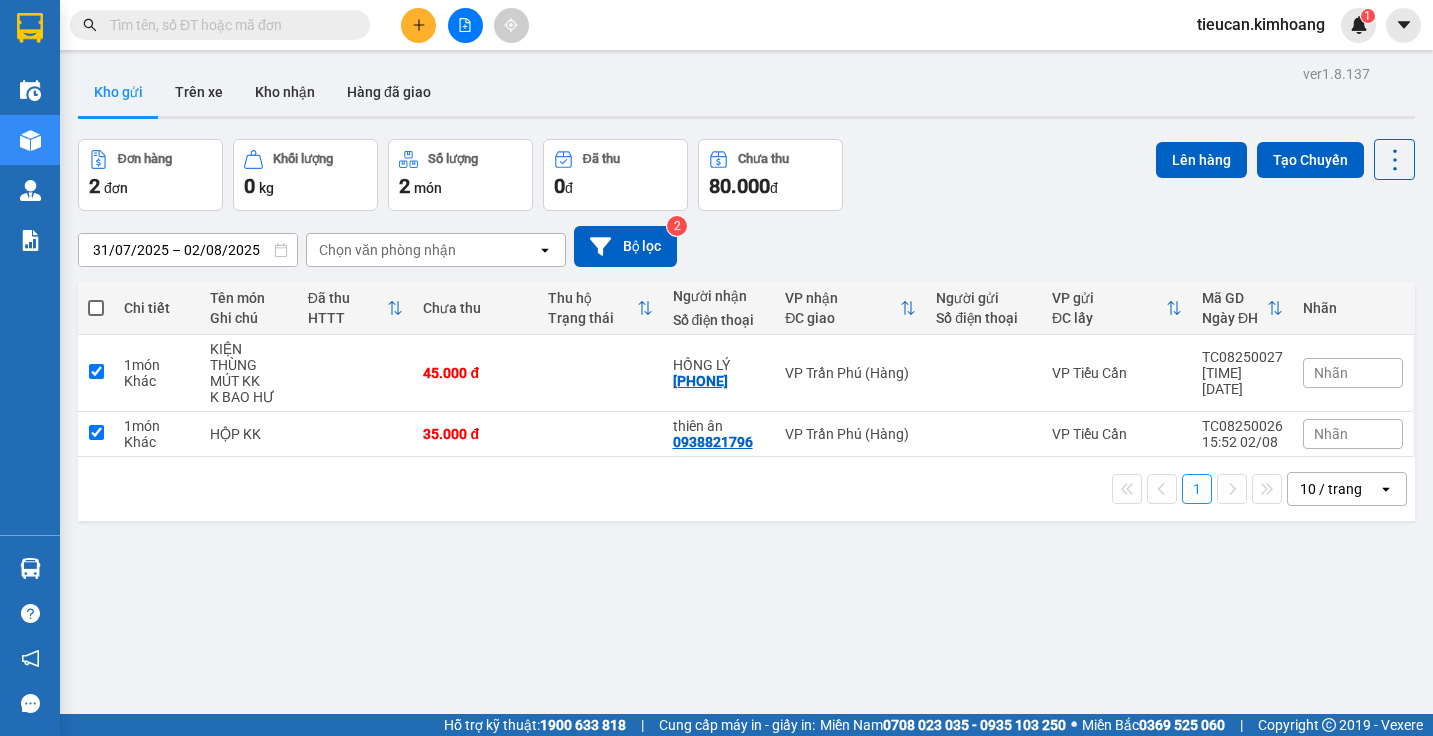 checkbox on "true" 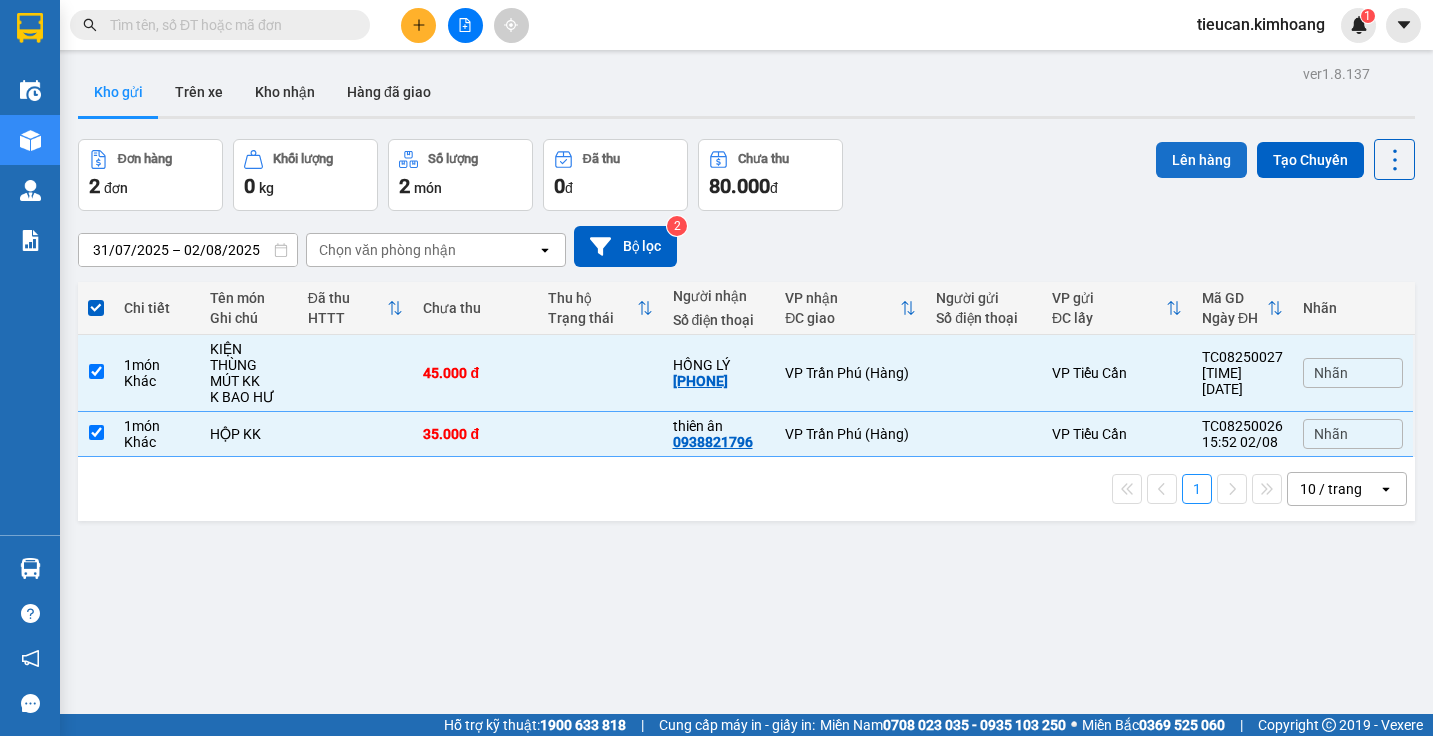 click on "Lên hàng" at bounding box center [1201, 160] 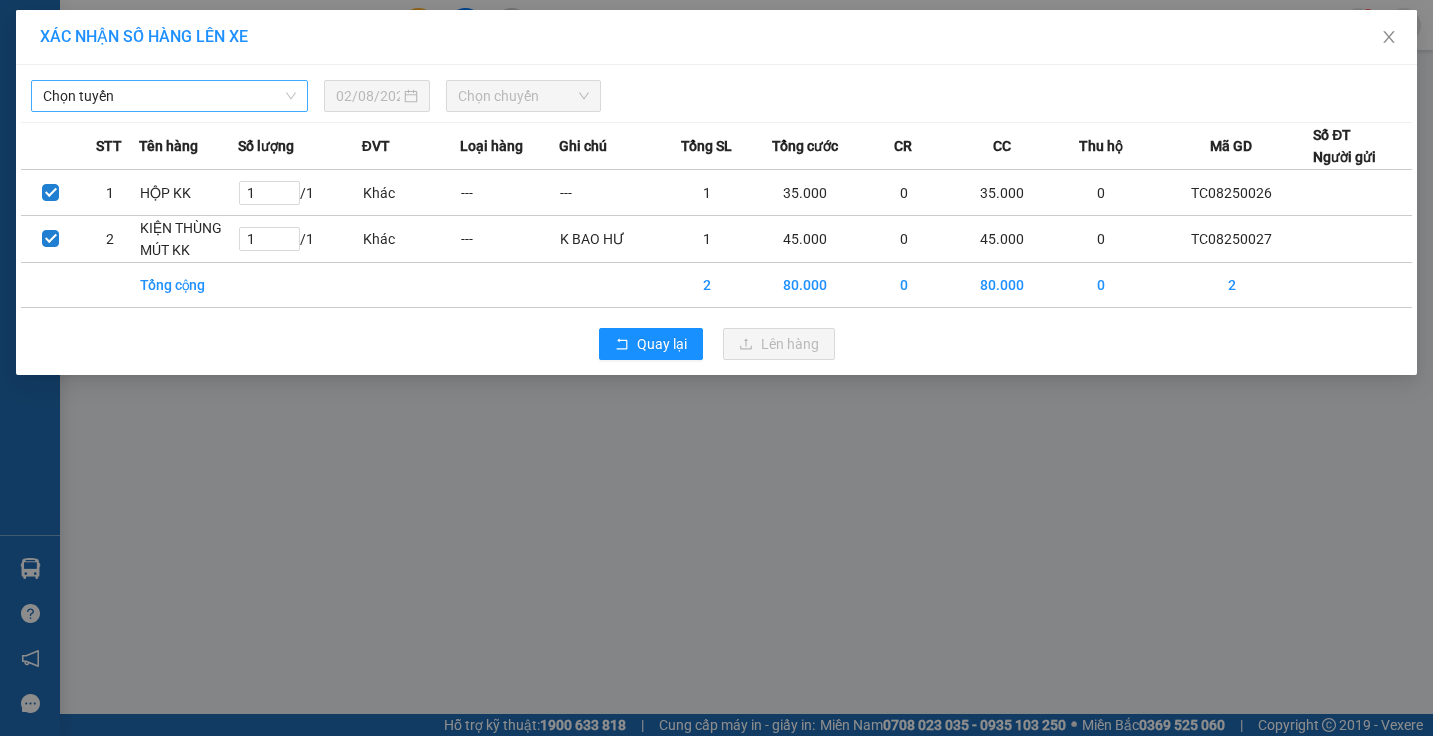 click on "Chọn tuyến" at bounding box center [169, 96] 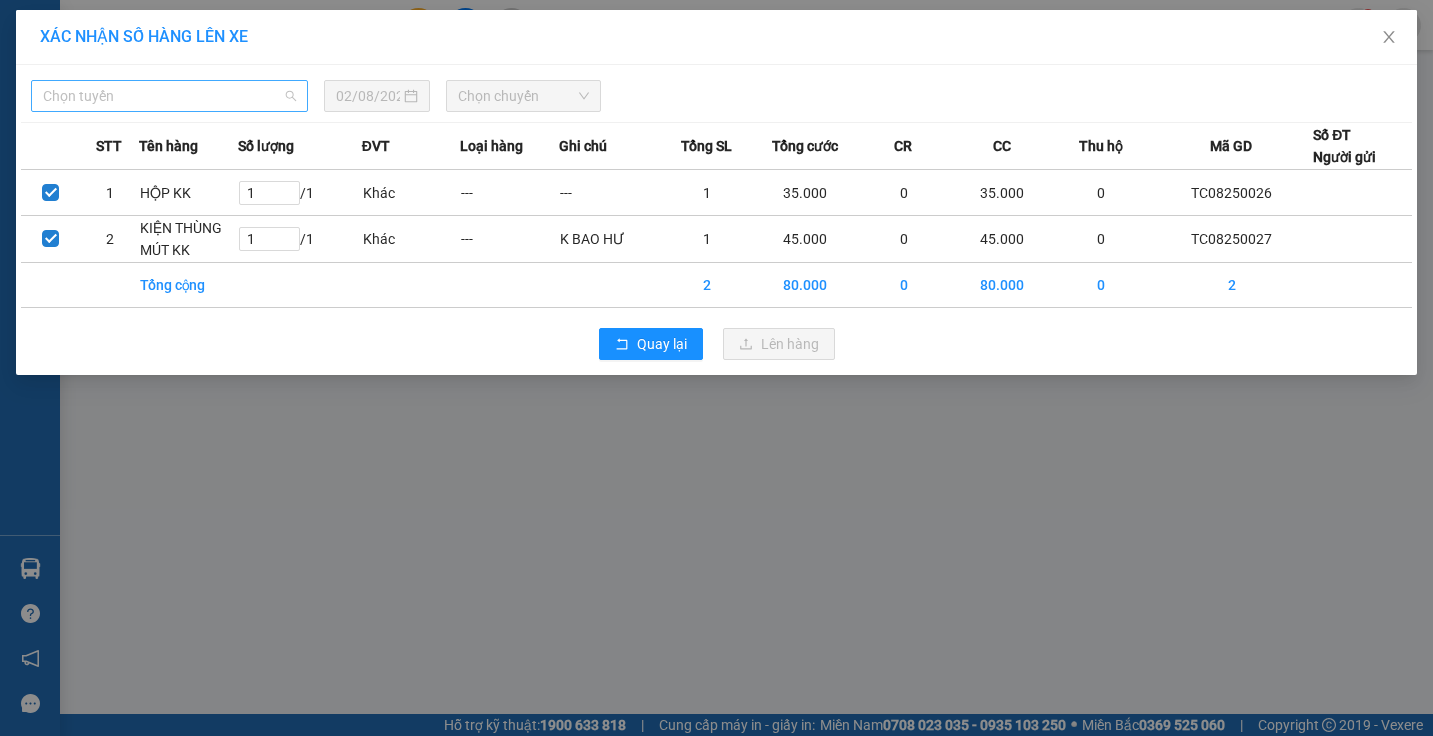 click on "Chọn tuyến" at bounding box center [169, 96] 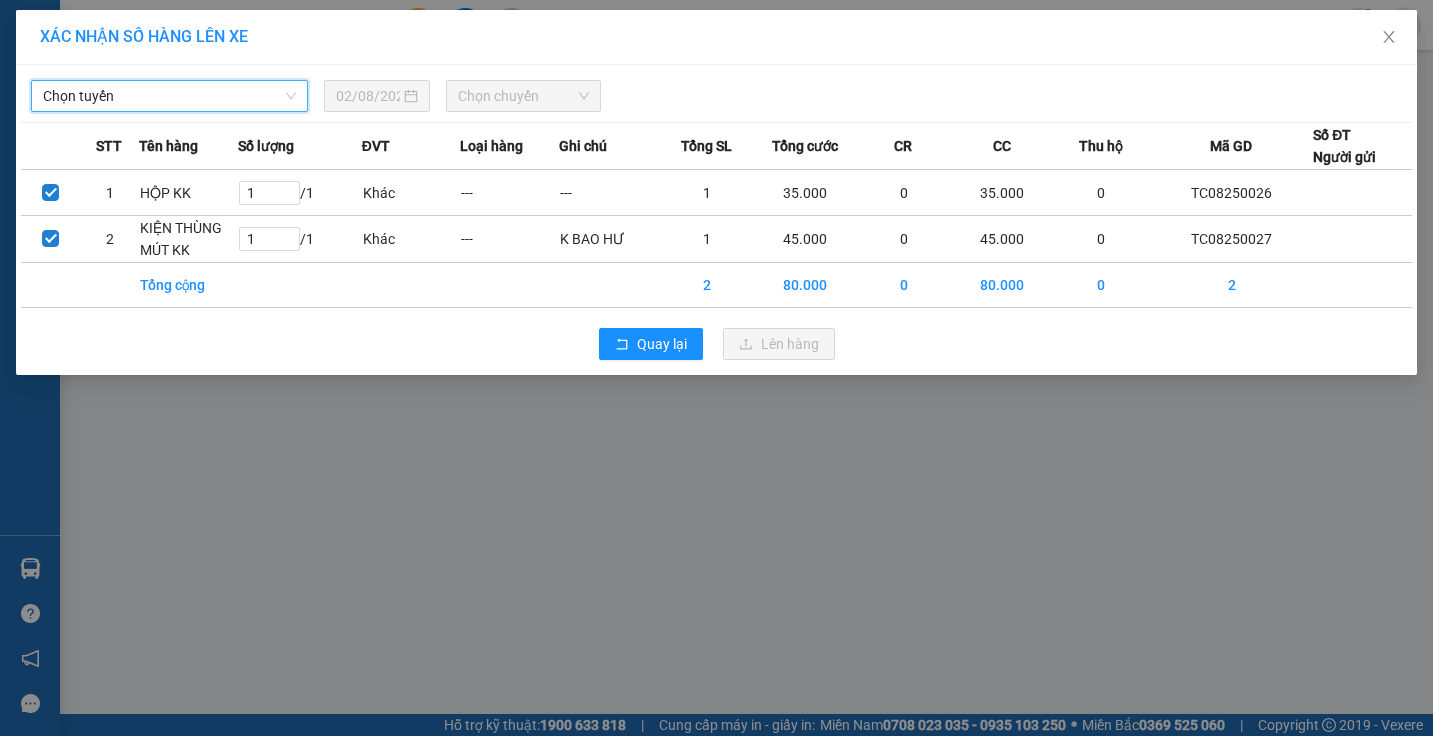 click on "Chọn tuyến" at bounding box center [169, 96] 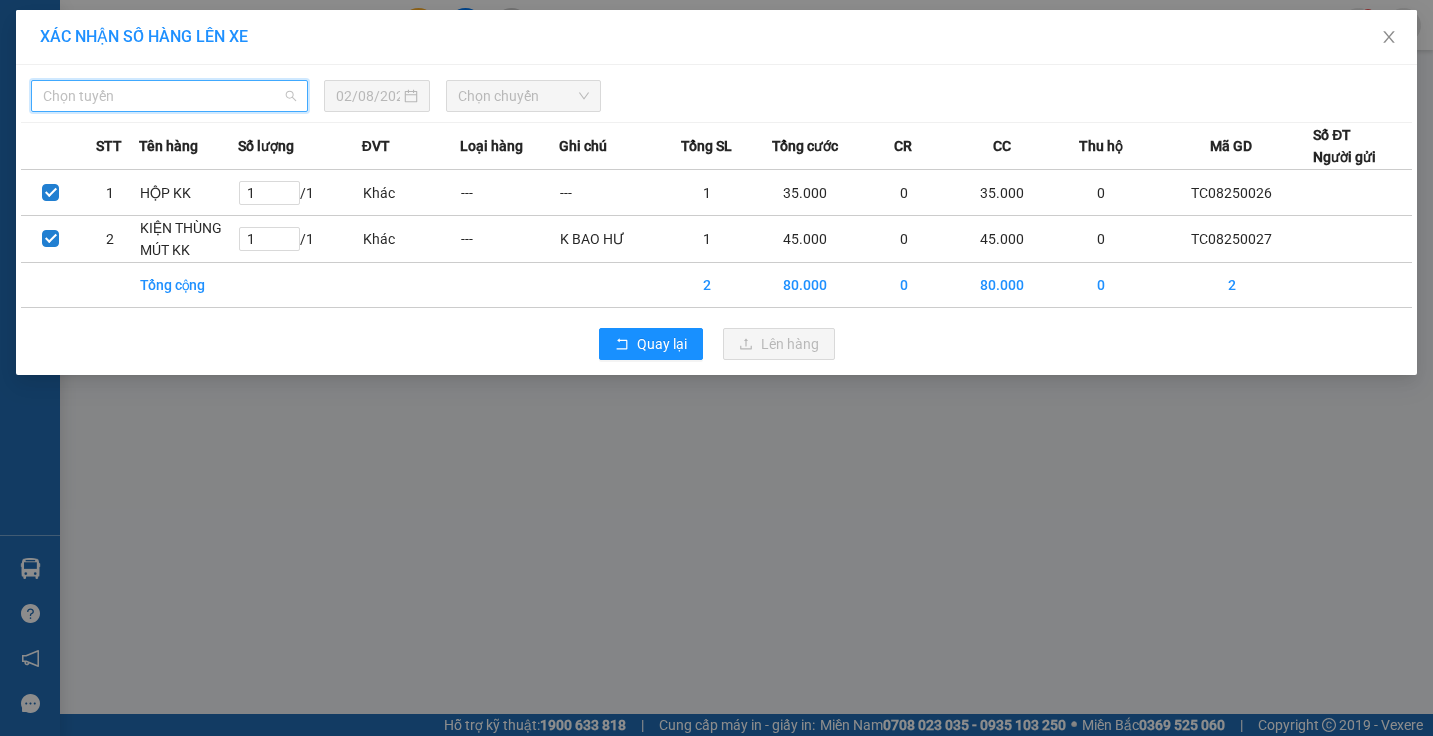 click on "Chọn tuyến" at bounding box center (169, 96) 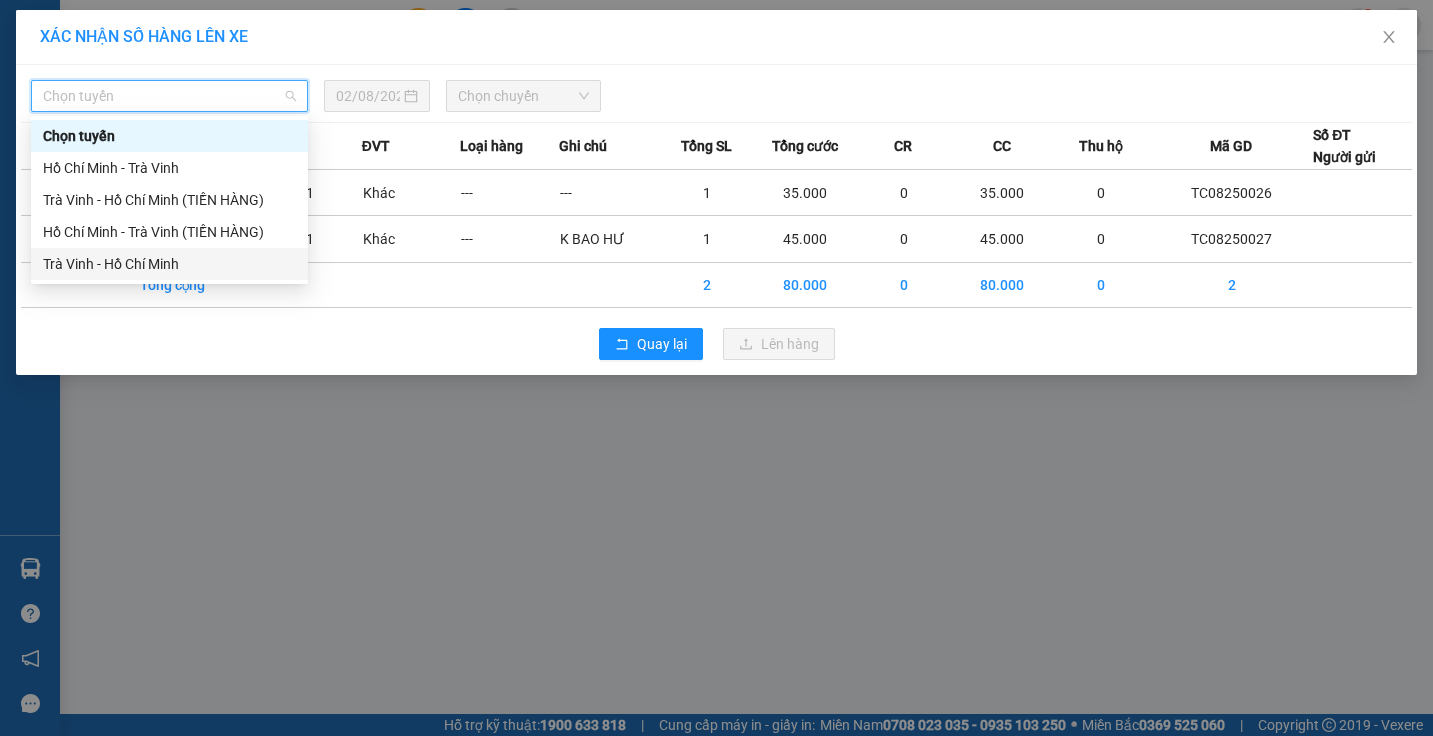 click on "Trà Vinh - Hồ Chí Minh" at bounding box center [169, 264] 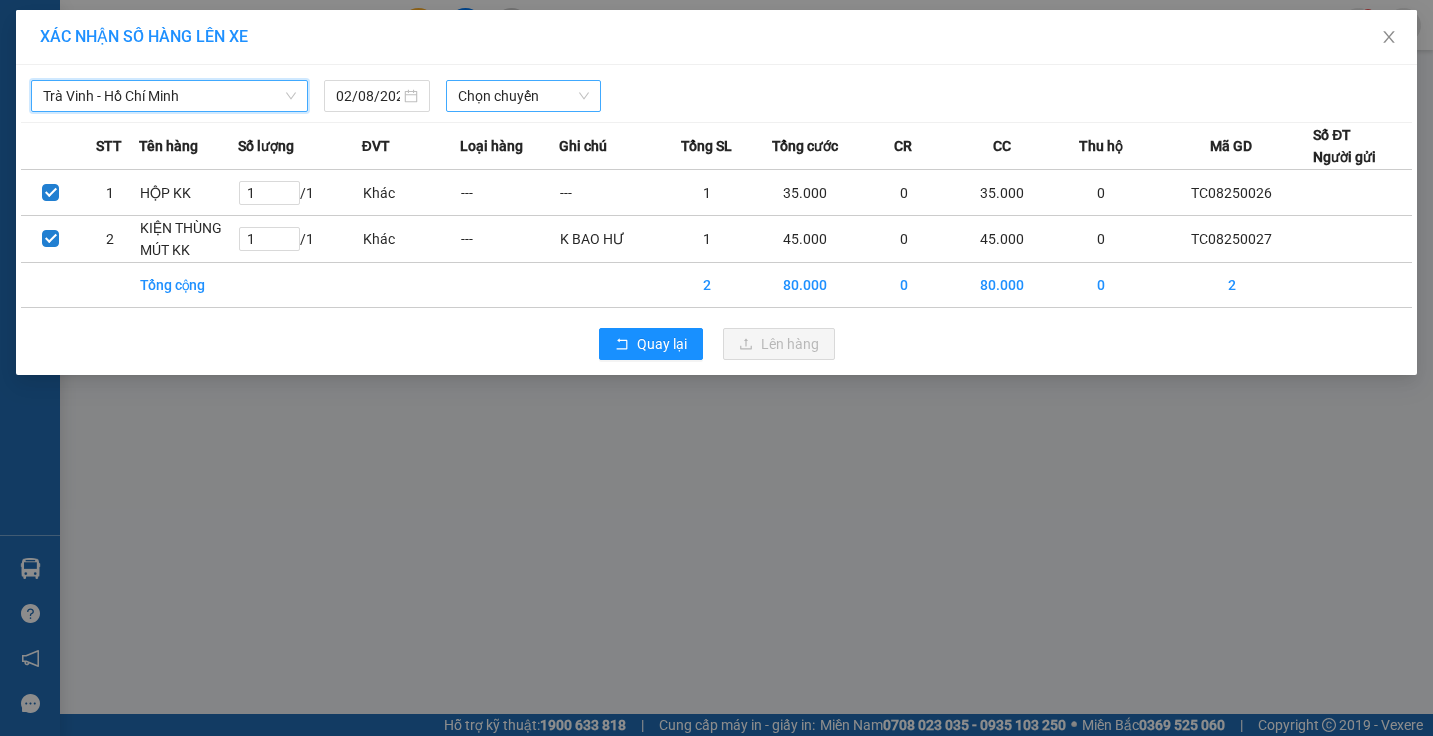 click on "Chọn chuyến" at bounding box center [523, 96] 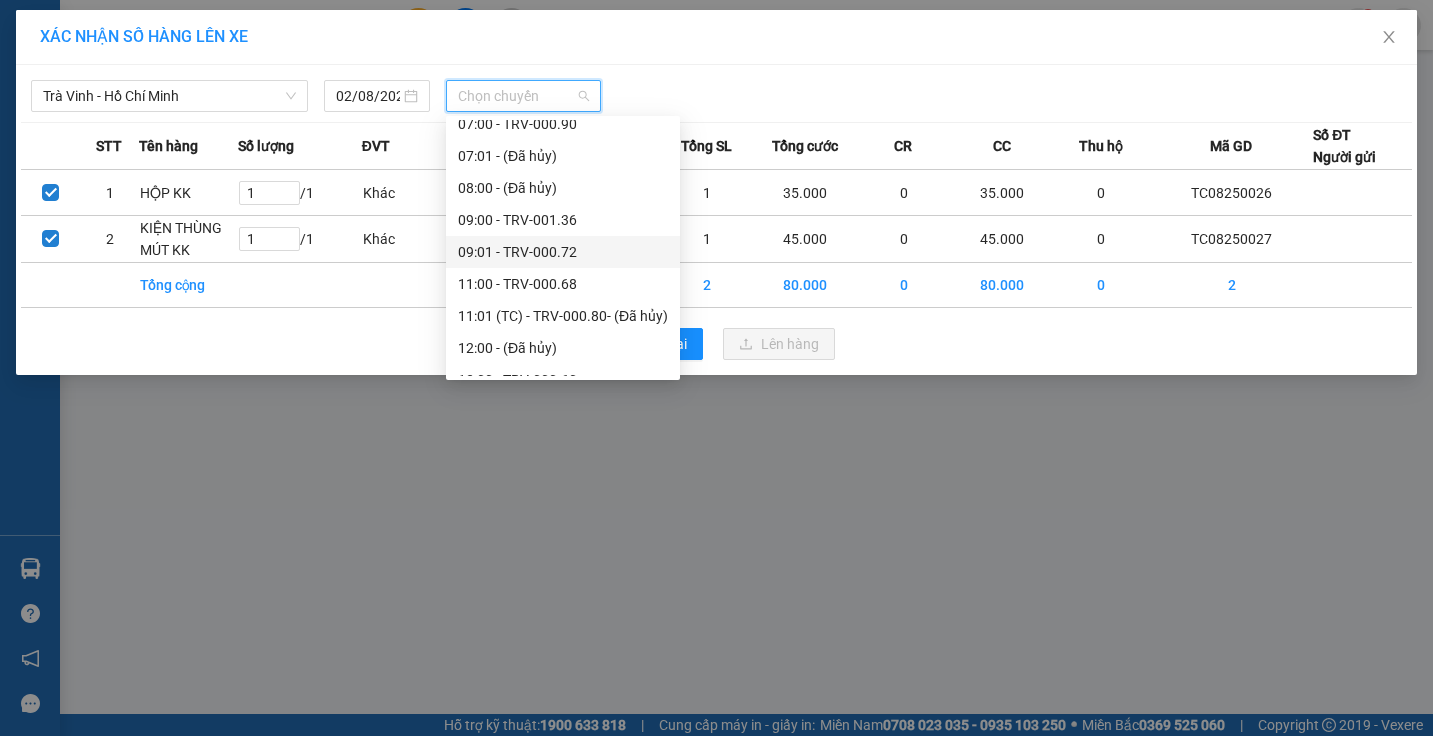 scroll, scrollTop: 512, scrollLeft: 0, axis: vertical 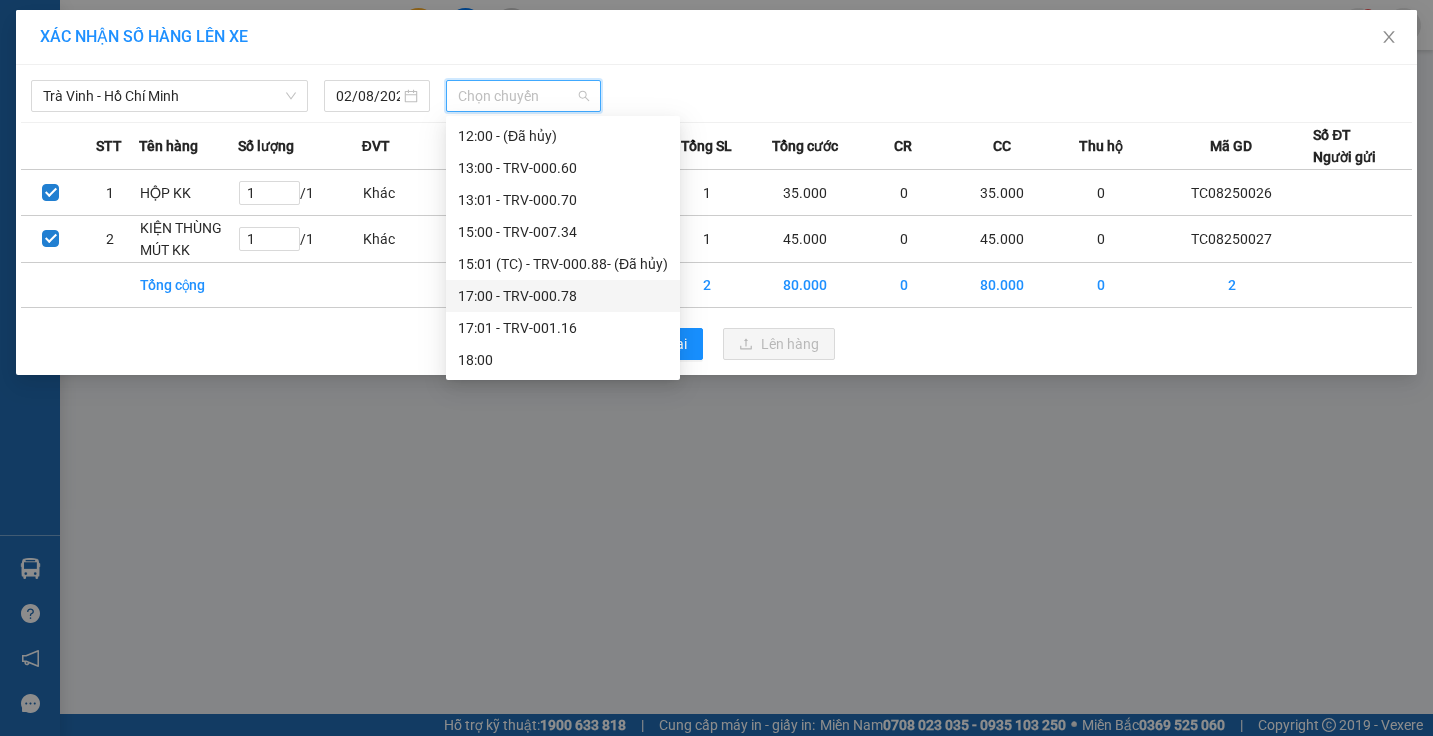 click on "[TIME] - TRV-000.78" at bounding box center [563, 296] 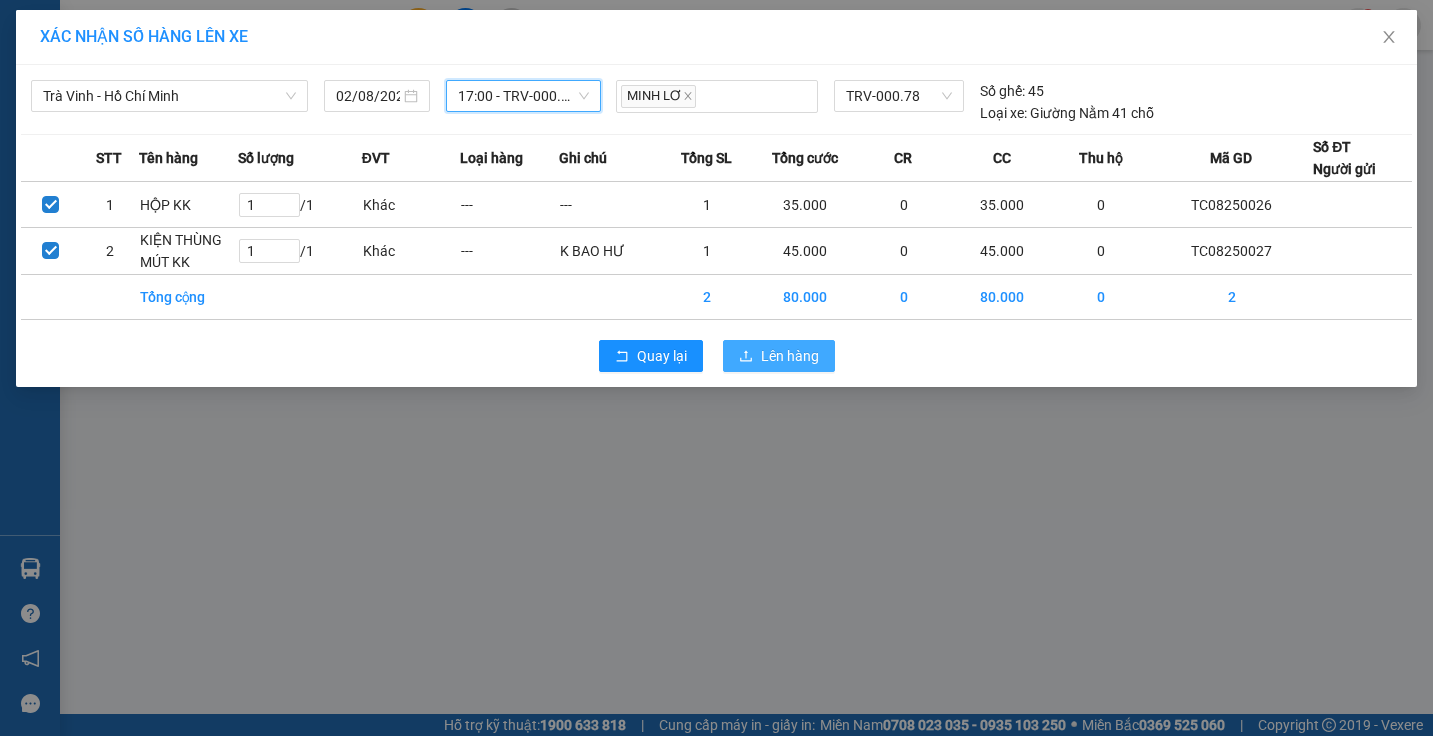 click on "Lên hàng" at bounding box center [790, 356] 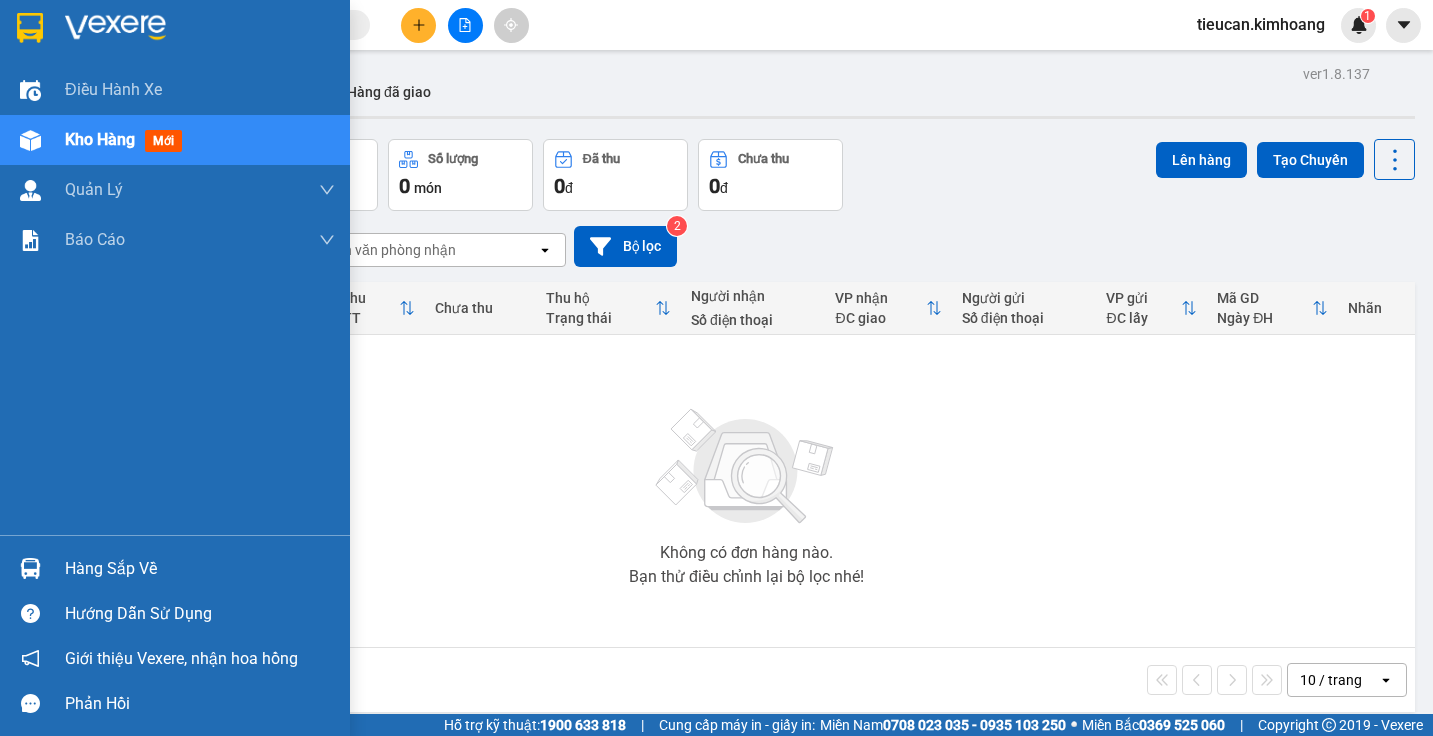 click on "Hàng sắp về" at bounding box center [200, 569] 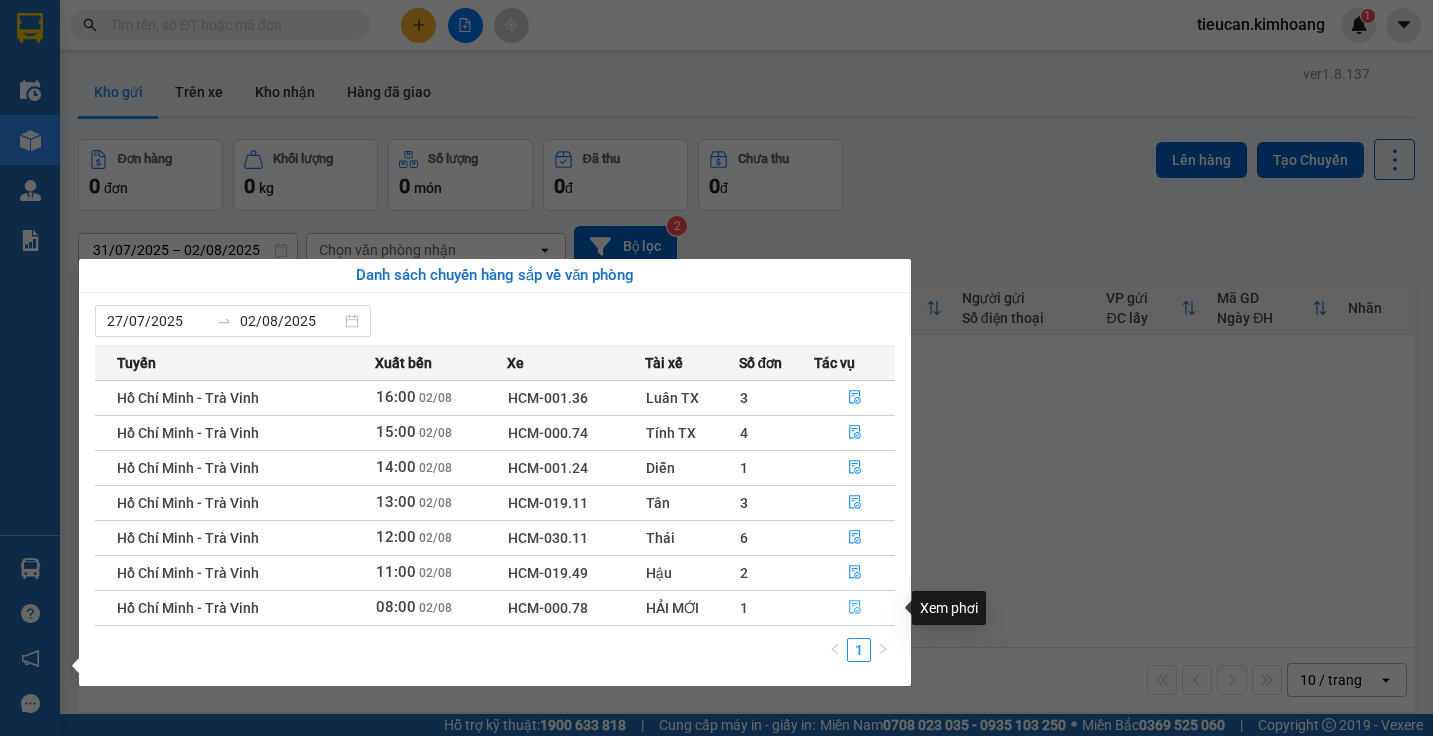 click 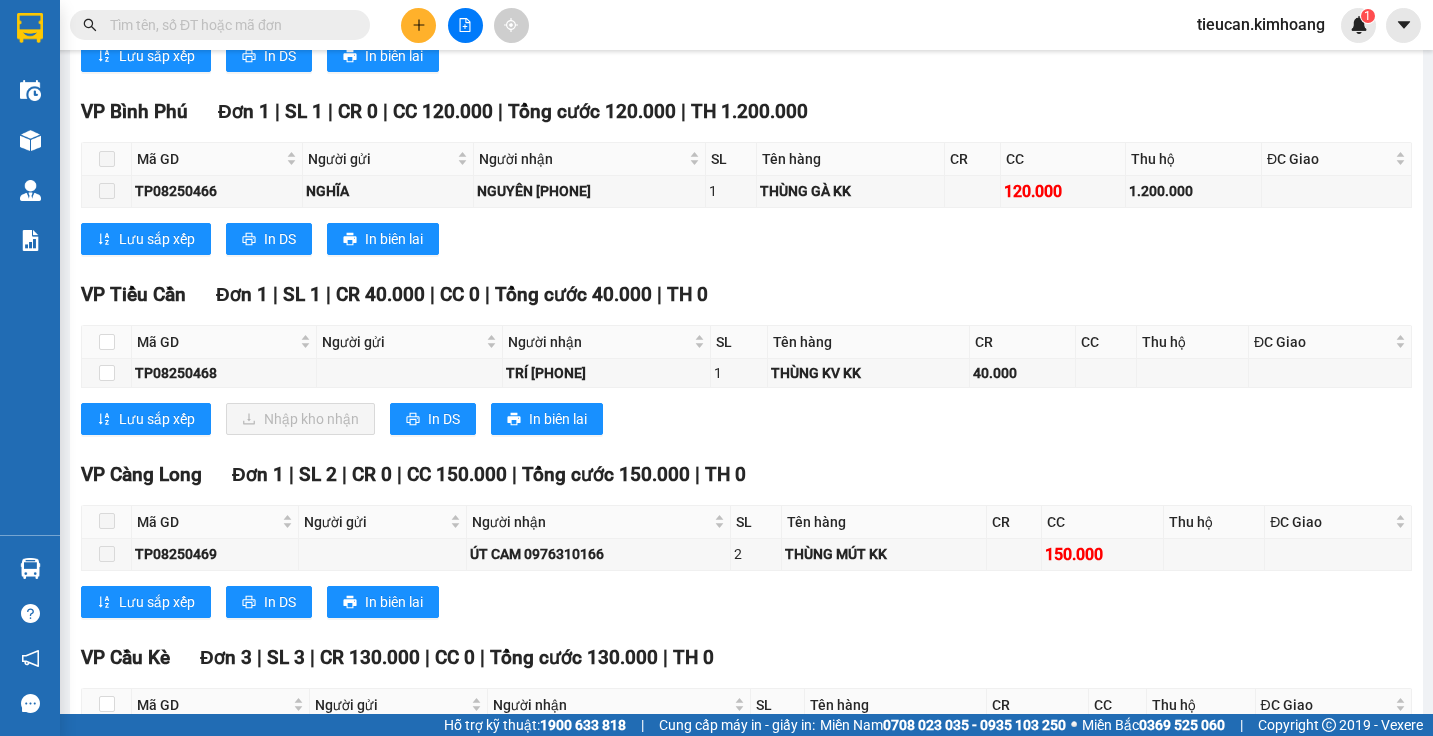 scroll, scrollTop: 800, scrollLeft: 0, axis: vertical 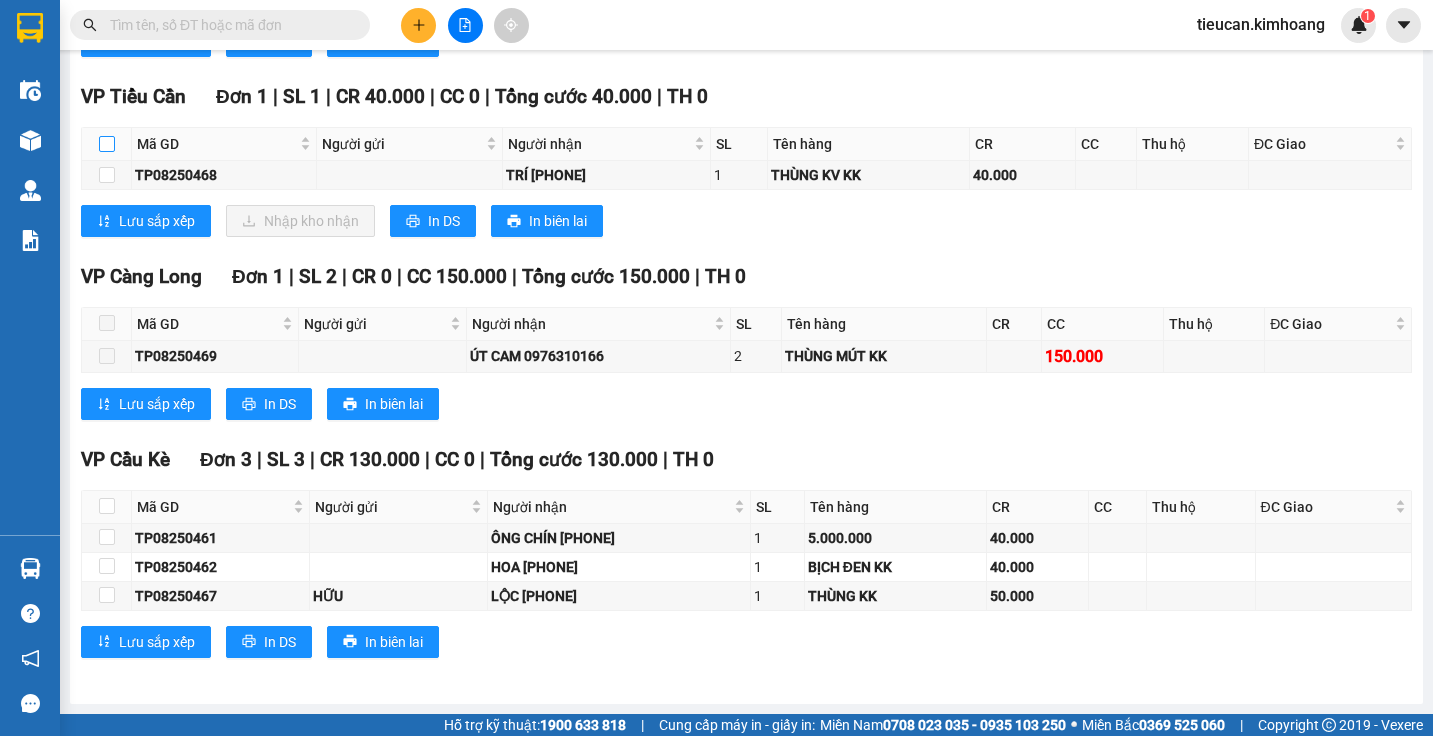 click at bounding box center [107, 144] 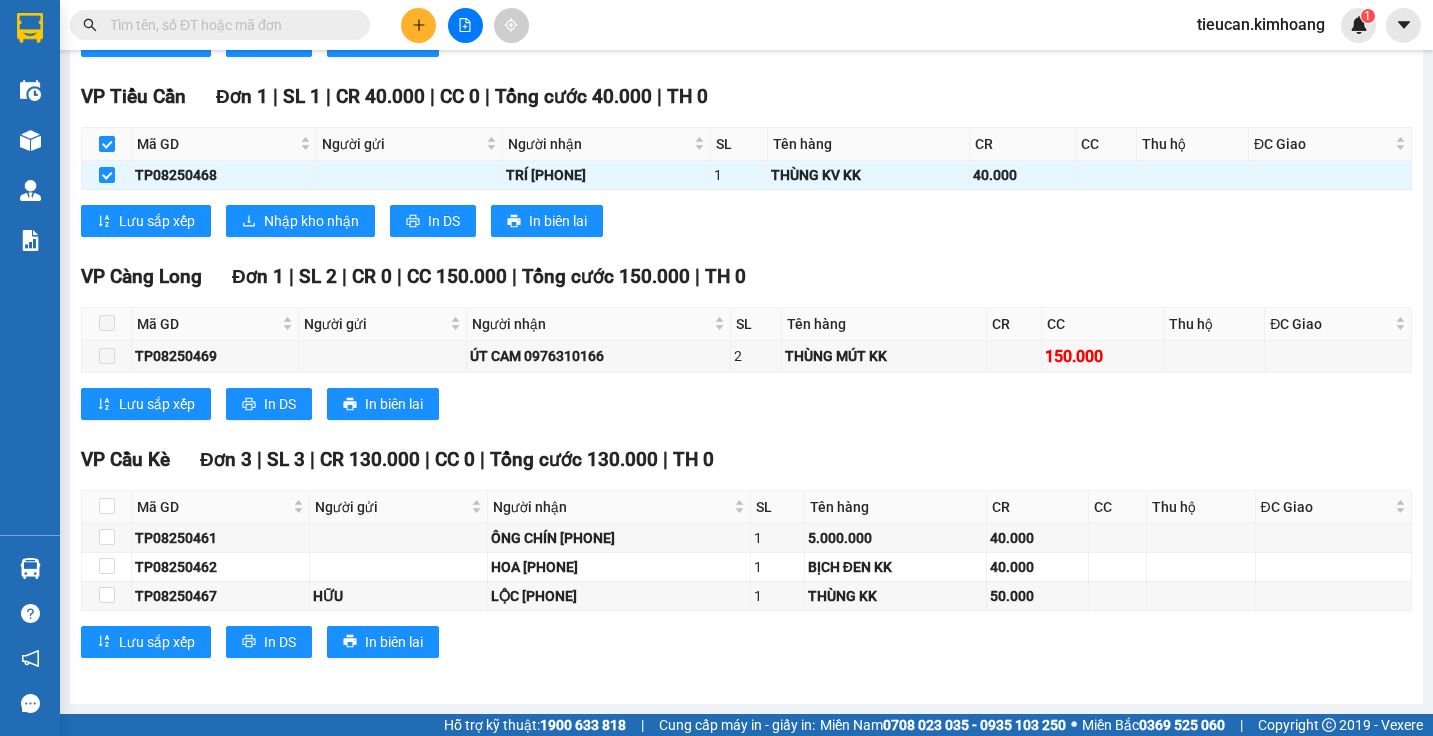 click at bounding box center [107, 144] 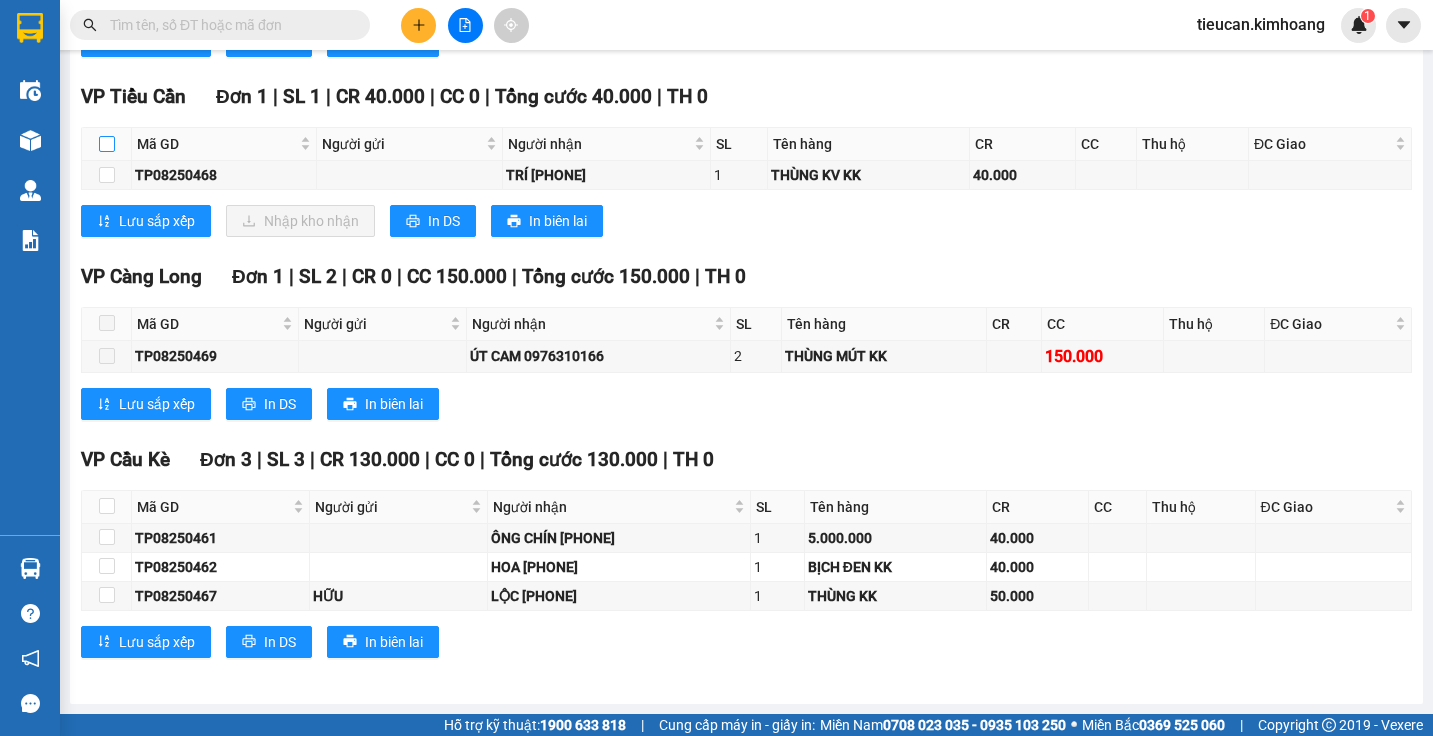 click at bounding box center [107, 144] 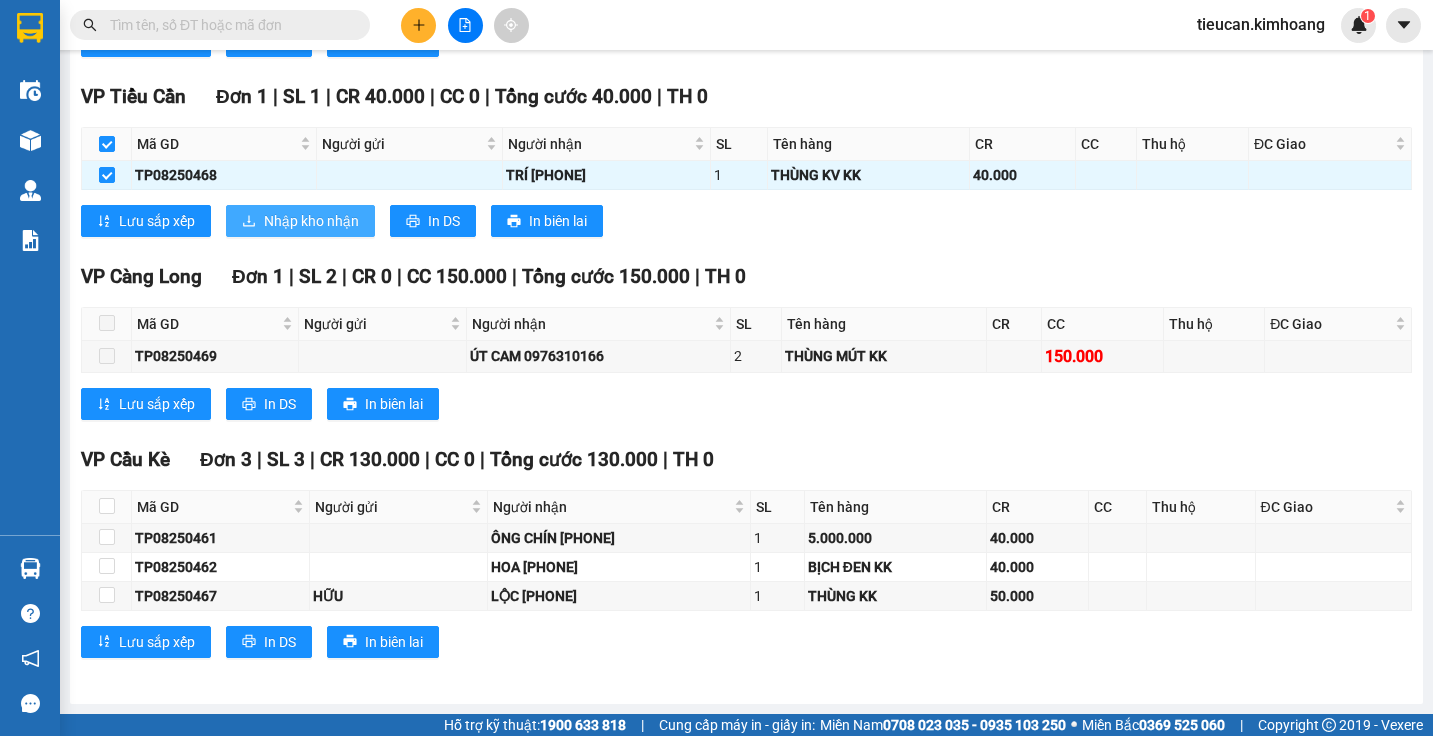 click on "Nhập kho nhận" at bounding box center (300, 221) 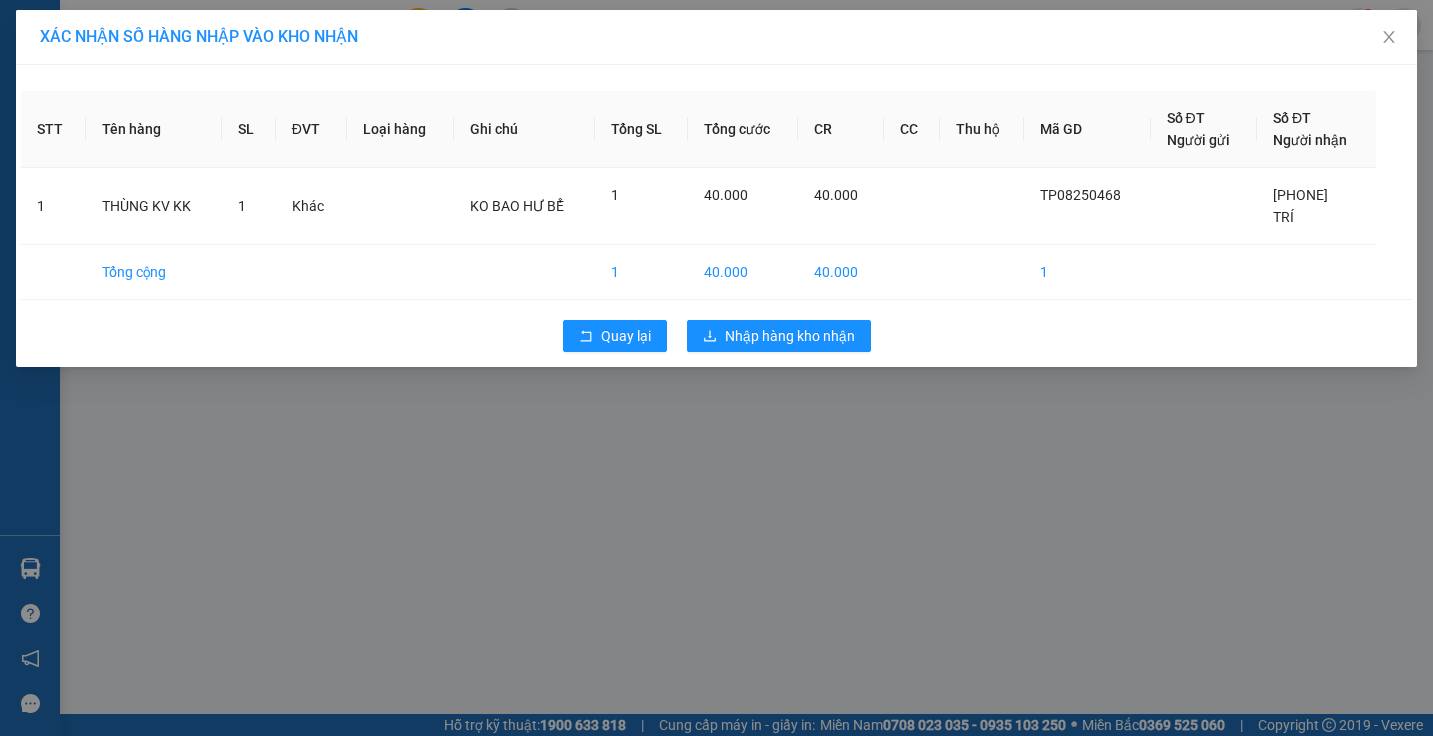 scroll, scrollTop: 0, scrollLeft: 0, axis: both 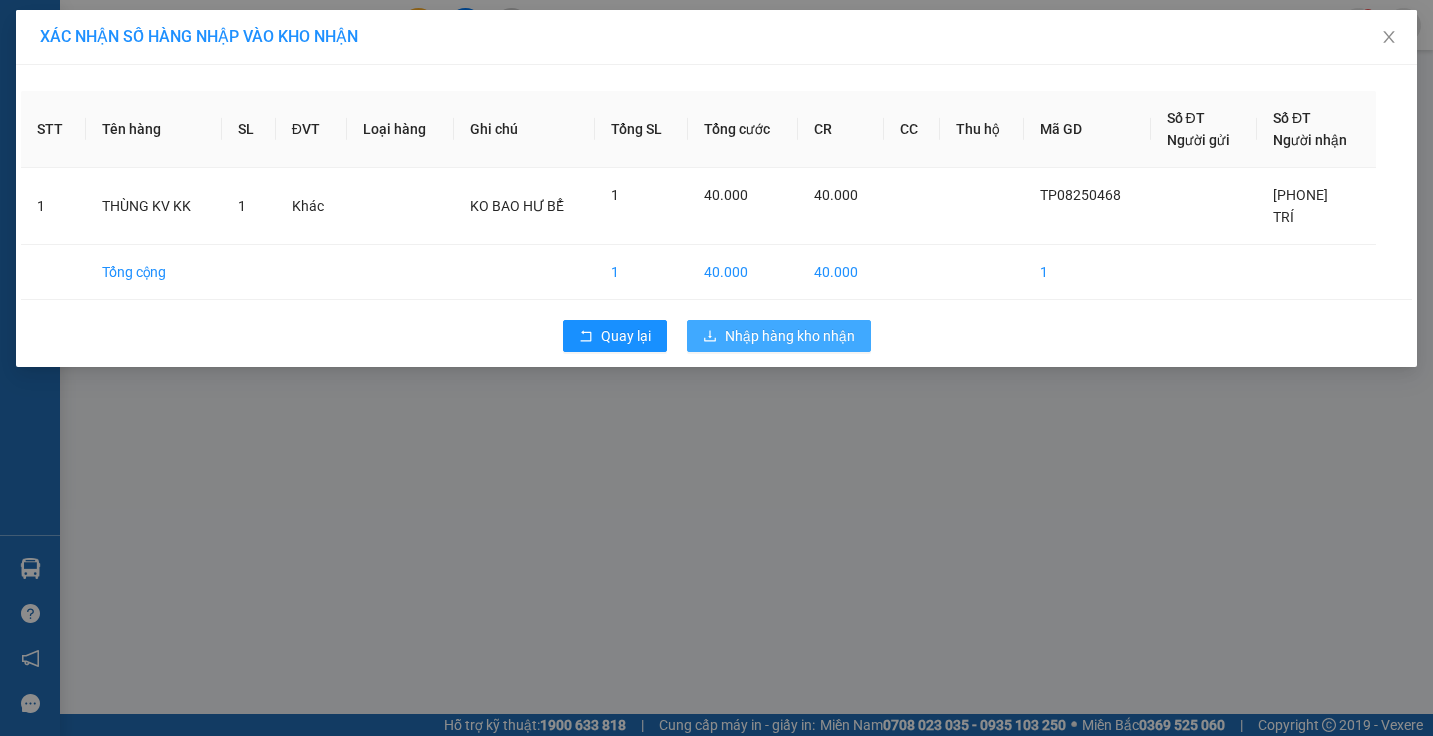 click on "Nhập hàng kho nhận" at bounding box center [790, 336] 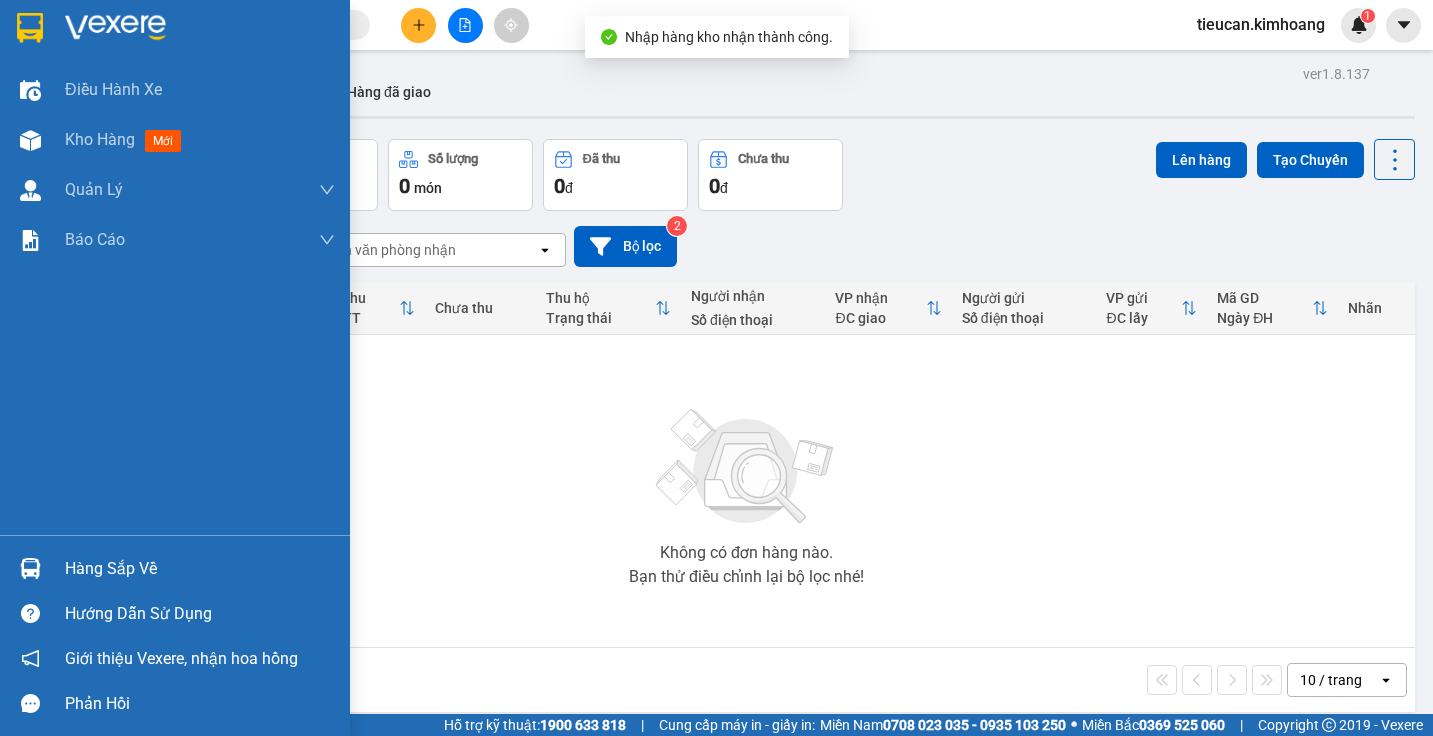 click on "Hàng sắp về" at bounding box center [175, 568] 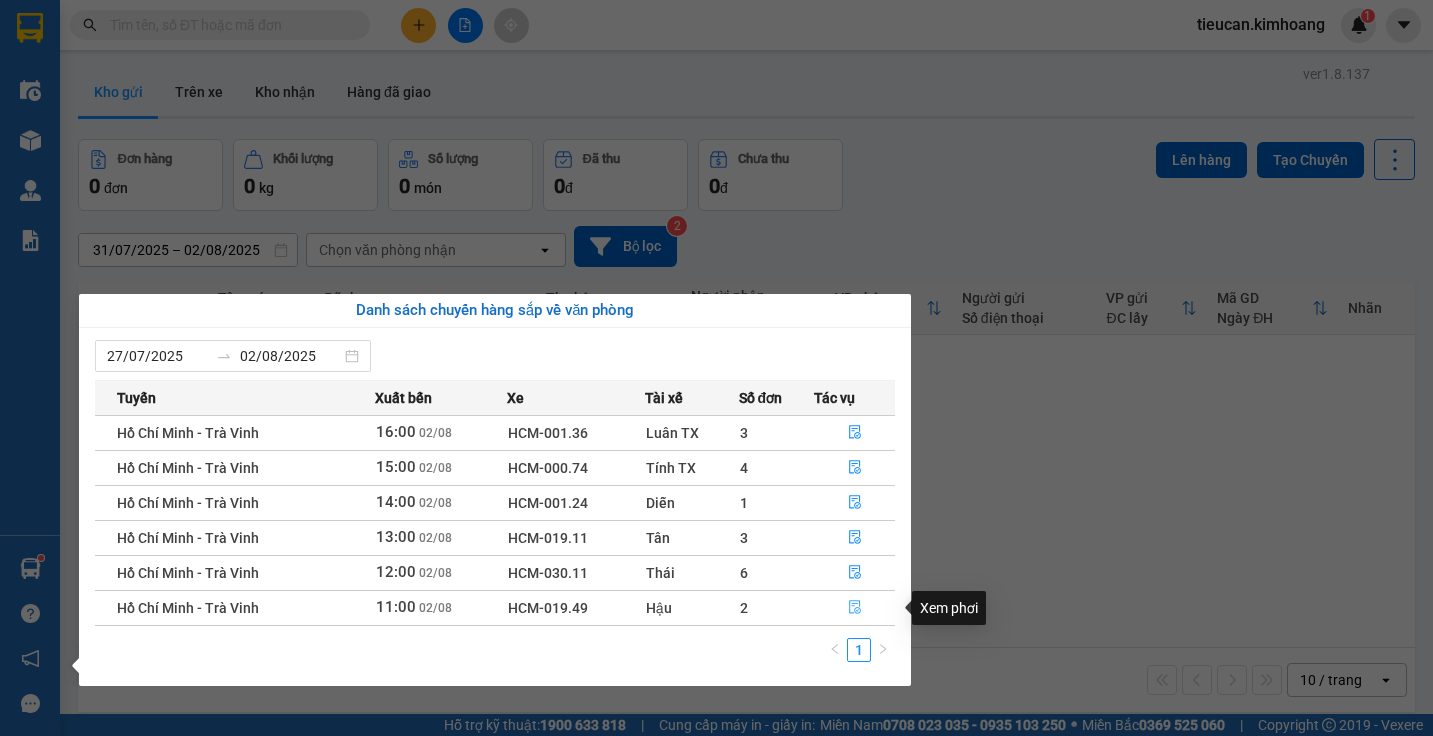 click at bounding box center [854, 608] 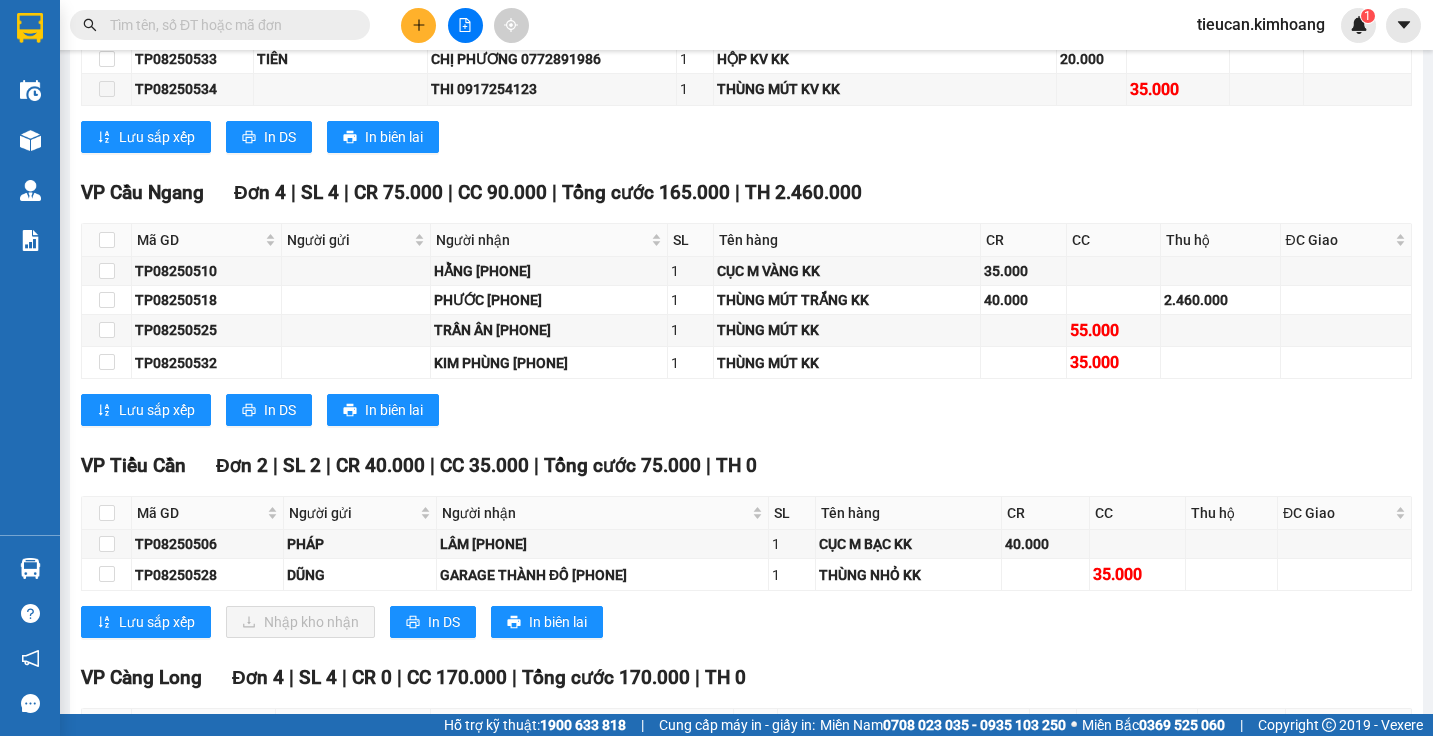scroll, scrollTop: 1400, scrollLeft: 0, axis: vertical 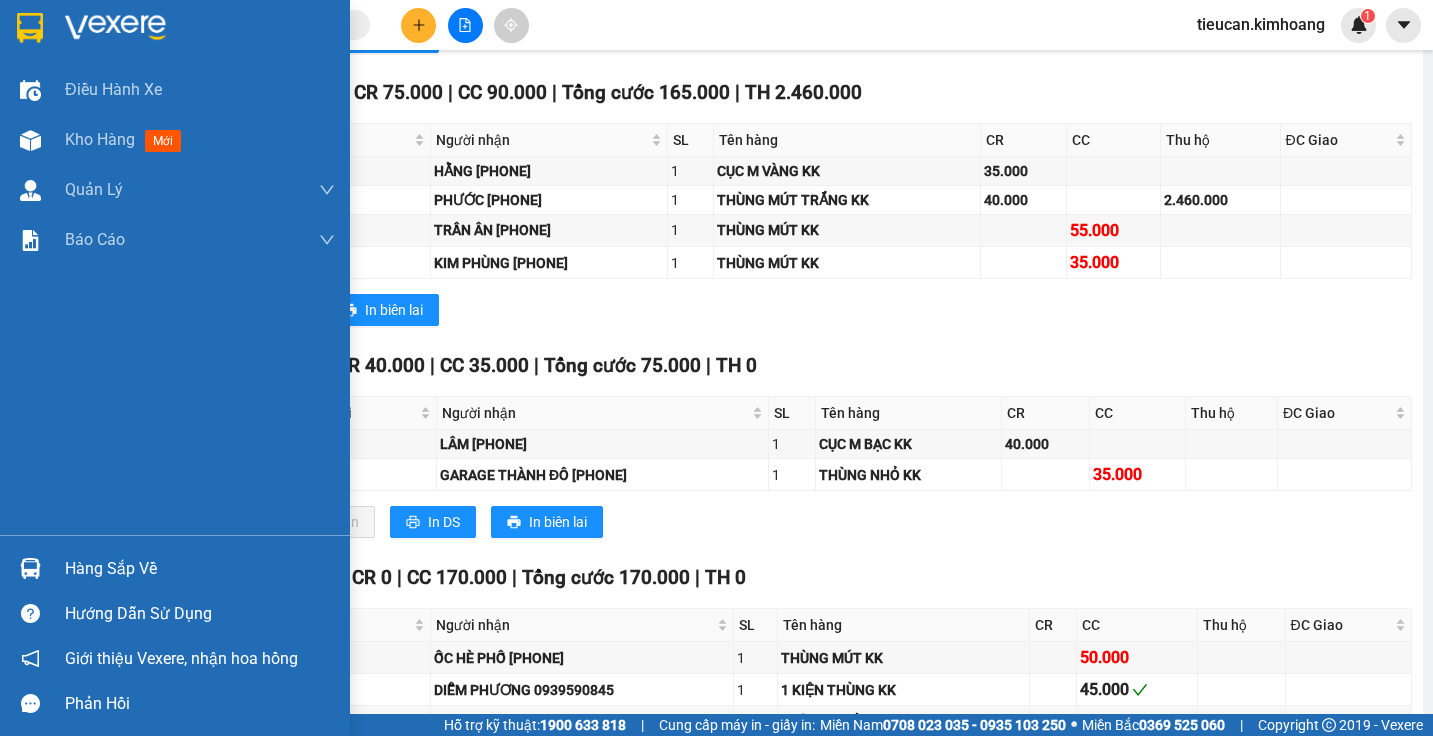 click on "Hàng sắp về" at bounding box center (200, 569) 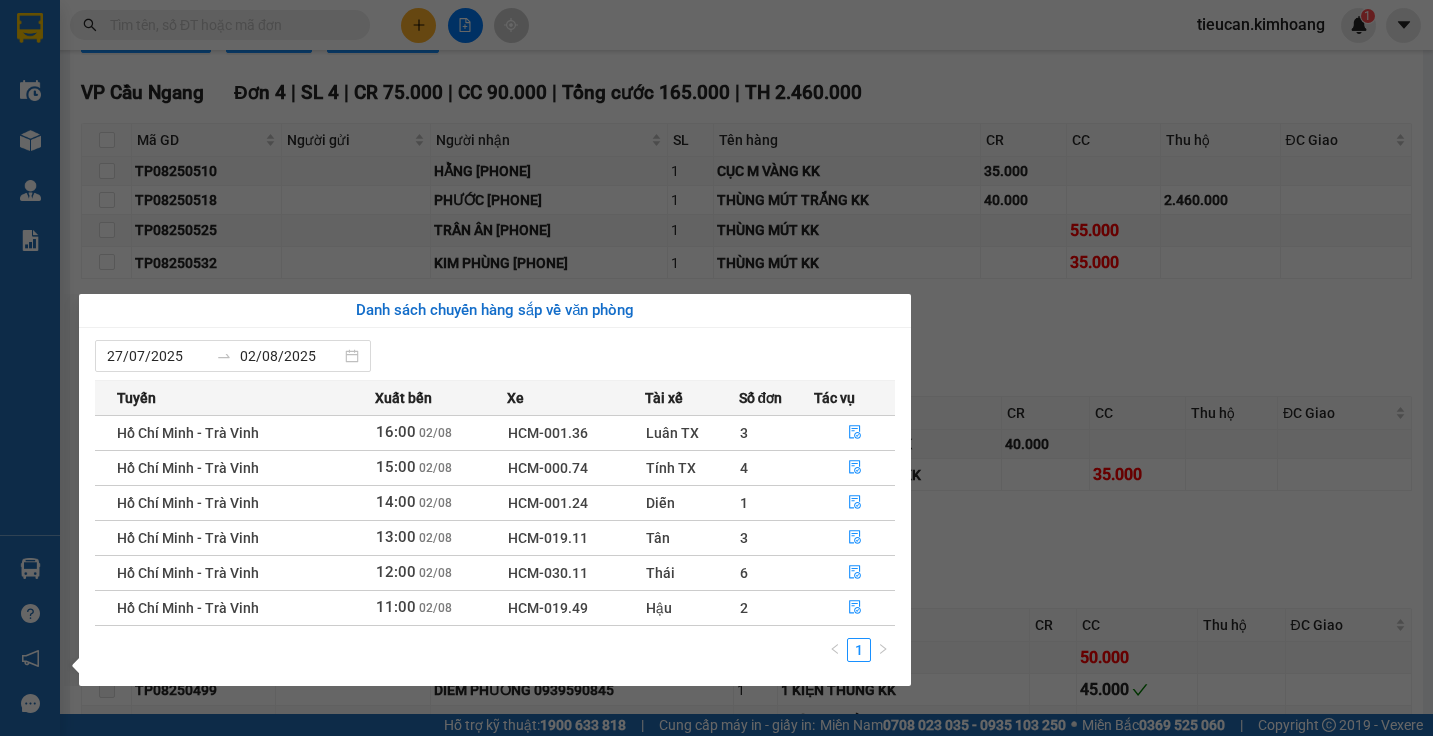 click on "Danh sách chuyến hàng sắp về văn phòng 27/07/2025 02/08/2025 Tuyến Xuất bến Xe Tài xế Số đơn Tác vụ Hồ Chí Minh - Trà Vinh 16:00 02/08 HCM-001.36 Luân TX 3 Hồ Chí Minh - Trà Vinh 15:00 02/08 HCM-000.74 Tính TX 4 Hồ Chí Minh - Trà Vinh 14:00 02/08 HCM-001.24 Diễn 1 Hồ Chí Minh - Trà Vinh 13:00 02/08 HCM-019.11 Tân 3 Hồ Chí Minh - Trà Vinh 12:00 02/08 HCM-030.11 Thái 6 Hồ Chí Minh - Trà Vinh 11:00 02/08 HCM-019.49 Hậu 2 1" at bounding box center [487, 490] 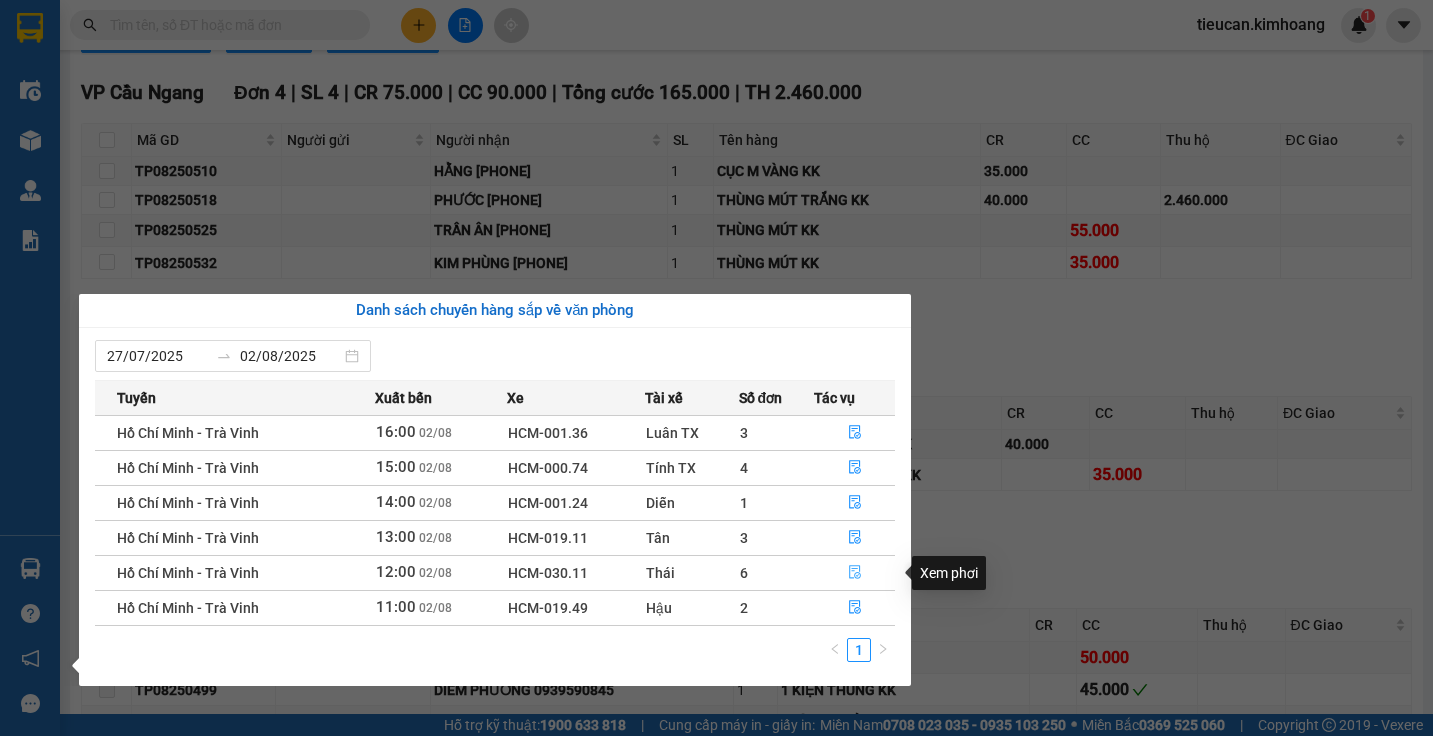 click 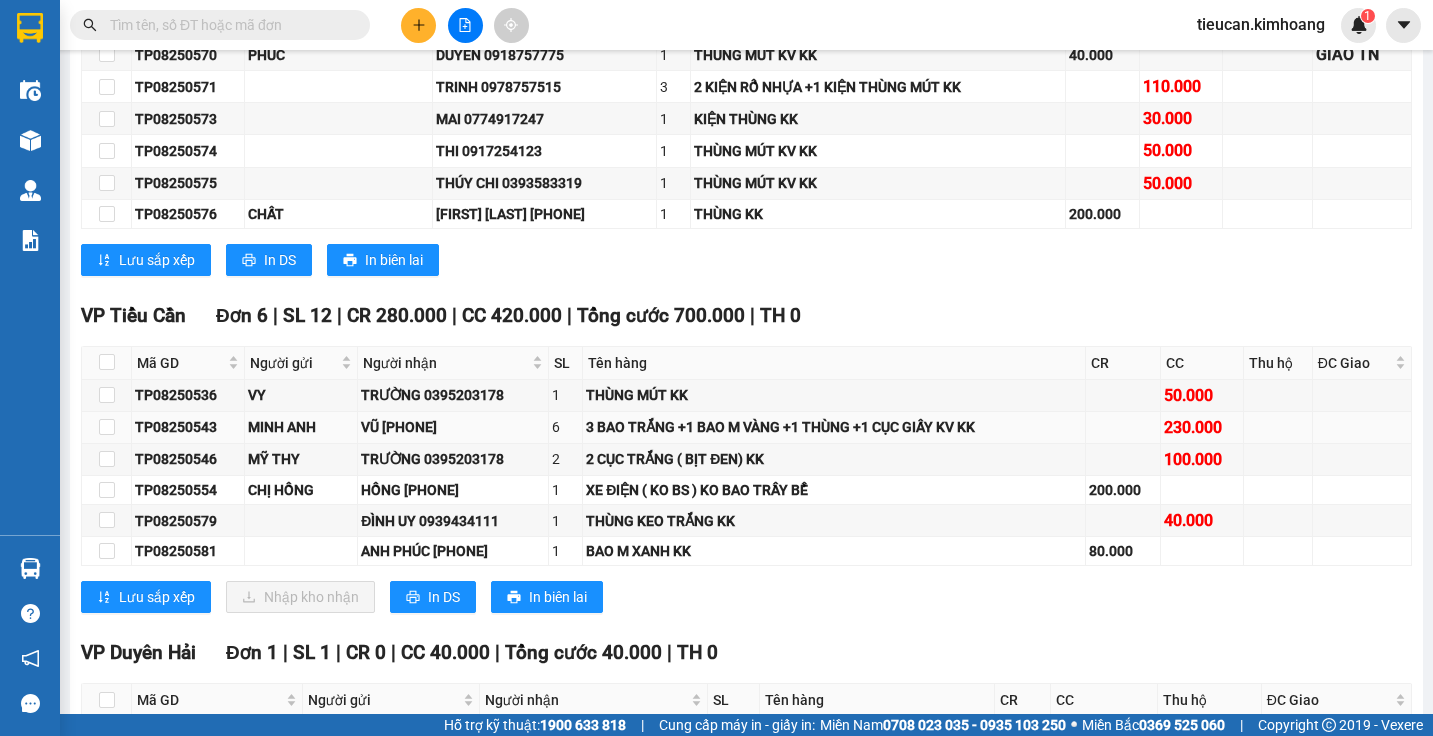 scroll, scrollTop: 1467, scrollLeft: 0, axis: vertical 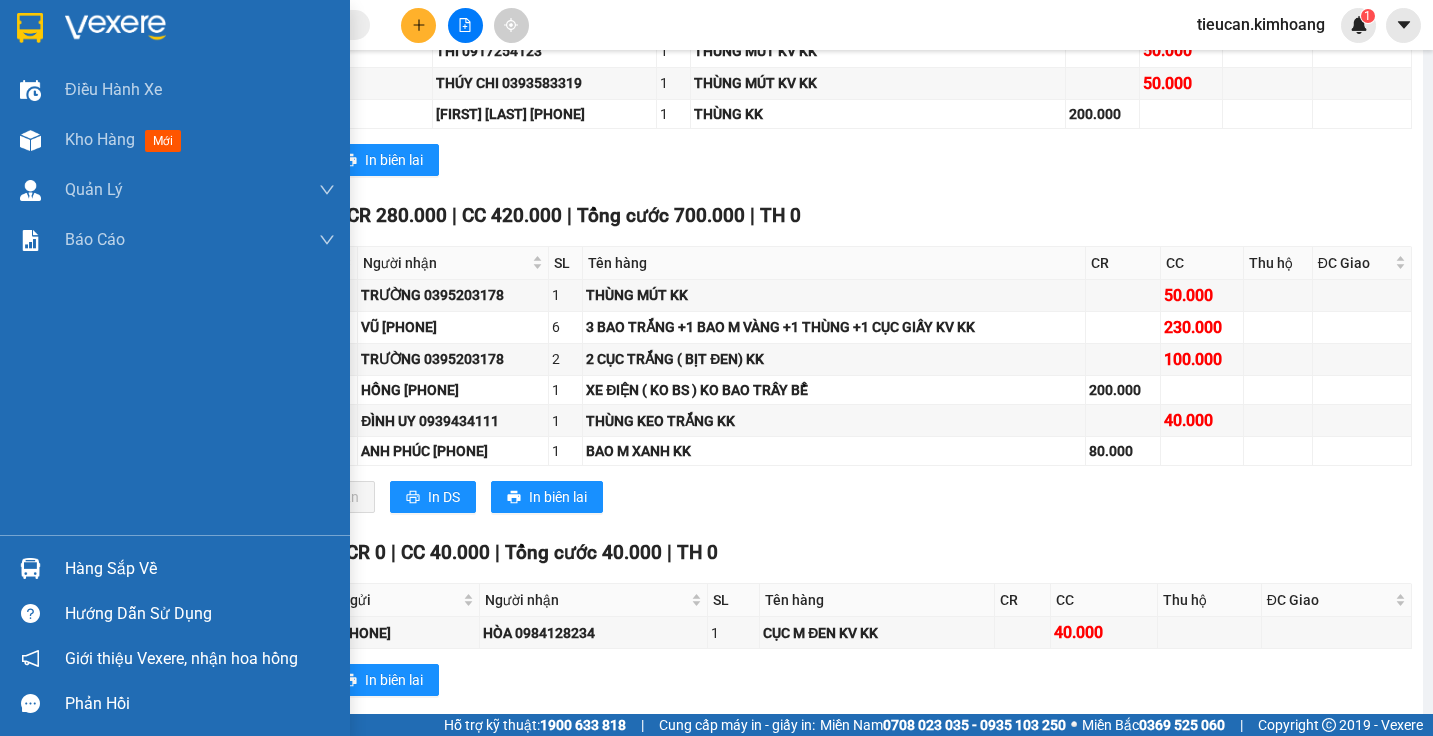 click on "Hàng sắp về" at bounding box center (200, 569) 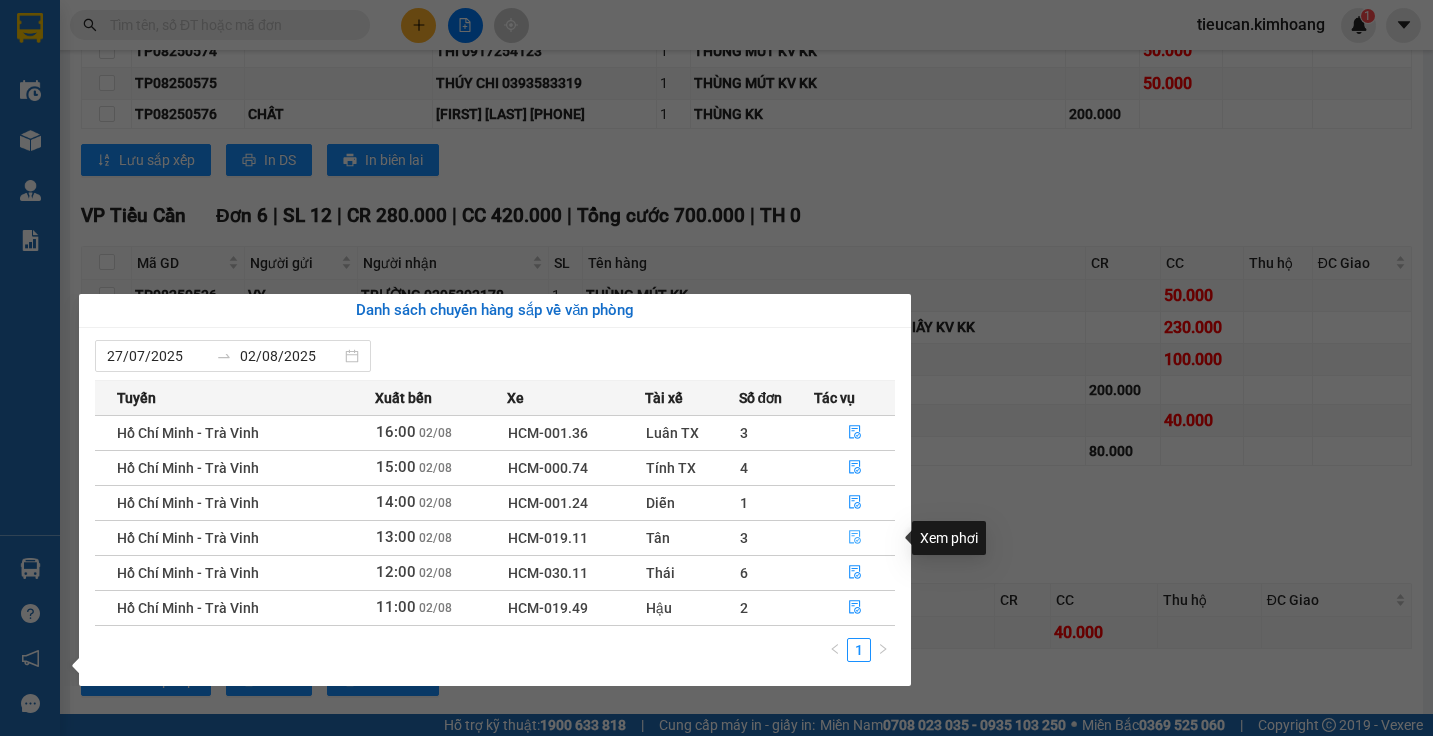 click 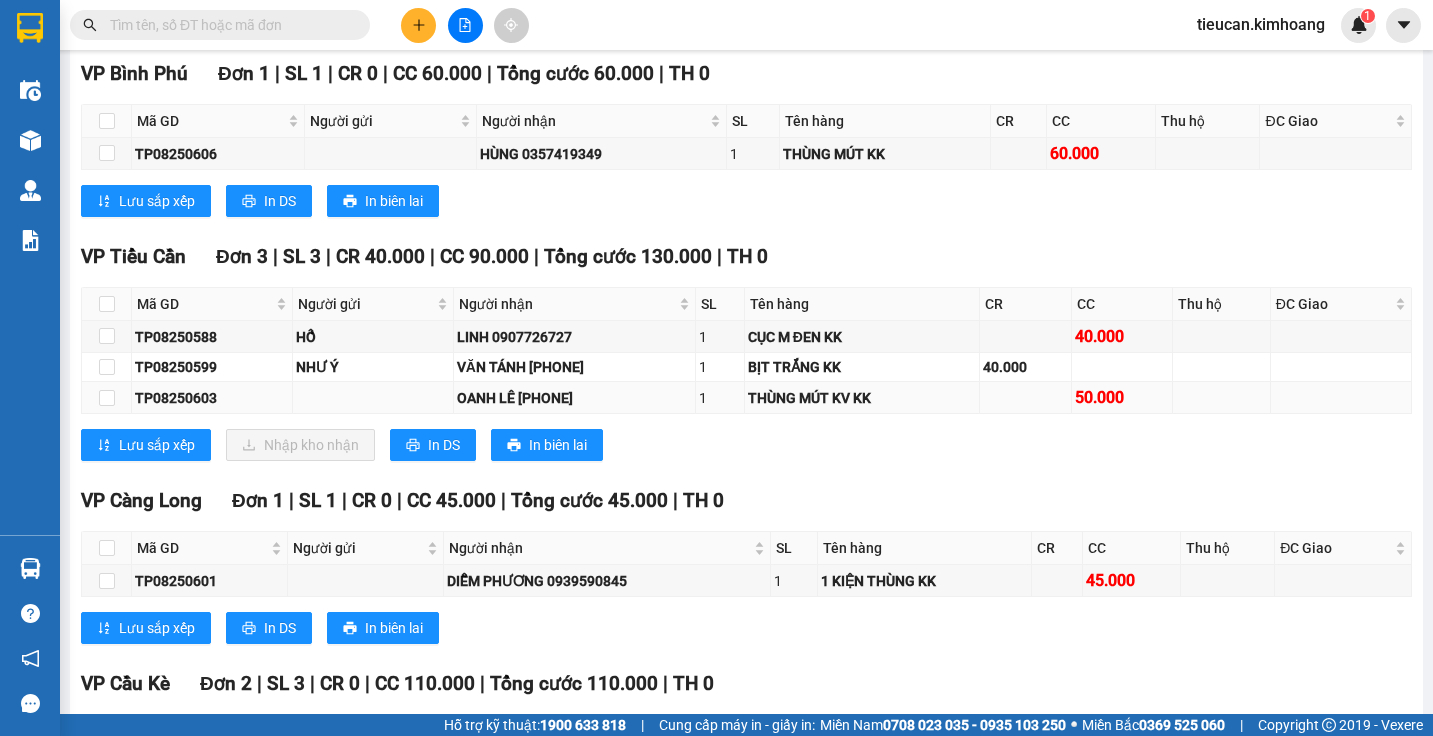 scroll, scrollTop: 1435, scrollLeft: 0, axis: vertical 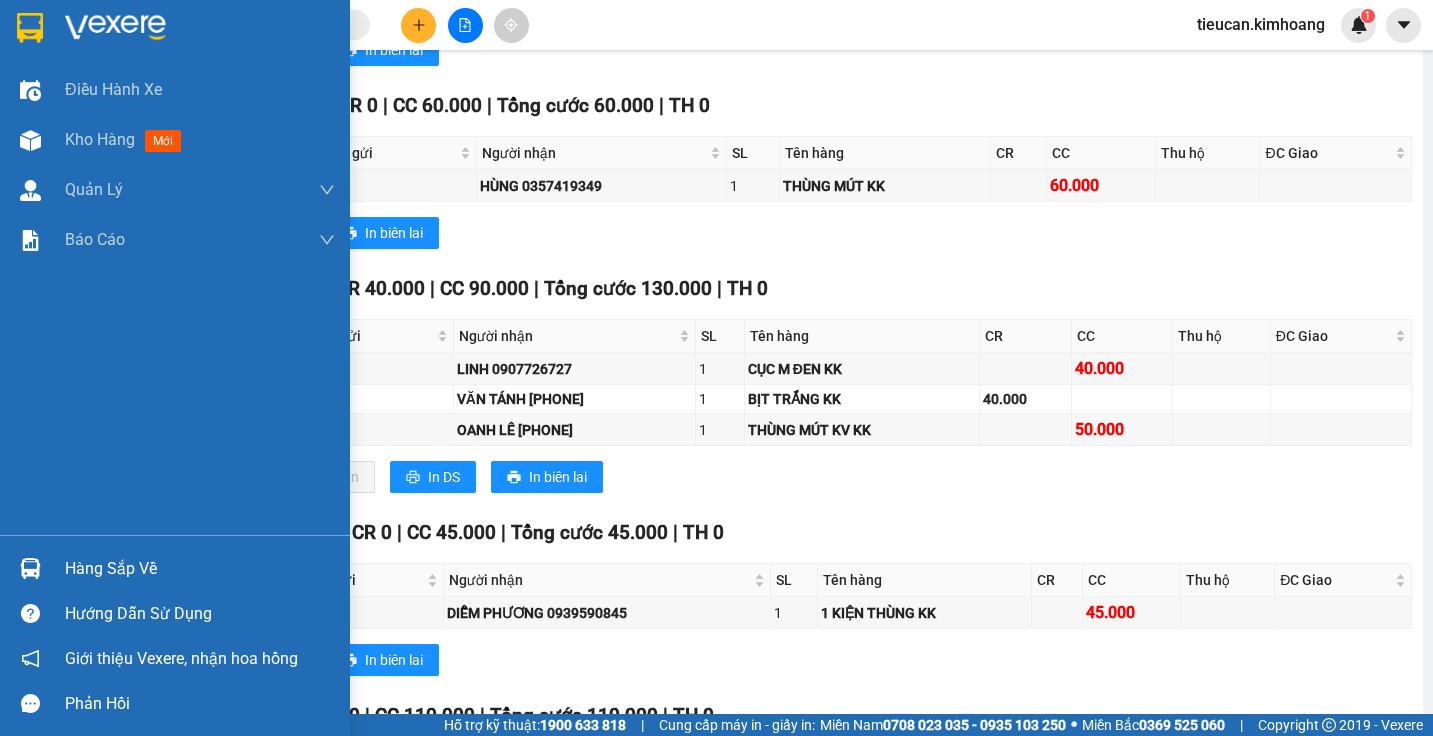 click on "Hàng sắp về" at bounding box center [200, 569] 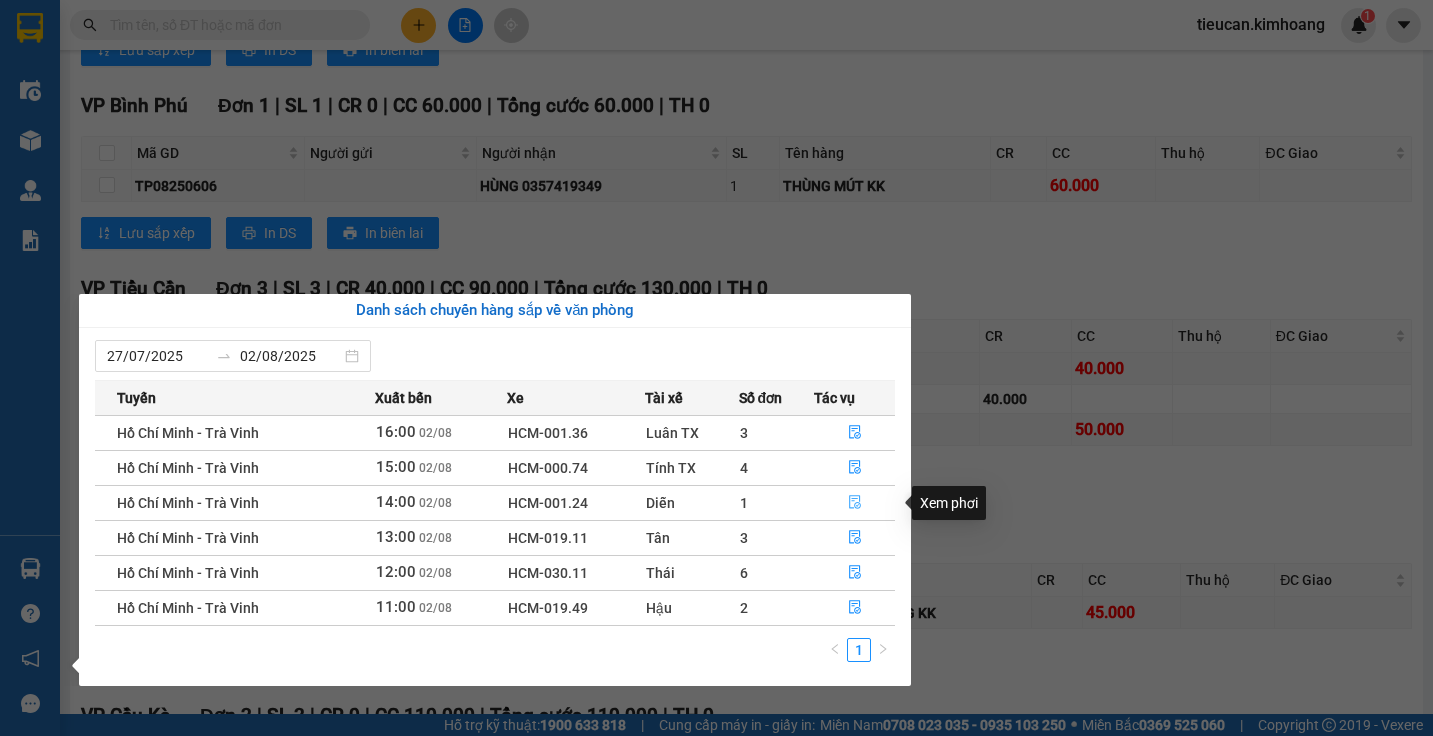 click 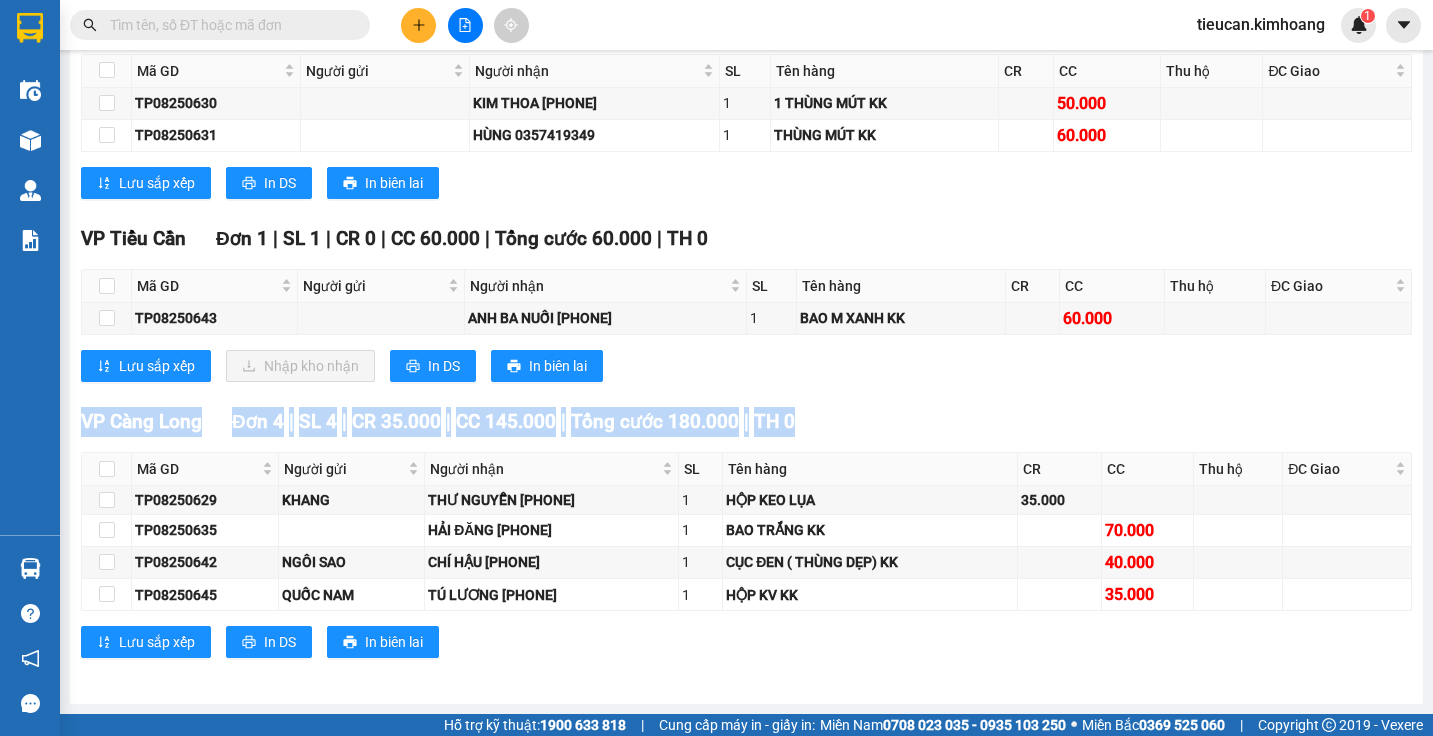 scroll, scrollTop: 1127, scrollLeft: 0, axis: vertical 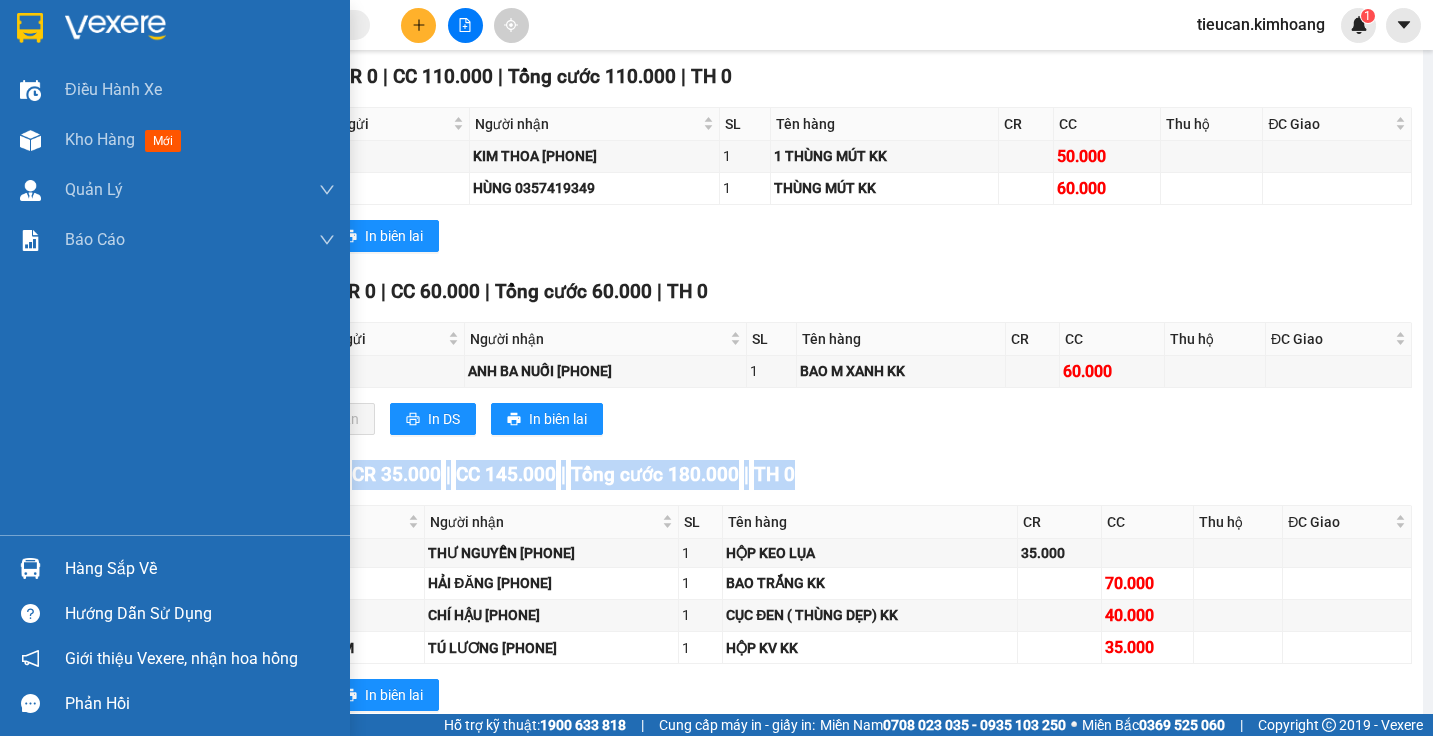 click on "Hàng sắp về" at bounding box center [200, 569] 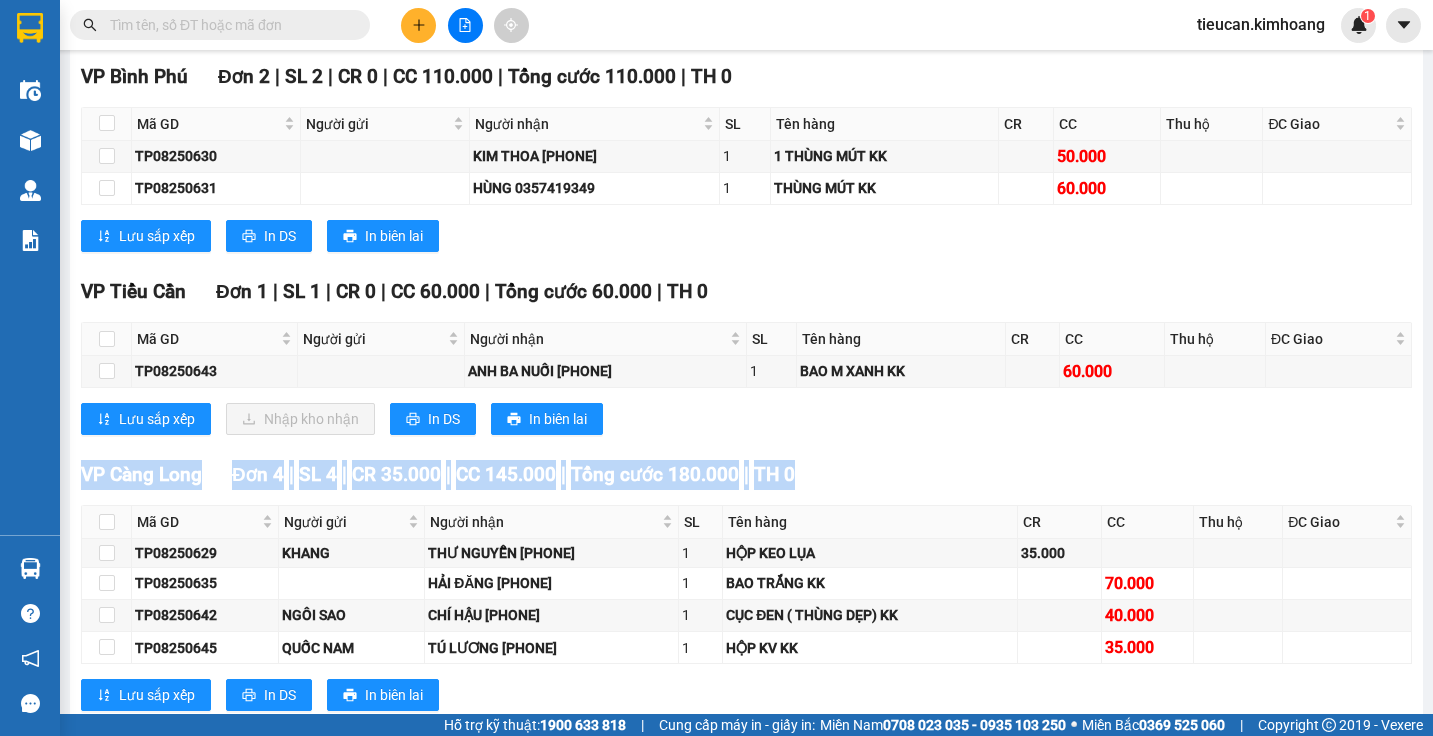 click on "Điều hành xe     Kho hàng mới     Quản Lý Quản lý chuyến Quản lý khách hàng mới     Báo cáo BC giao hàng (nhân viên) BC giao hàng (trưởng trạm) Báo cáo dòng tiền (nhân viên) Báo cáo dòng tiền (trạm) Doanh số tạo đơn theo VP gửi (nhân viên) Doanh số tạo đơn theo VP gửi (trạm) Hàng sắp về Hướng dẫn sử dụng Giới thiệu Vexere, nhận hoa hồng Phản hồi Phần mềm hỗ trợ bạn tốt chứ?" at bounding box center (30, 368) 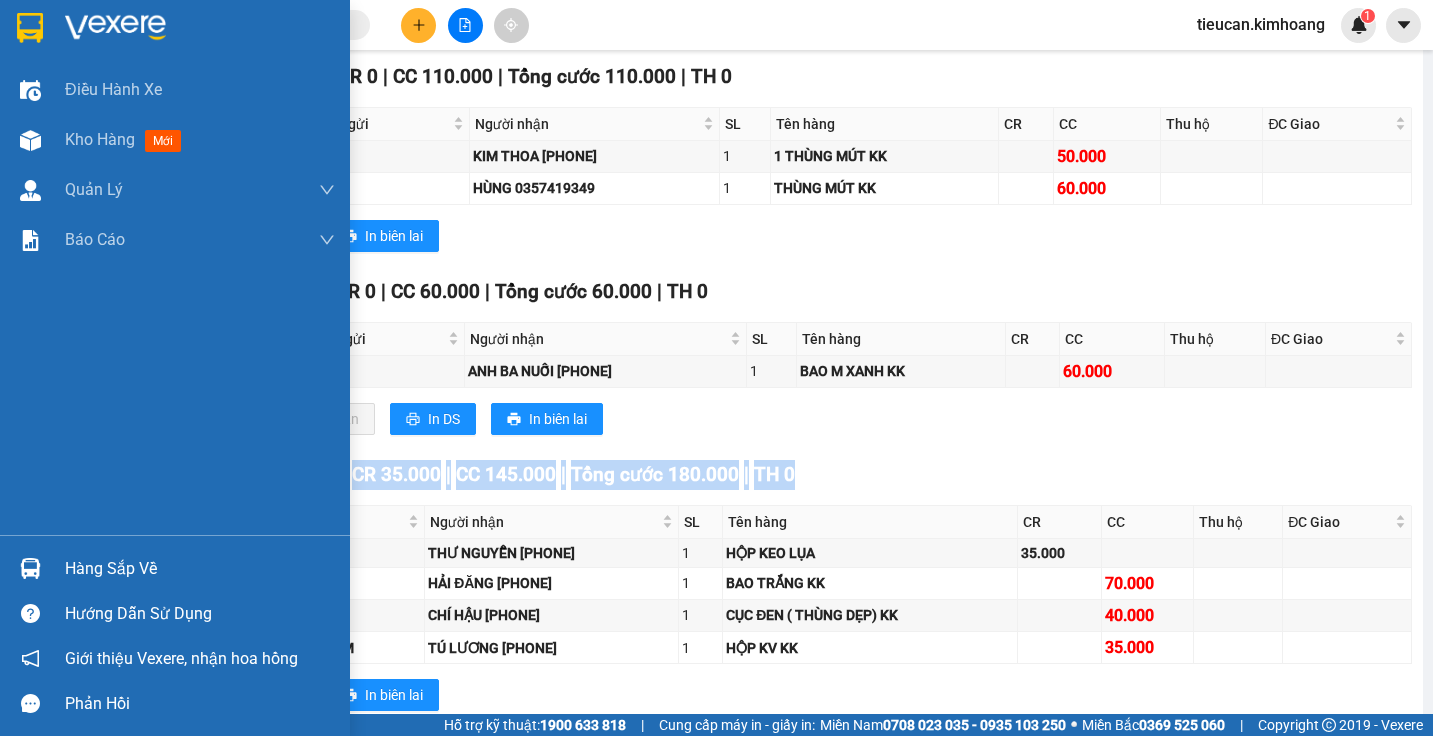 click on "Hàng sắp về" at bounding box center [200, 569] 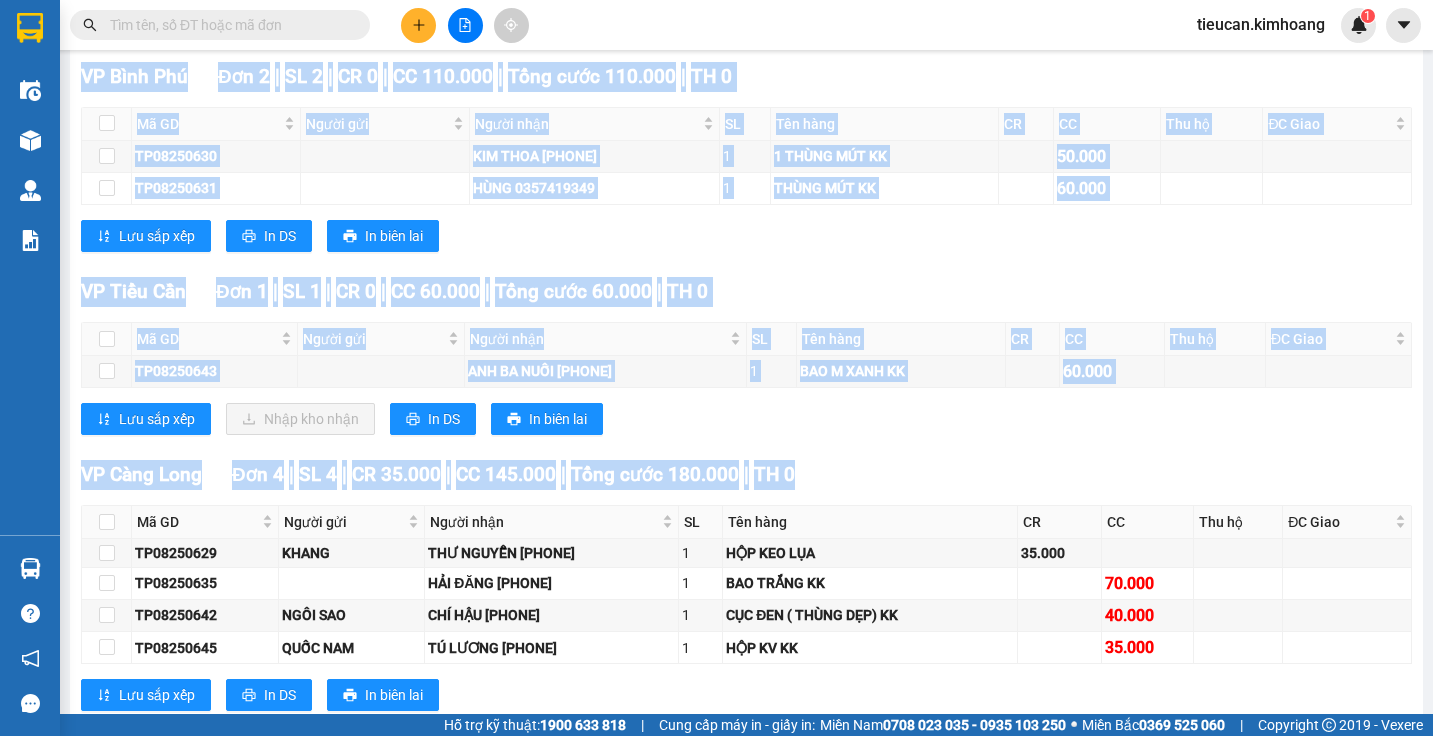 click on "VP Càng Long Đơn   4 | SL   4 | CR   35.000 | CC   145.000 | Tổng cước   180.000 | TH   0" at bounding box center (746, 475) 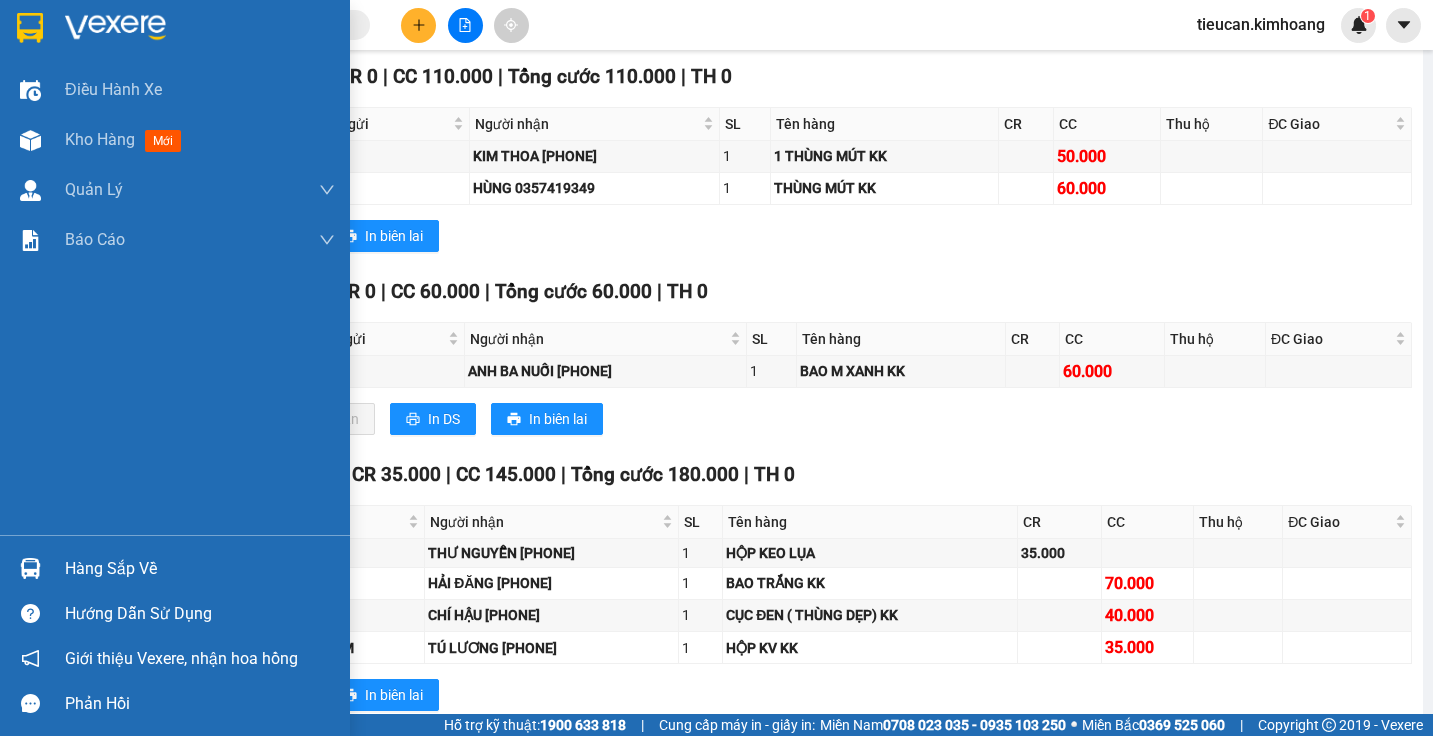 click on "Hàng sắp về" at bounding box center (175, 568) 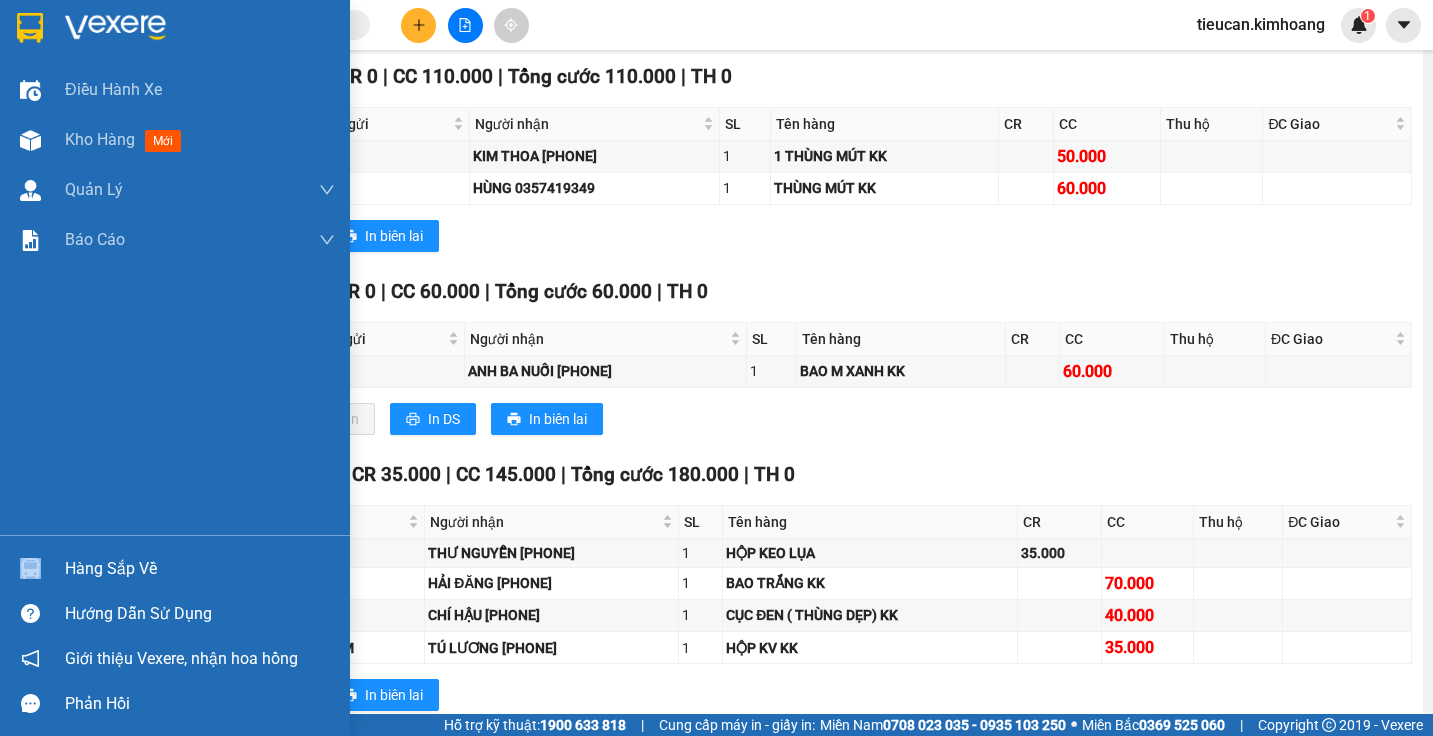 click on "Hàng sắp về" at bounding box center [175, 568] 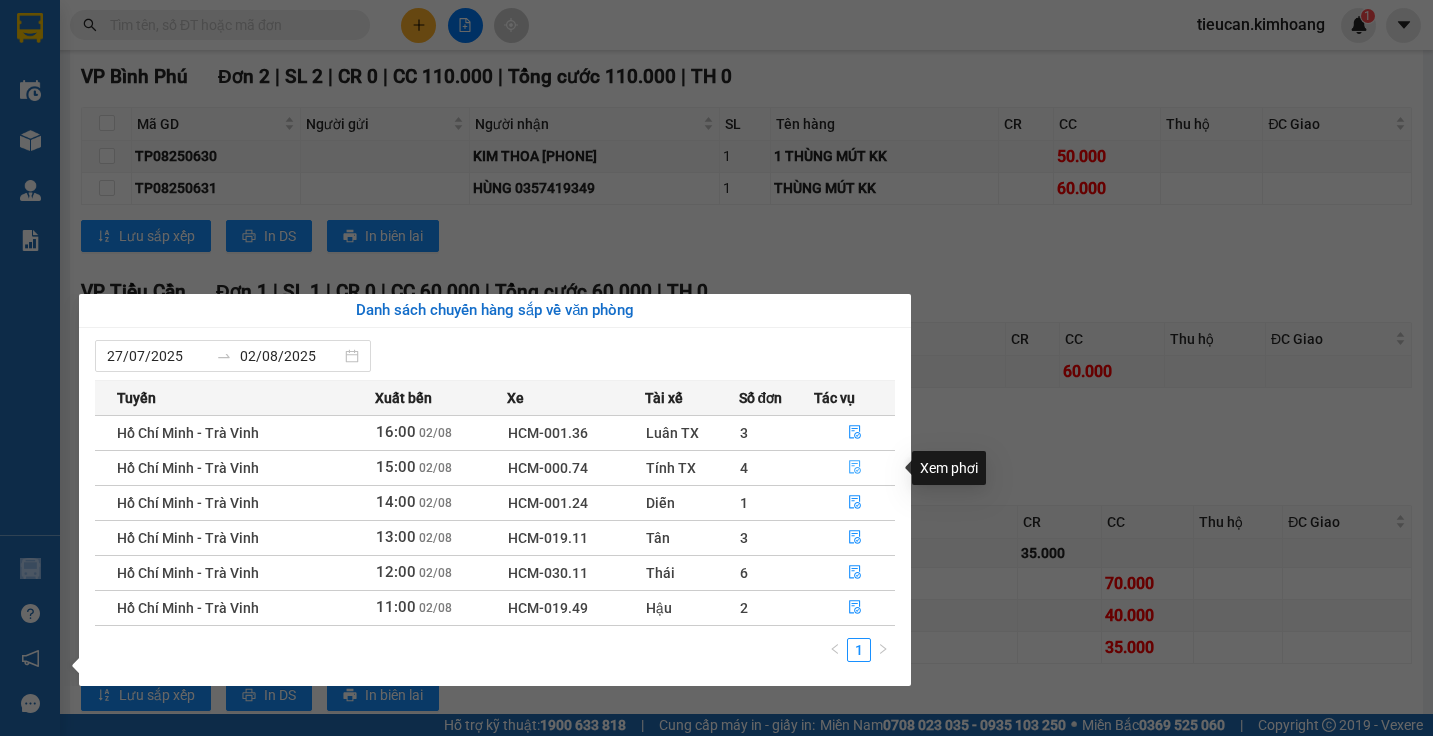 click 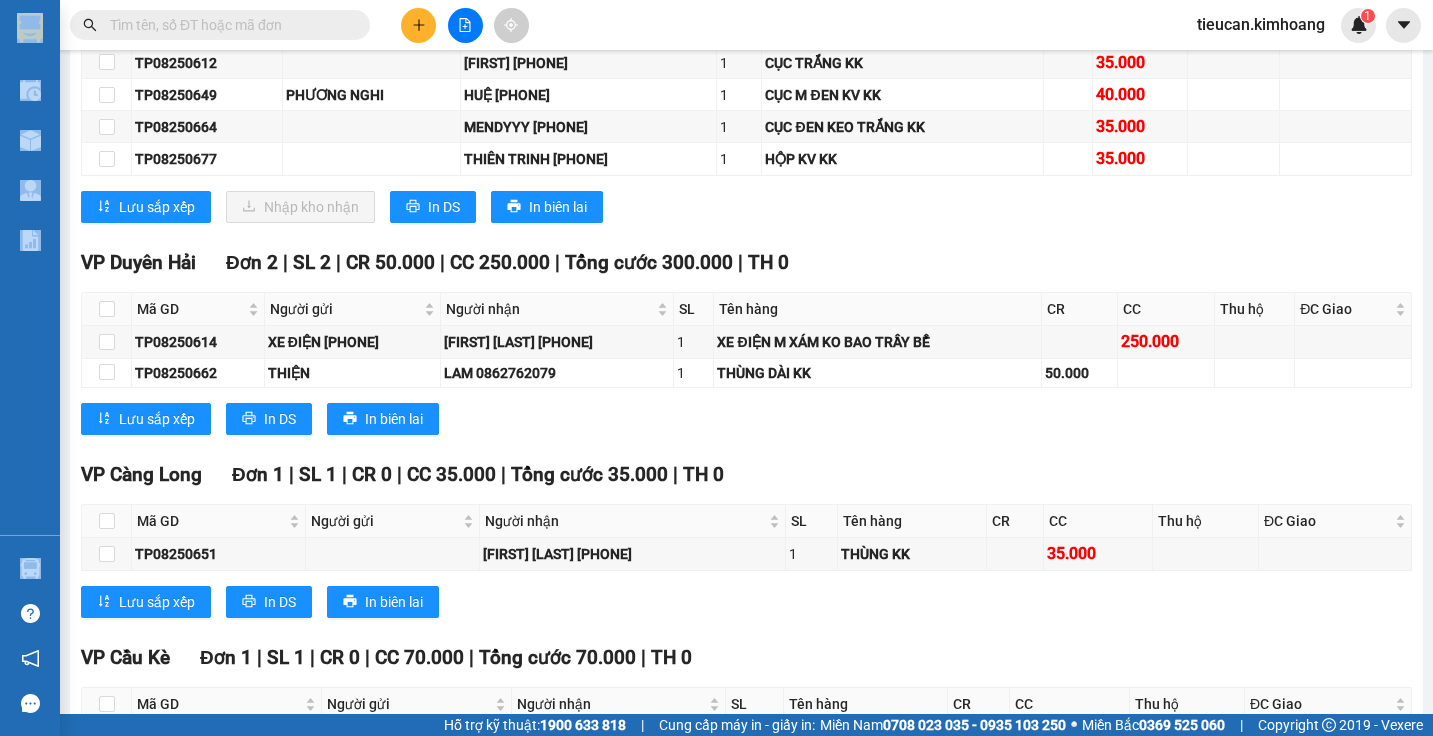 scroll, scrollTop: 1692, scrollLeft: 0, axis: vertical 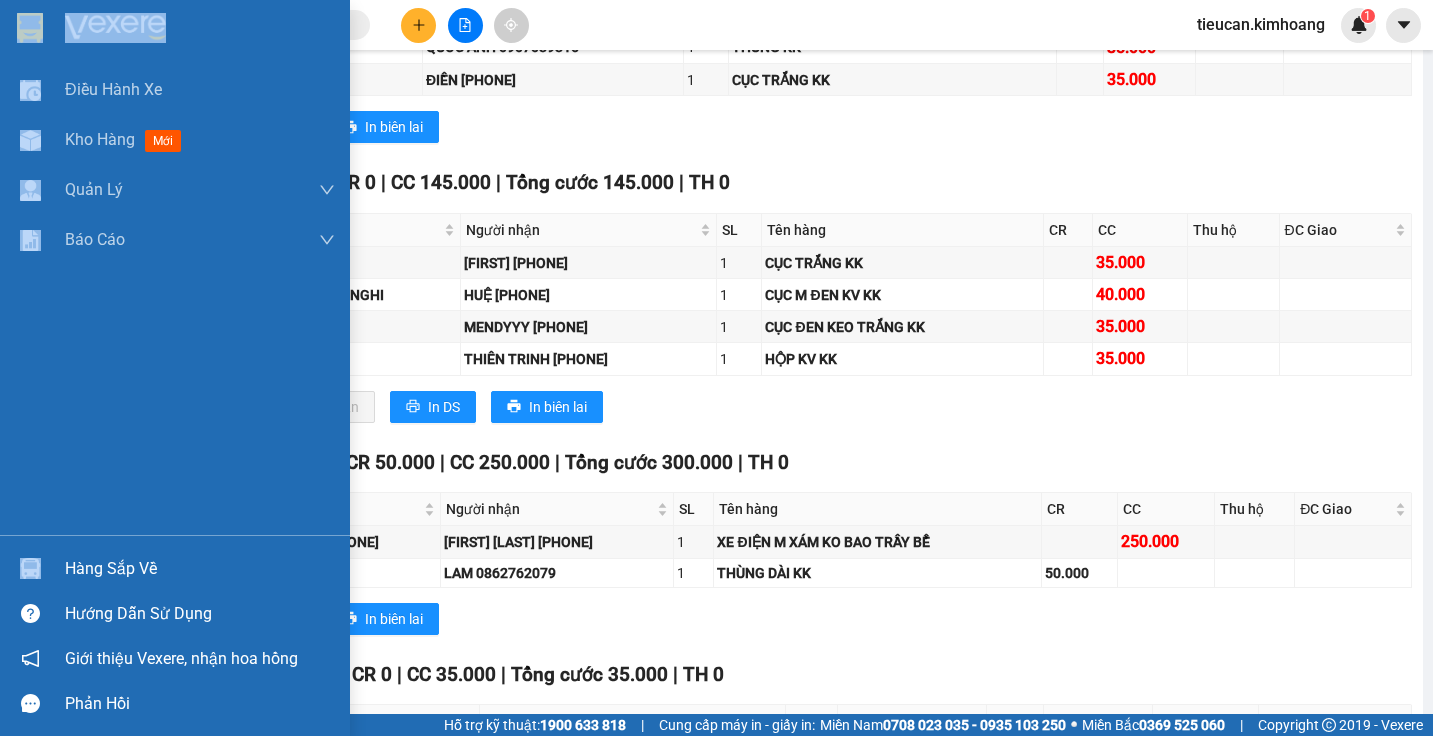 click on "Hàng sắp về" at bounding box center [200, 569] 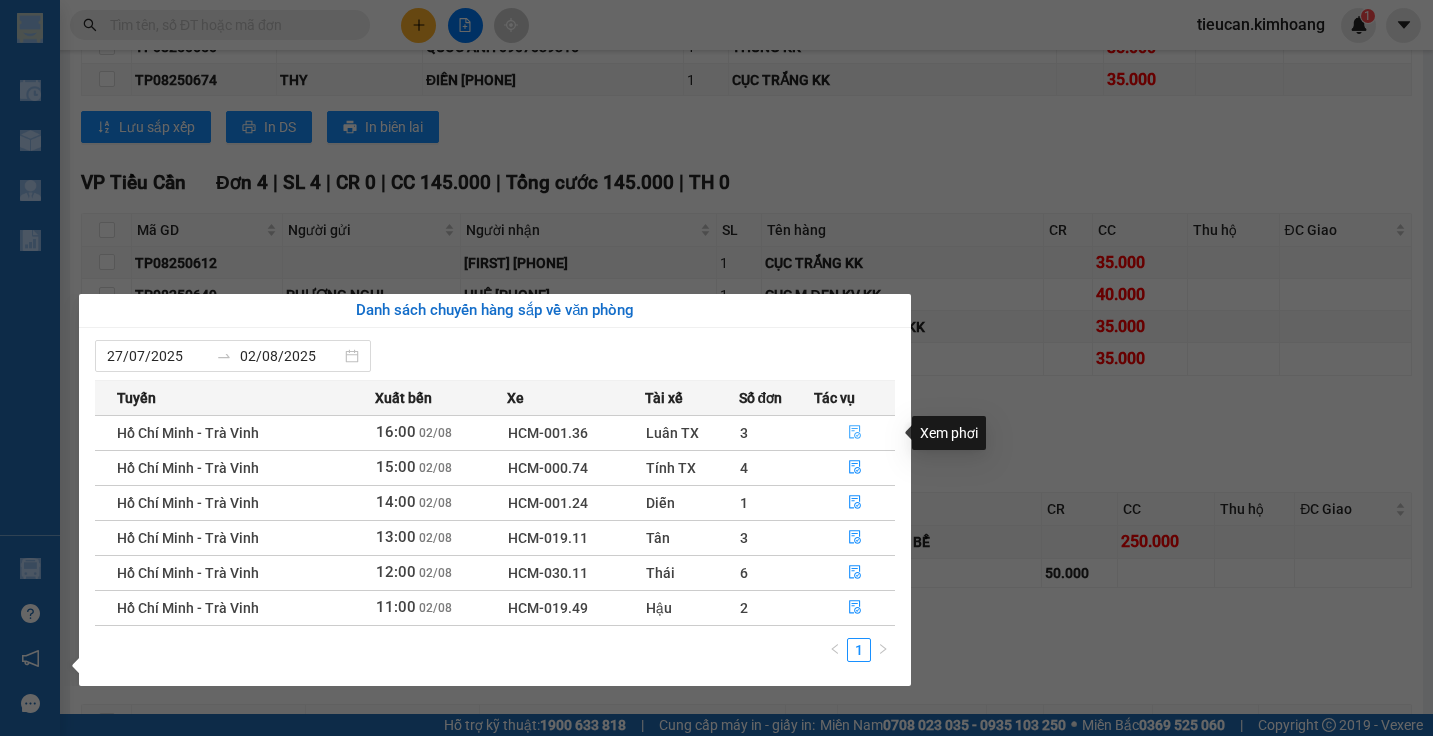 click 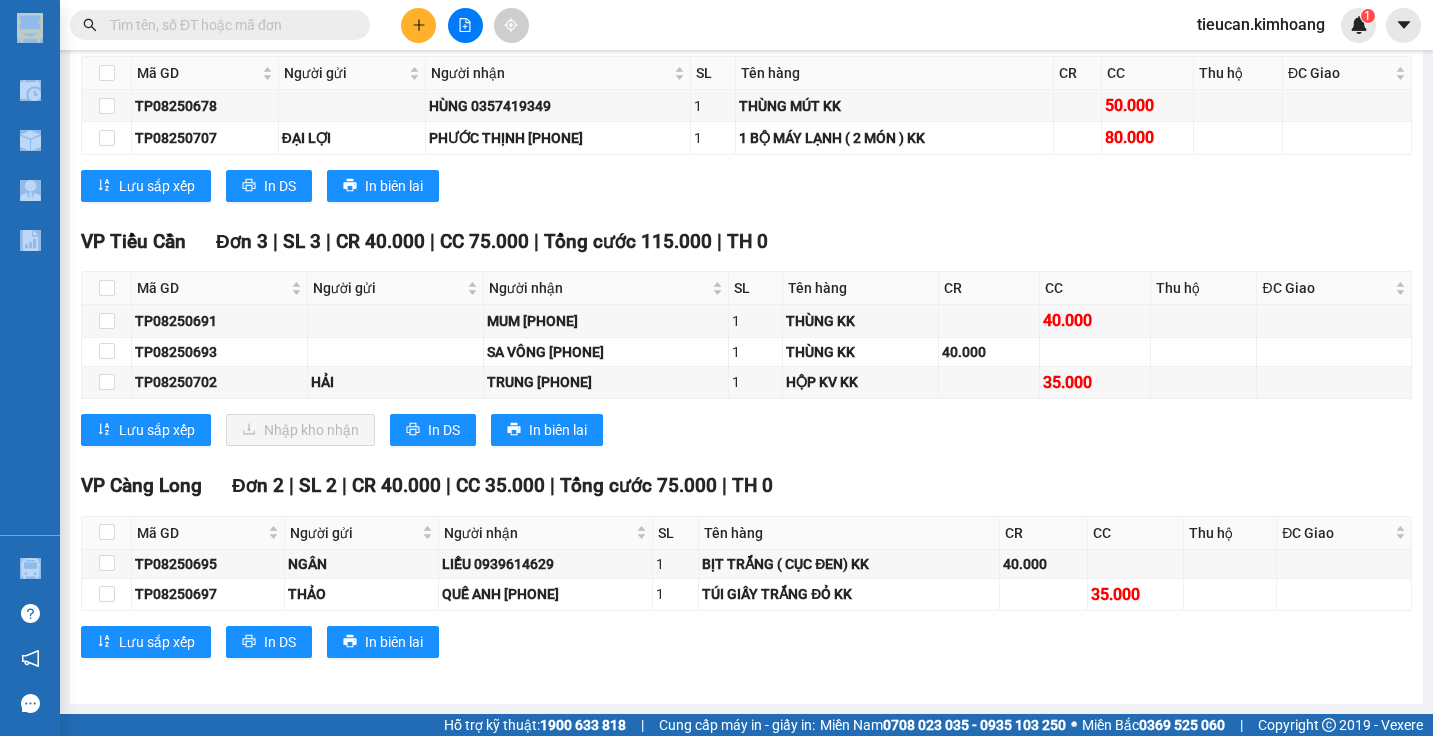 scroll, scrollTop: 1477, scrollLeft: 0, axis: vertical 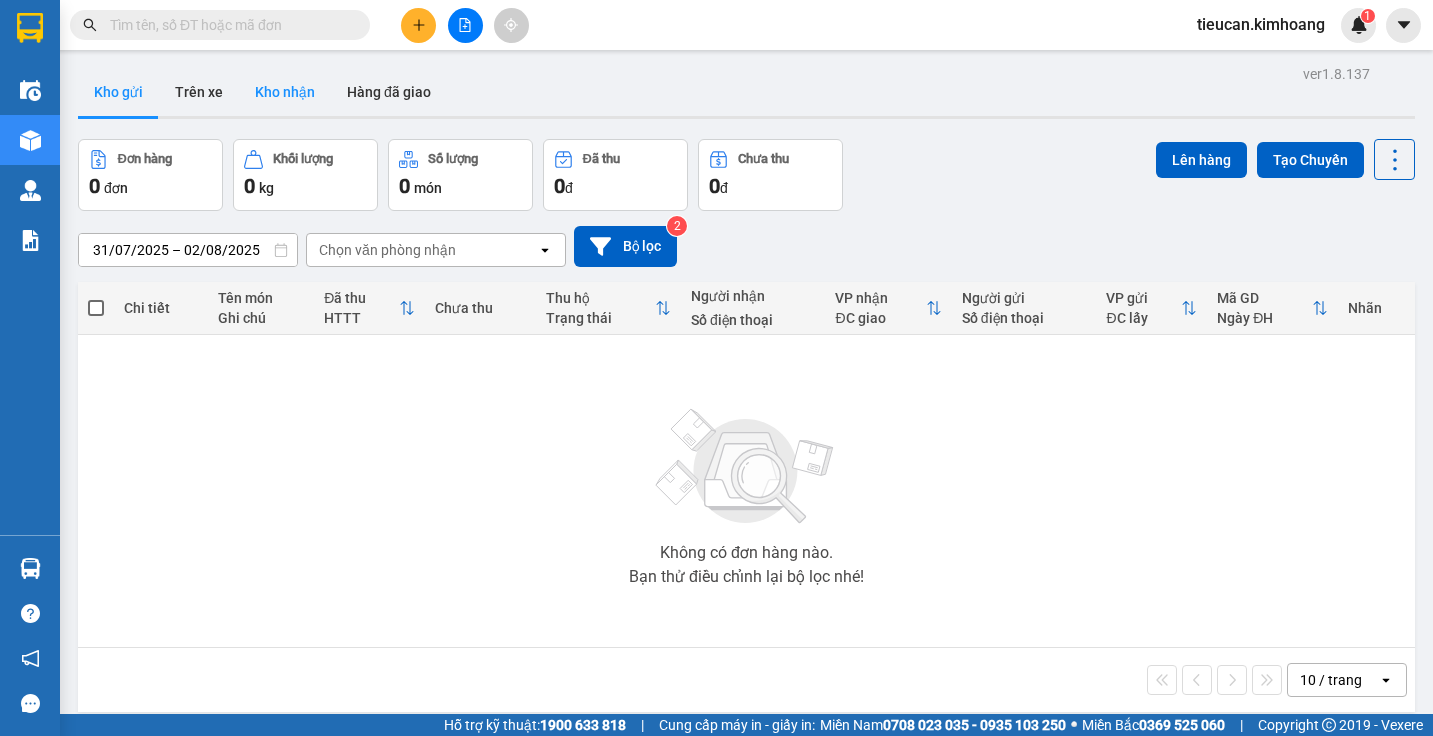 click on "Kho nhận" at bounding box center (285, 92) 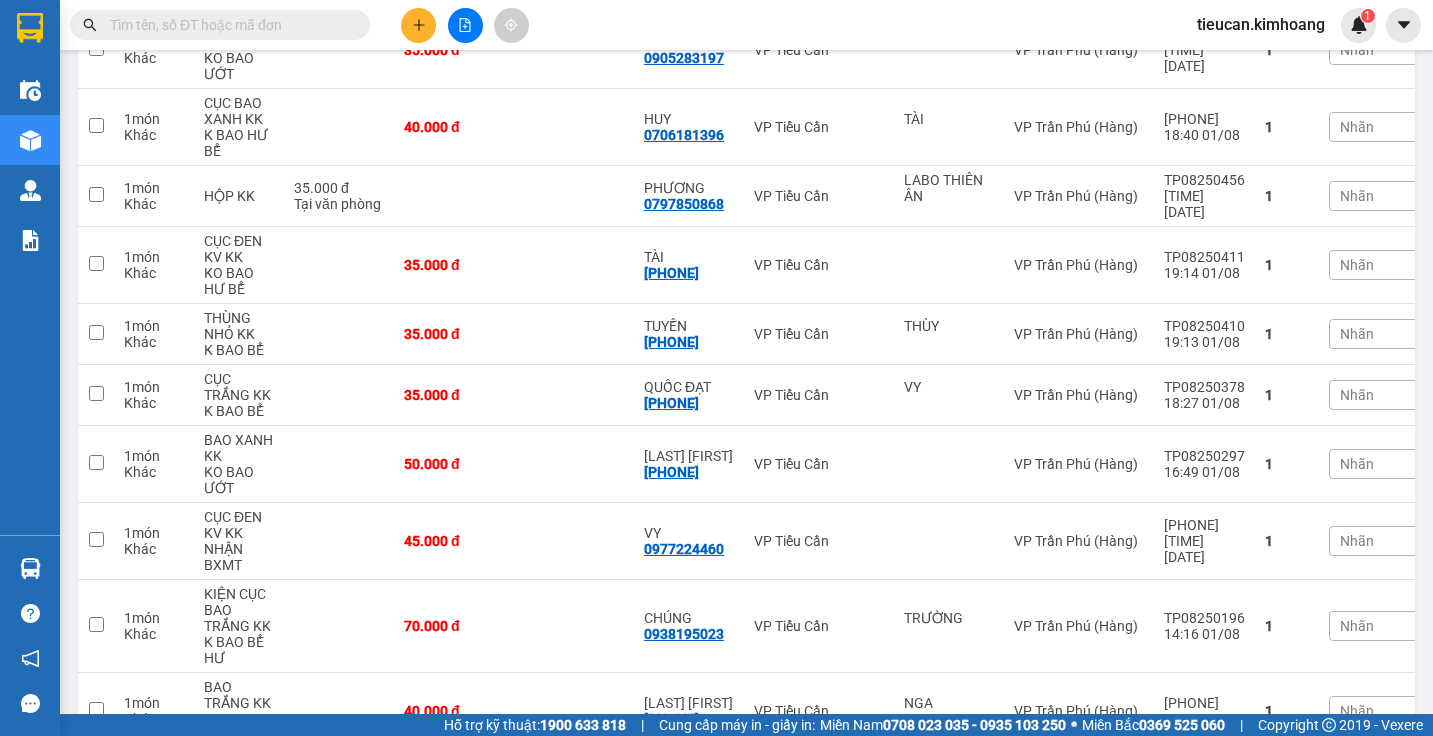 scroll, scrollTop: 500, scrollLeft: 0, axis: vertical 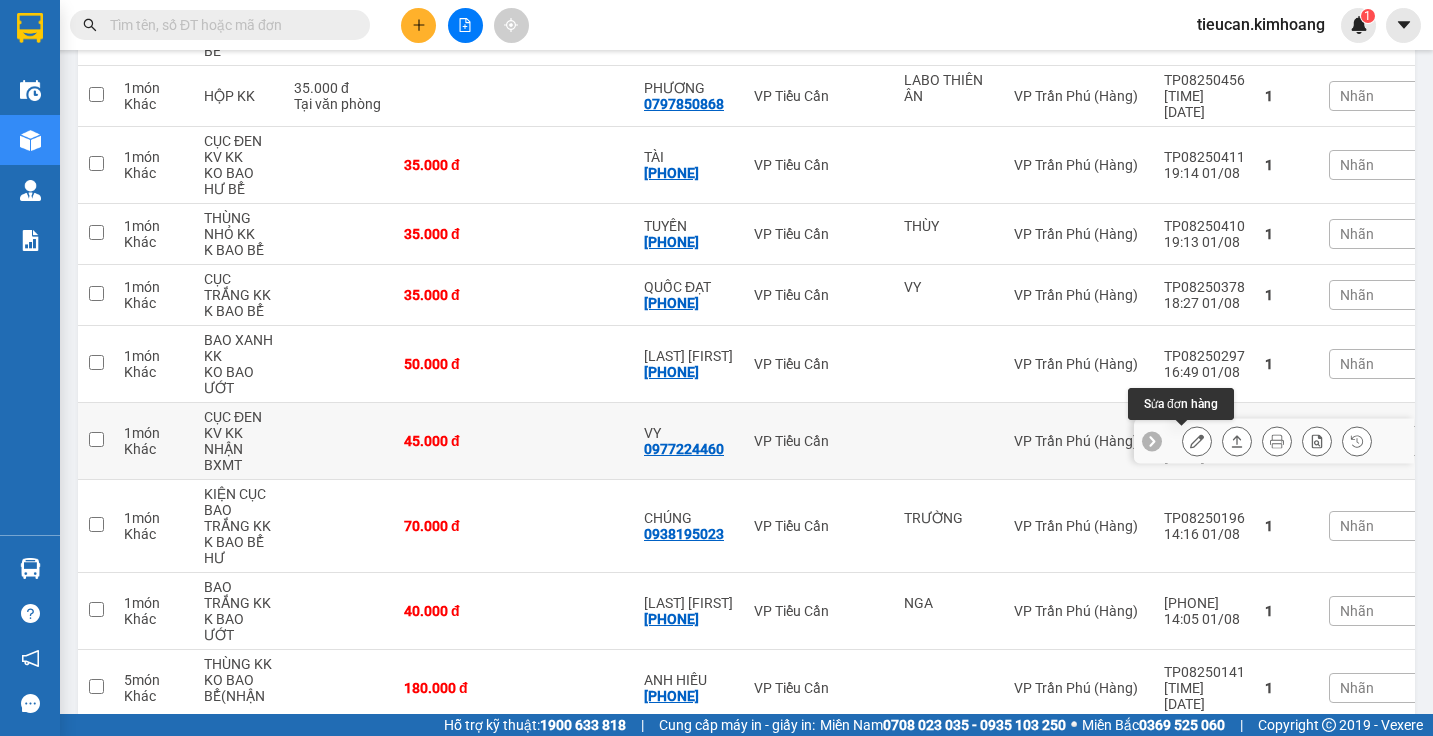 click at bounding box center (1197, 441) 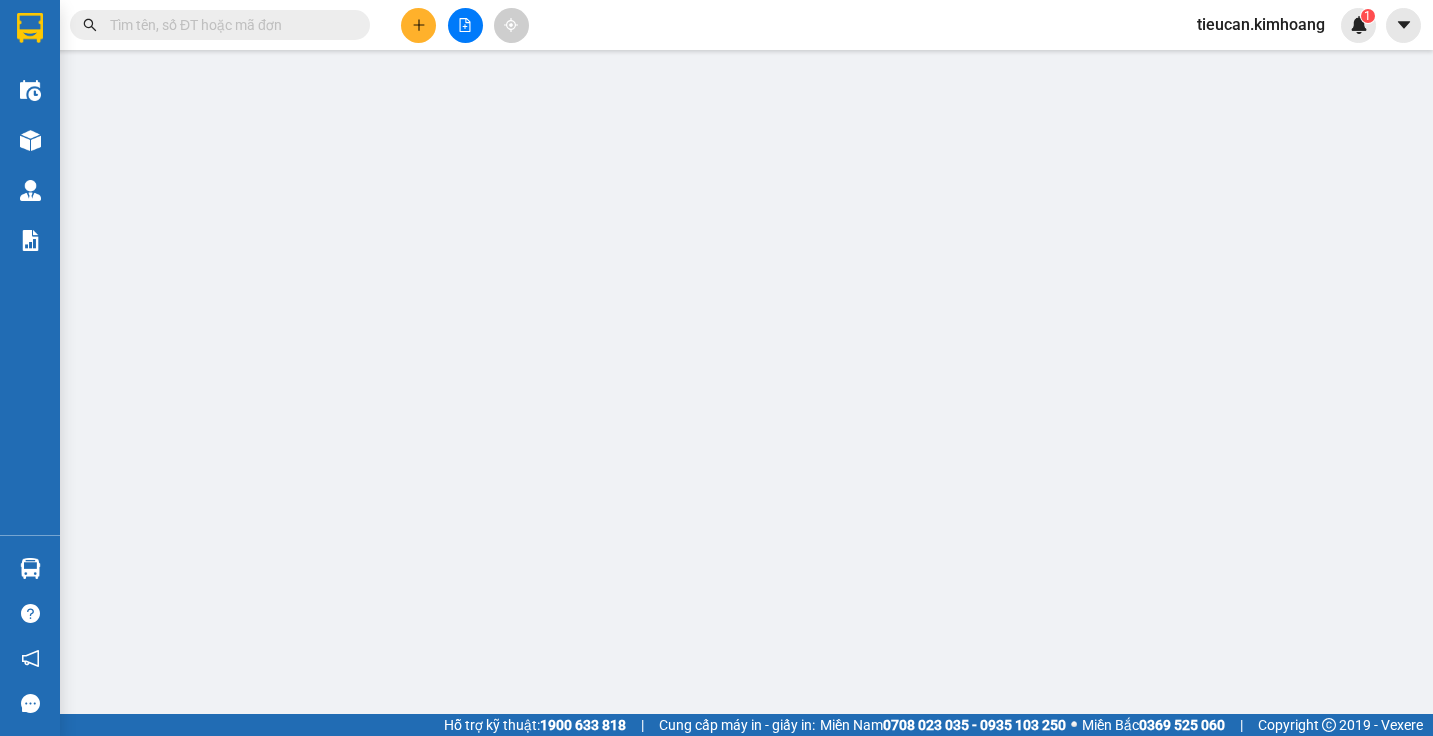 scroll, scrollTop: 0, scrollLeft: 0, axis: both 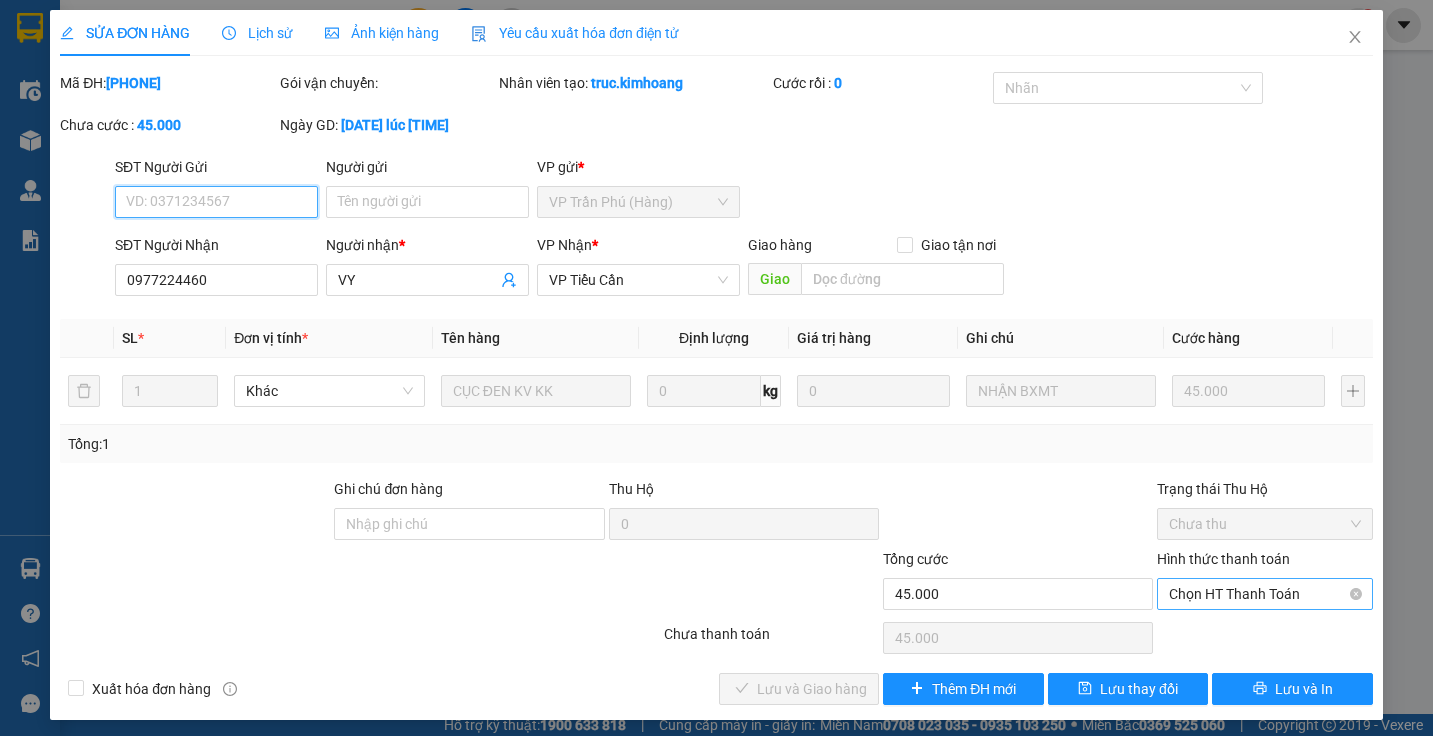 click on "Chọn HT Thanh Toán" at bounding box center [1264, 594] 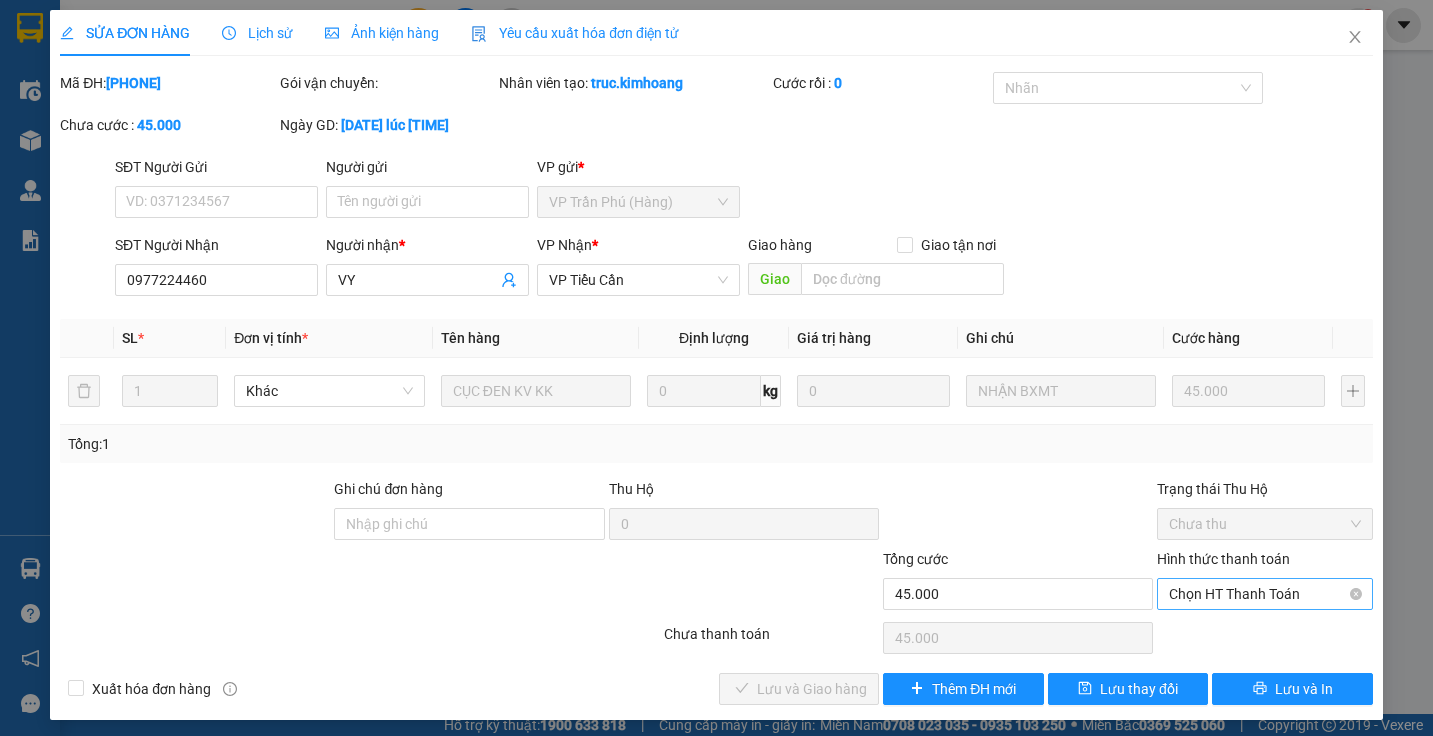 click on "Chọn HT Thanh Toán" at bounding box center [1264, 594] 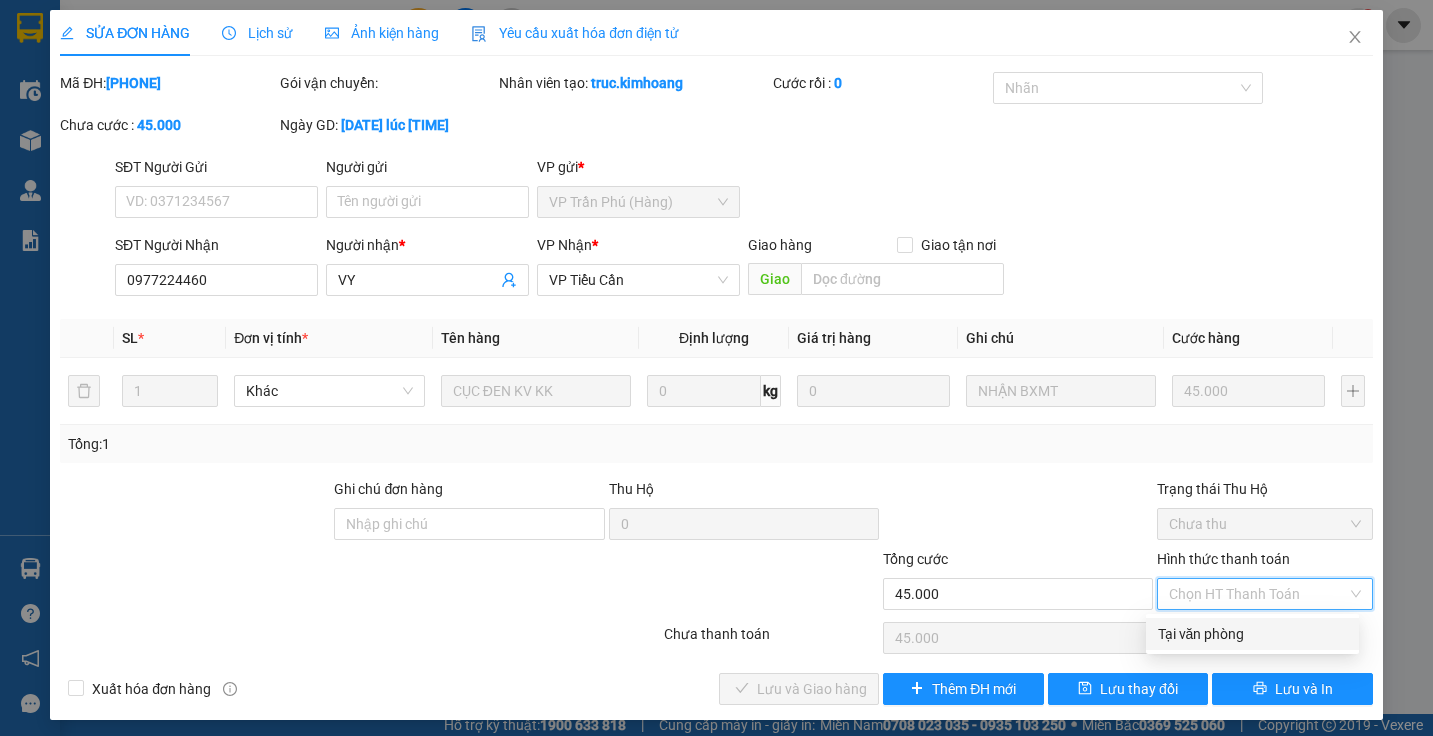 click on "Tại văn phòng" at bounding box center (1252, 634) 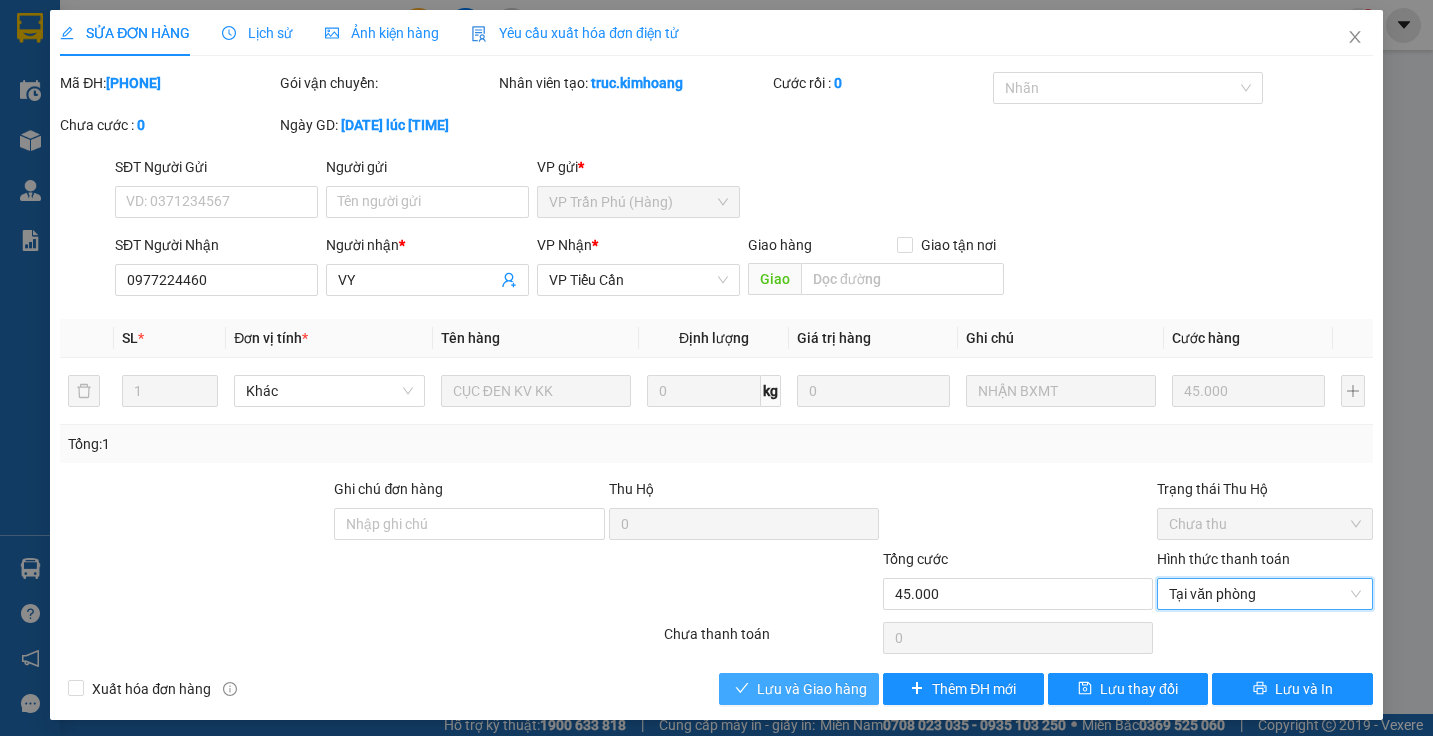 click on "Lưu và Giao hàng" at bounding box center (812, 689) 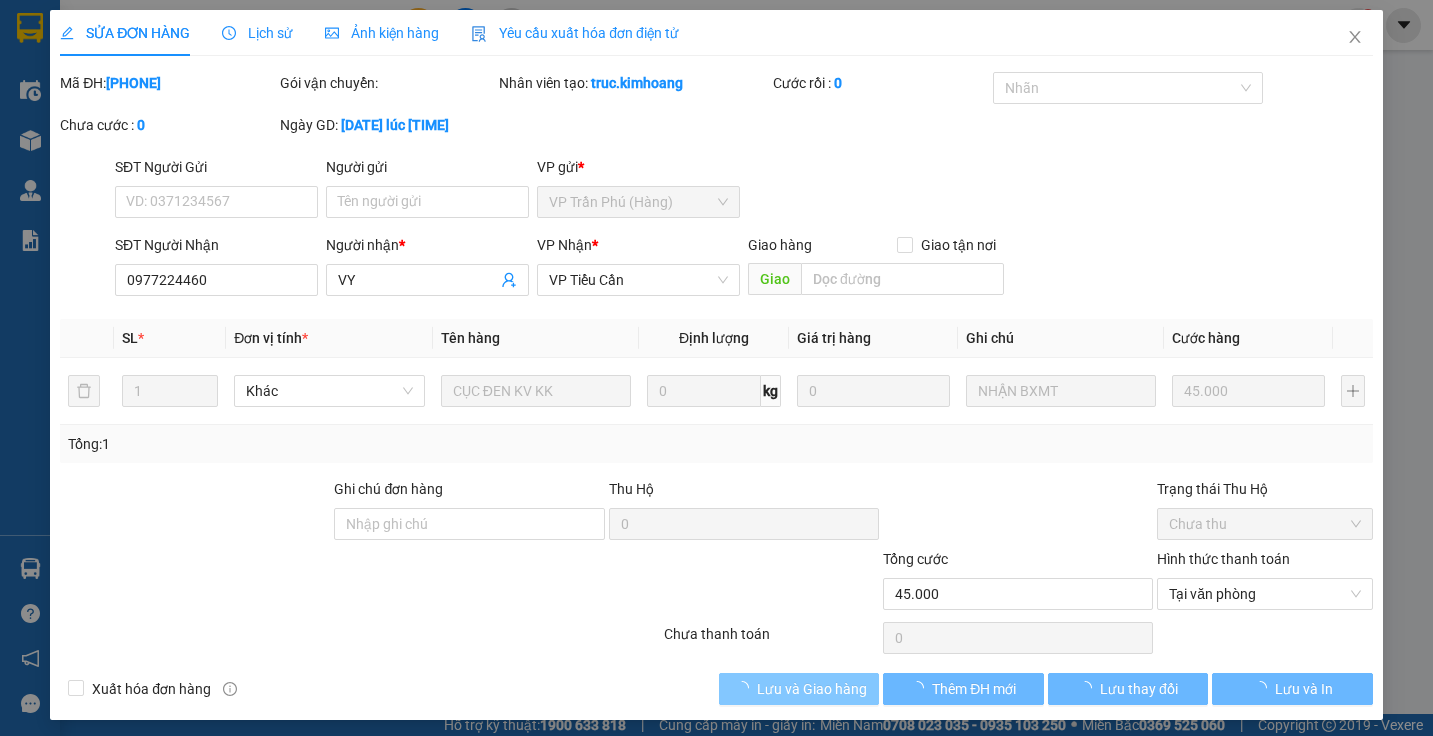 click on "Lưu và Giao hàng" at bounding box center [812, 689] 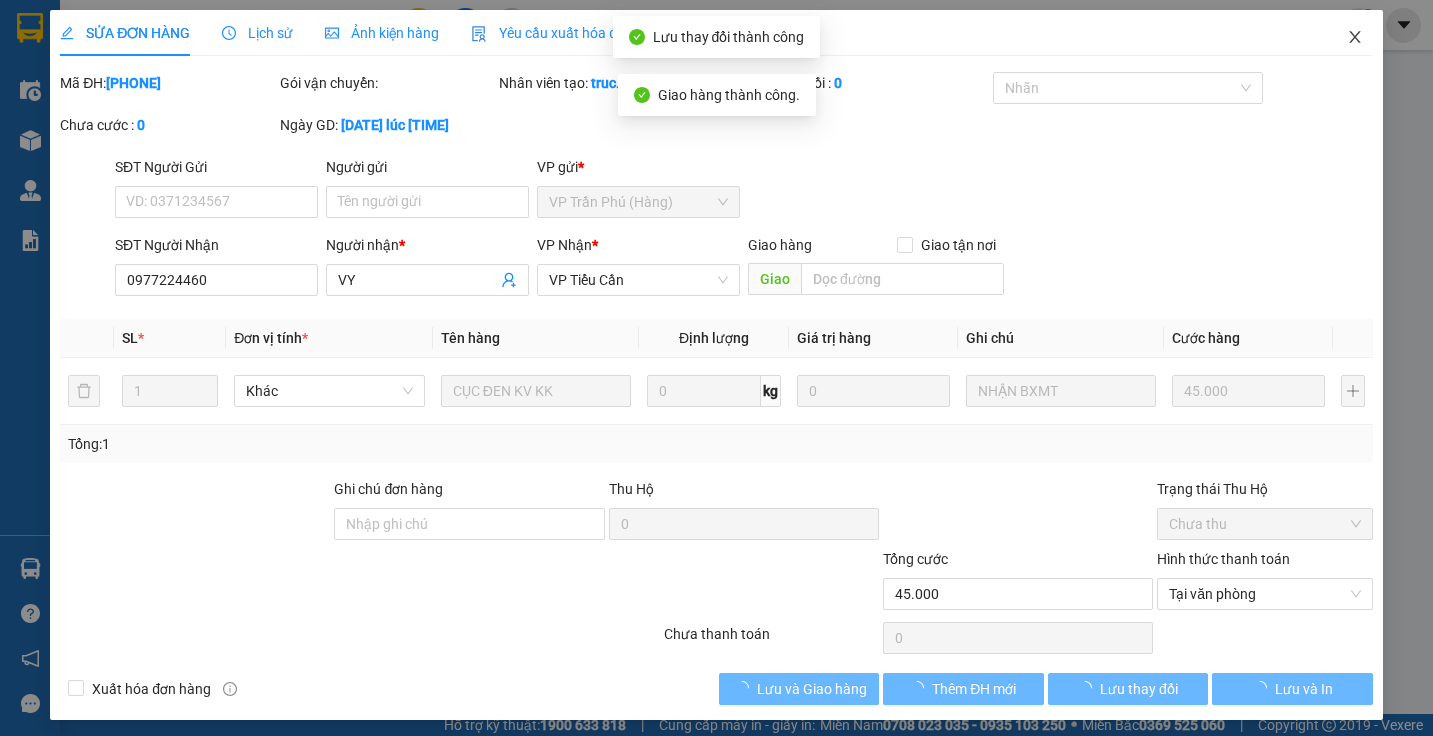 click 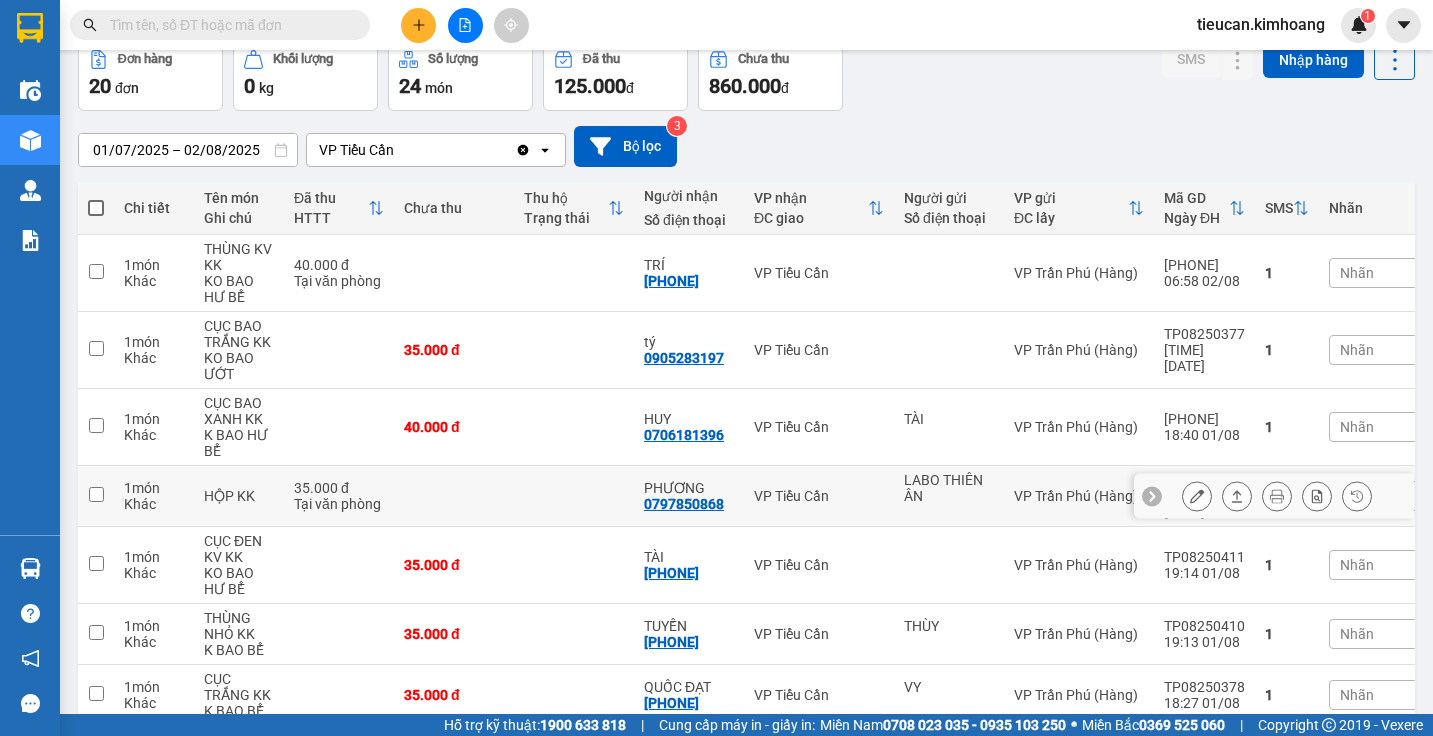 scroll, scrollTop: 300, scrollLeft: 0, axis: vertical 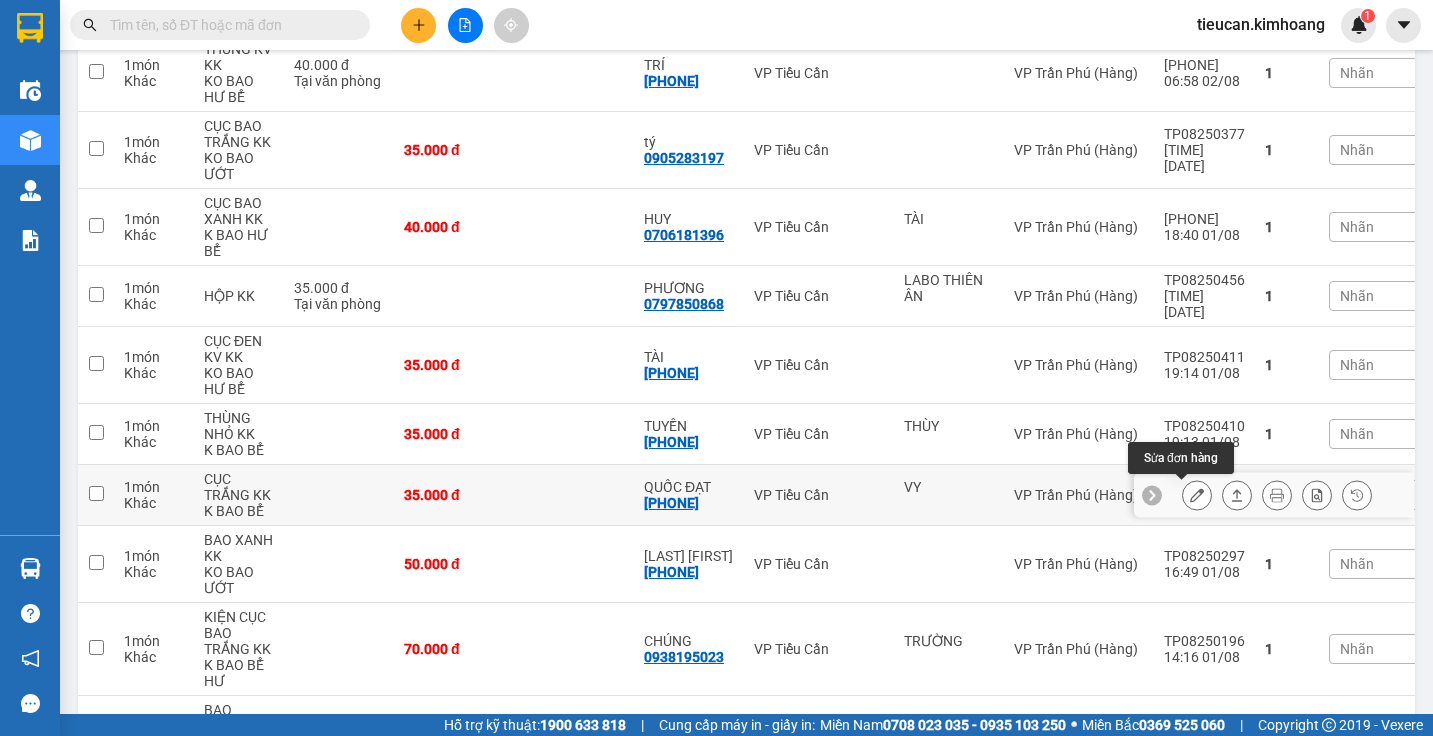 click at bounding box center (1197, 495) 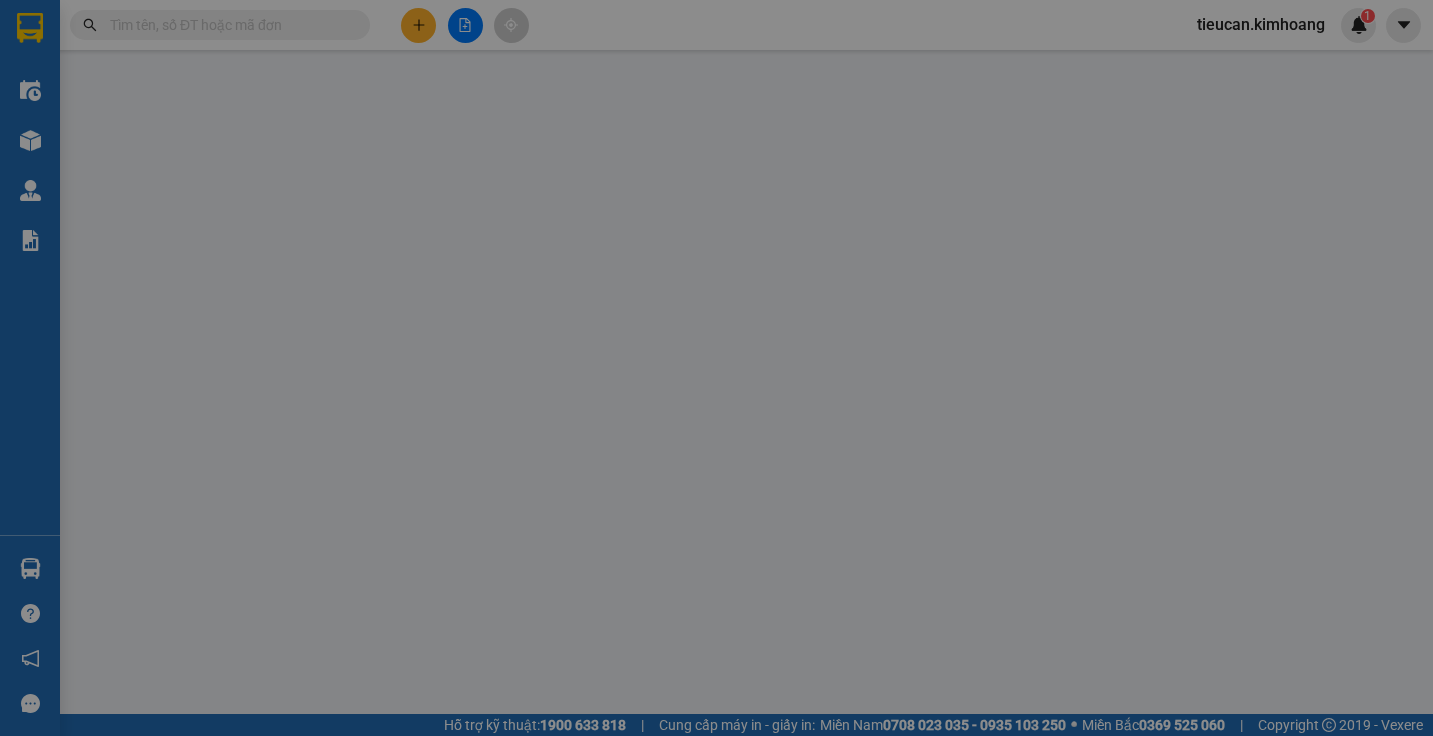 type on "VY" 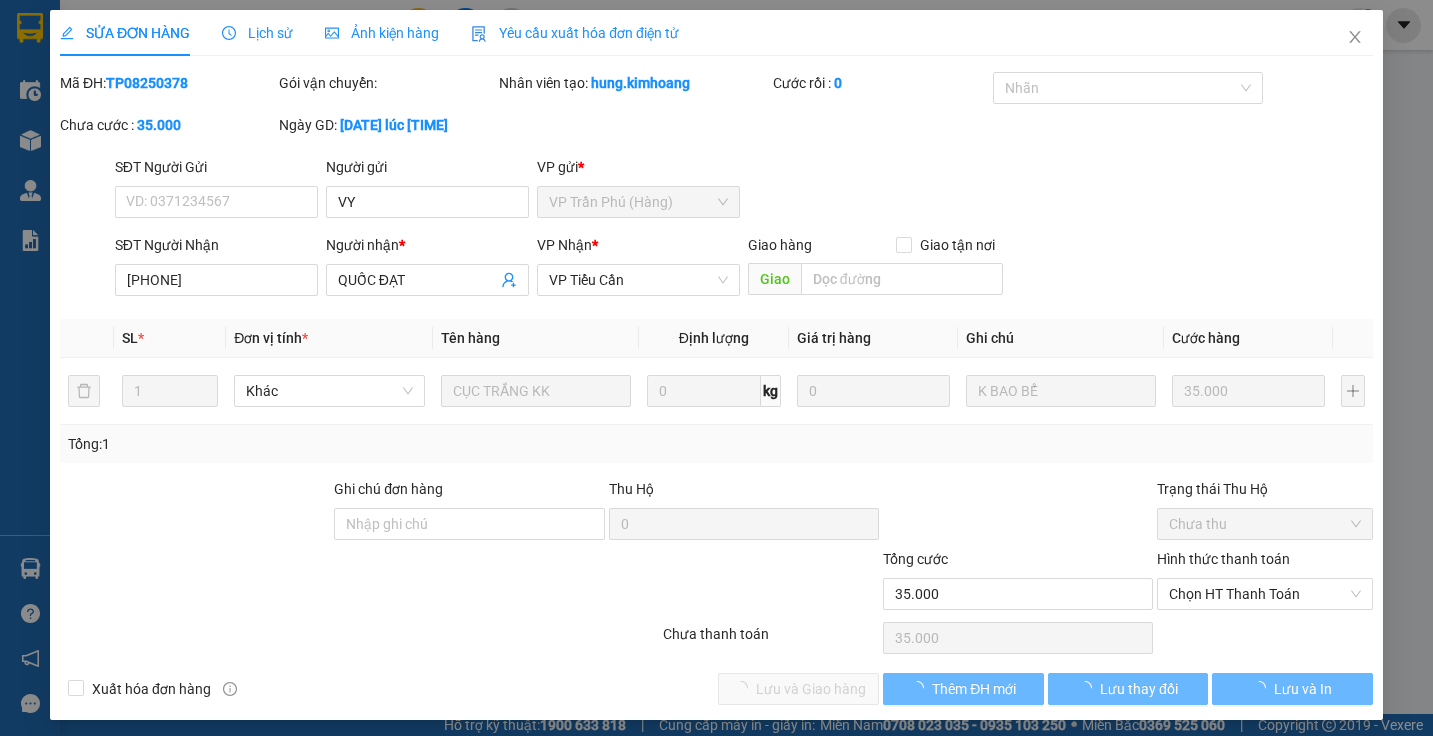 scroll, scrollTop: 0, scrollLeft: 0, axis: both 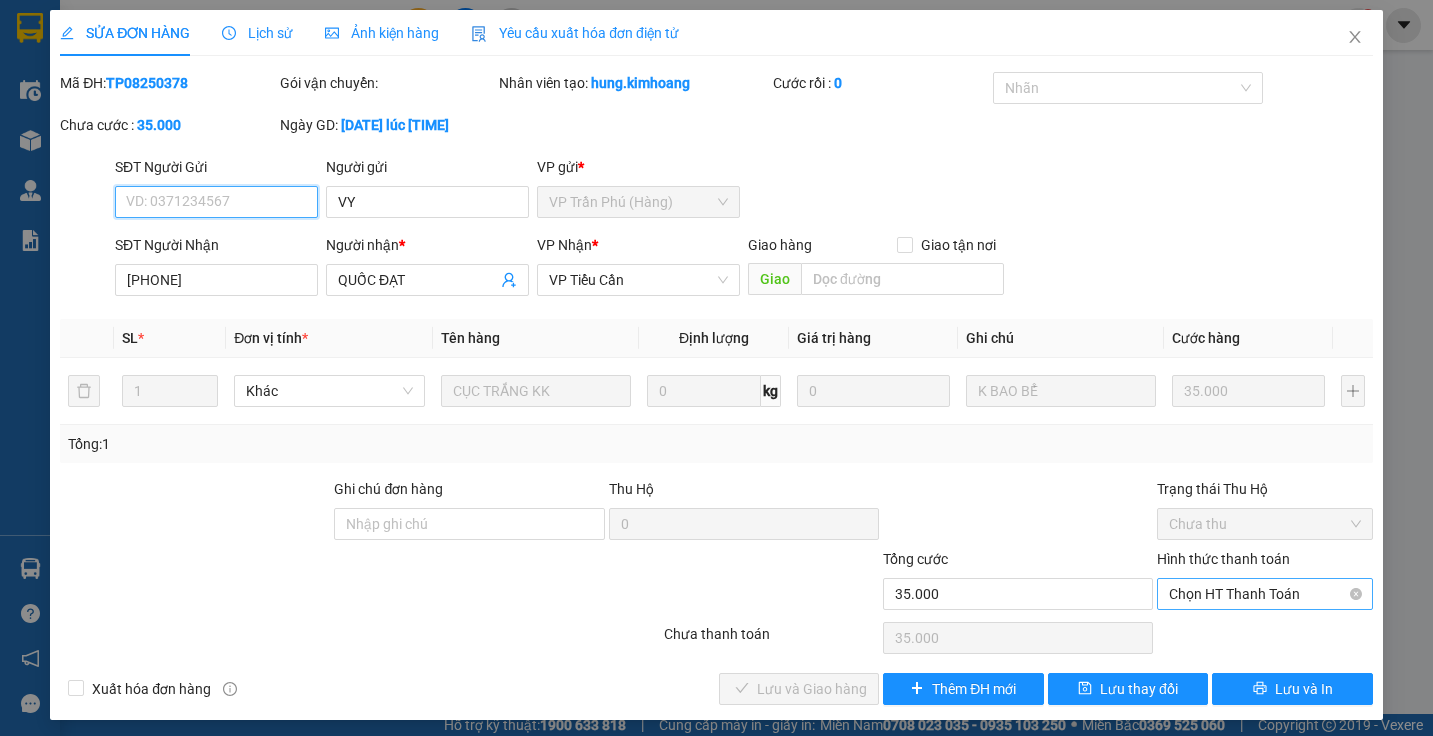 click on "Chọn HT Thanh Toán" at bounding box center [1264, 594] 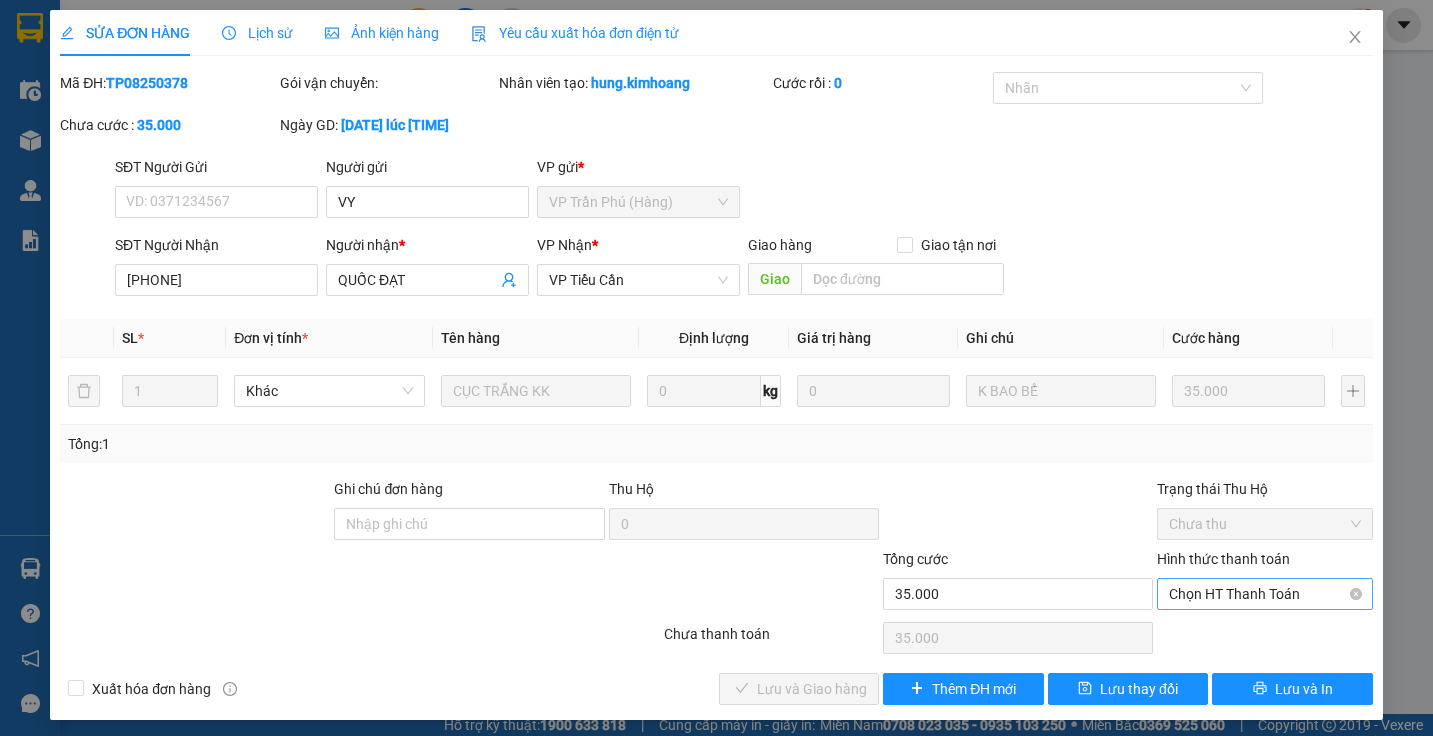 click on "Chọn HT Thanh Toán" at bounding box center (1264, 594) 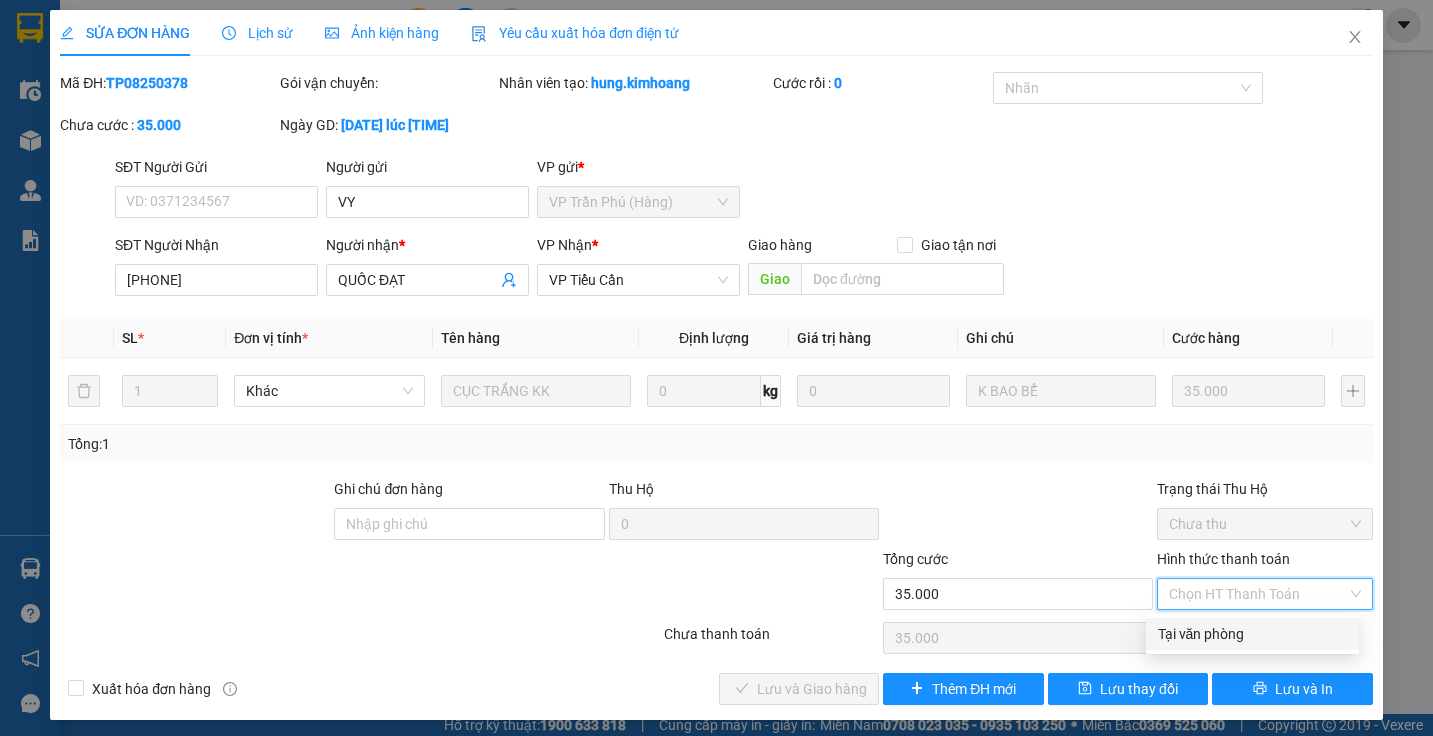 click on "Tại văn phòng" at bounding box center (1252, 634) 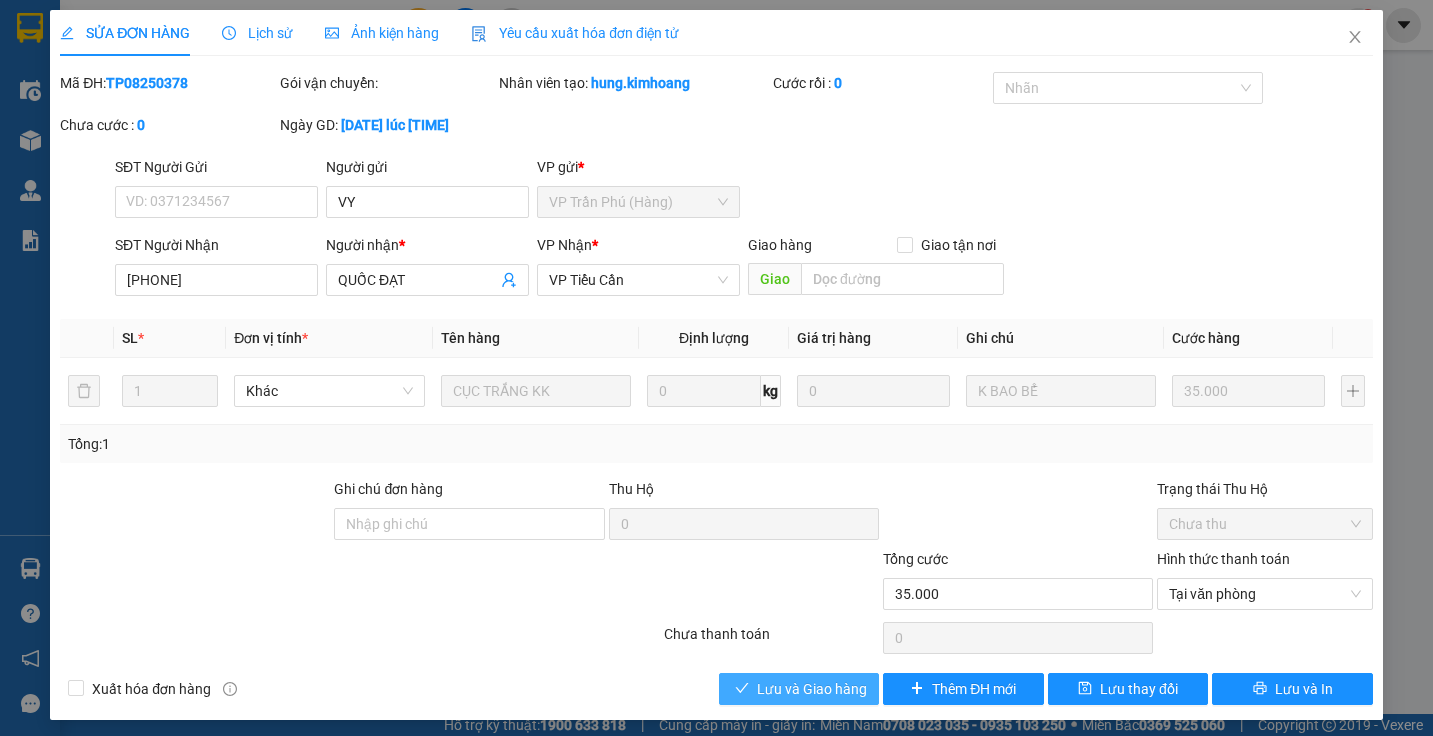 click on "Lưu và Giao hàng" at bounding box center [812, 689] 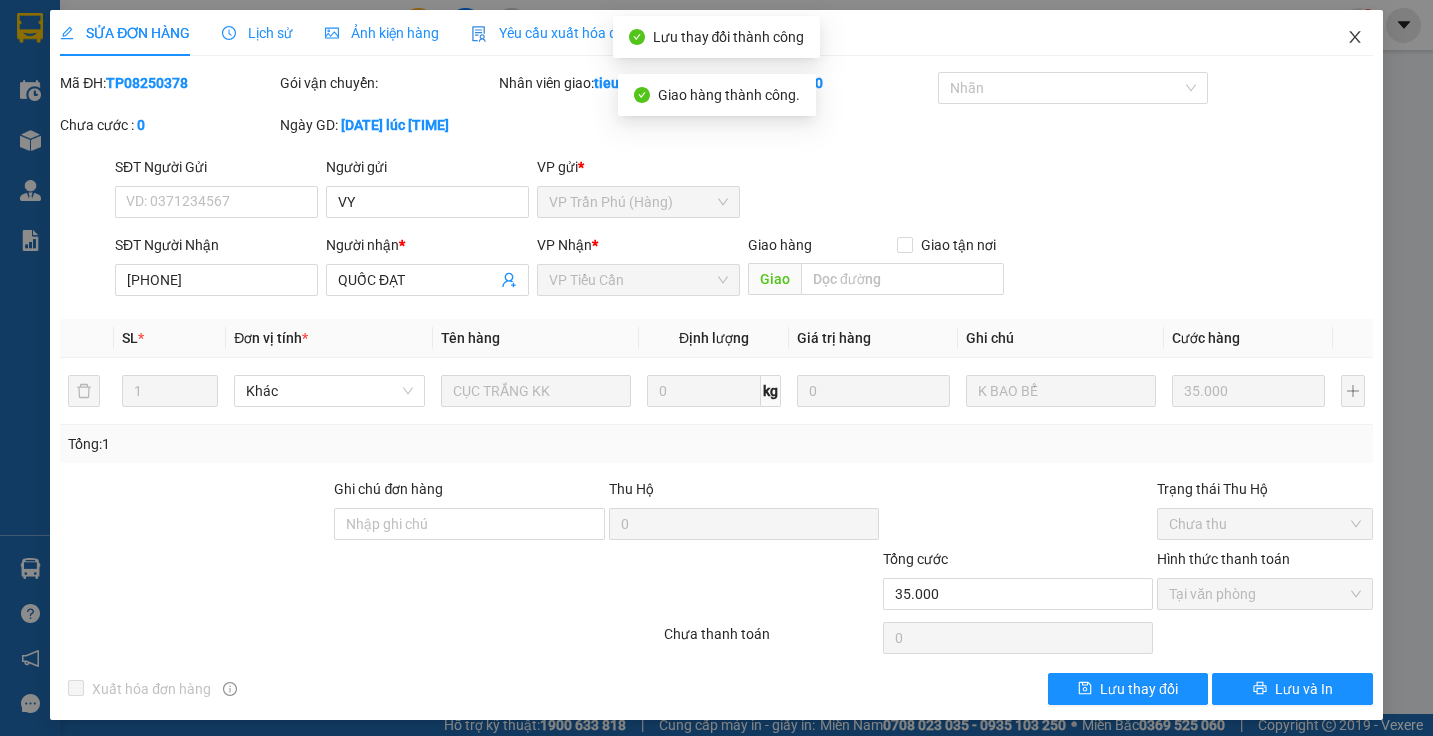 click at bounding box center [1355, 38] 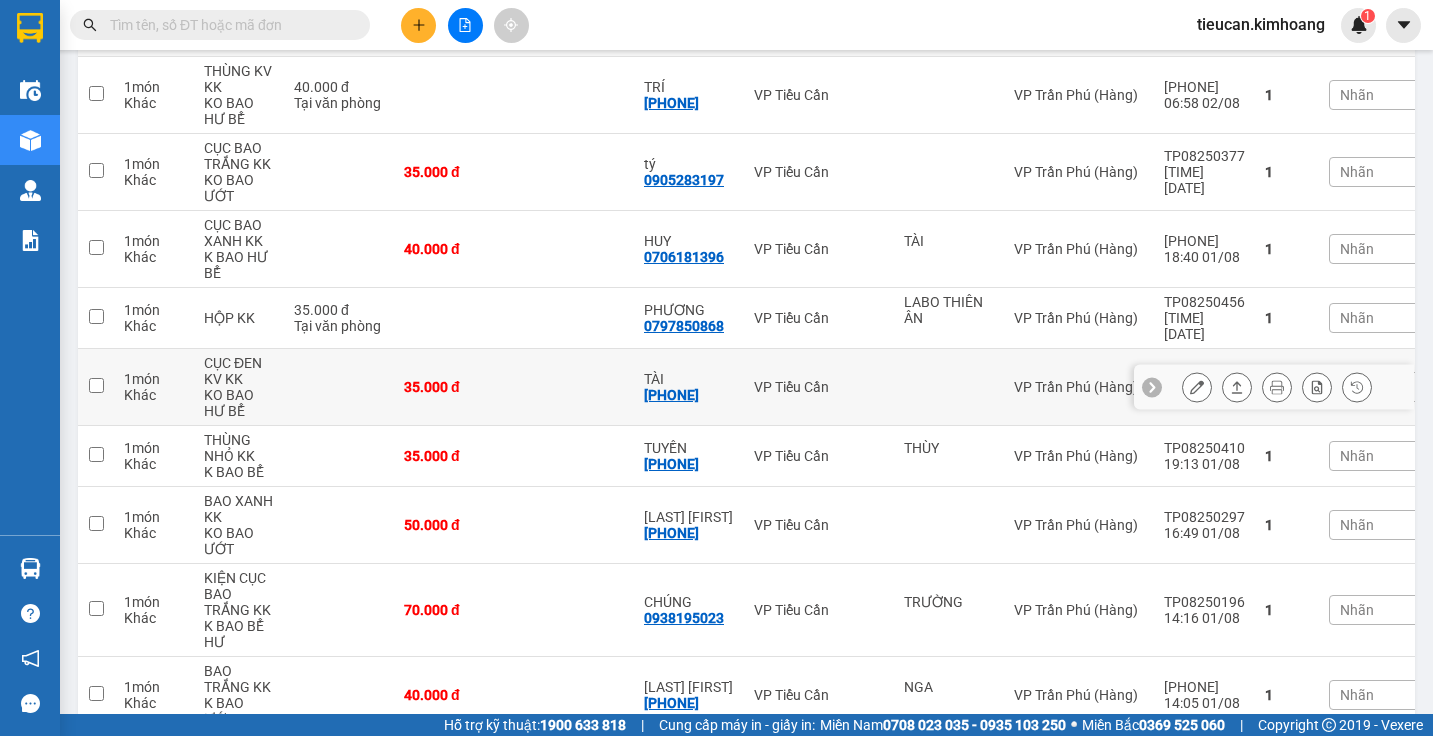 scroll, scrollTop: 178, scrollLeft: 0, axis: vertical 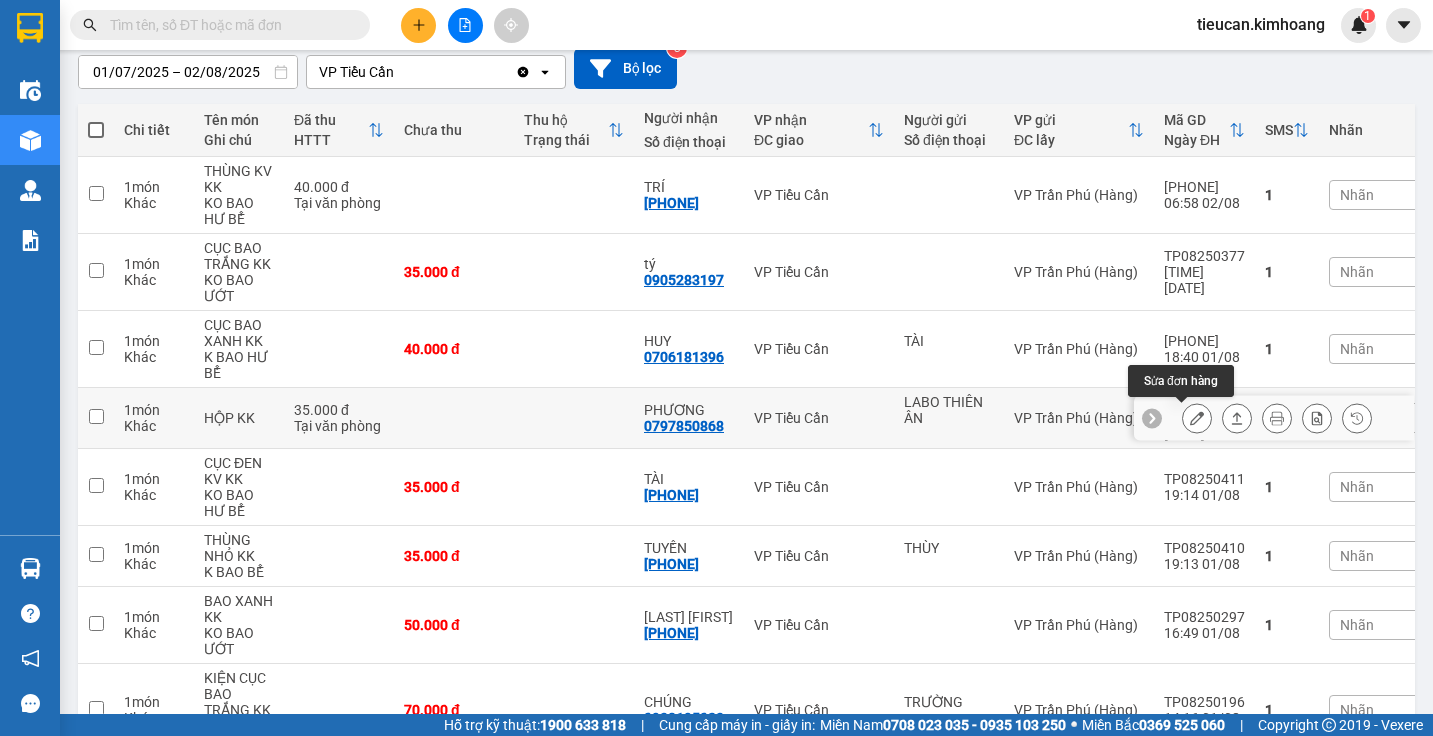 click 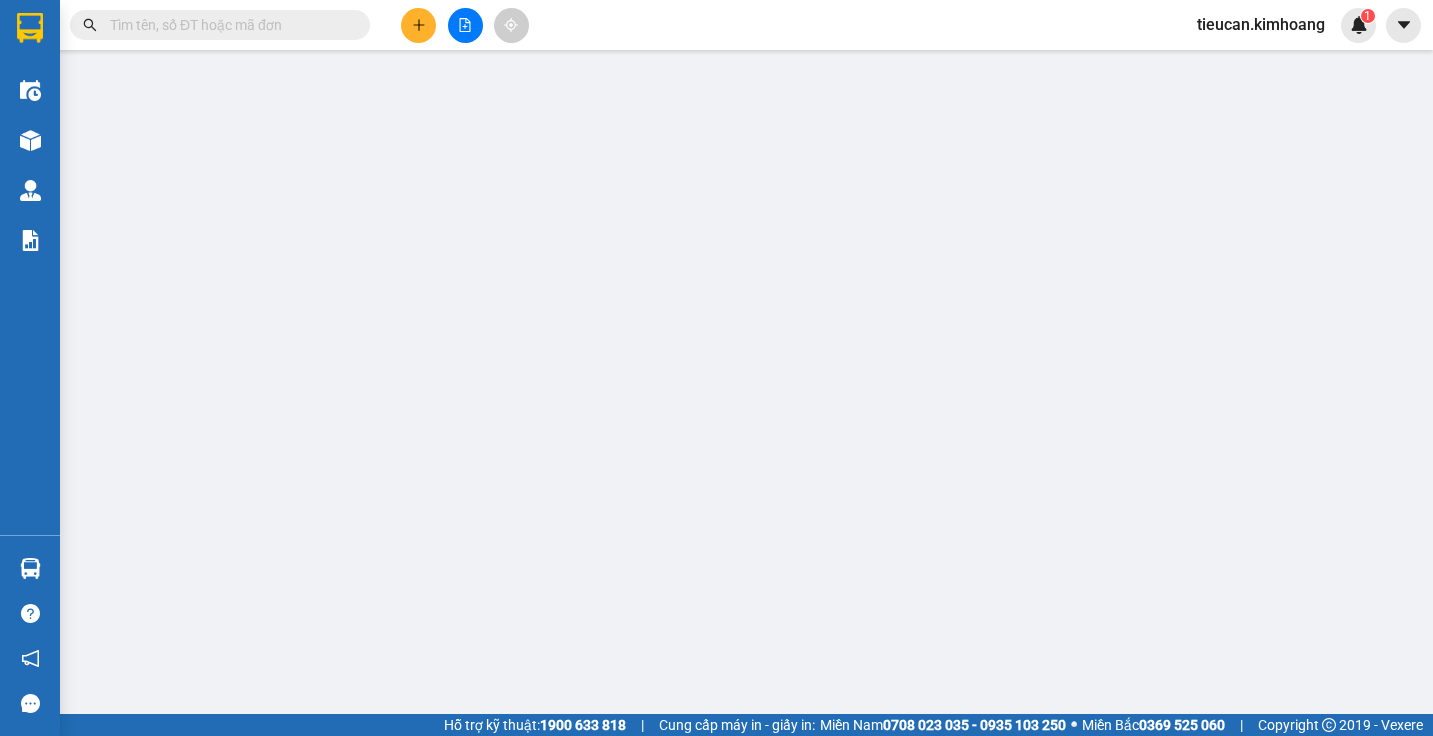 scroll, scrollTop: 0, scrollLeft: 0, axis: both 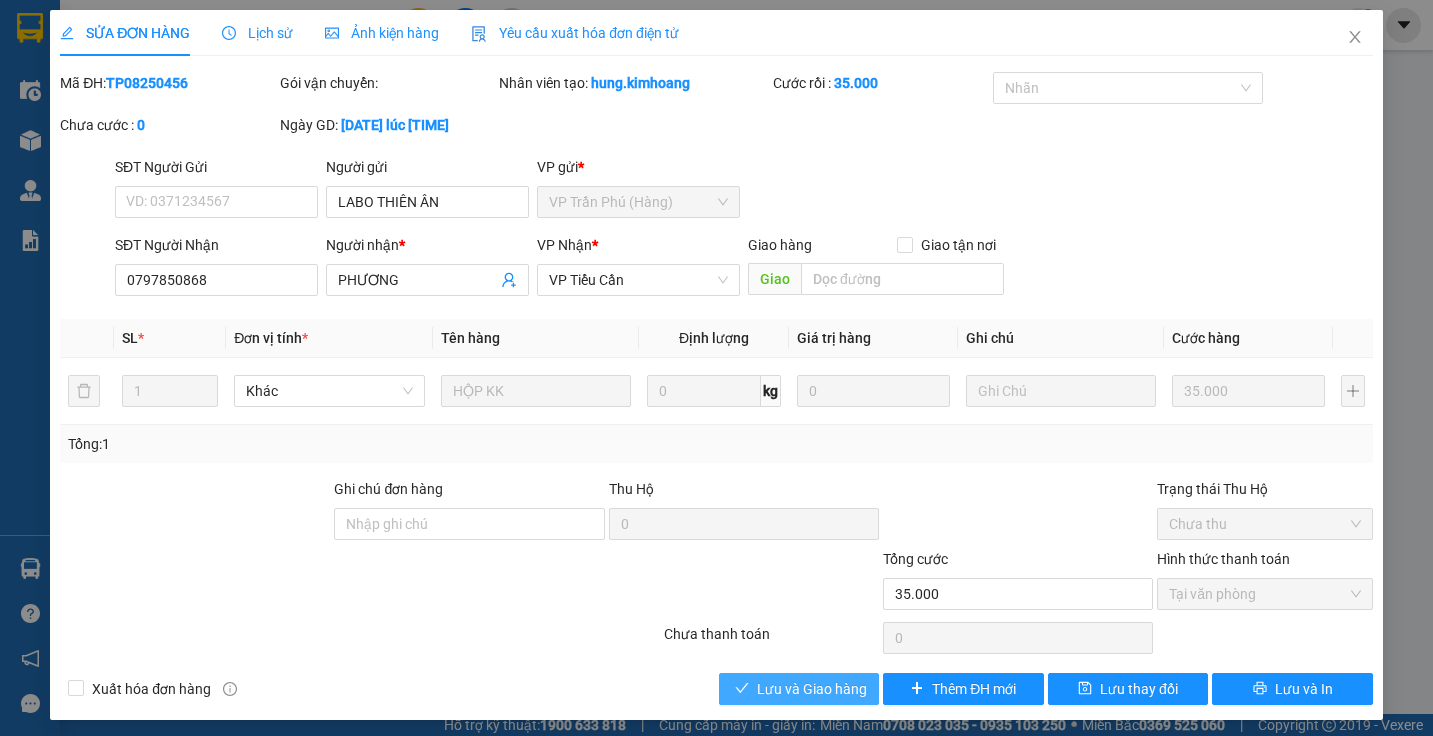 click on "Lưu và Giao hàng" at bounding box center (812, 689) 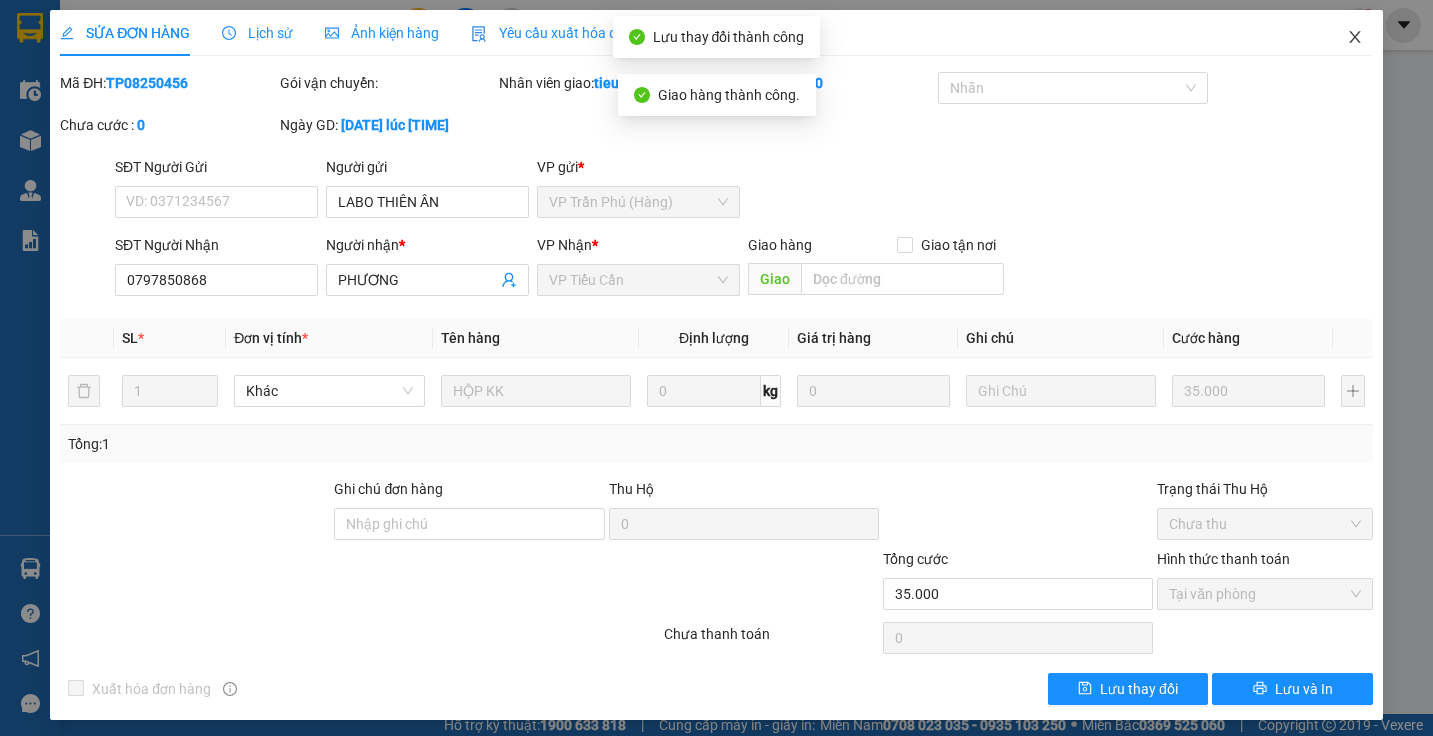 click 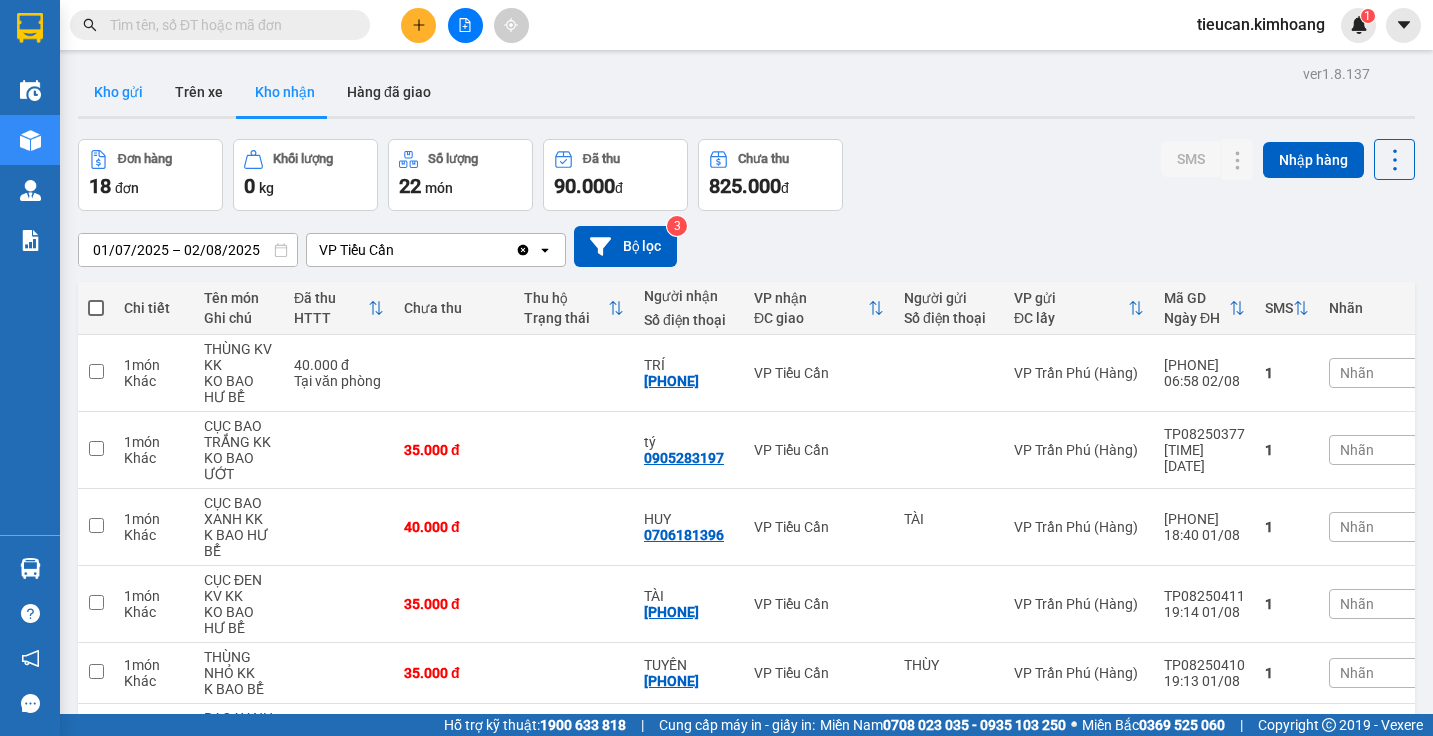 click on "Kho gửi" at bounding box center [118, 92] 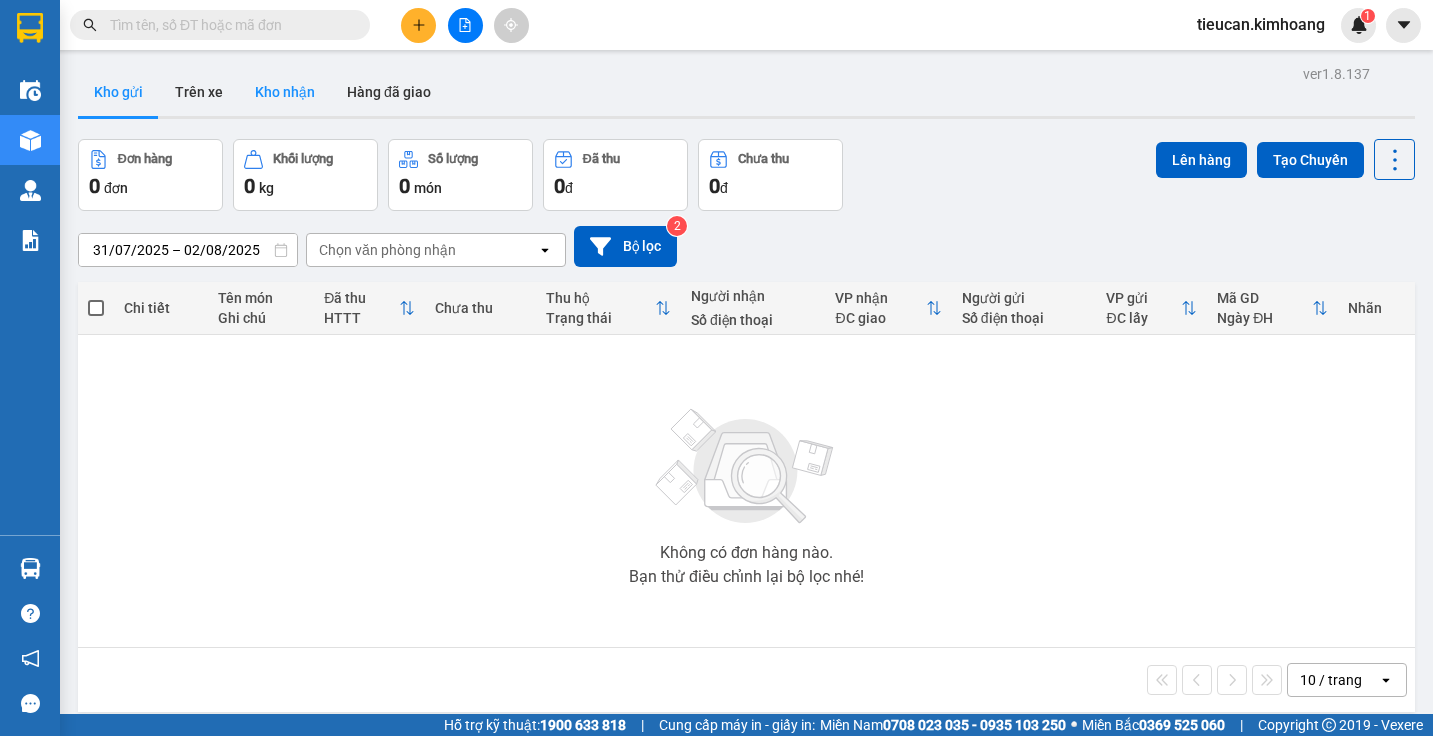 click on "Kho nhận" at bounding box center [285, 92] 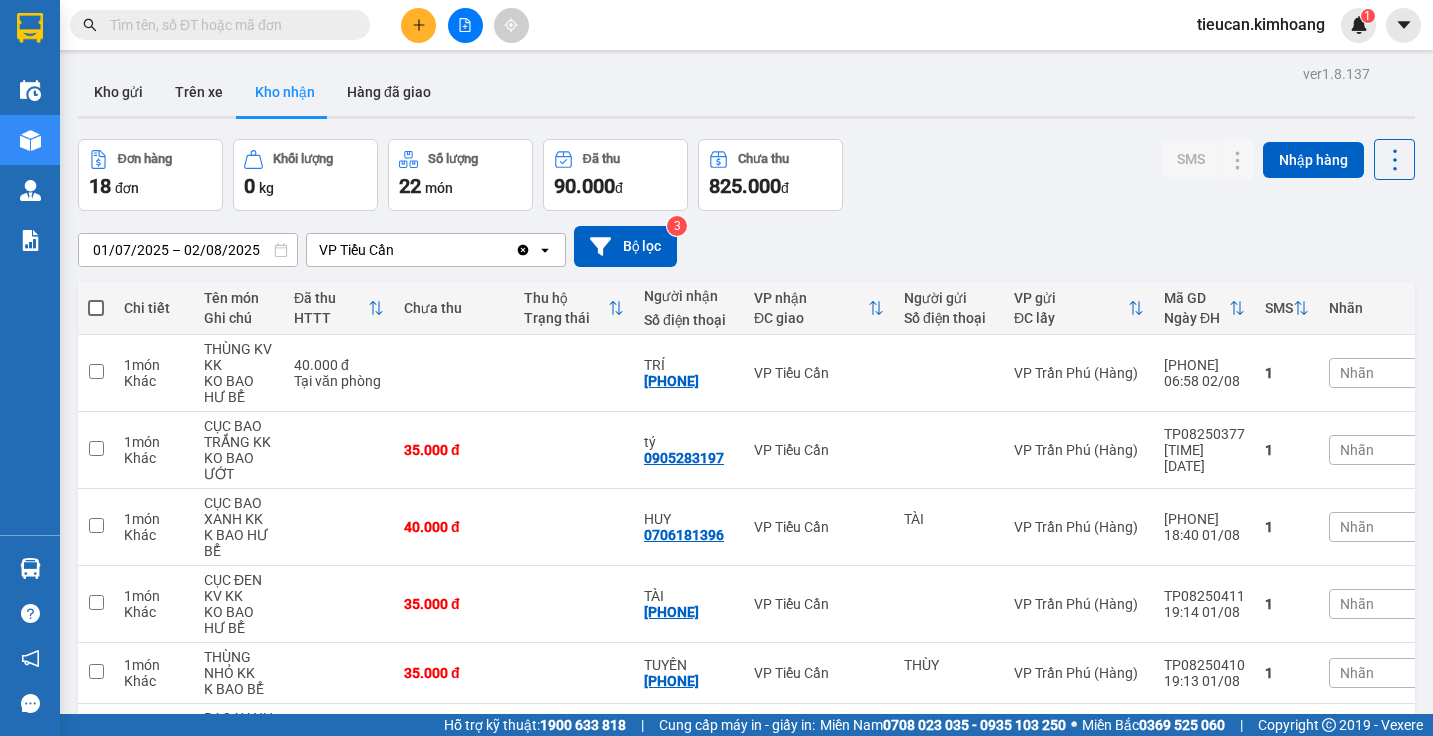 scroll, scrollTop: 100, scrollLeft: 0, axis: vertical 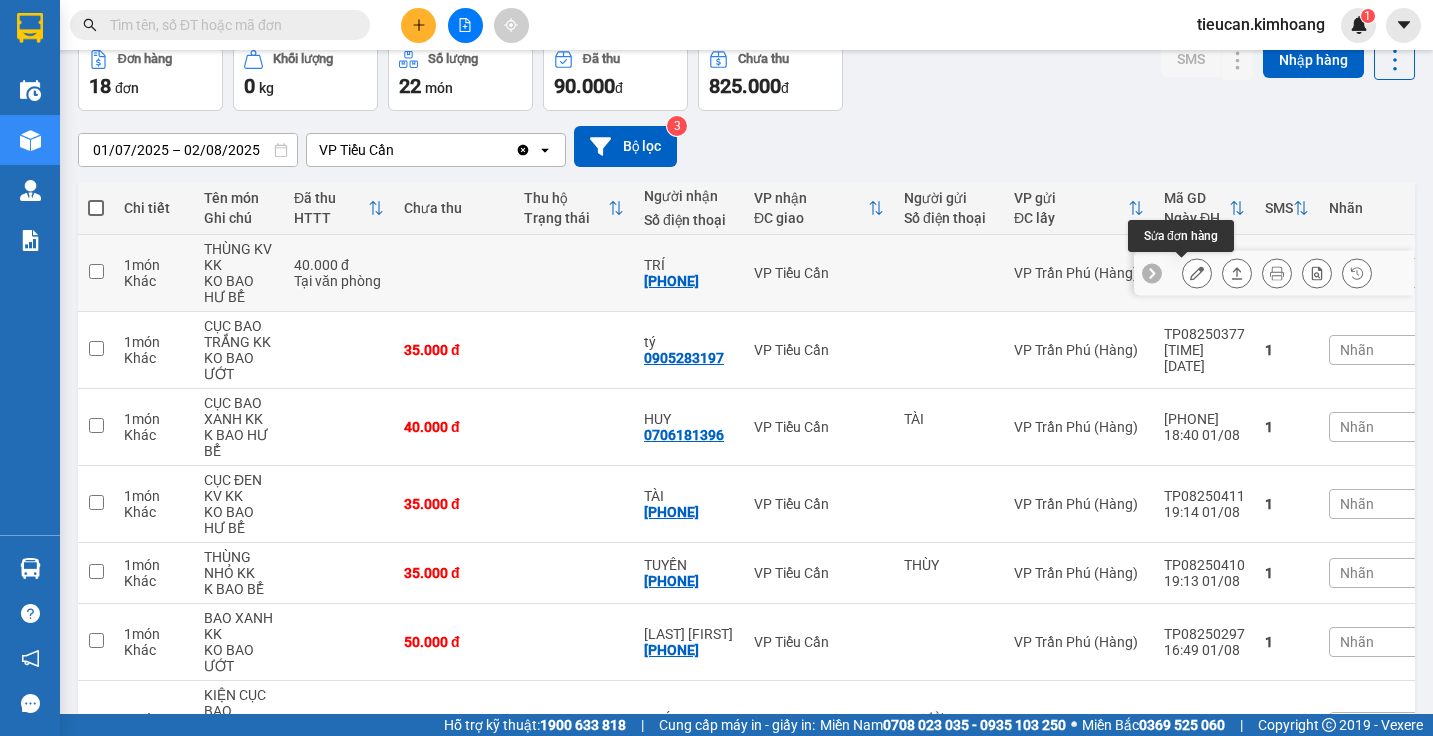 click at bounding box center (1197, 273) 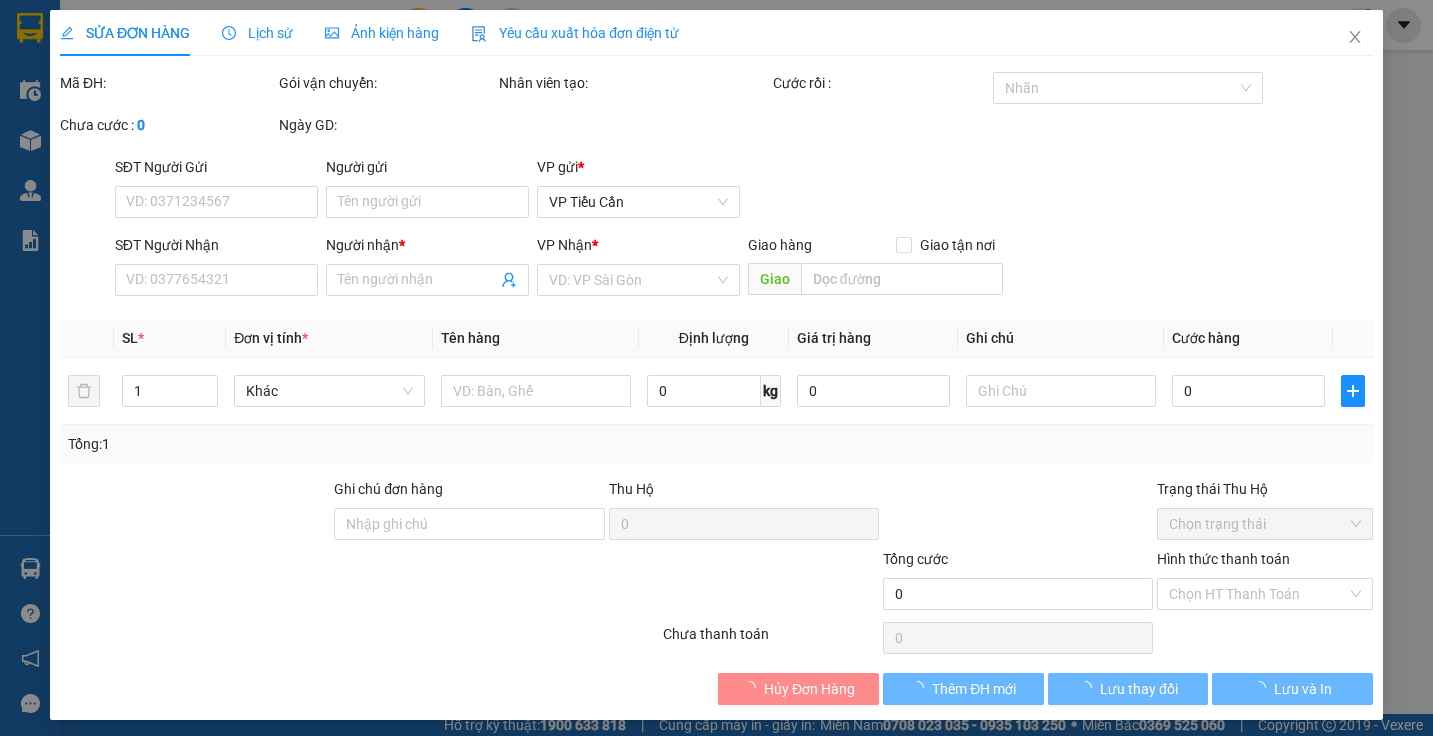 scroll, scrollTop: 0, scrollLeft: 0, axis: both 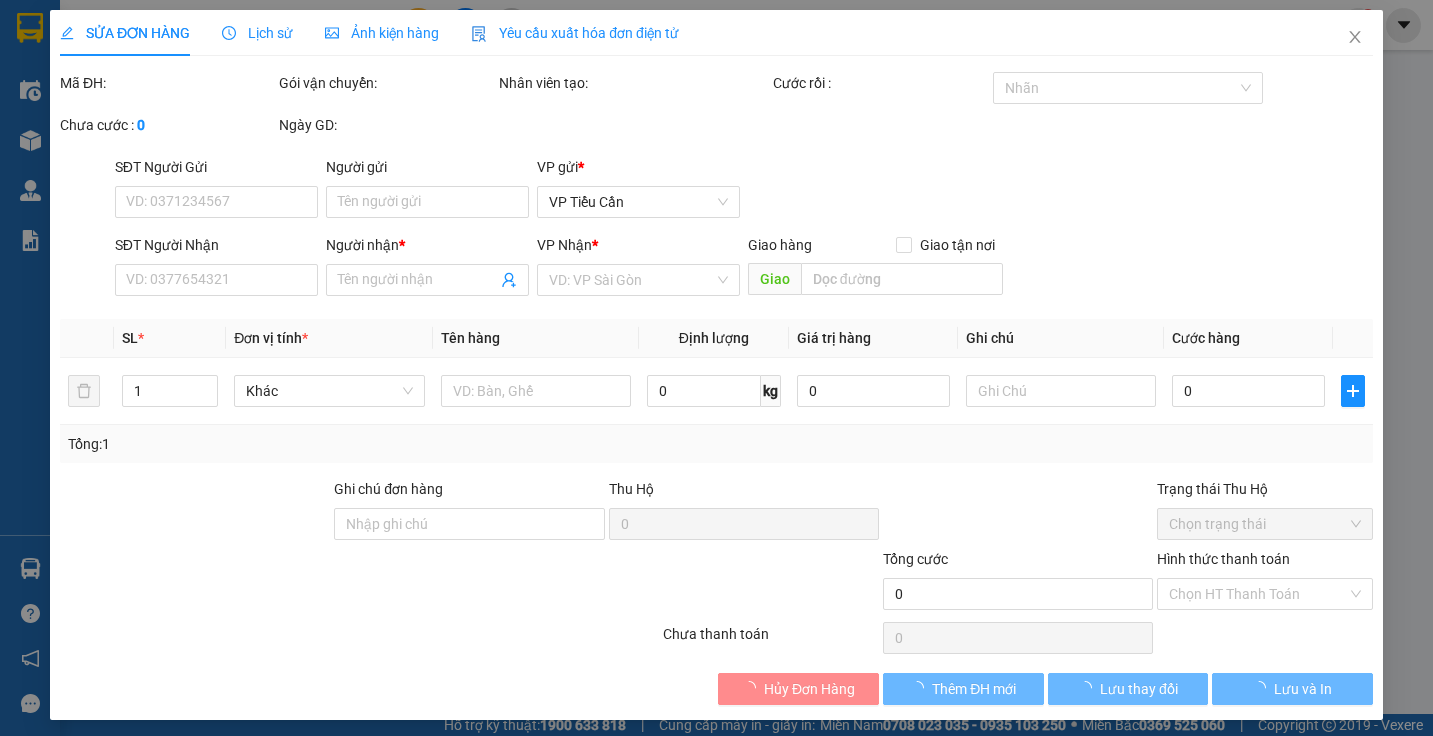 type on "[PHONE]" 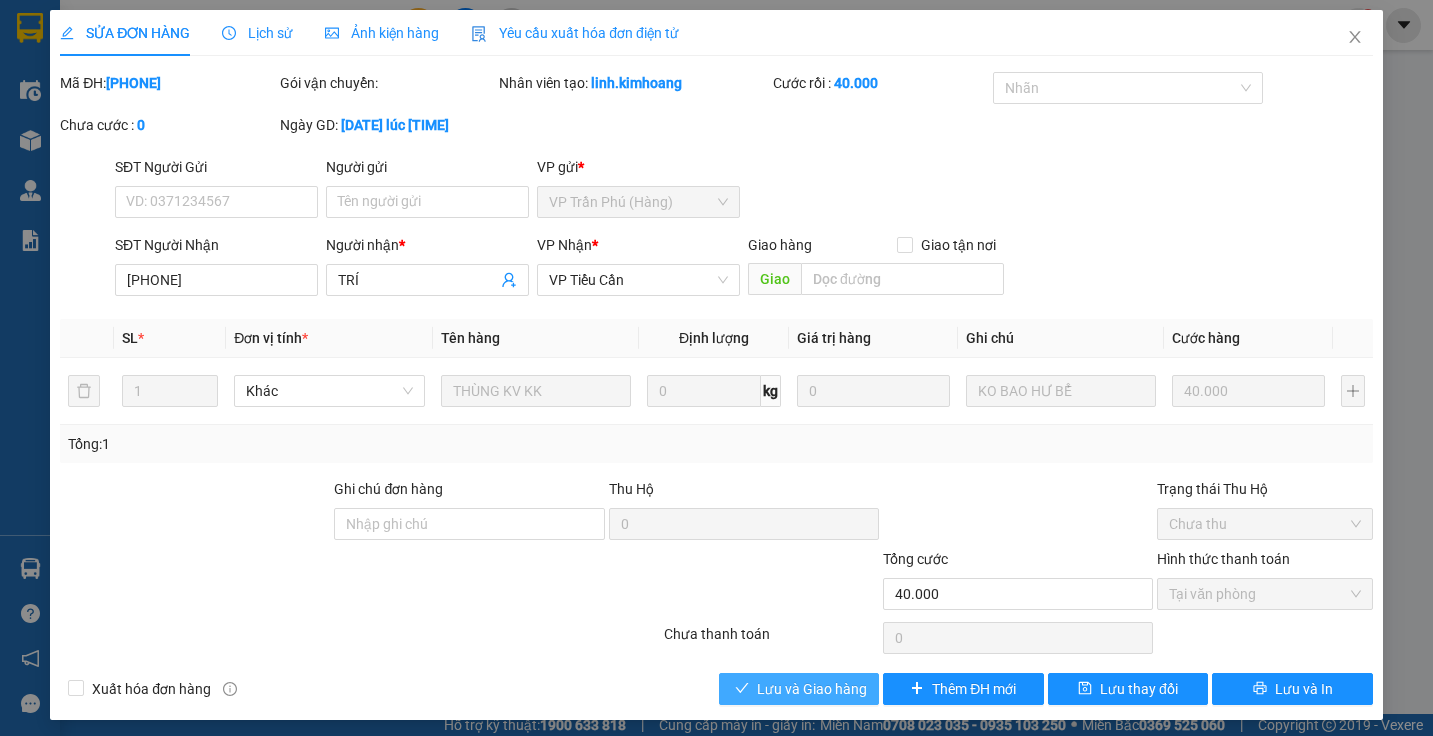 click on "Lưu và Giao hàng" at bounding box center (812, 689) 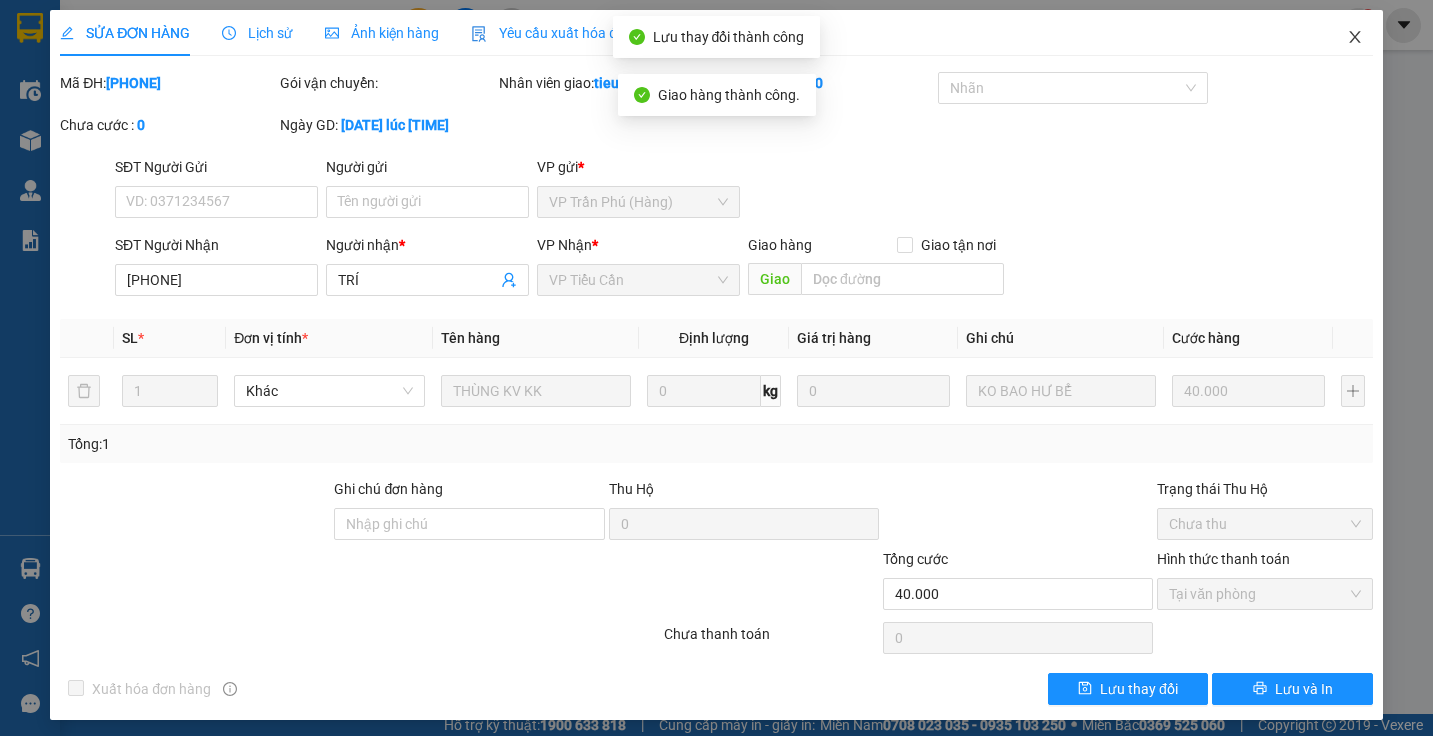 click 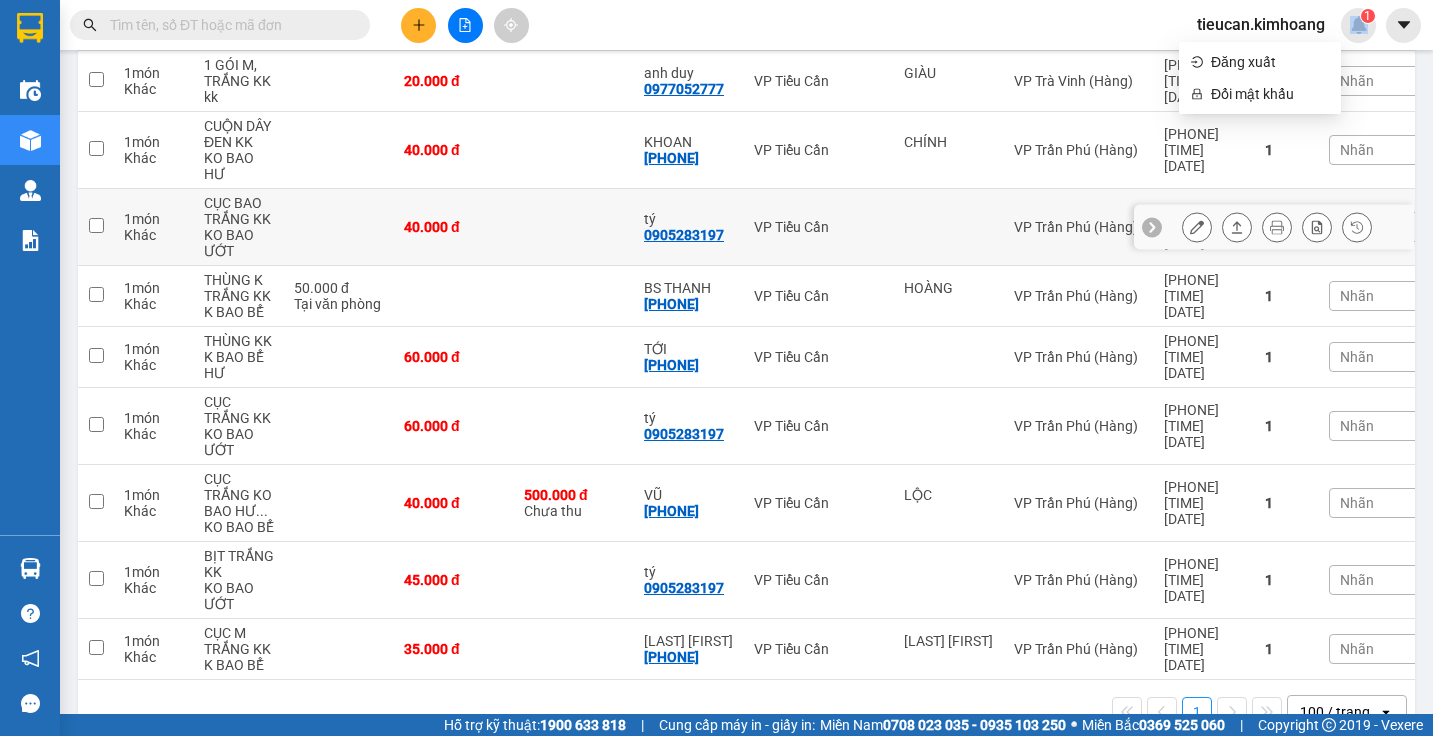 scroll, scrollTop: 600, scrollLeft: 0, axis: vertical 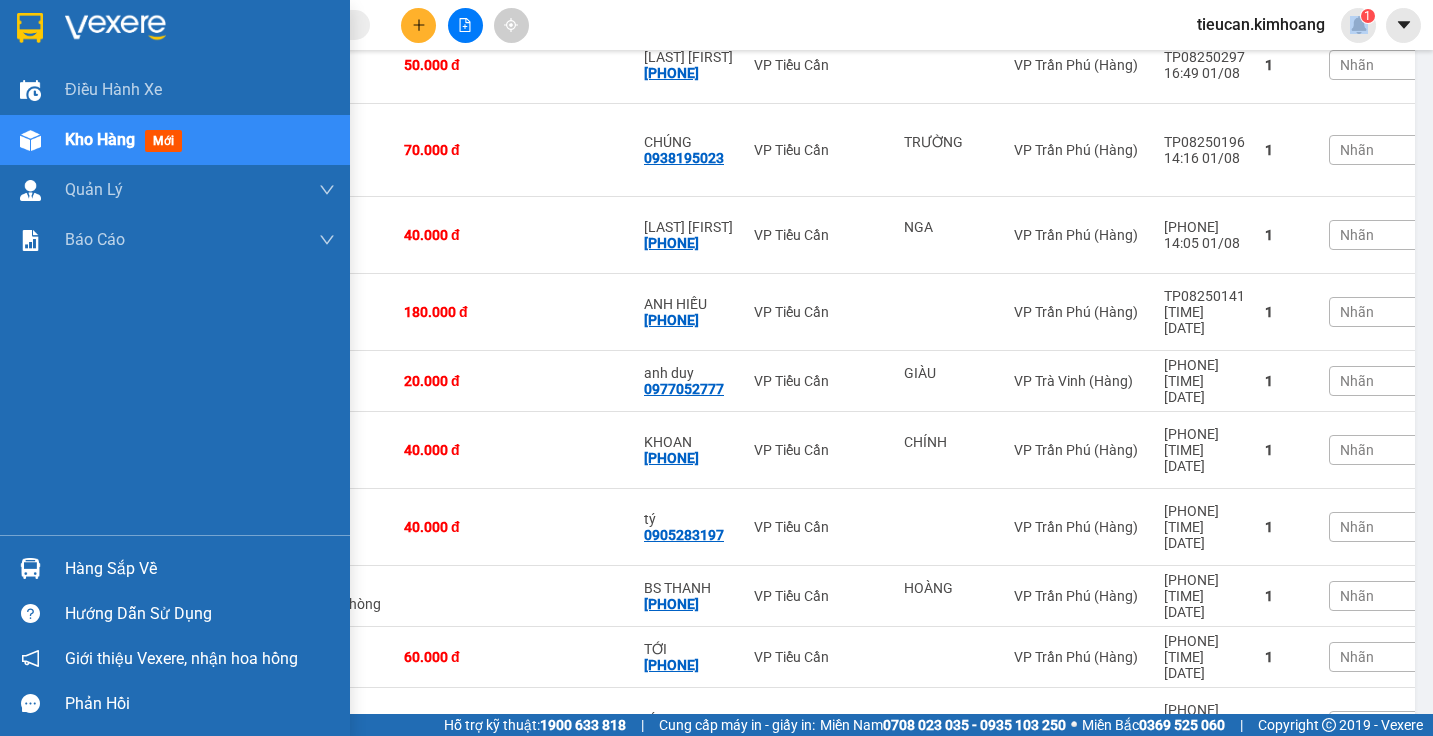 click on "Hàng sắp về" at bounding box center [200, 569] 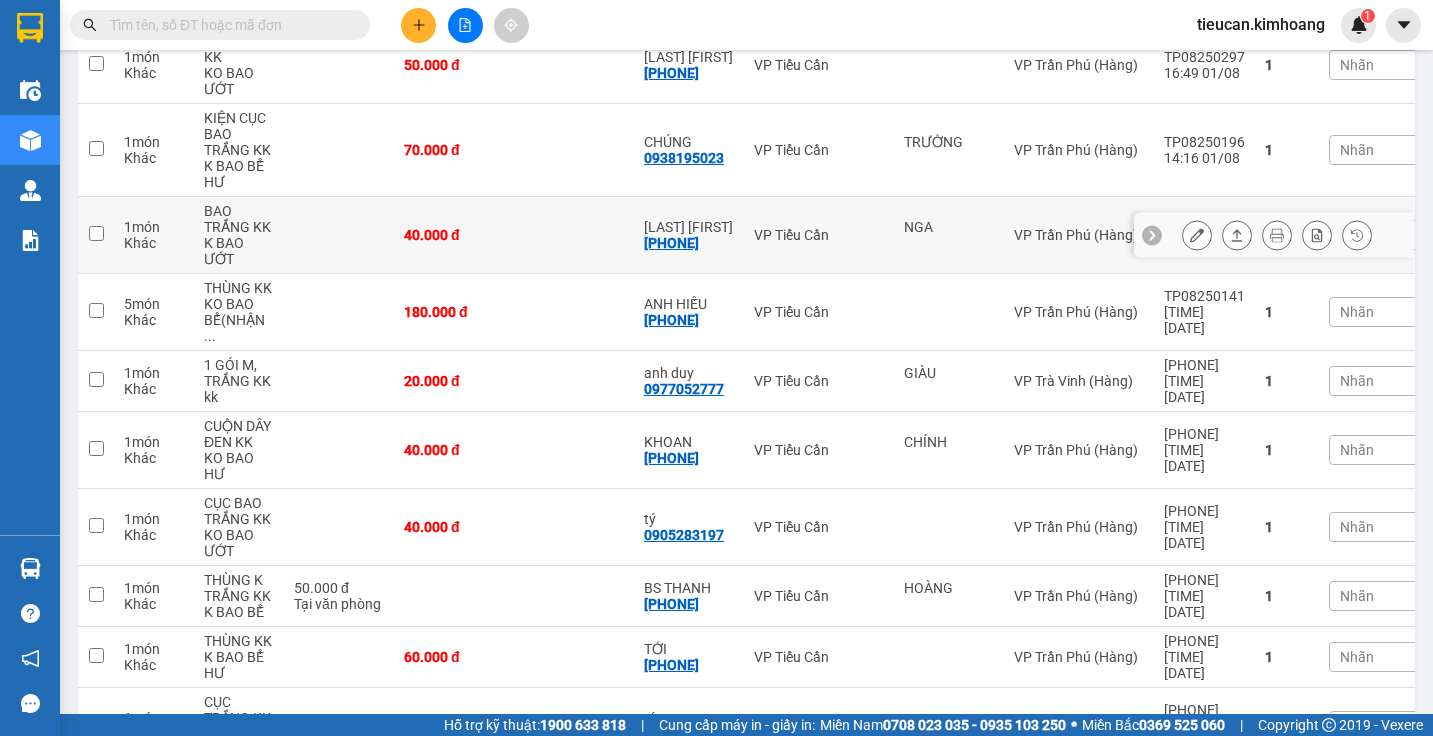 click on "Kết quả tìm kiếm ( 0 )  Bộ lọc  No Data tieucan.kimhoang 1     Điều hành xe     Kho hàng mới     Quản Lý Quản lý chuyến Quản lý khách hàng mới     Báo cáo BC giao hàng (nhân viên) BC giao hàng (trưởng trạm) Báo cáo dòng tiền (nhân viên) Báo cáo dòng tiền (trạm) Doanh số tạo đơn theo VP gửi (nhân viên) Doanh số tạo đơn theo VP gửi (trạm) Hàng sắp về Hướng dẫn sử dụng Giới thiệu Vexere, nhận hoa hồng Phản hồi Phần mềm hỗ trợ bạn tốt chứ? ver  1.8.137 Kho gửi Trên xe Kho nhận Hàng đã giao Đơn hàng 17 đơn Khối lượng 0 kg Số lượng 21 món Đã thu 50.000  đ Chưa thu 825.000  đ SMS Nhập hàng 01/07/2025 – 02/08/2025 Press the down arrow key to interact with the calendar and select a date. Press the escape button to close the calendar. Selected date range is from 01/07/2025 to 02/08/2025. VP Tiểu Cần Clear value open Bộ lọc 3 Chi tiết Tên món Ghi chú HTTT 1" at bounding box center (716, 368) 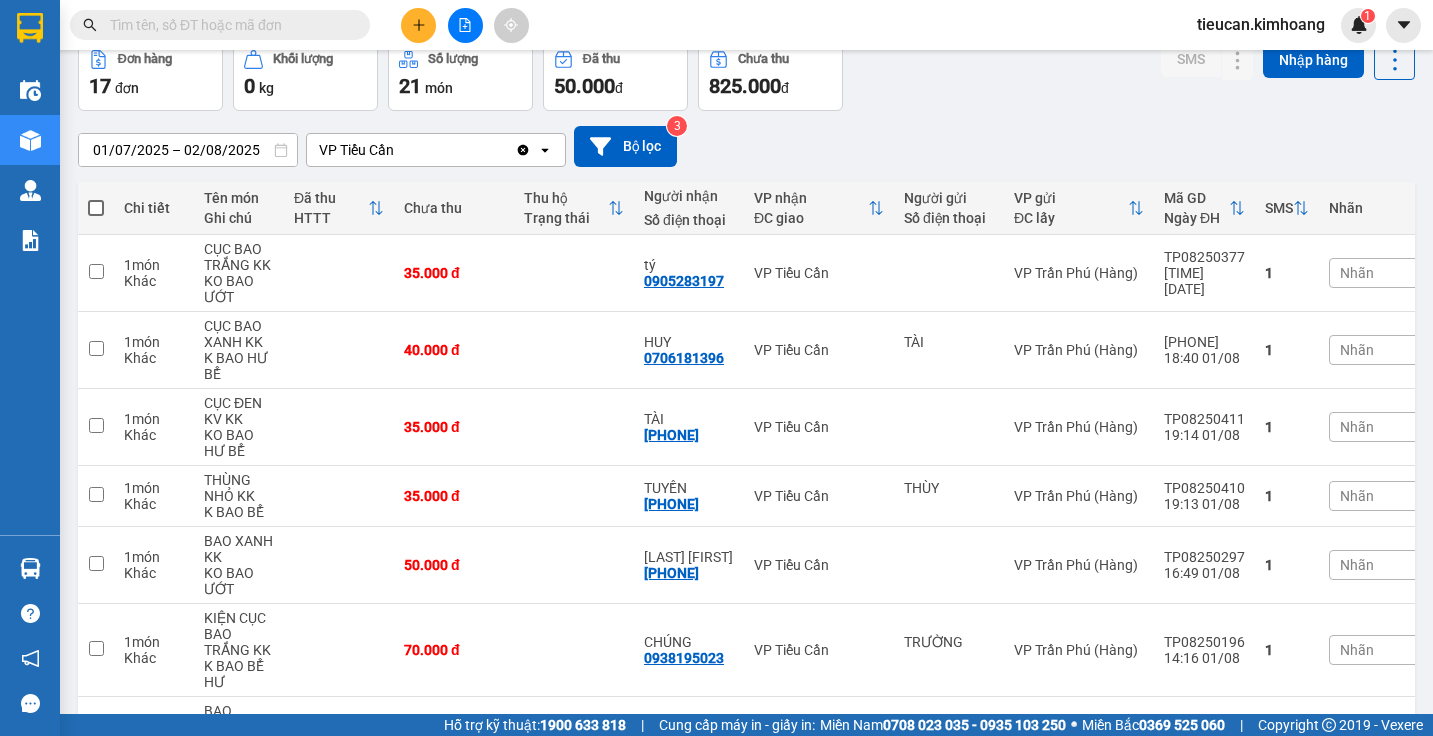 scroll, scrollTop: 0, scrollLeft: 0, axis: both 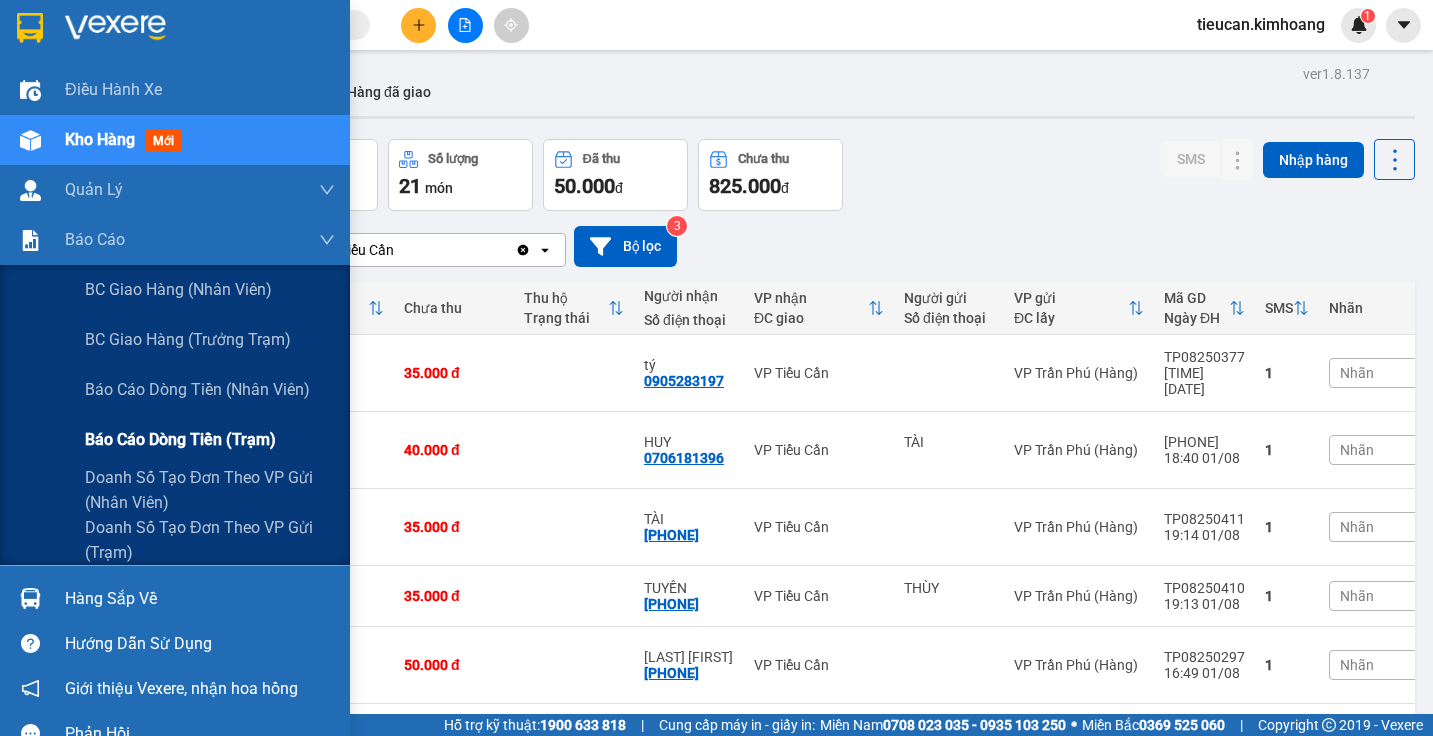 click on "Báo cáo dòng tiền (trạm)" at bounding box center [180, 439] 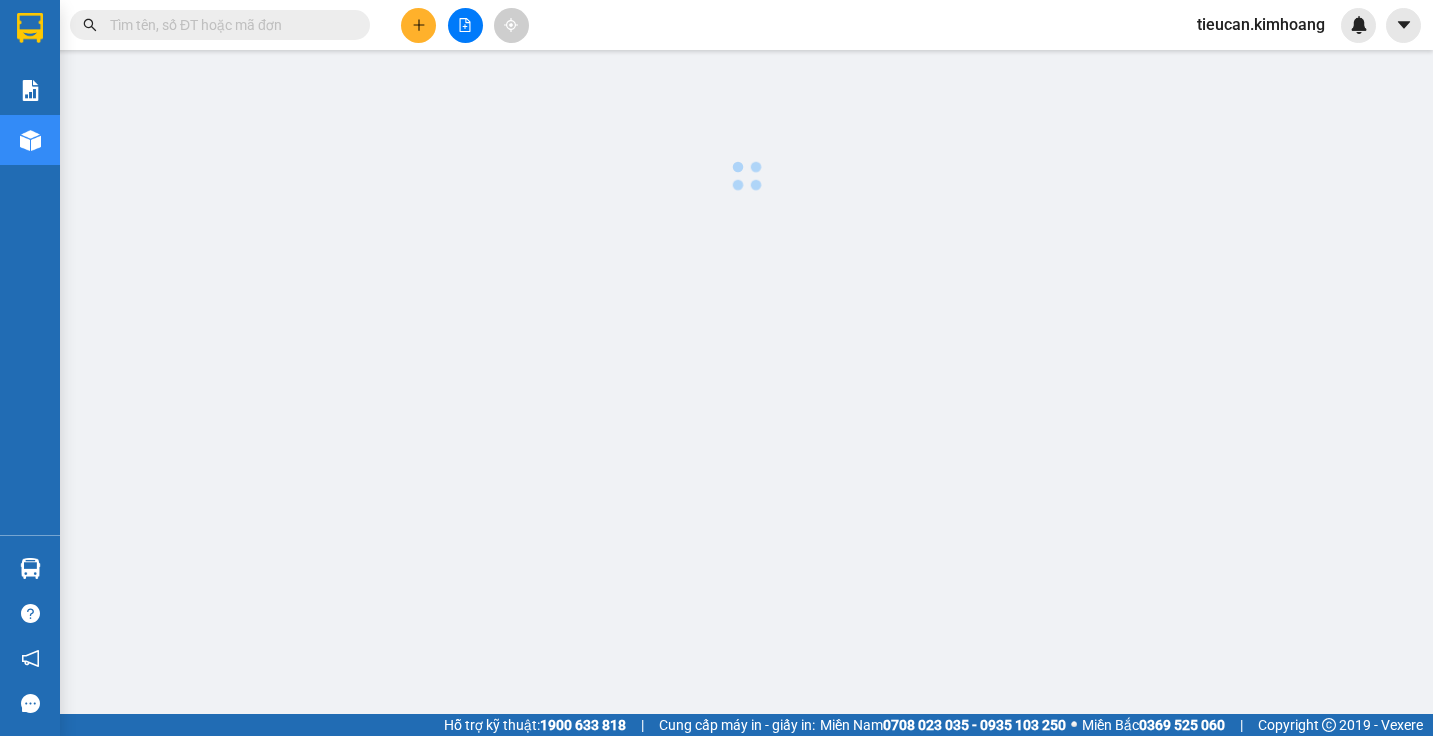 scroll, scrollTop: 0, scrollLeft: 0, axis: both 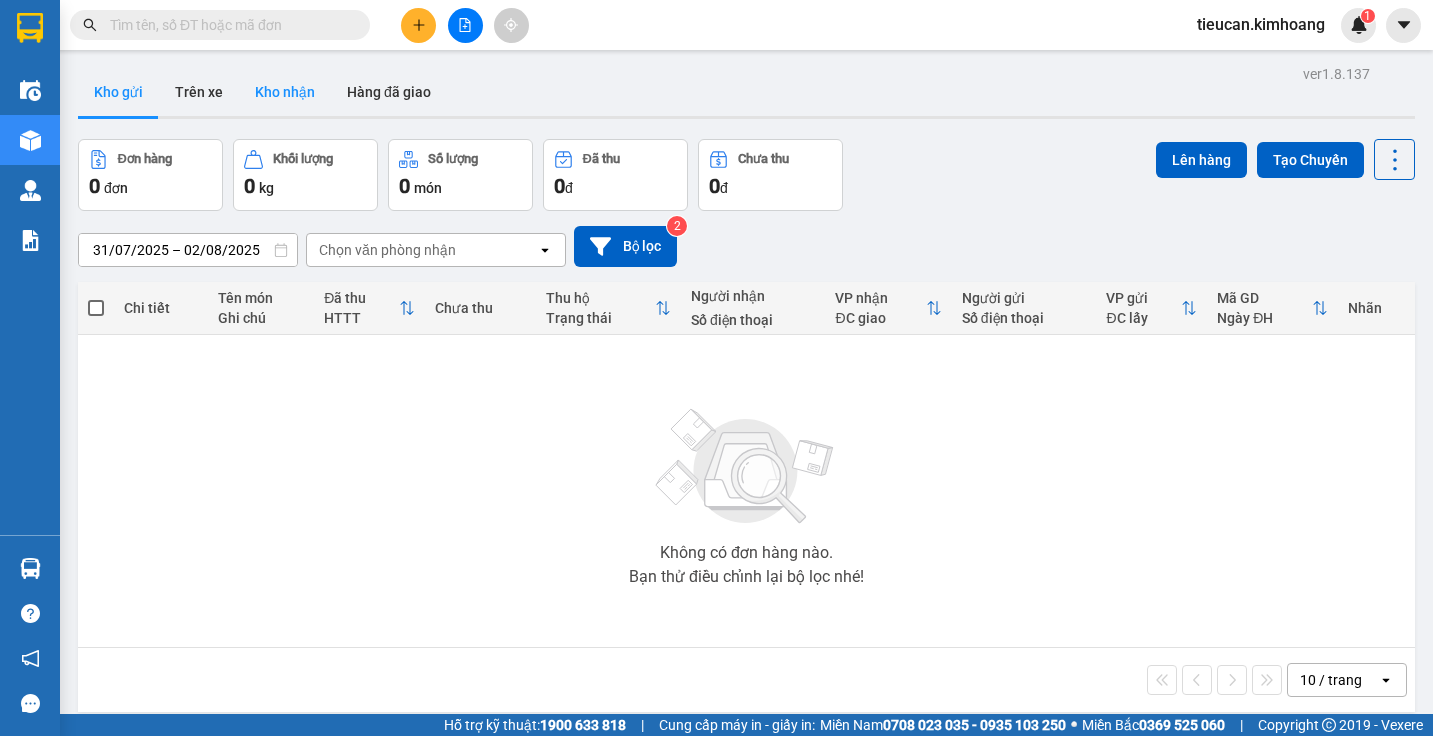 click on "Kho nhận" at bounding box center (285, 92) 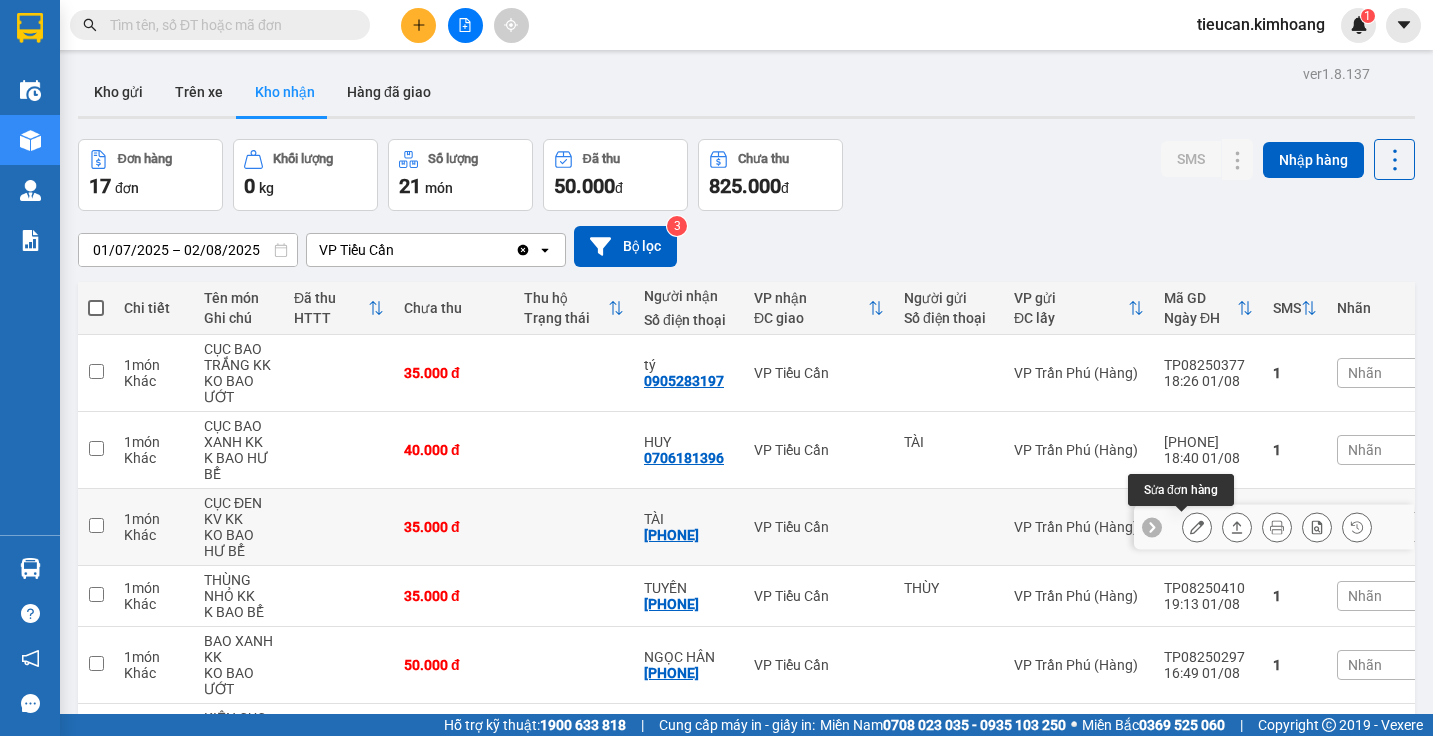 click 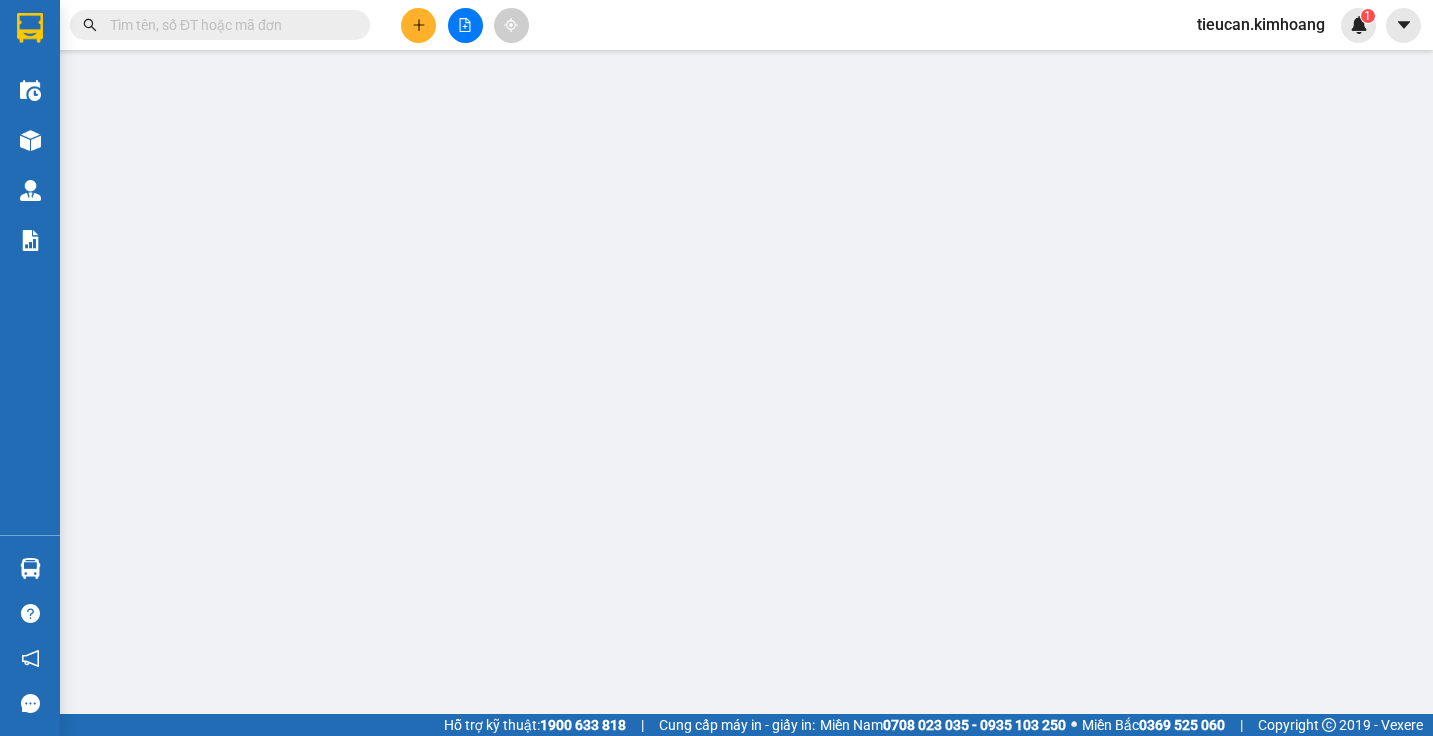 type on "[PHONE]" 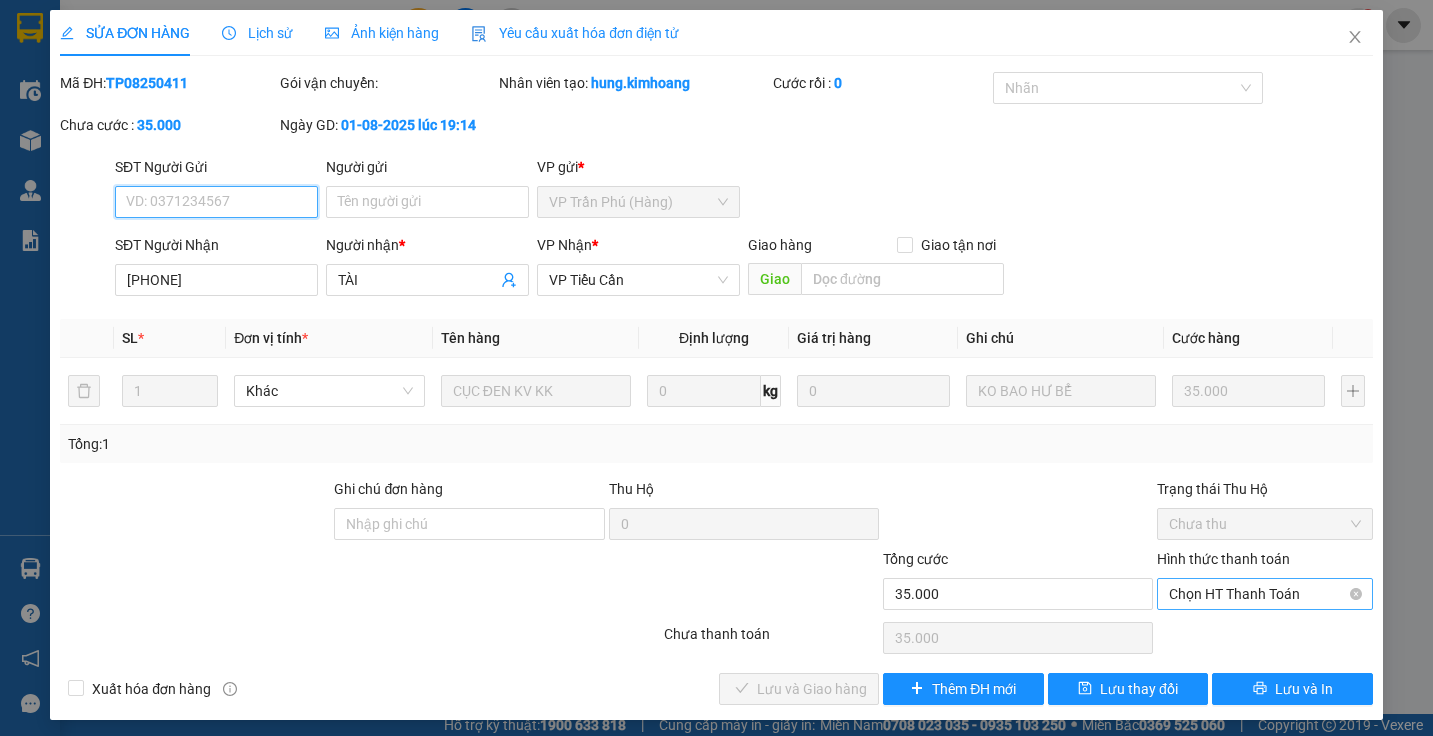 click on "Chọn HT Thanh Toán" at bounding box center [1264, 594] 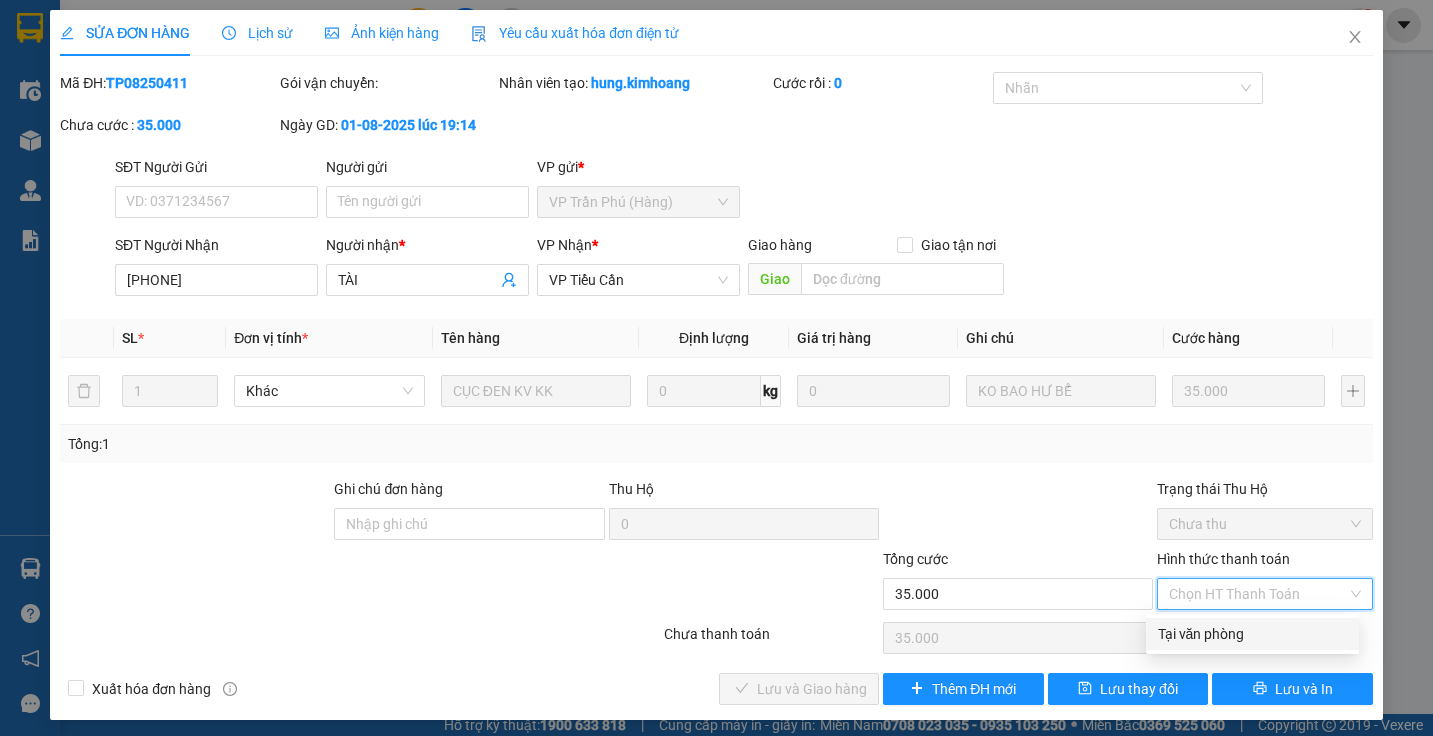 click on "Tại văn phòng" at bounding box center (1252, 634) 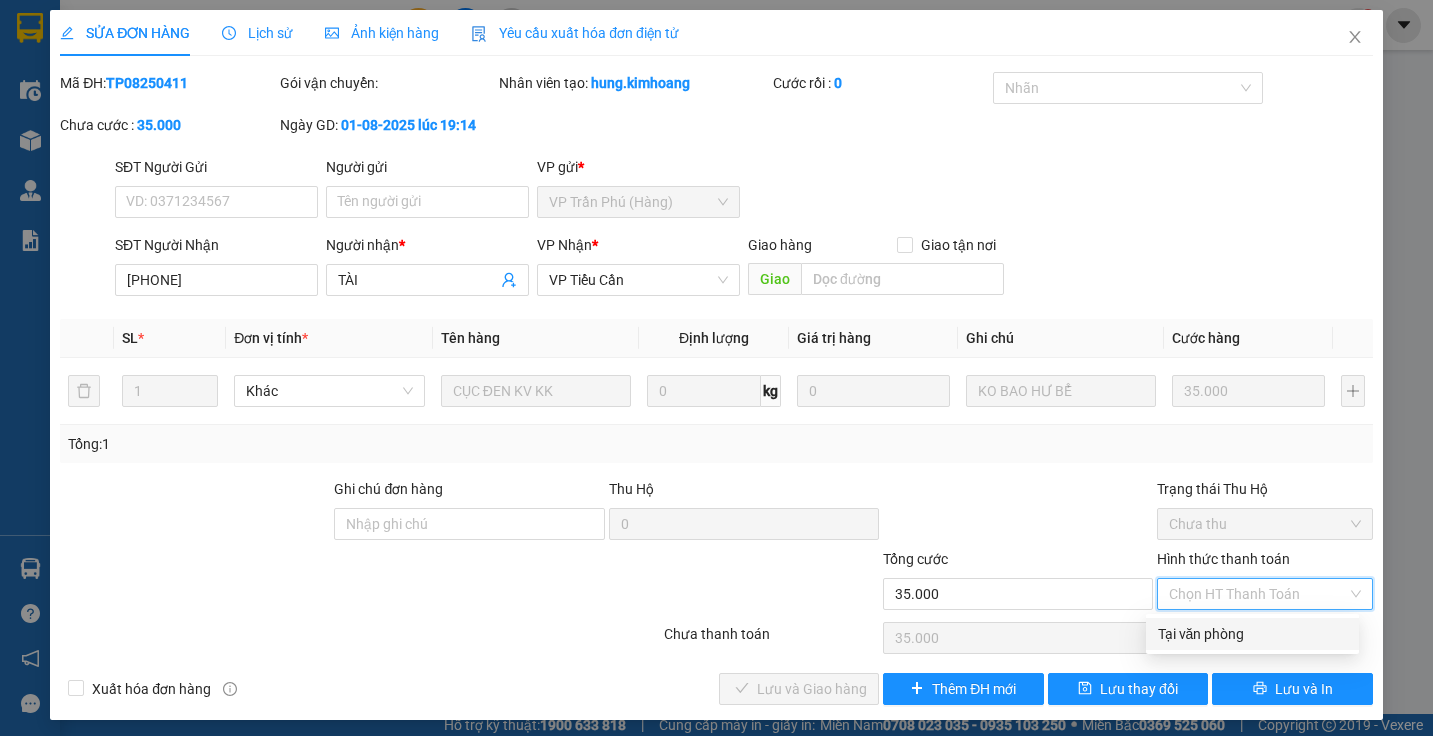 type on "0" 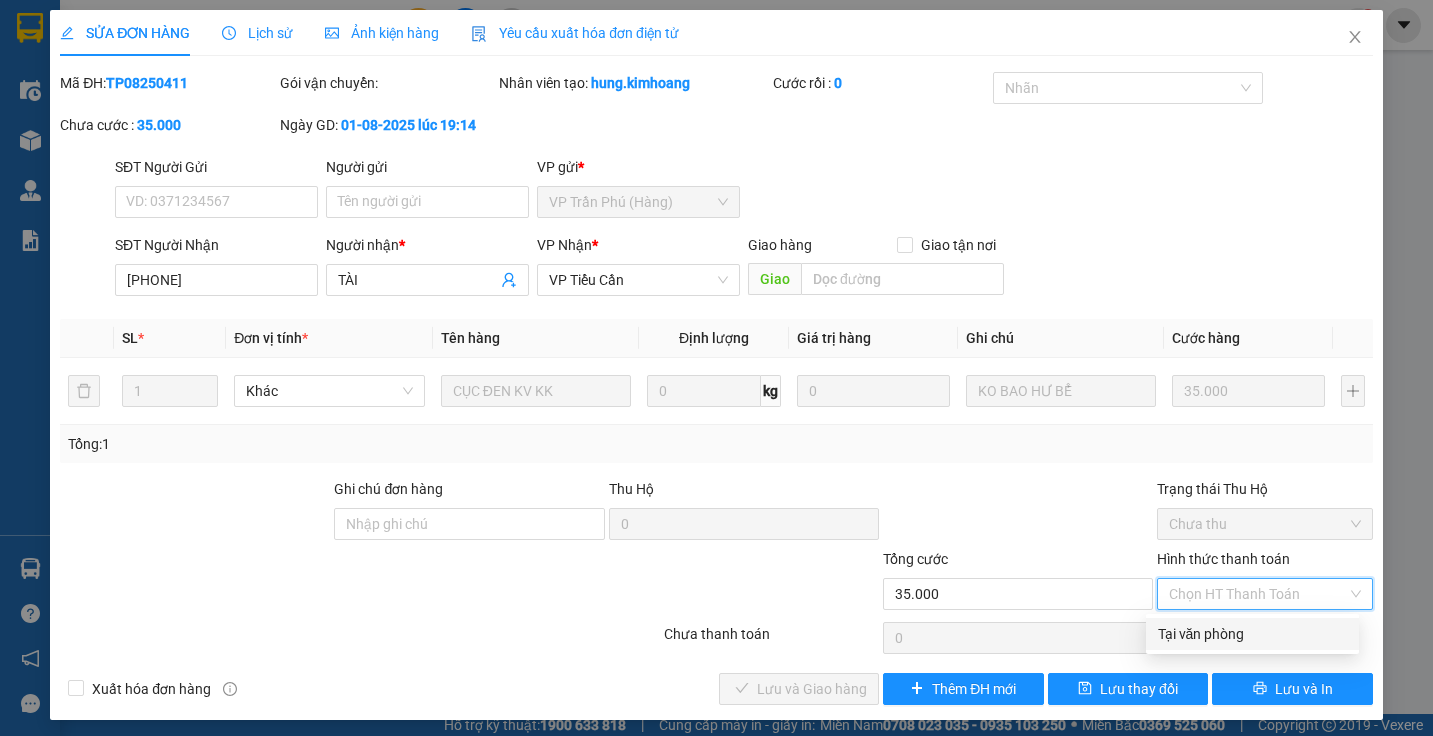 click on "Chọn HT Thanh Toán" at bounding box center (1264, 638) 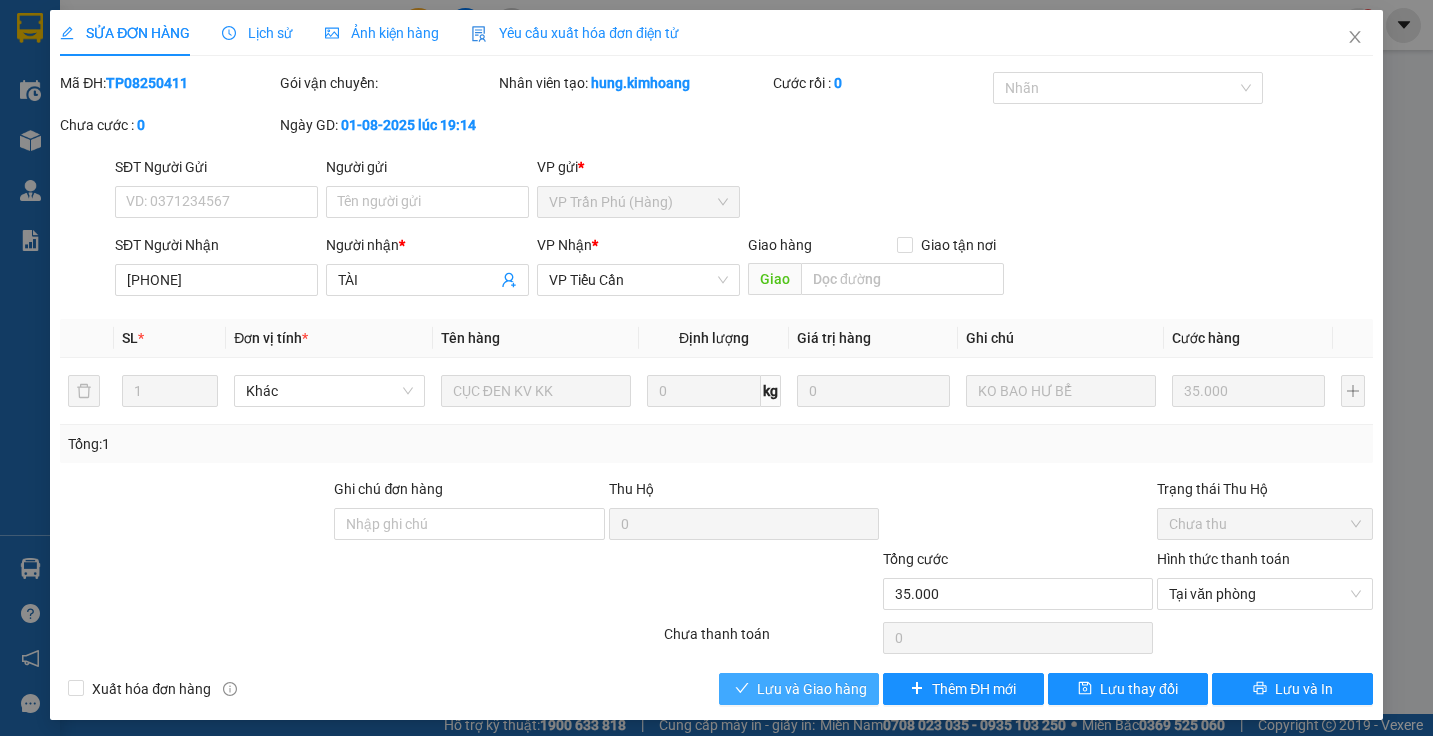 click on "Lưu và Giao hàng" at bounding box center [812, 689] 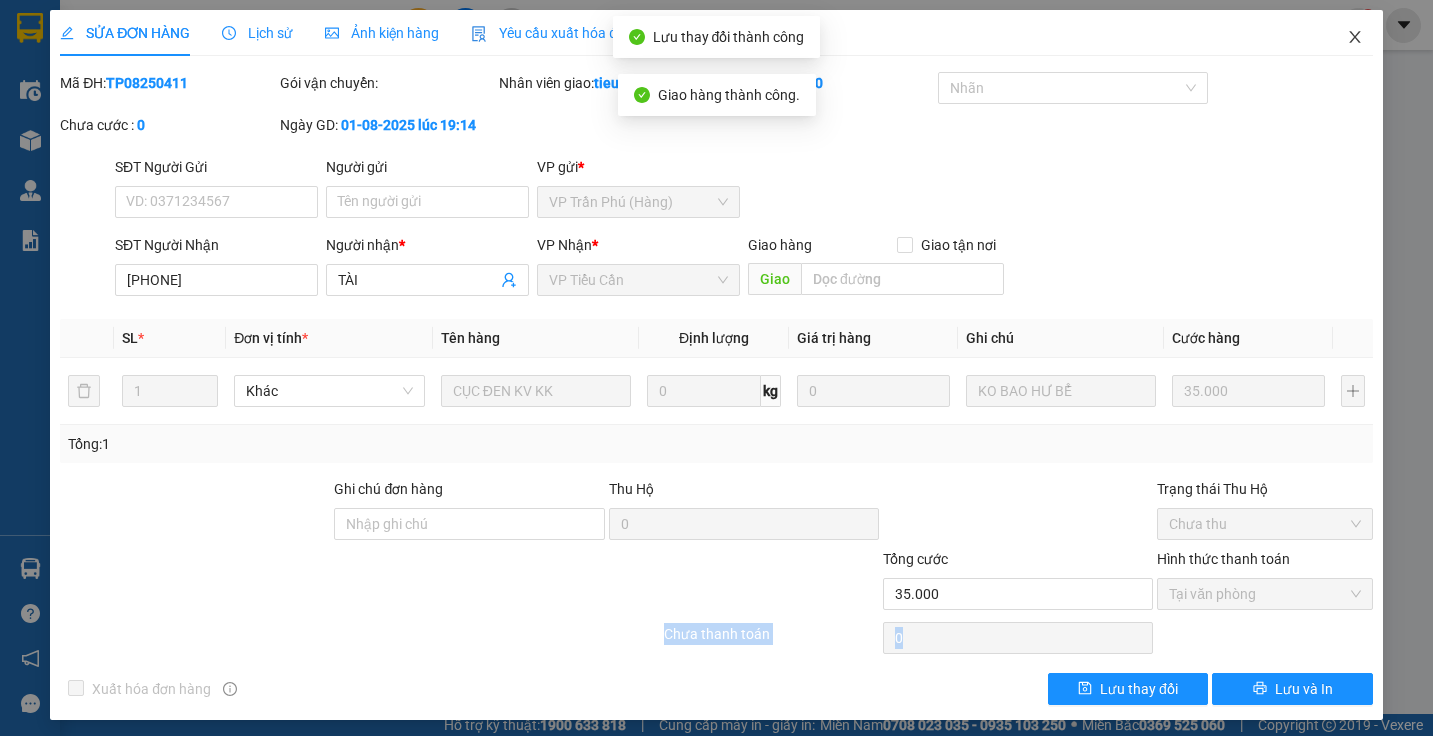 click 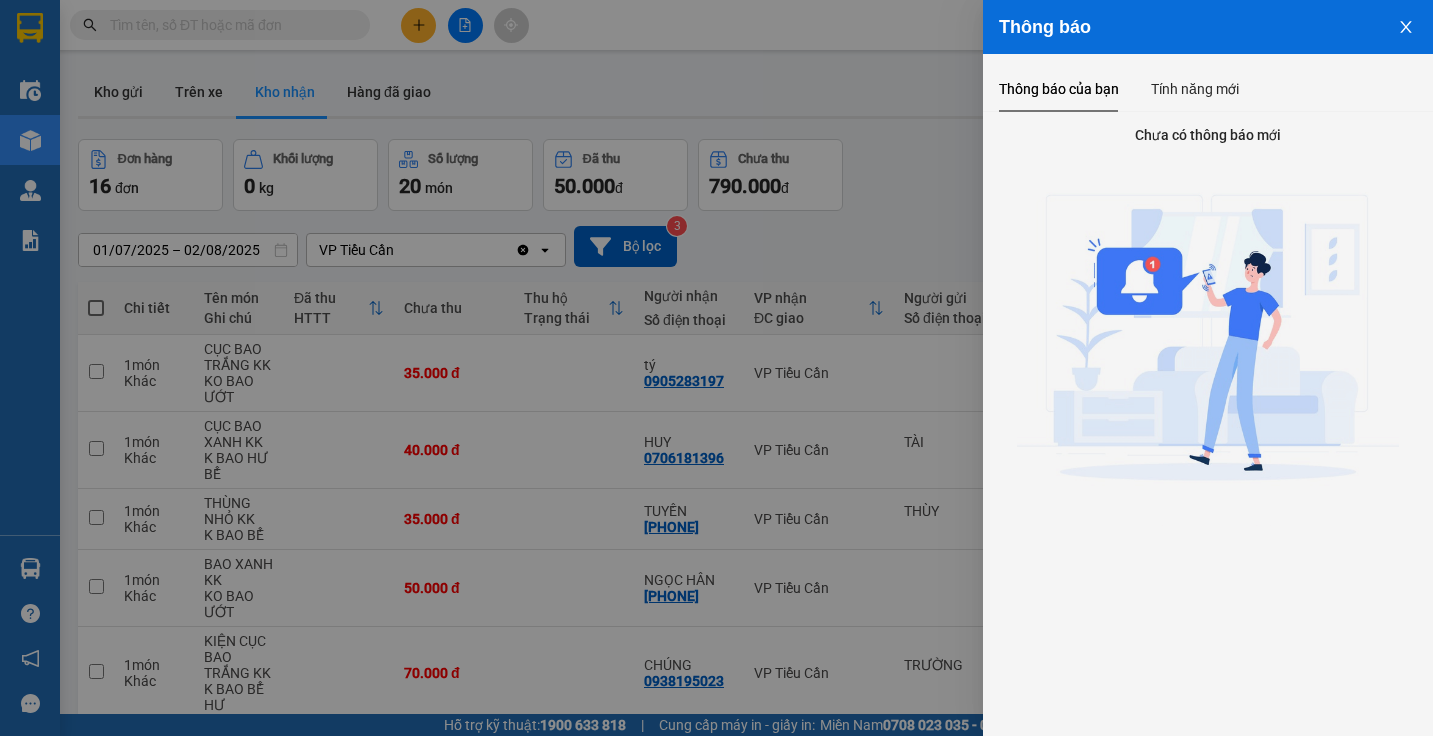click 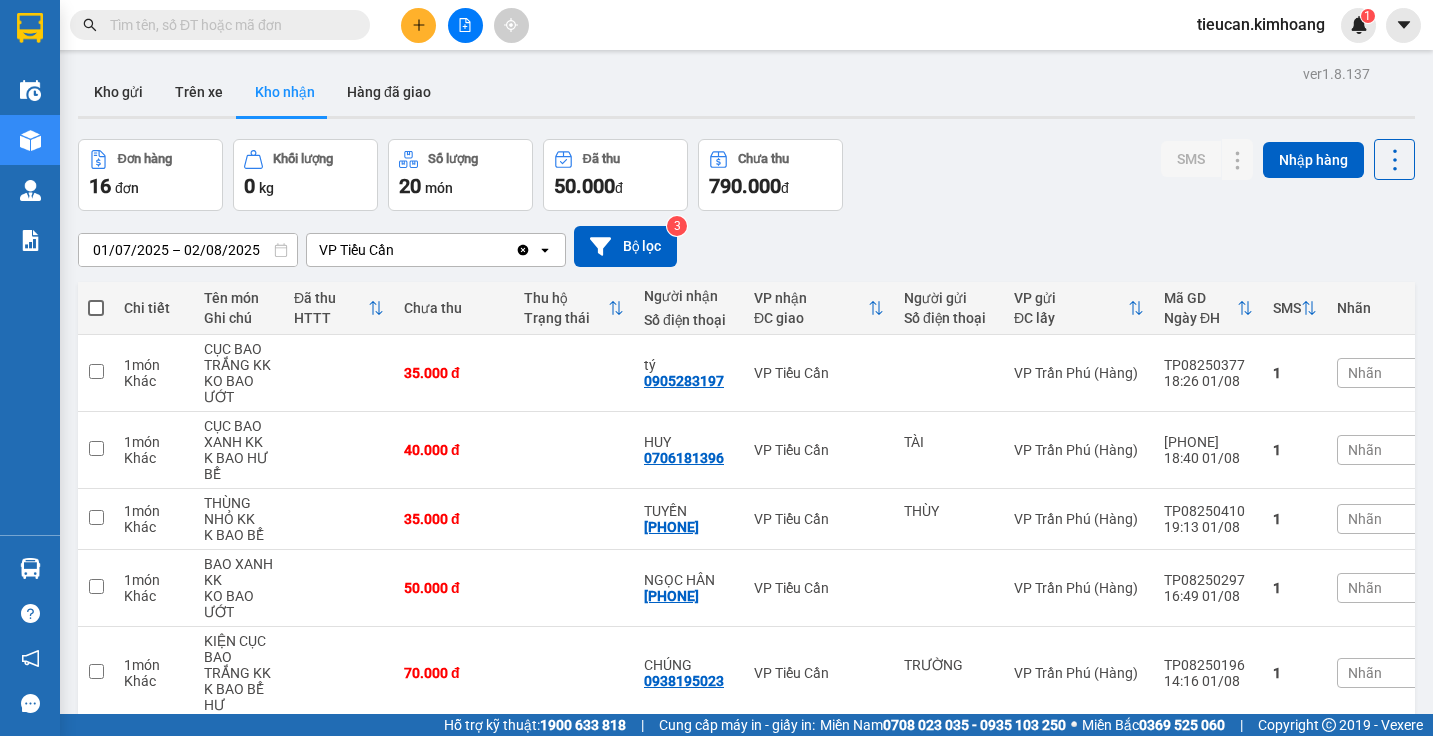 click on "Thông báo" at bounding box center (1658, 27) 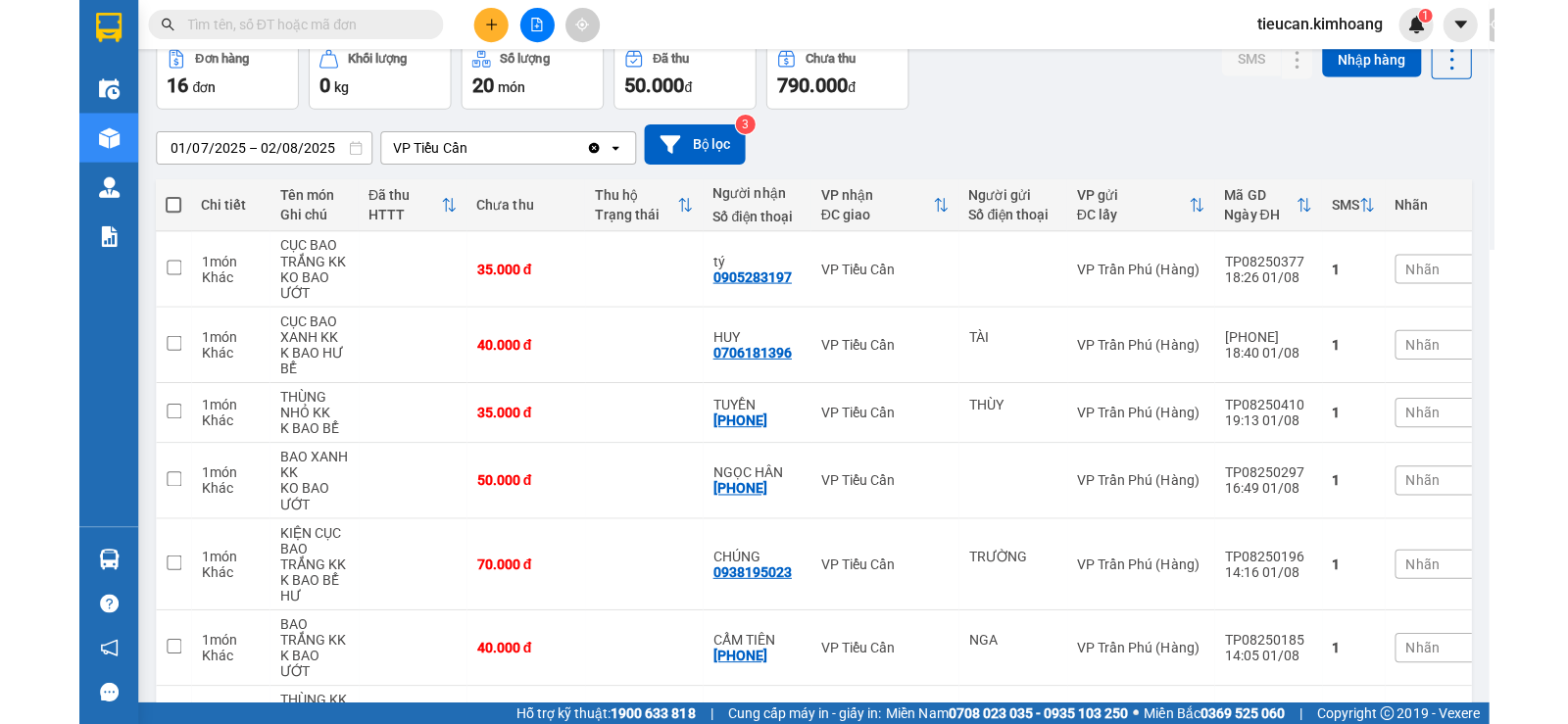 scroll, scrollTop: 0, scrollLeft: 0, axis: both 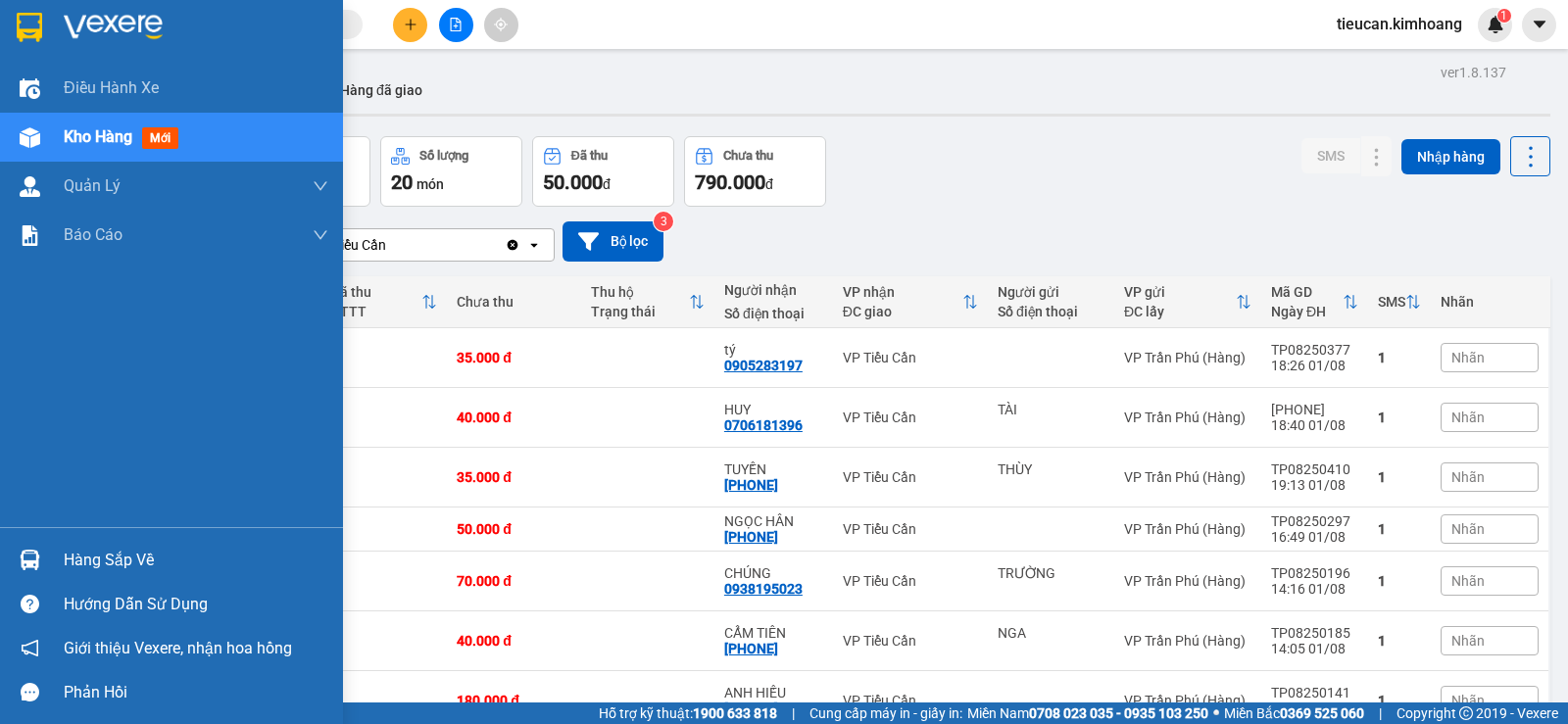click on "Hàng sắp về" at bounding box center [196, 560] 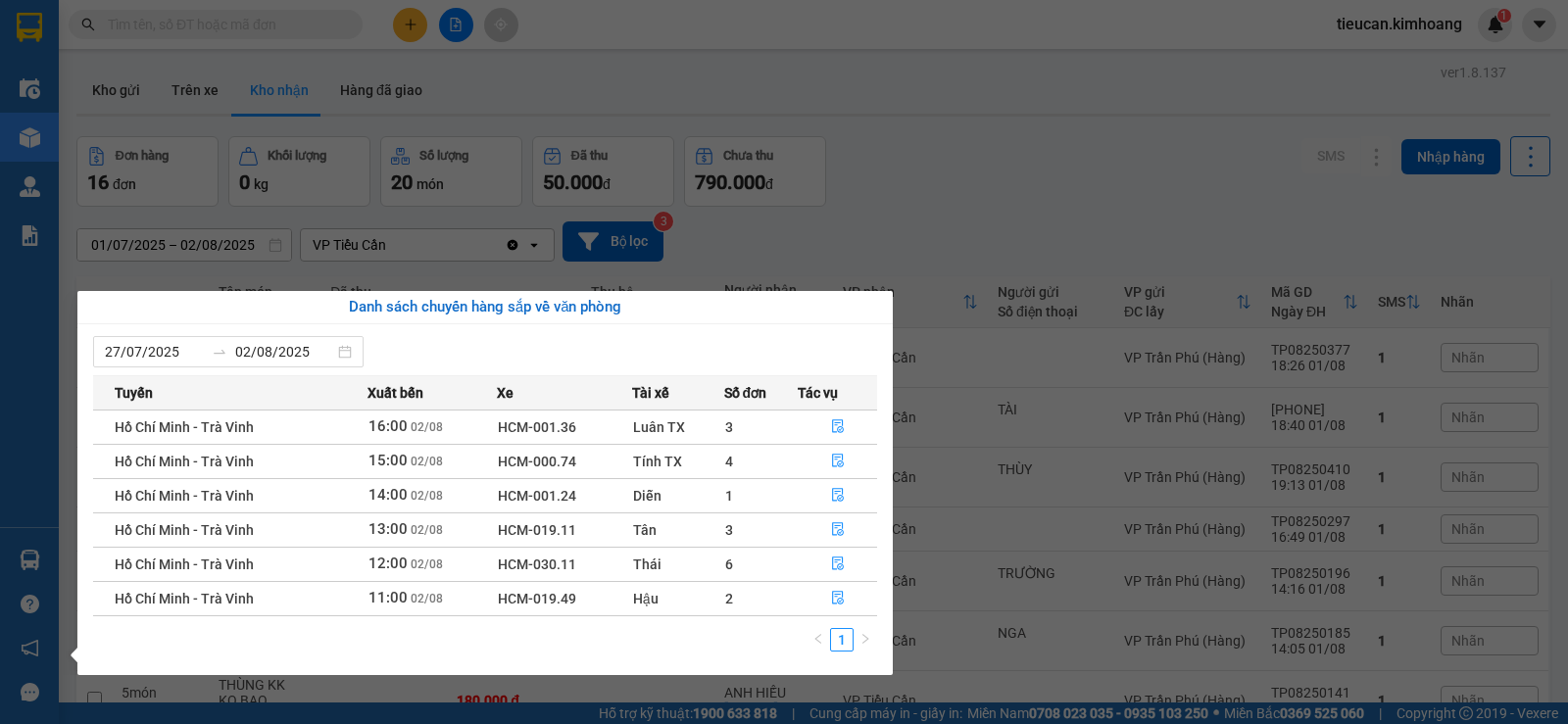 click on "Kết quả tìm kiếm ( 0 )  Bộ lọc  No Data tieucan.kimhoang 1     Điều hành xe     Kho hàng mới     Quản Lý Quản lý chuyến Quản lý khách hàng mới     Báo cáo BC giao hàng (nhân viên) BC giao hàng (trưởng trạm) Báo cáo dòng tiền (nhân viên) Báo cáo dòng tiền (trạm) Doanh số tạo đơn theo VP gửi (nhân viên) Doanh số tạo đơn theo VP gửi (trạm) Hàng sắp về Hướng dẫn sử dụng Giới thiệu Vexere, nhận hoa hồng Phản hồi Phần mềm hỗ trợ bạn tốt chứ? ver  1.8.137 Kho gửi Trên xe Kho nhận Hàng đã giao Đơn hàng 16 đơn Khối lượng 0 kg Số lượng 20 món Đã thu 50.000  đ Chưa thu 790.000  đ SMS Nhập hàng 01/07/2025 – 02/08/2025 Press the down arrow key to interact with the calendar and select a date. Press the escape button to close the calendar. Selected date range is from 01/07/2025 to 02/08/2025. VP Tiểu Cần Clear value open Bộ lọc 3 Chi tiết Tên món Ghi chú HTTT 1" at bounding box center [784, 362] 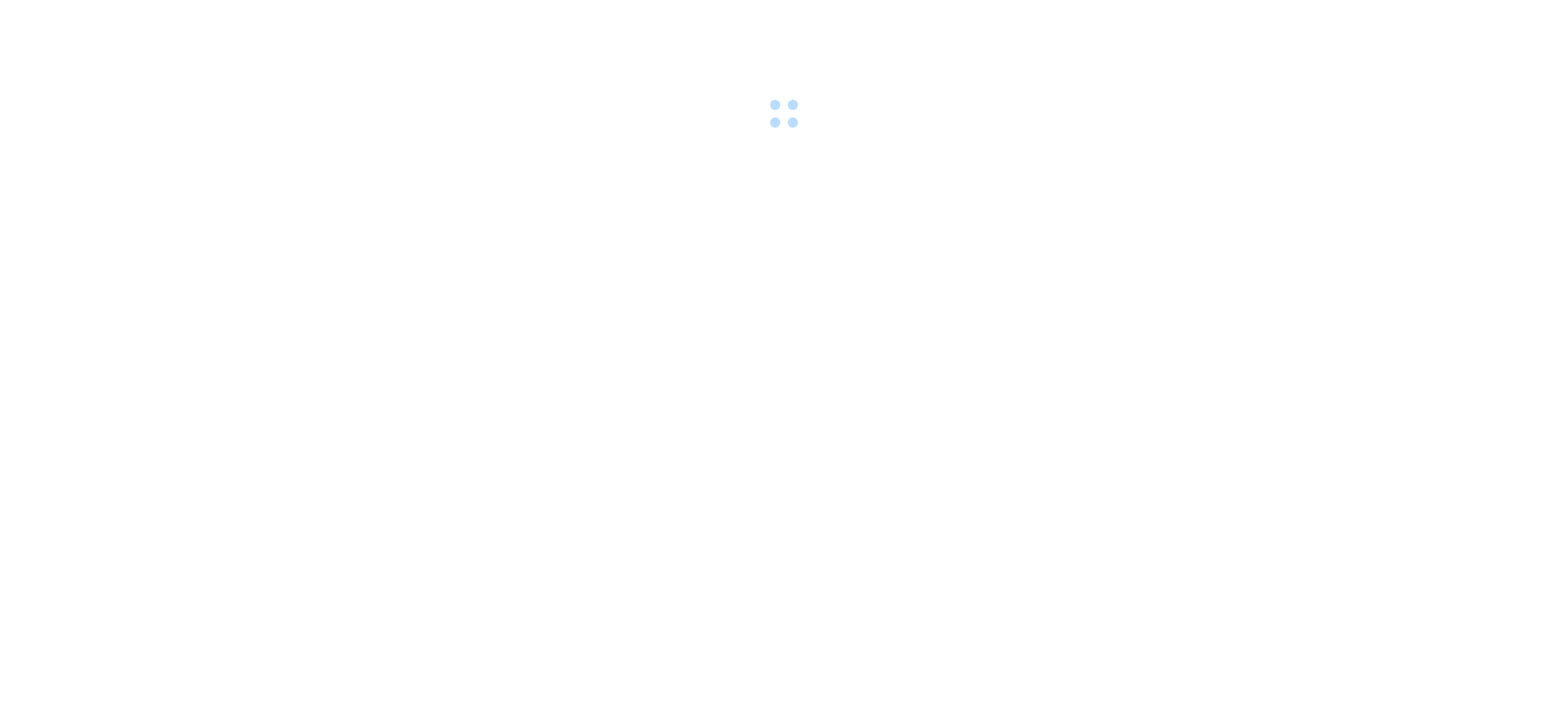 scroll, scrollTop: 0, scrollLeft: 0, axis: both 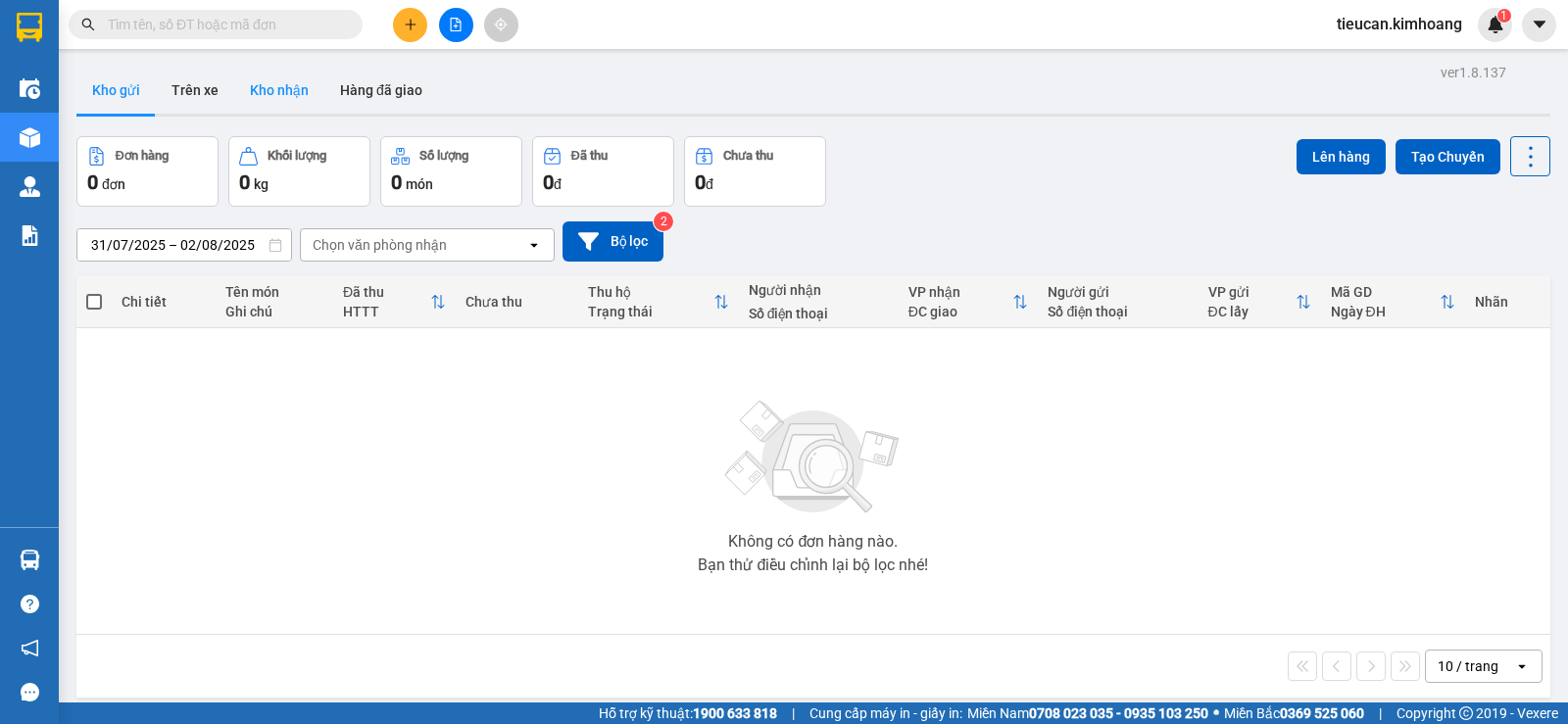 click on "Kho nhận" at bounding box center (279, 90) 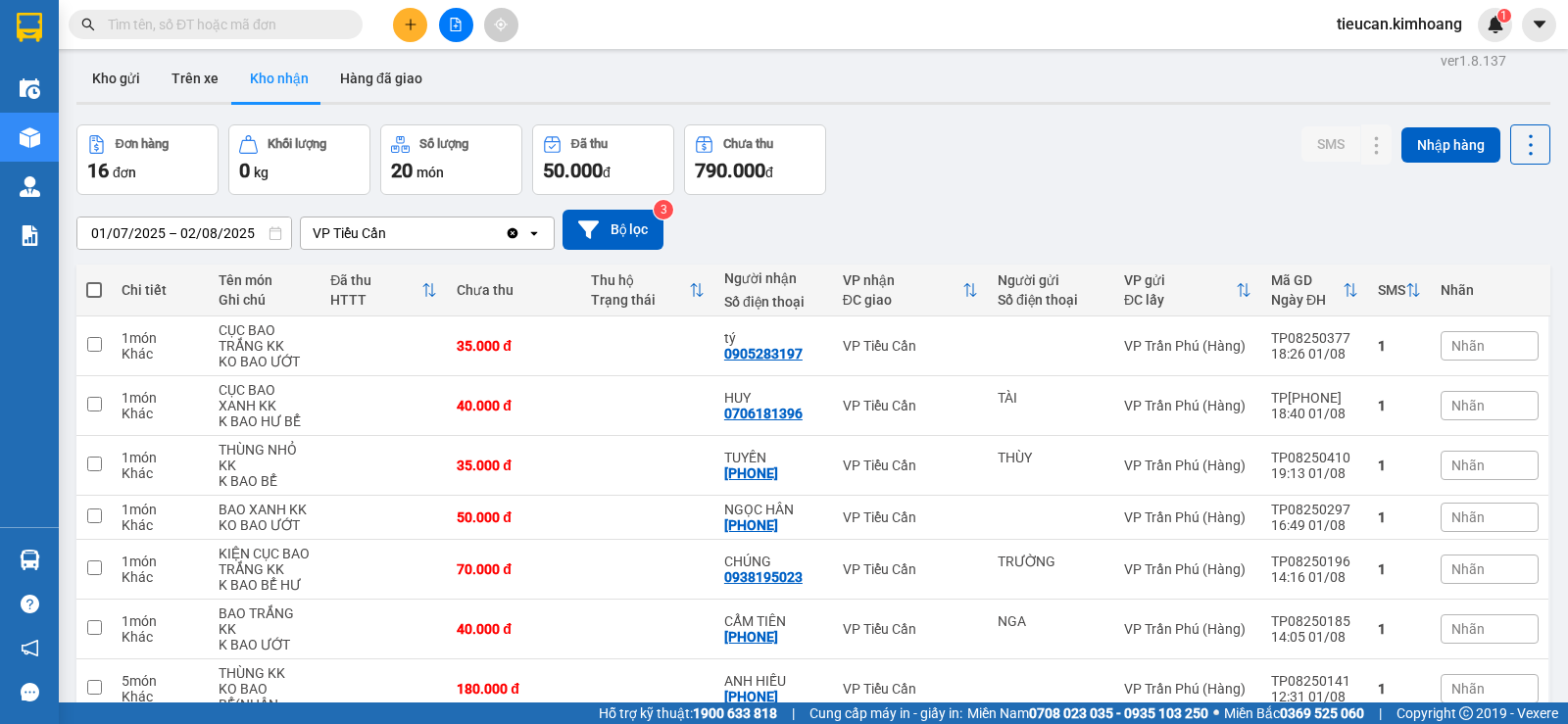 scroll, scrollTop: 0, scrollLeft: 0, axis: both 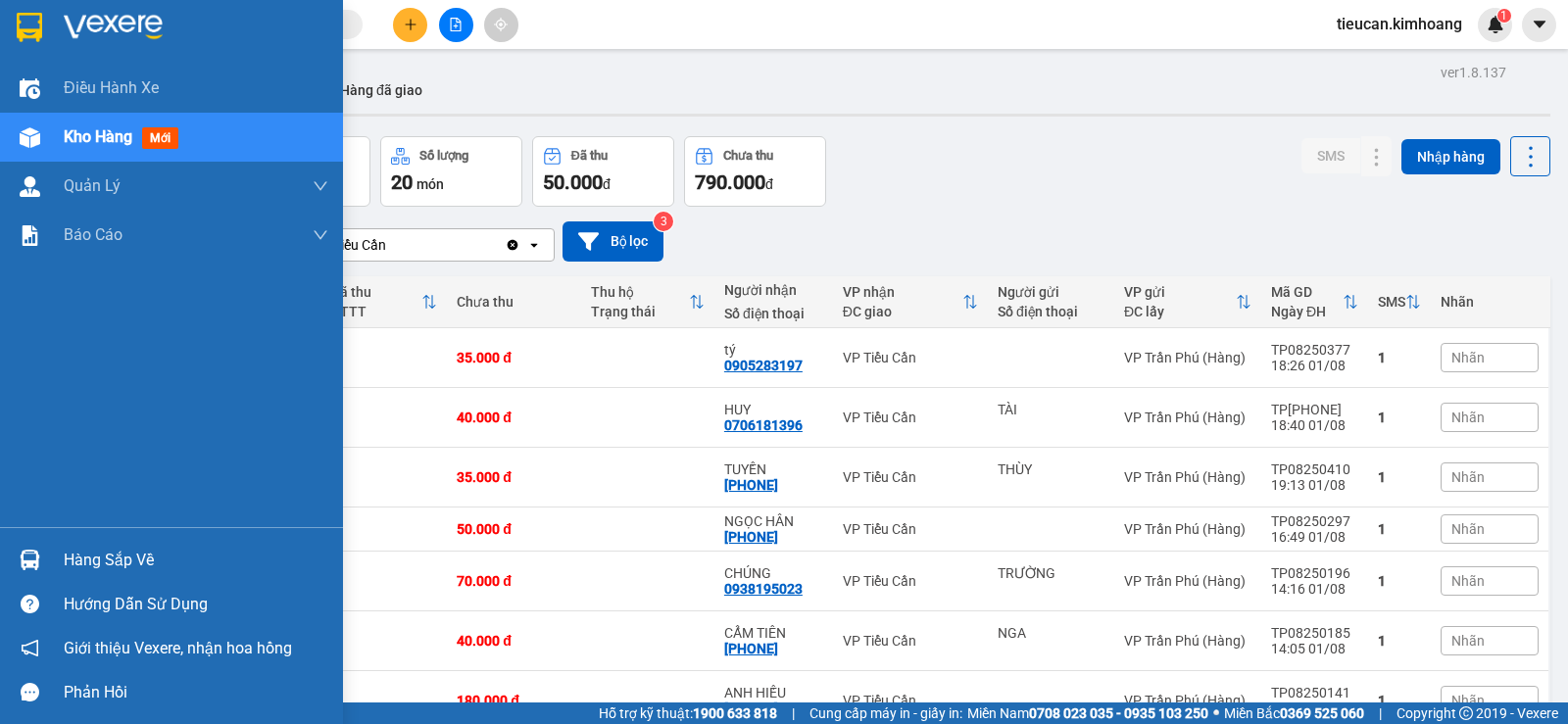click on "Hàng sắp về" at bounding box center (196, 560) 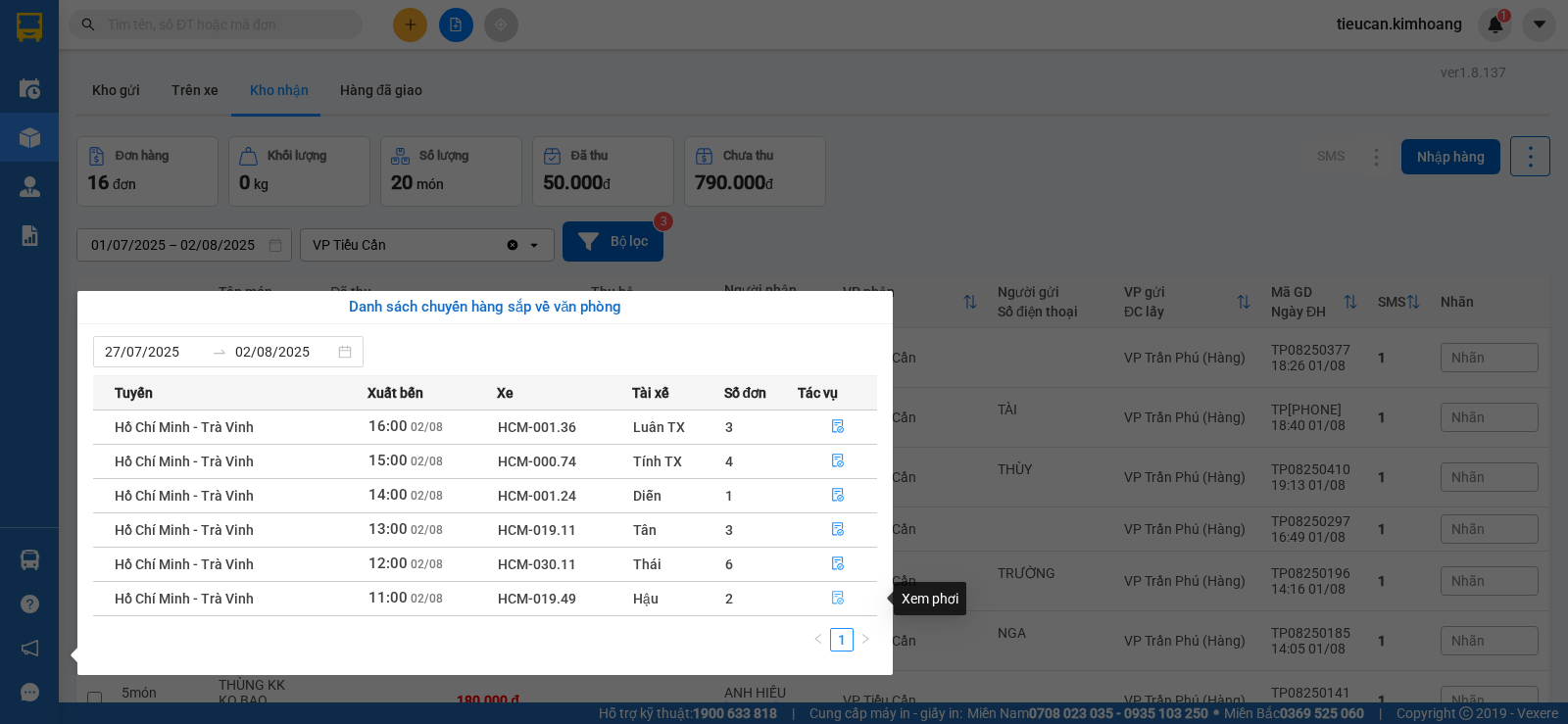 click 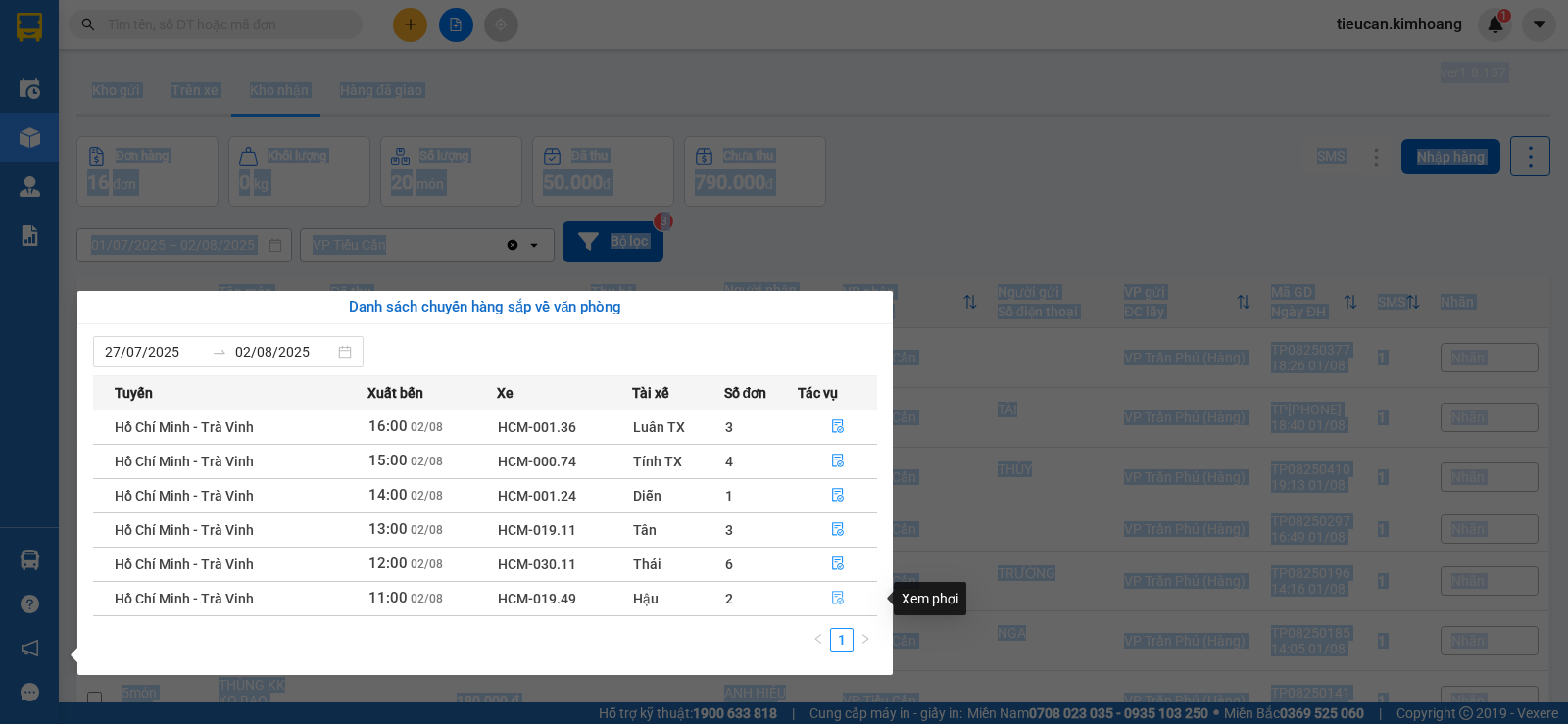 click on "ver  1.8.137 Kho gửi Trên xe Kho nhận Hàng đã giao Đơn hàng 16 đơn Khối lượng 0 kg Số lượng 20 món Đã thu 50.000  đ Chưa thu 790.000  đ SMS Nhập hàng 01/07/2025 – 02/08/2025 Press the down arrow key to interact with the calendar and select a date. Press the escape button to close the calendar. Selected date range is from 01/07/2025 to 02/08/2025. VP Tiểu Cần Clear value open Bộ lọc 3 Chi tiết Tên món Ghi chú Đã thu HTTT Chưa thu Thu hộ Trạng thái Người nhận Số điện thoại VP nhận ĐC giao Người gửi Số điện thoại VP gửi ĐC lấy Mã GD Ngày ĐH SMS Nhãn 1  món Khác CỤC BAO TRẮNG KK KO BAO ƯỚT 35.000 đ tý 0905283197 VP Tiểu Cần VP Trần Phú (Hàng) TP08250377 18:26 01/08 1 Nhãn 1  món Khác CỤC BAO XANH KK  K BAO HƯ BỂ  40.000 đ HUY  0706181396 VP Tiểu Cần TÀI VP Trần Phú (Hàng) TP08250389 18:40 01/08 1 Nhãn 1  món Khác THÙNG NHỎ KK  K BAO BỂ  35.000 đ TUYỀN  0329229804 THÙY  1 1 1" at bounding box center [784, 351] 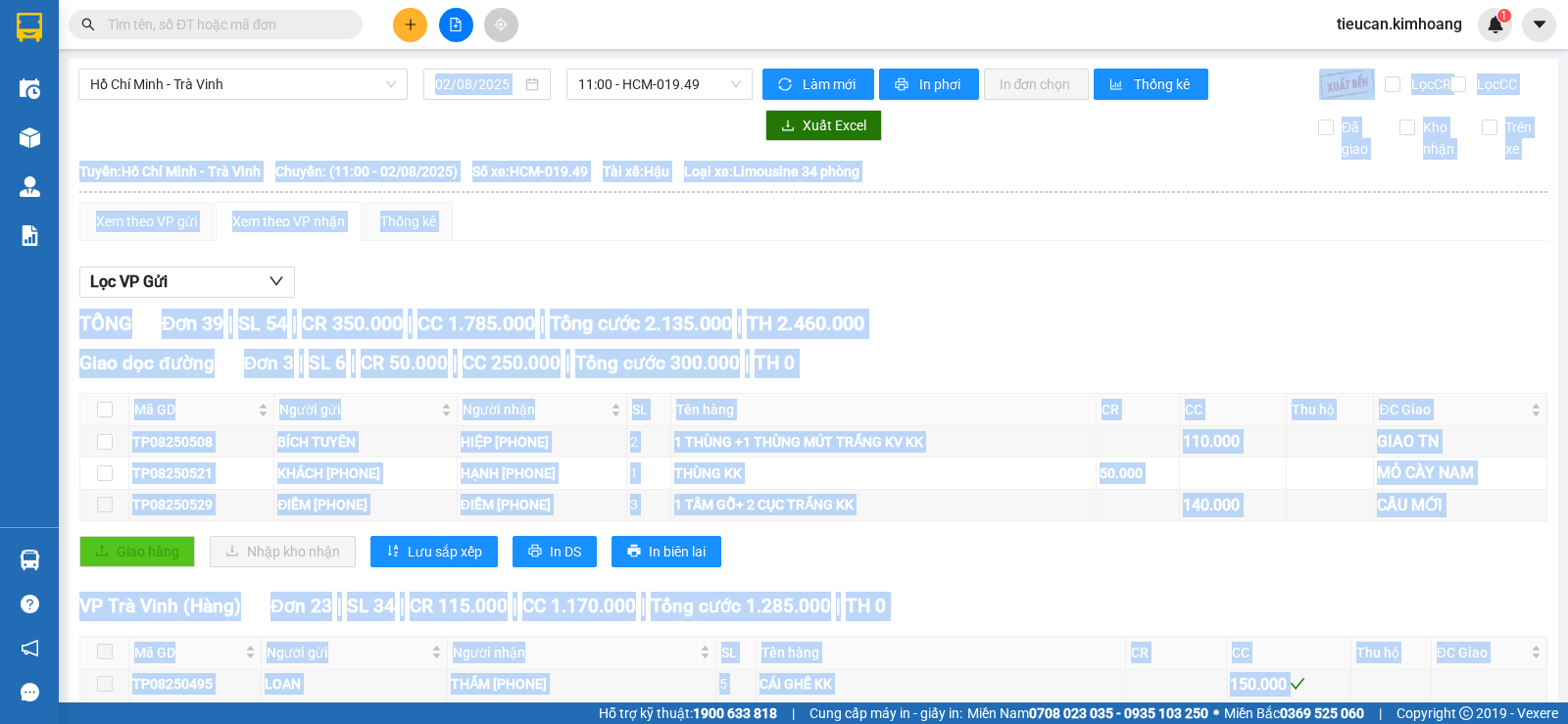 click on "Xem theo VP gửi Xem theo VP nhận Thống kê" at bounding box center [813, 221] 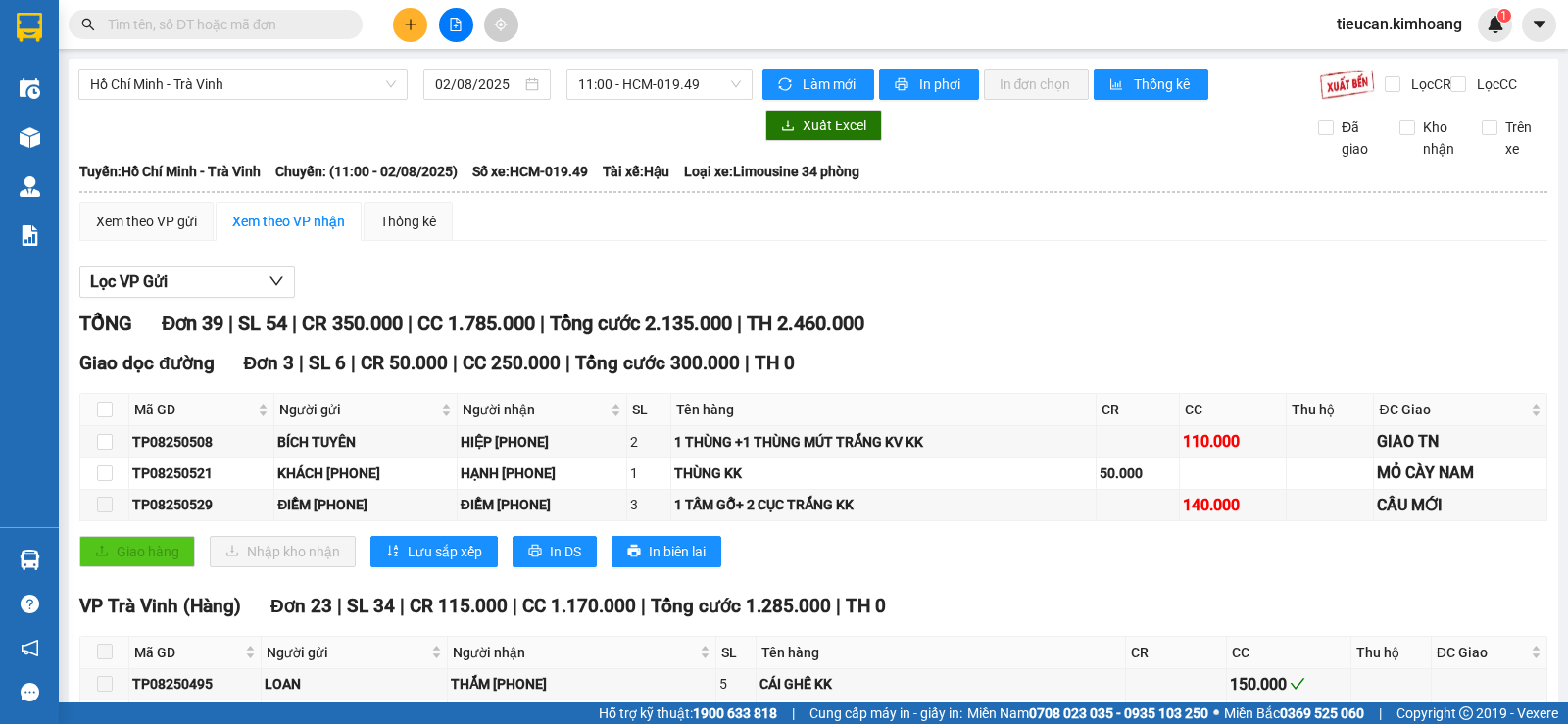 click on "Xem theo VP gửi Xem theo VP nhận Thống kê" at bounding box center [813, 221] 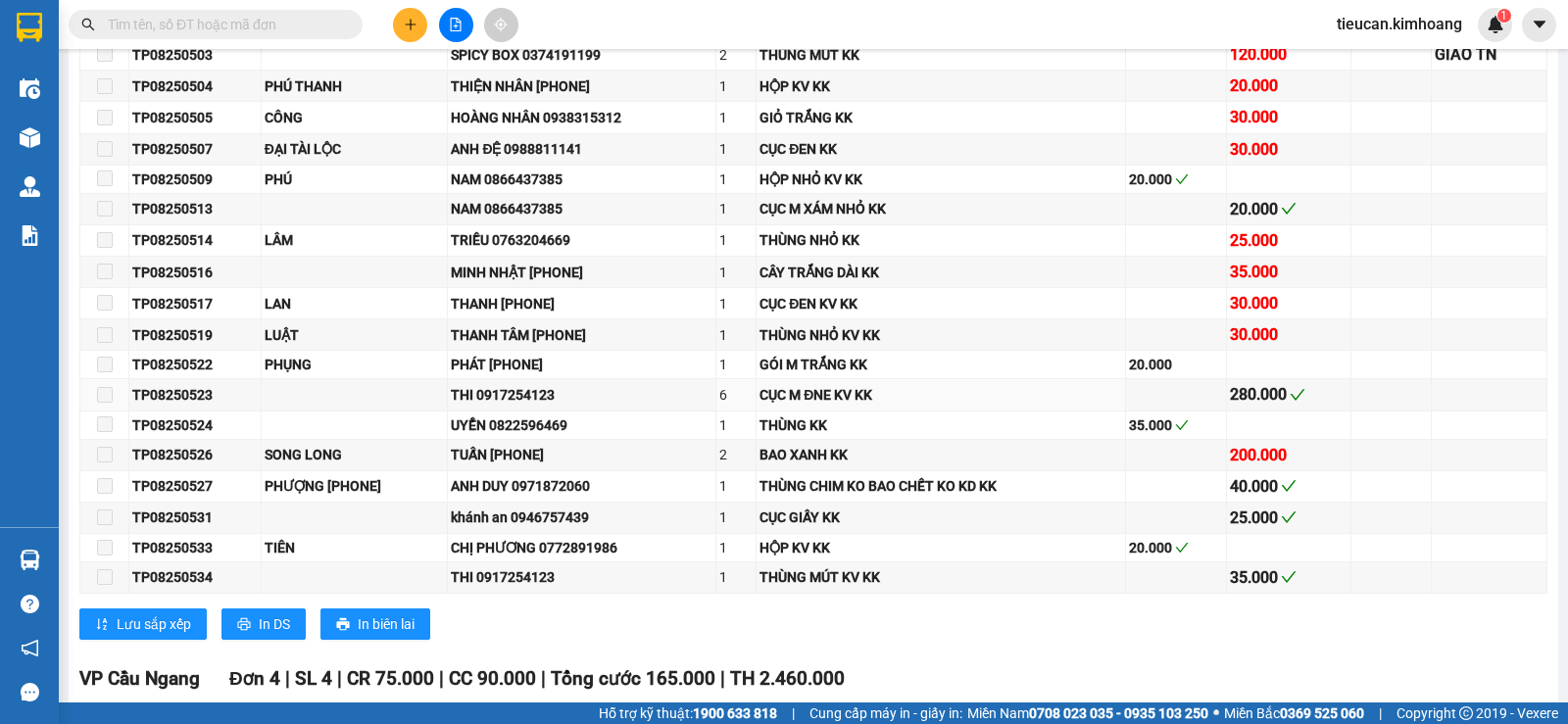 scroll, scrollTop: 1568, scrollLeft: 0, axis: vertical 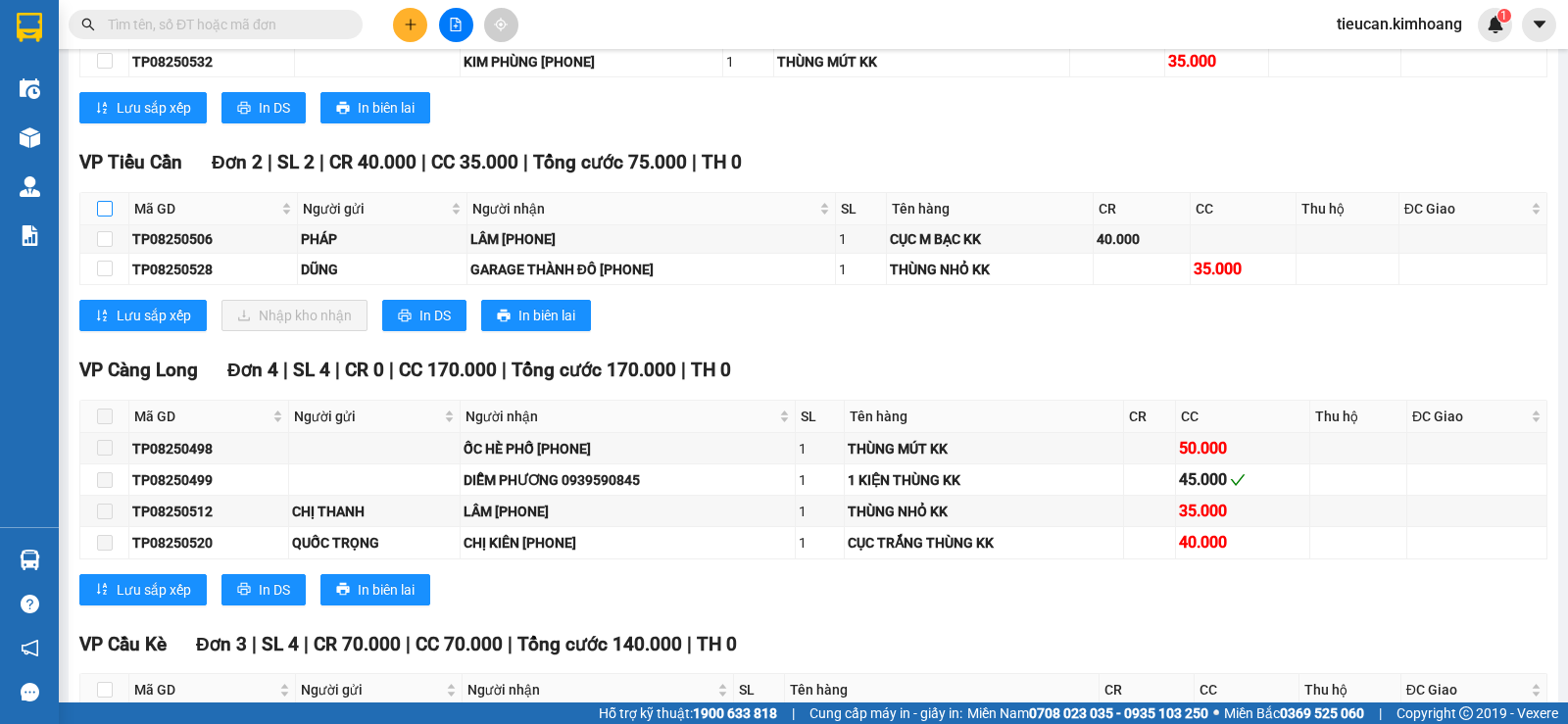 click at bounding box center [105, 209] 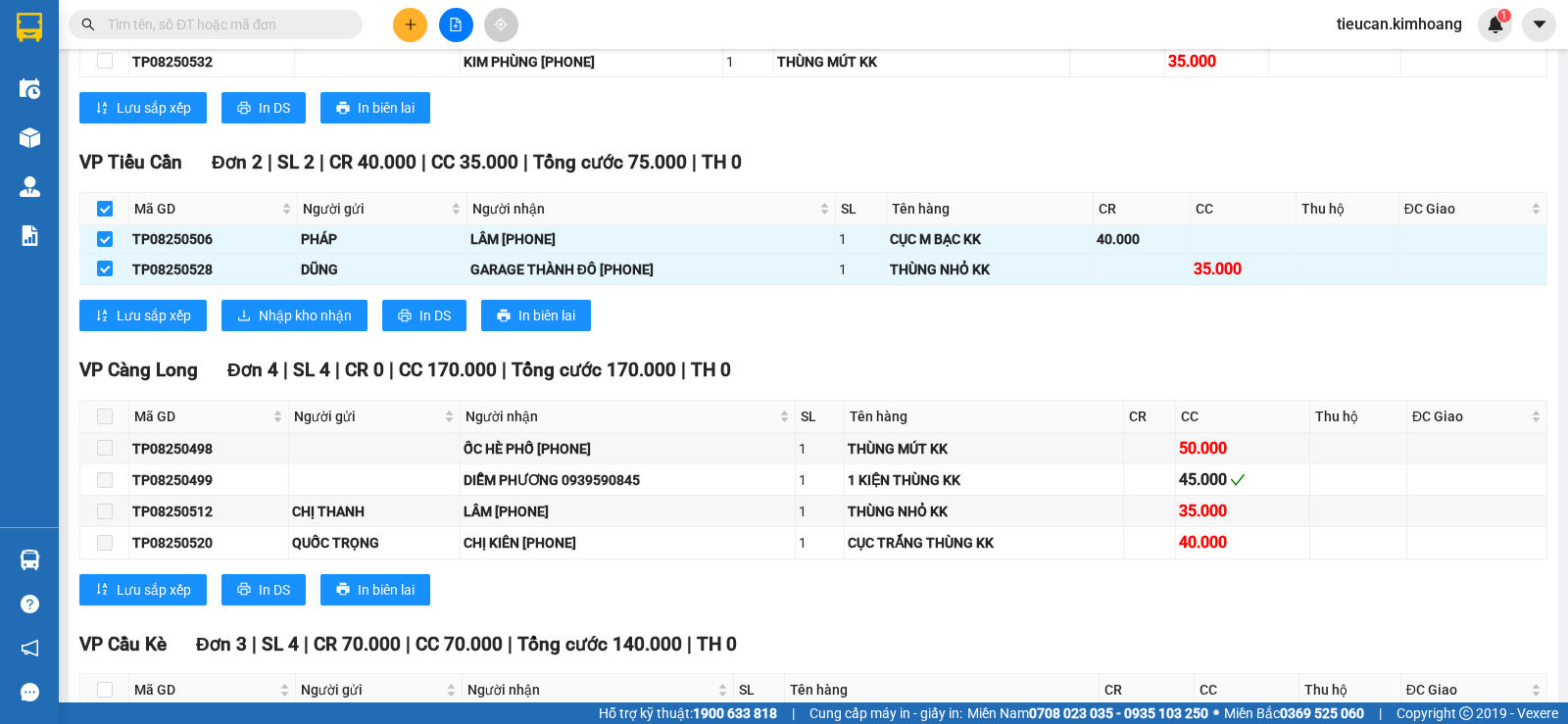 click at bounding box center (105, 209) 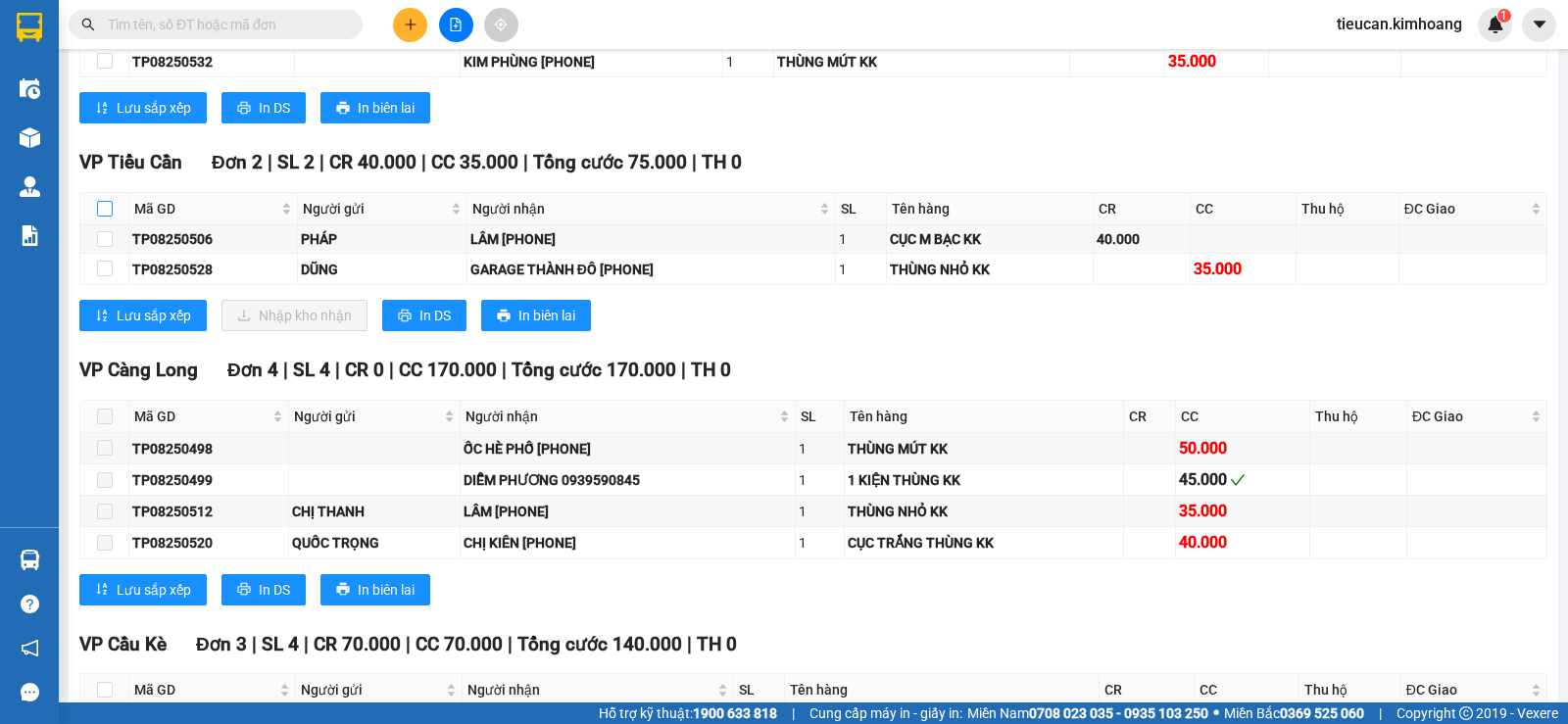 click at bounding box center [105, 209] 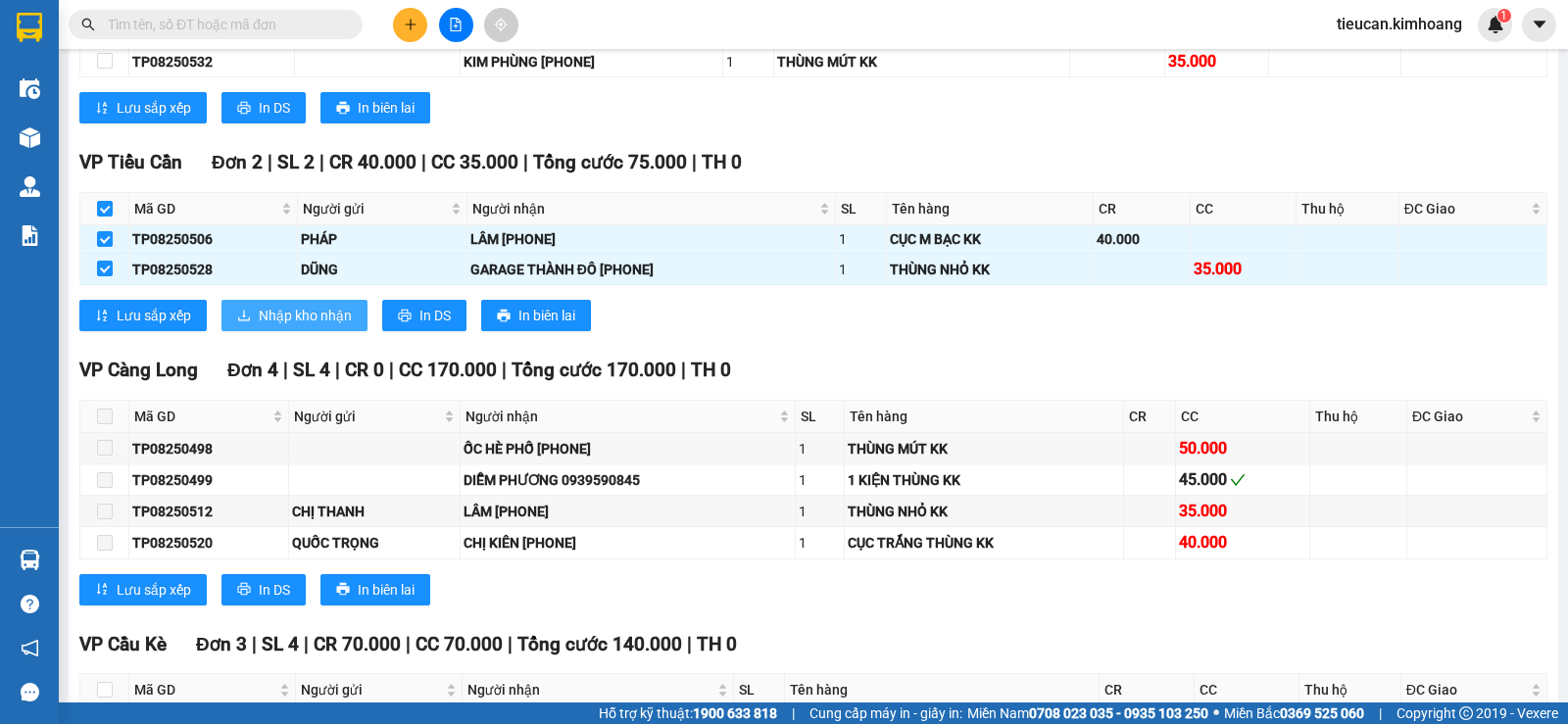 click 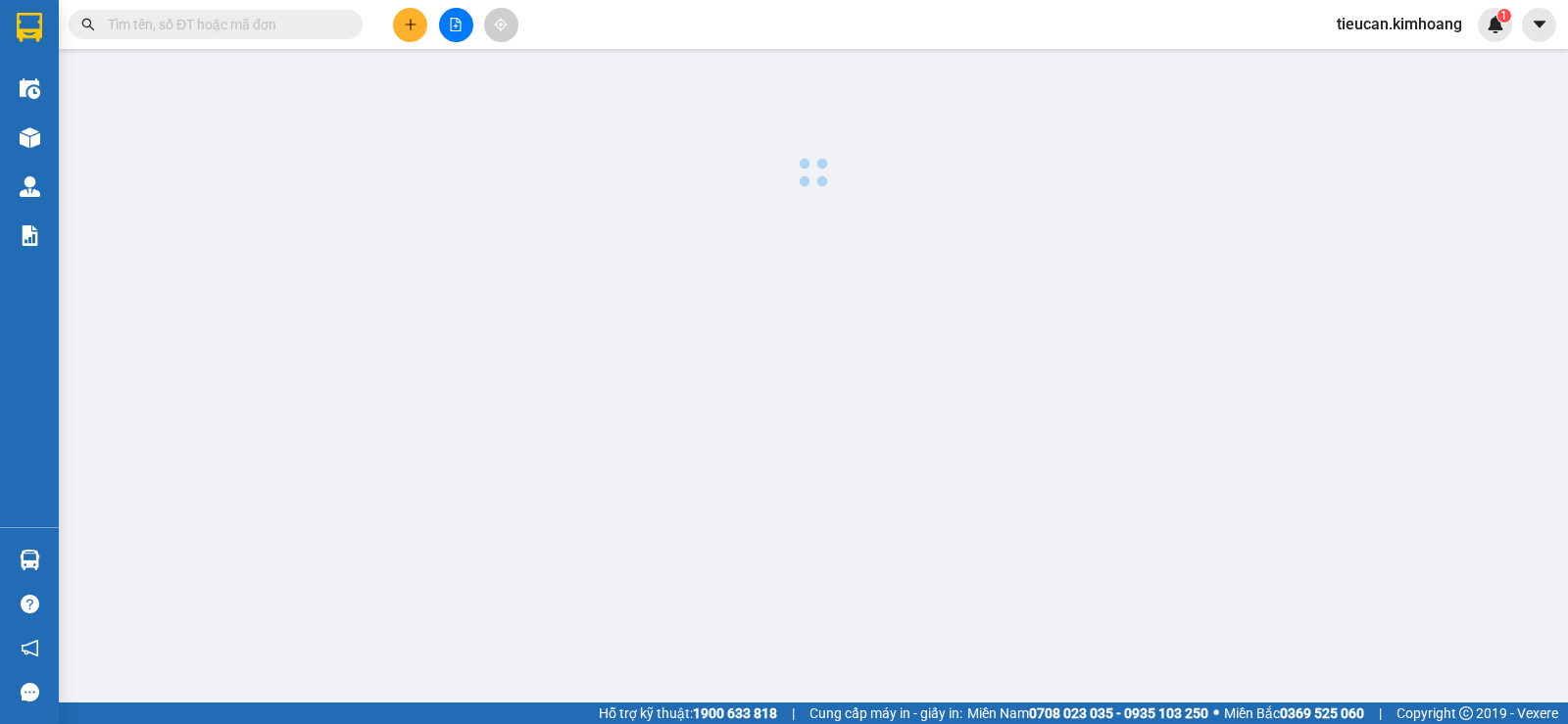 click at bounding box center (784, 351) 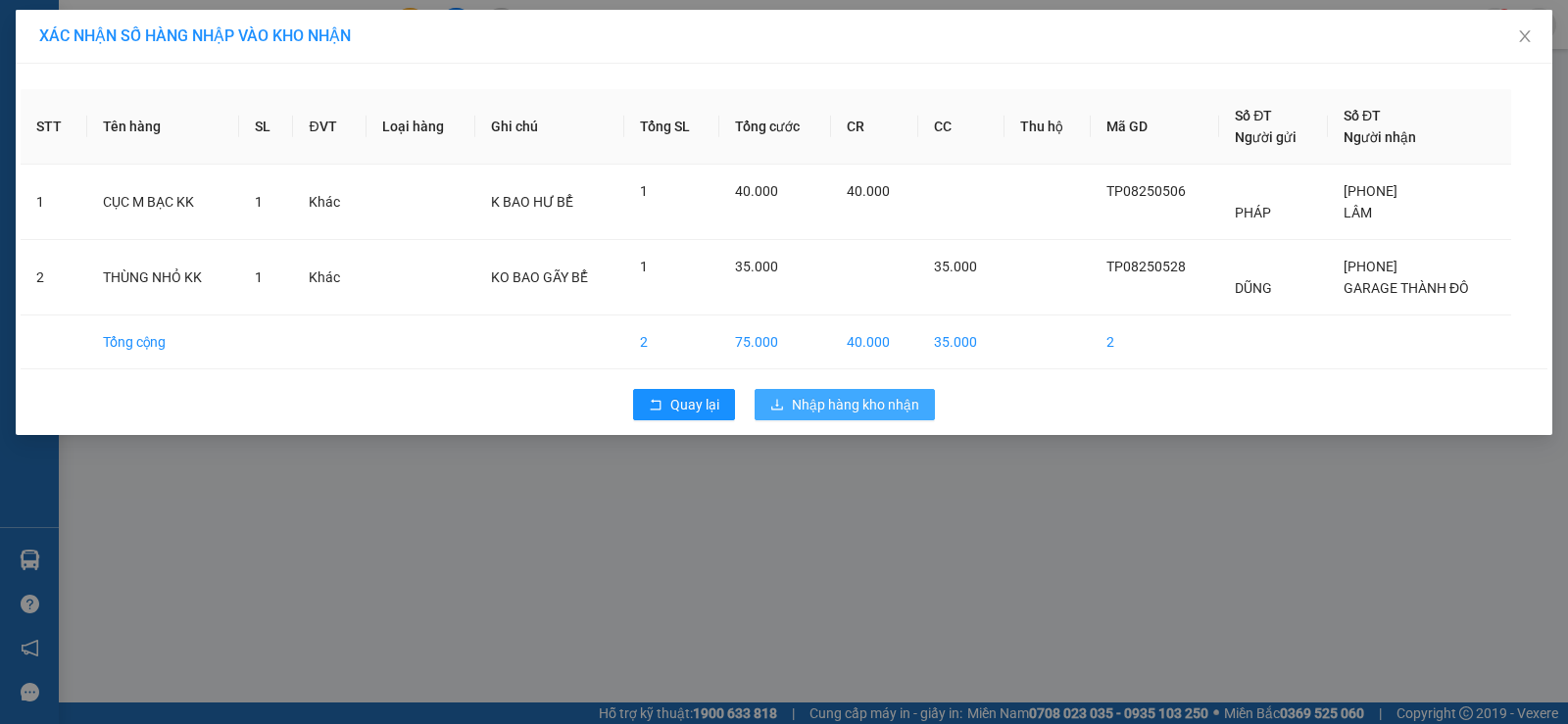 click on "Nhập hàng kho nhận" at bounding box center (856, 405) 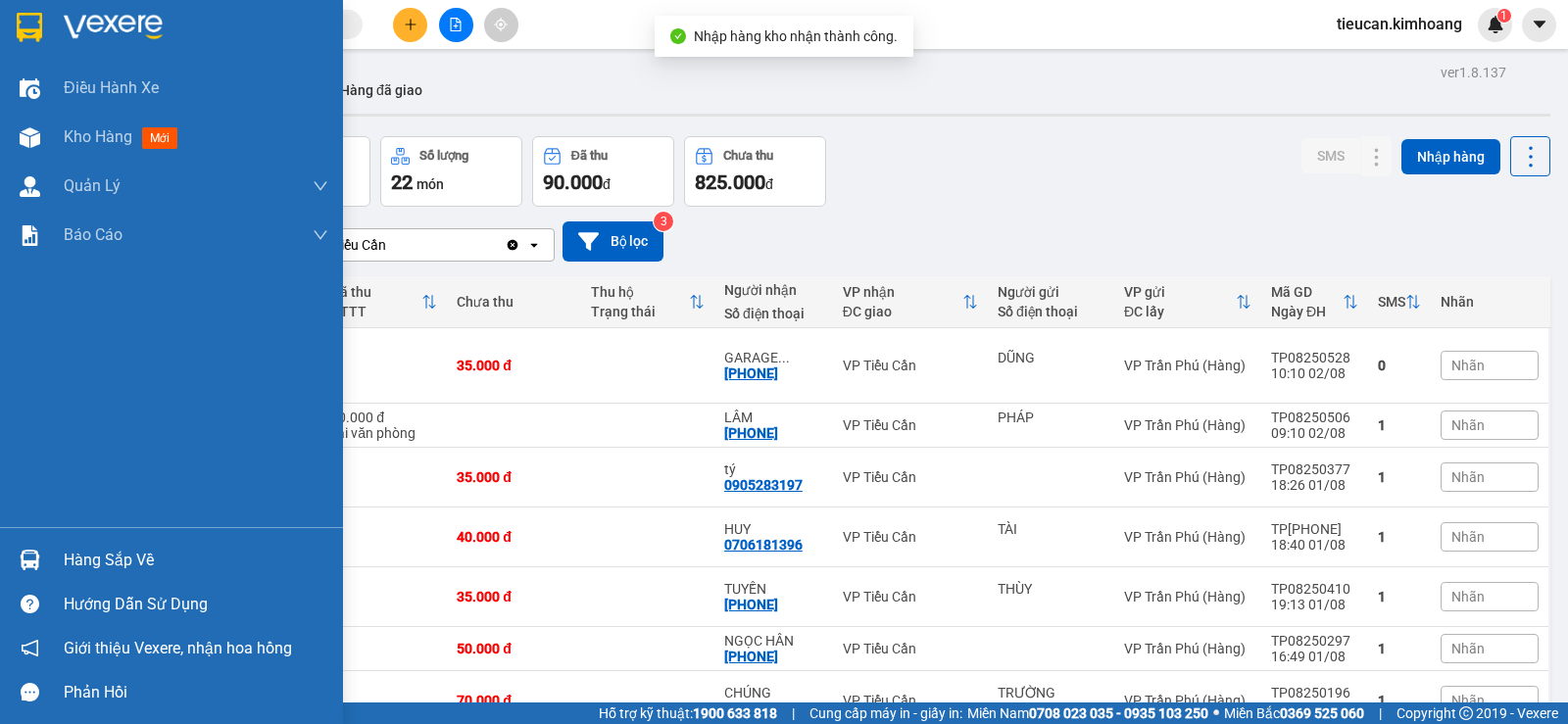 click on "Hàng sắp về" at bounding box center (196, 560) 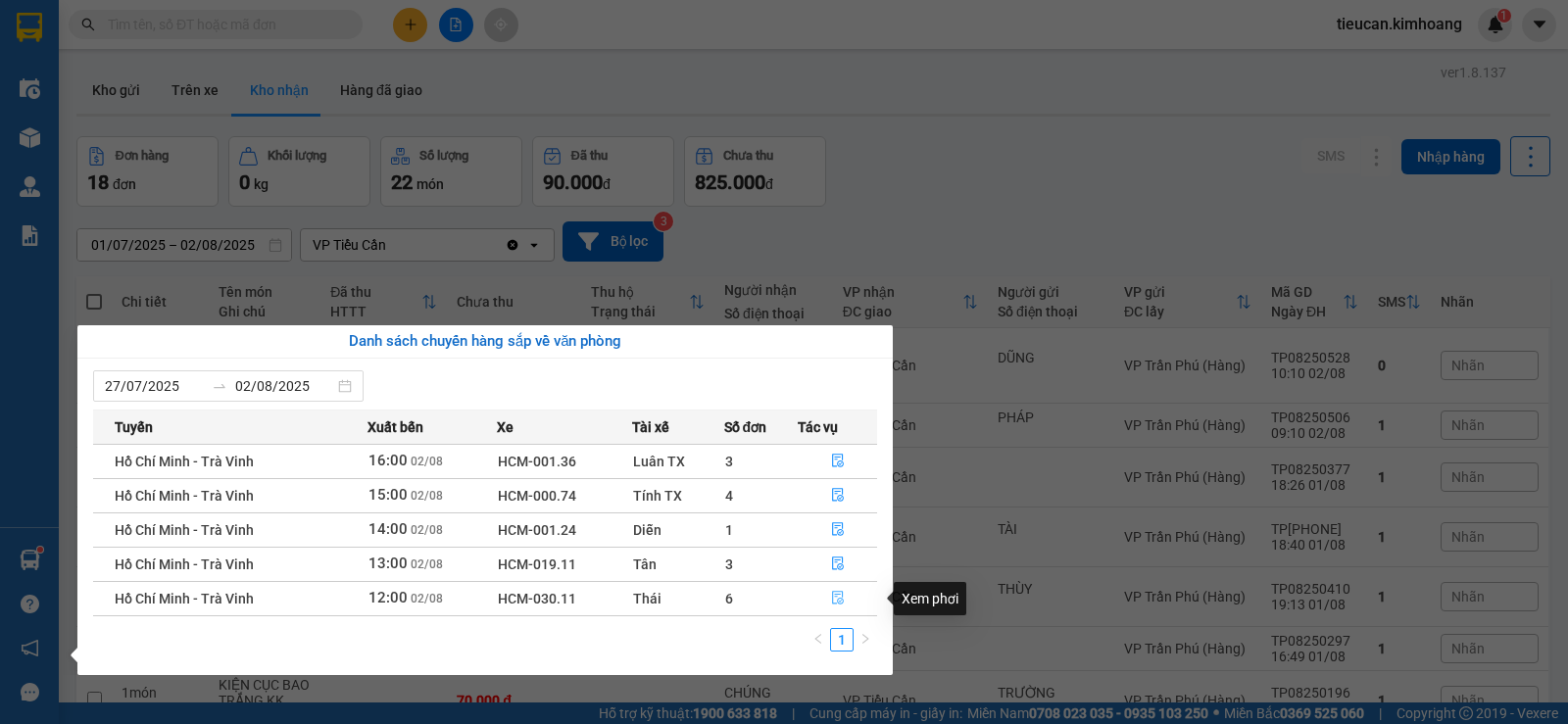 click 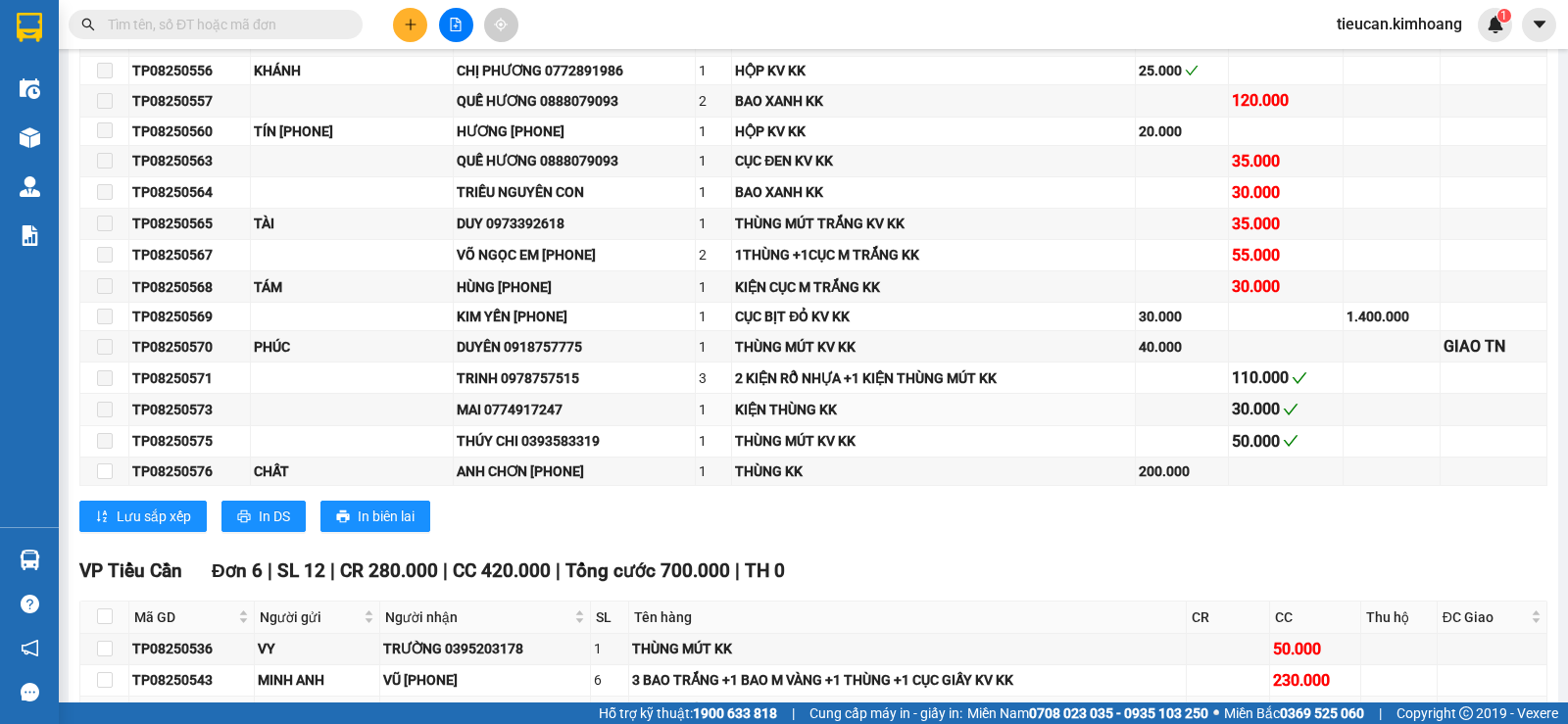 scroll, scrollTop: 1568, scrollLeft: 0, axis: vertical 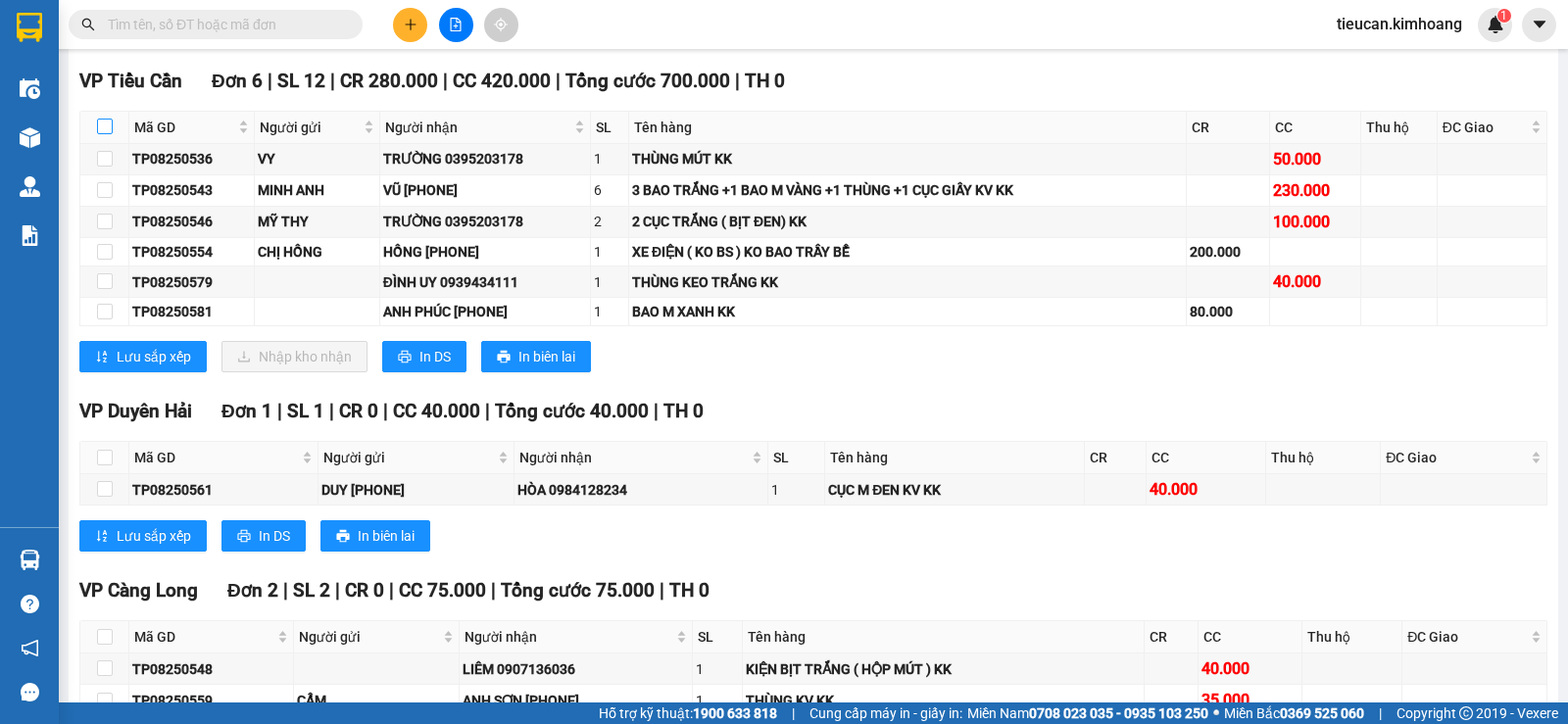 click at bounding box center [105, 126] 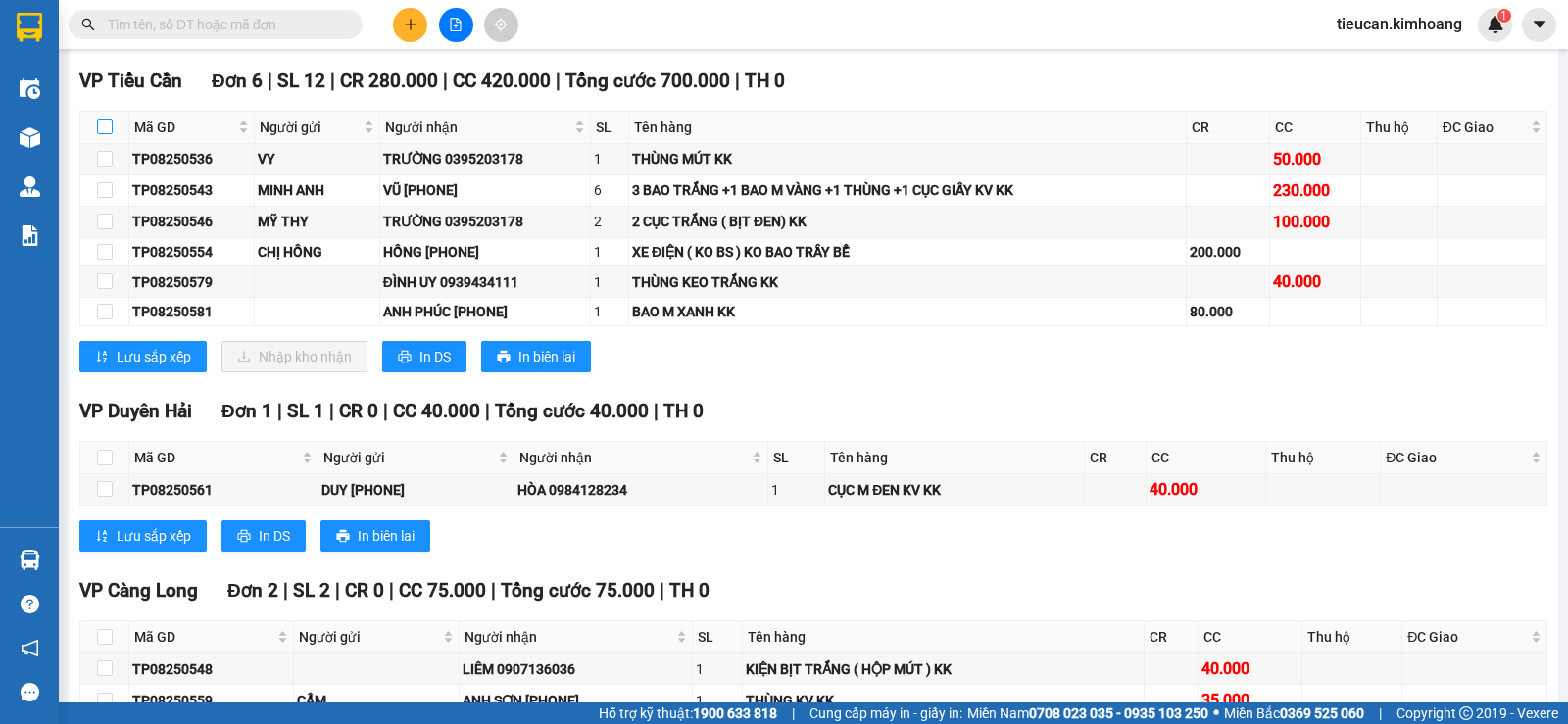 checkbox on "true" 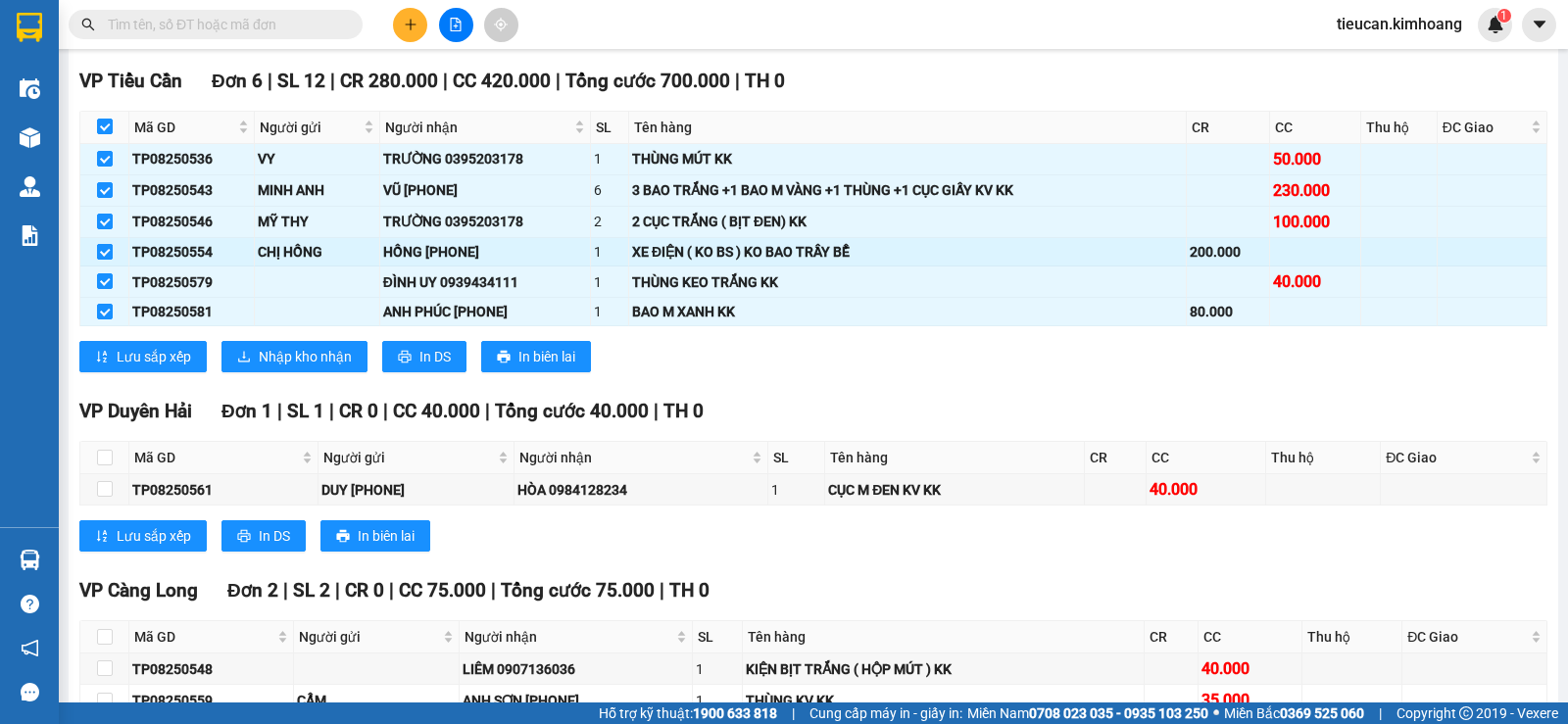 click at bounding box center (105, 252) 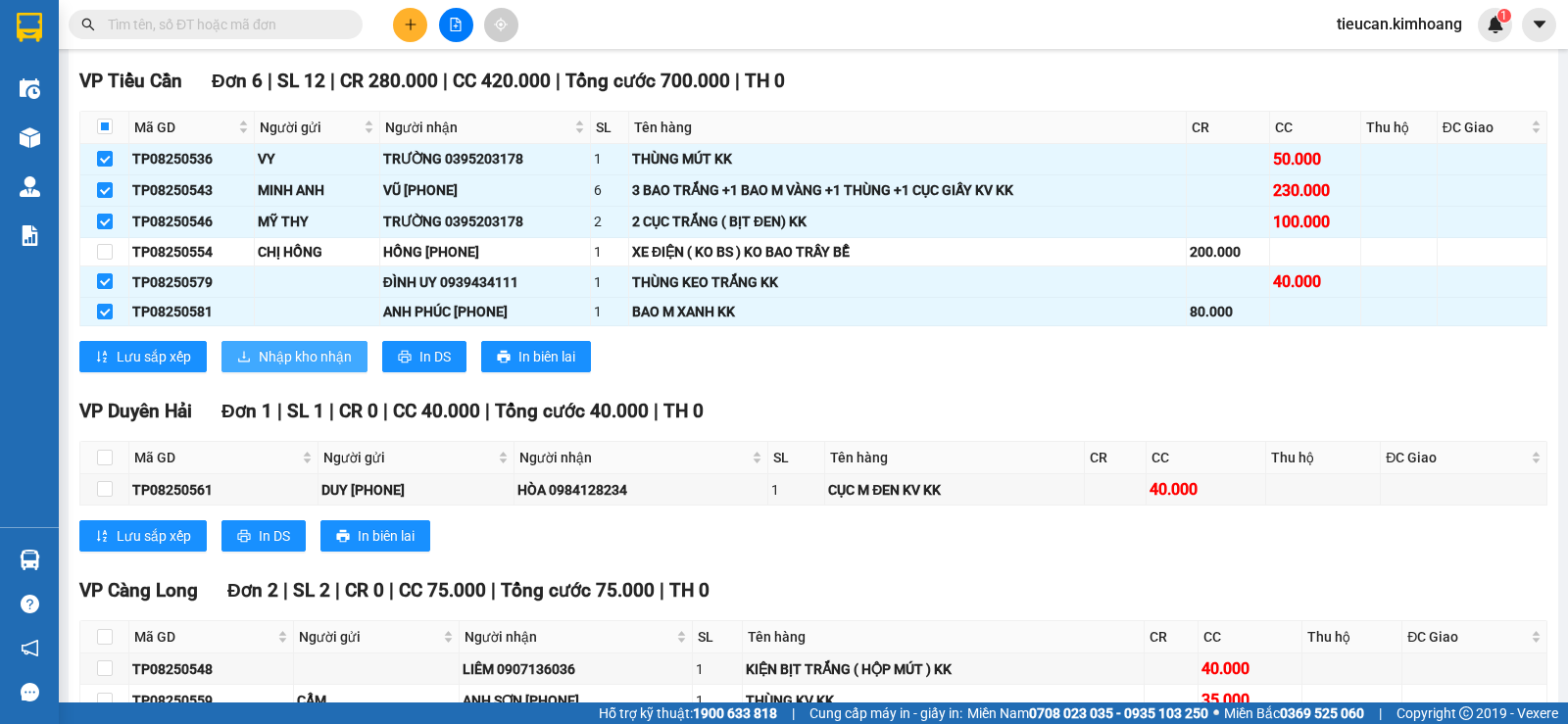 click on "Nhập kho nhận" at bounding box center (305, 357) 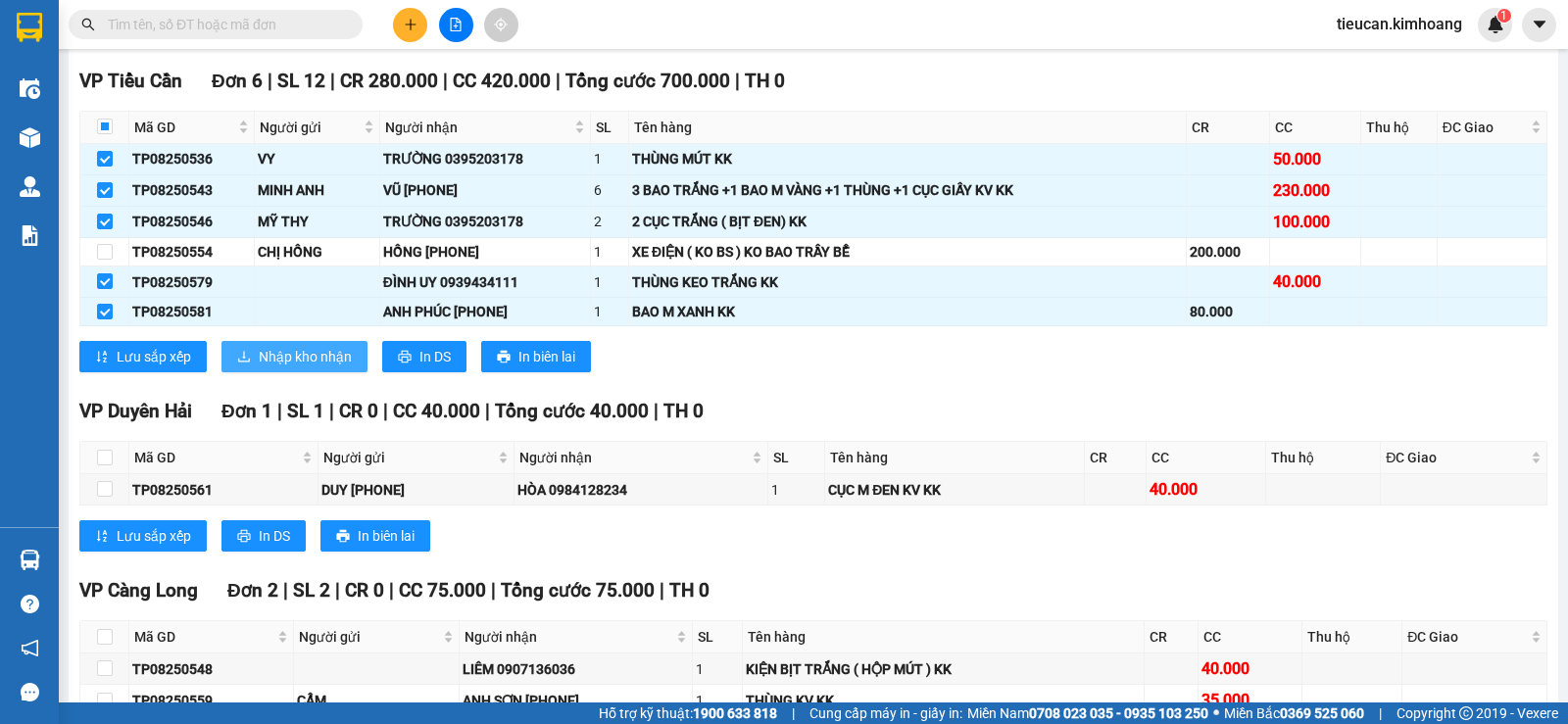 scroll, scrollTop: 0, scrollLeft: 0, axis: both 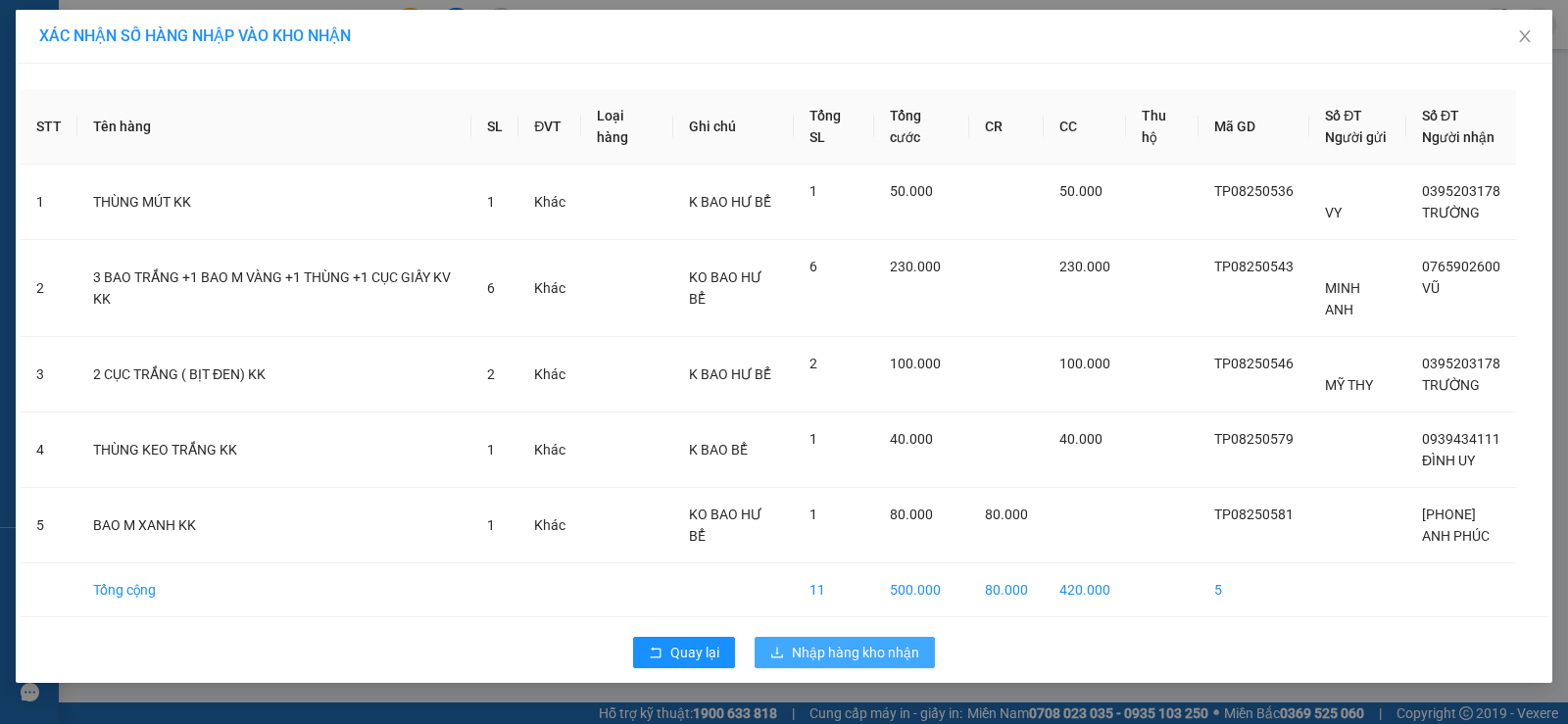 click on "Nhập hàng kho nhận" at bounding box center [856, 652] 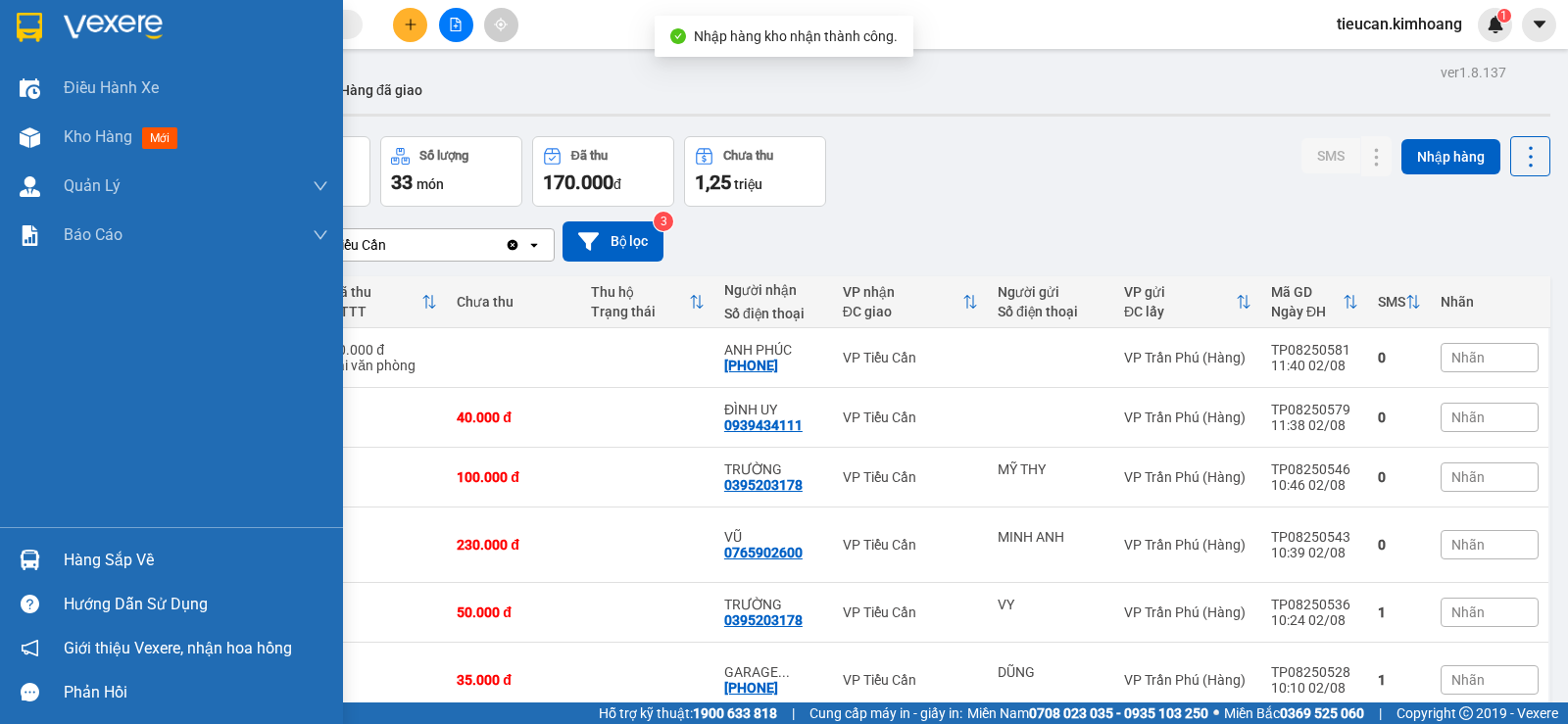 click on "Hàng sắp về" at bounding box center (172, 559) 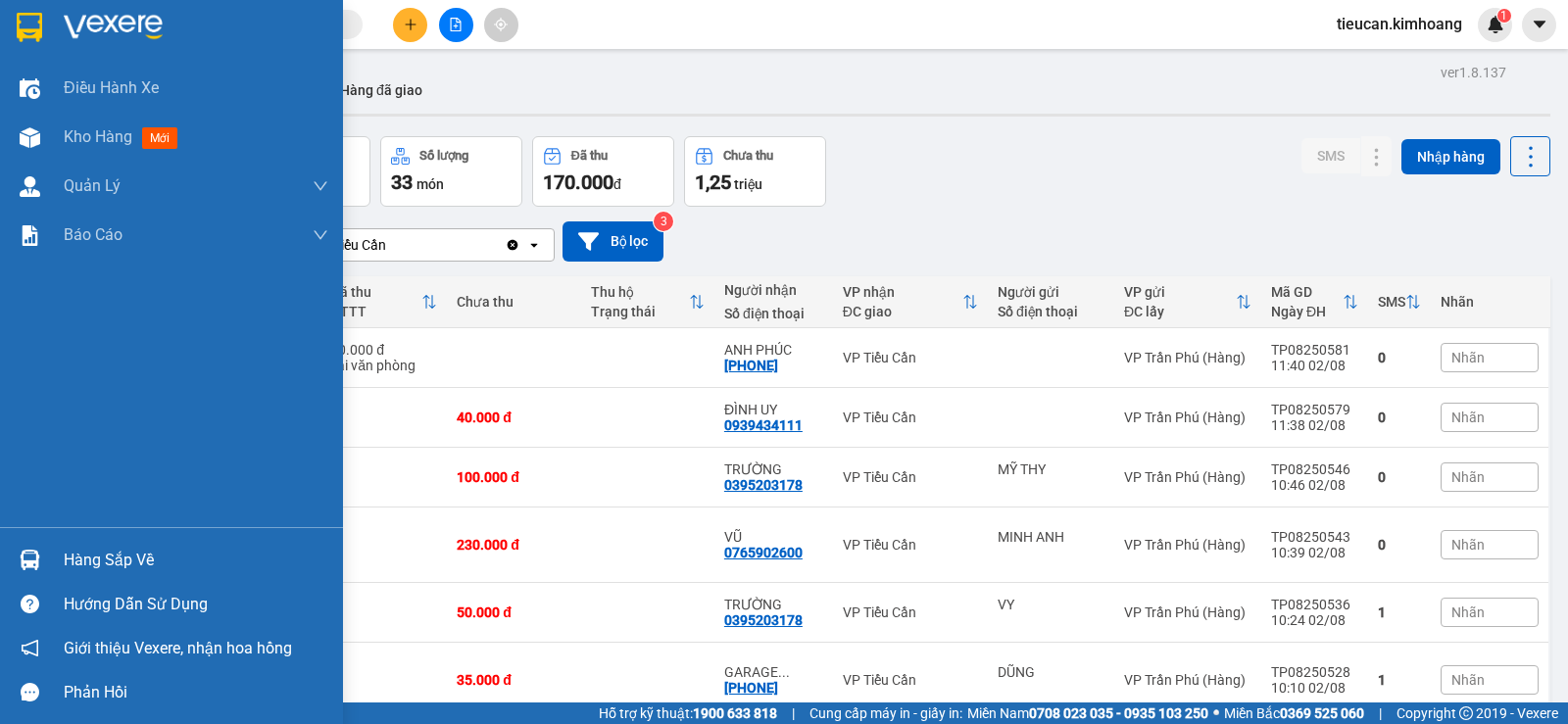 click on "Hàng sắp về" at bounding box center [172, 559] 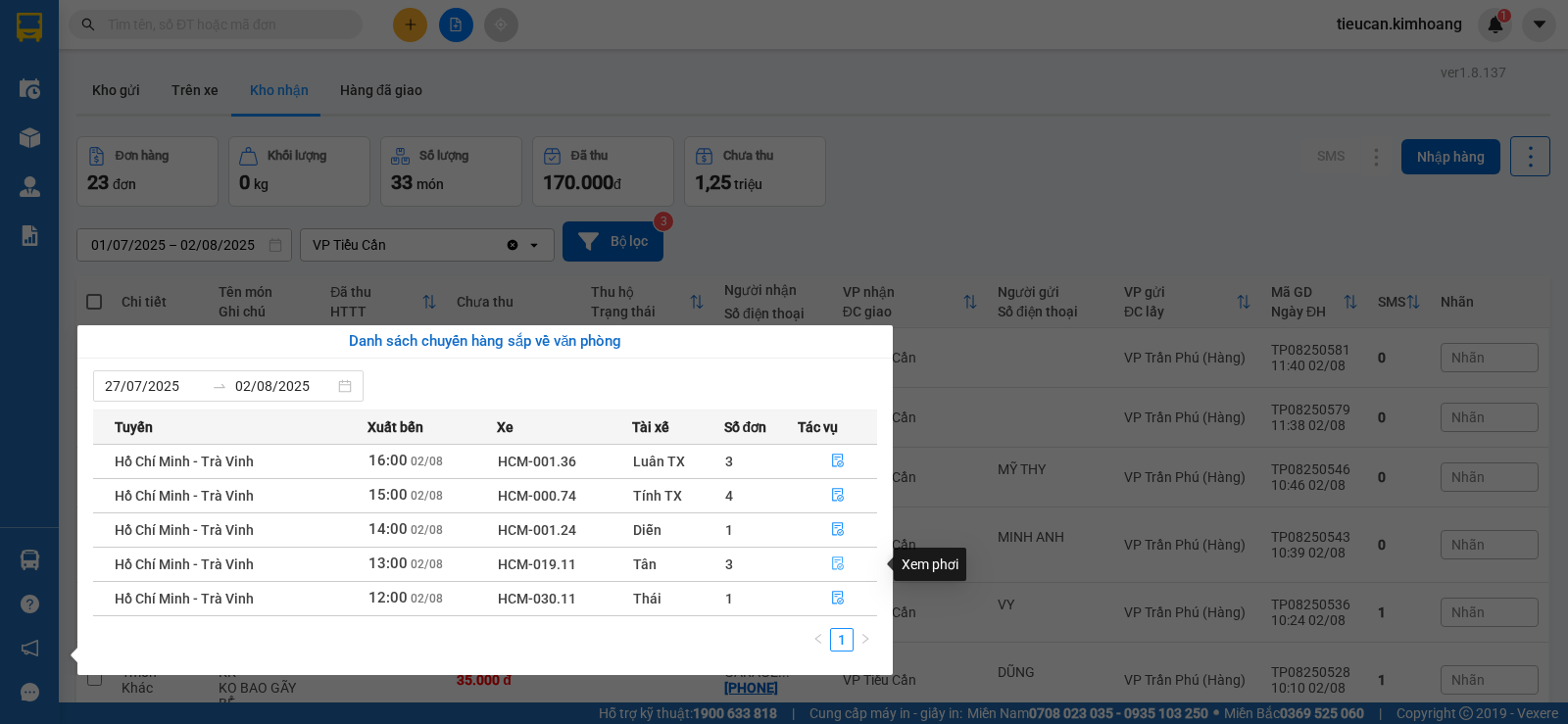 click 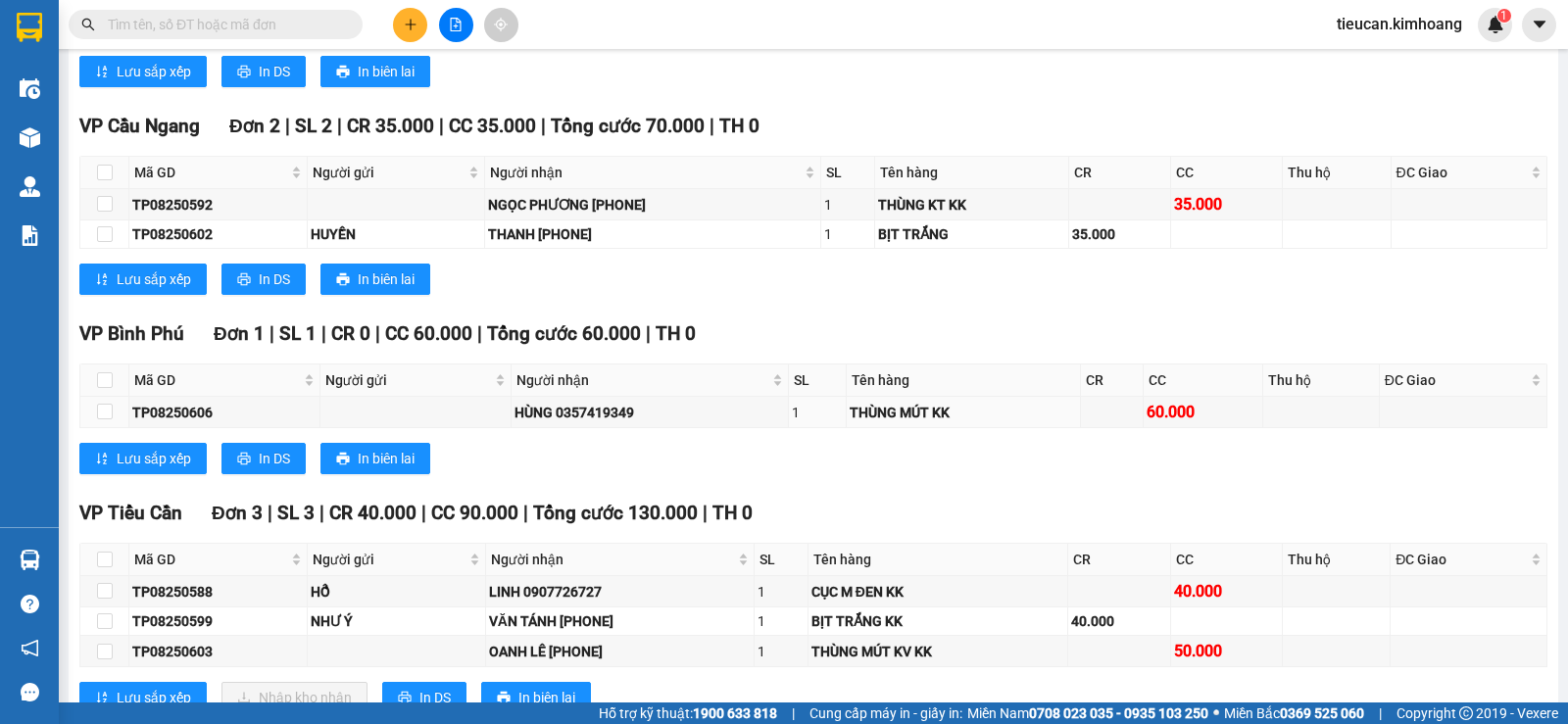 scroll, scrollTop: 1274, scrollLeft: 0, axis: vertical 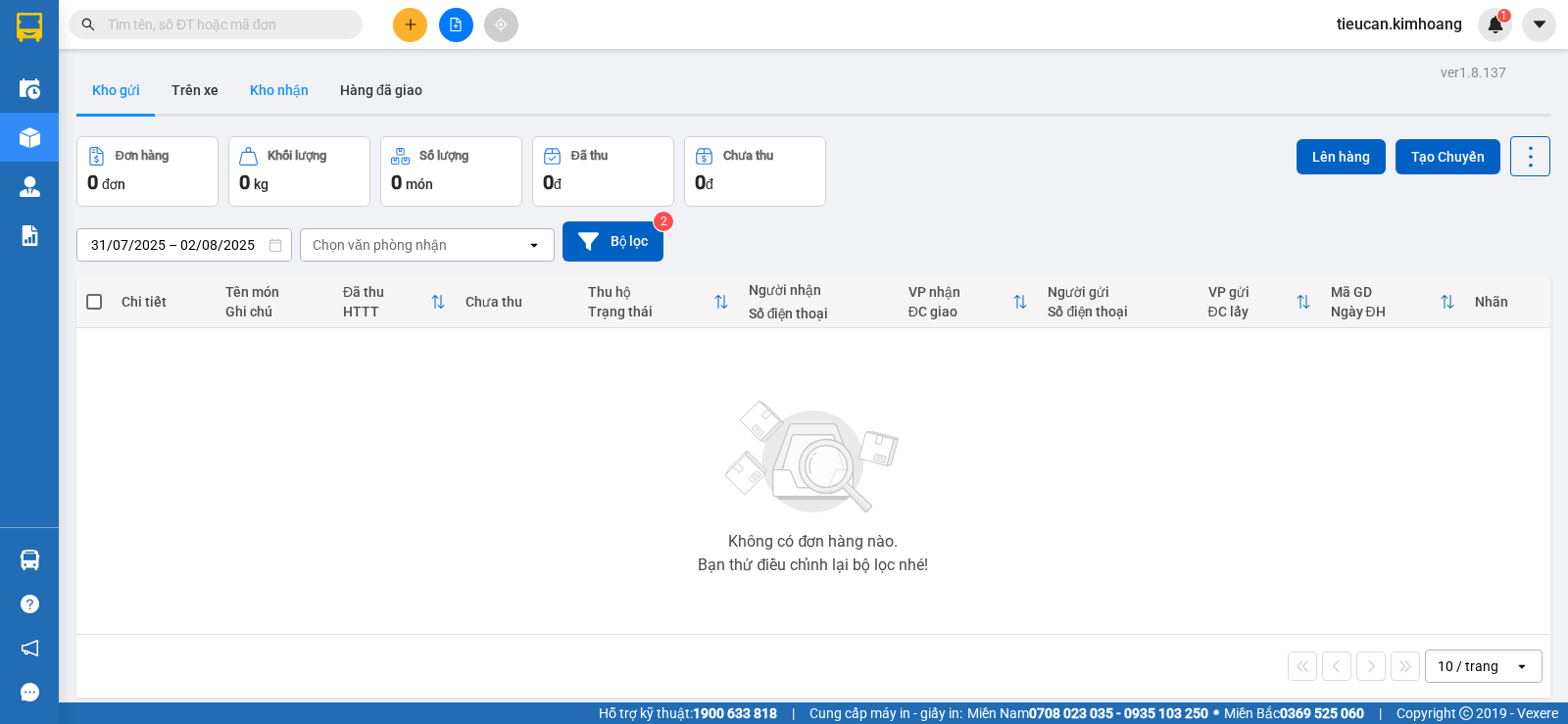 click on "Kho nhận" at bounding box center [279, 90] 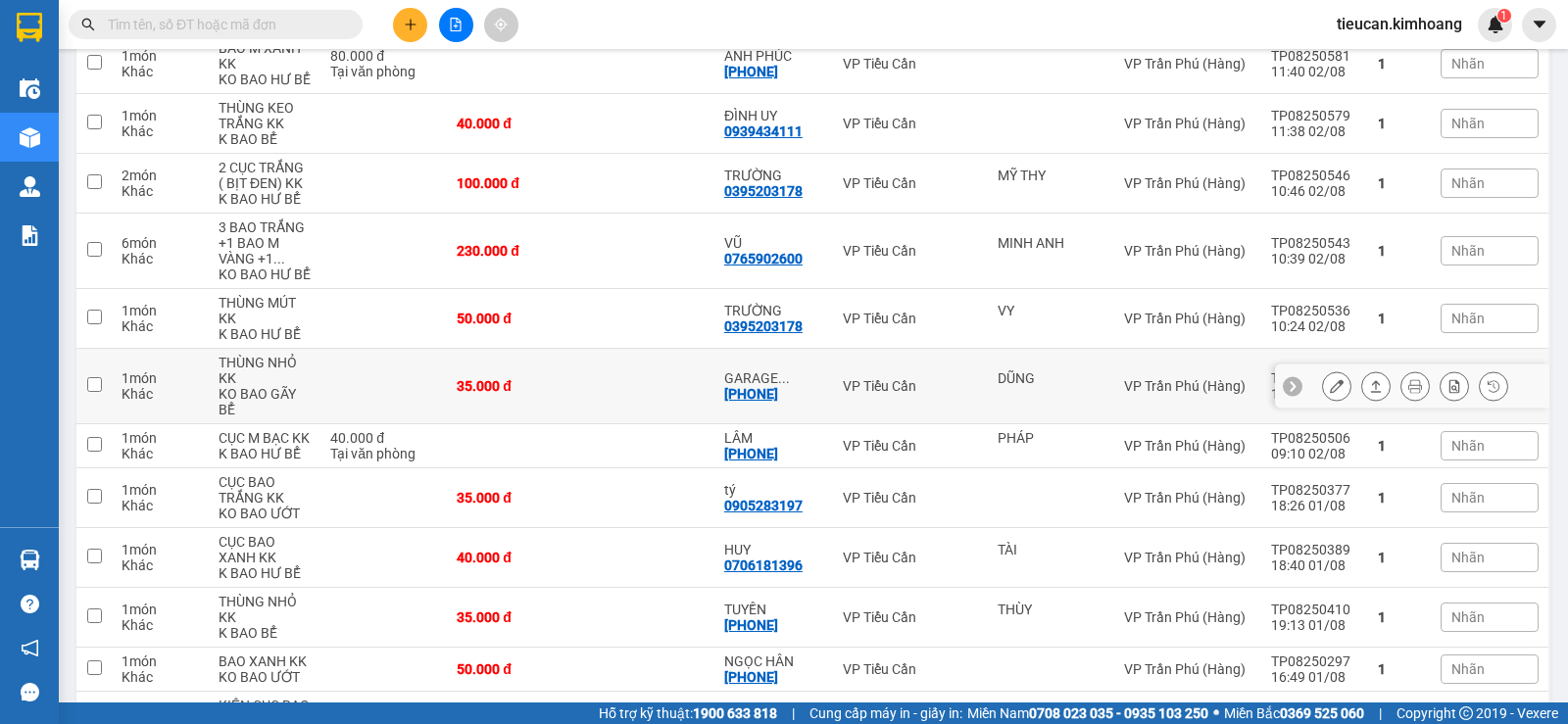 scroll, scrollTop: 0, scrollLeft: 0, axis: both 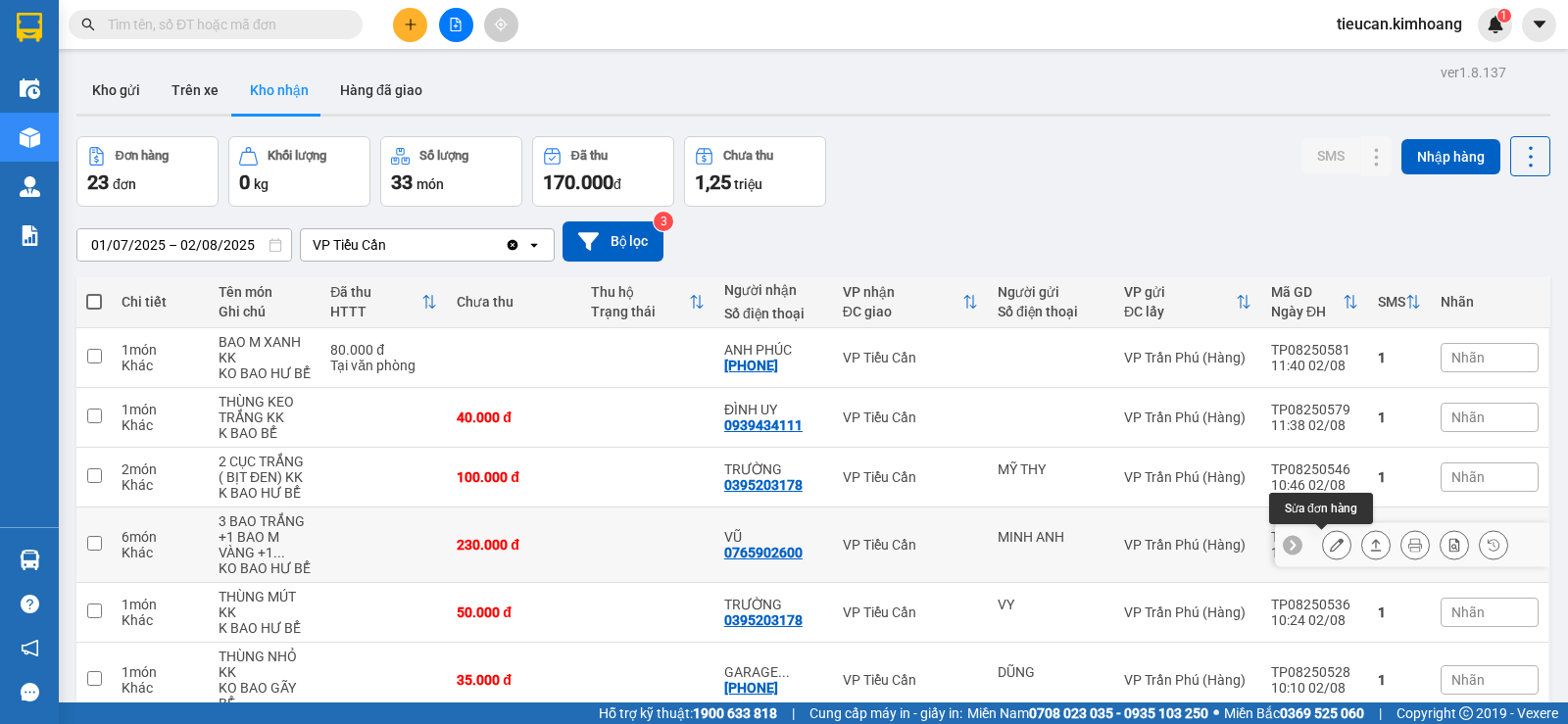 click 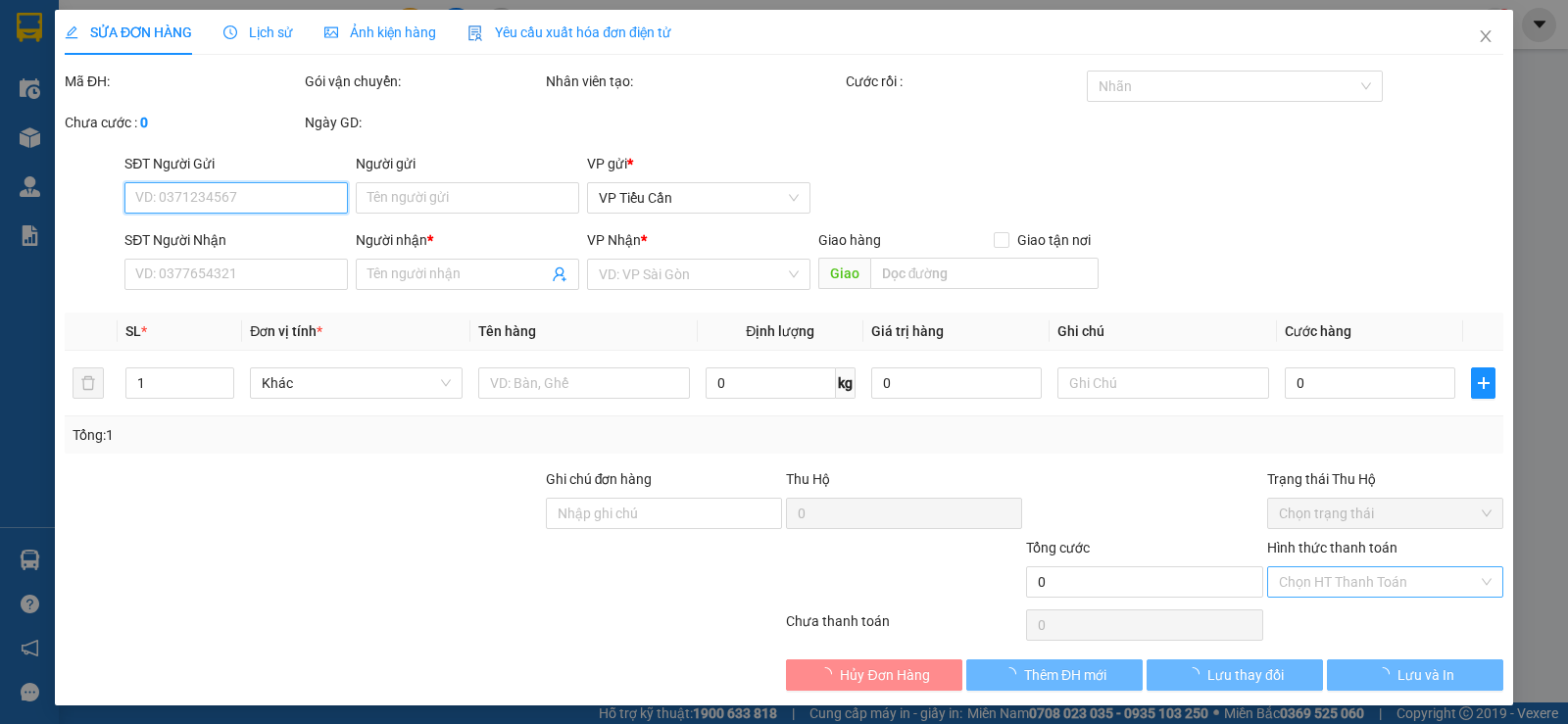 type on "MINH ANH" 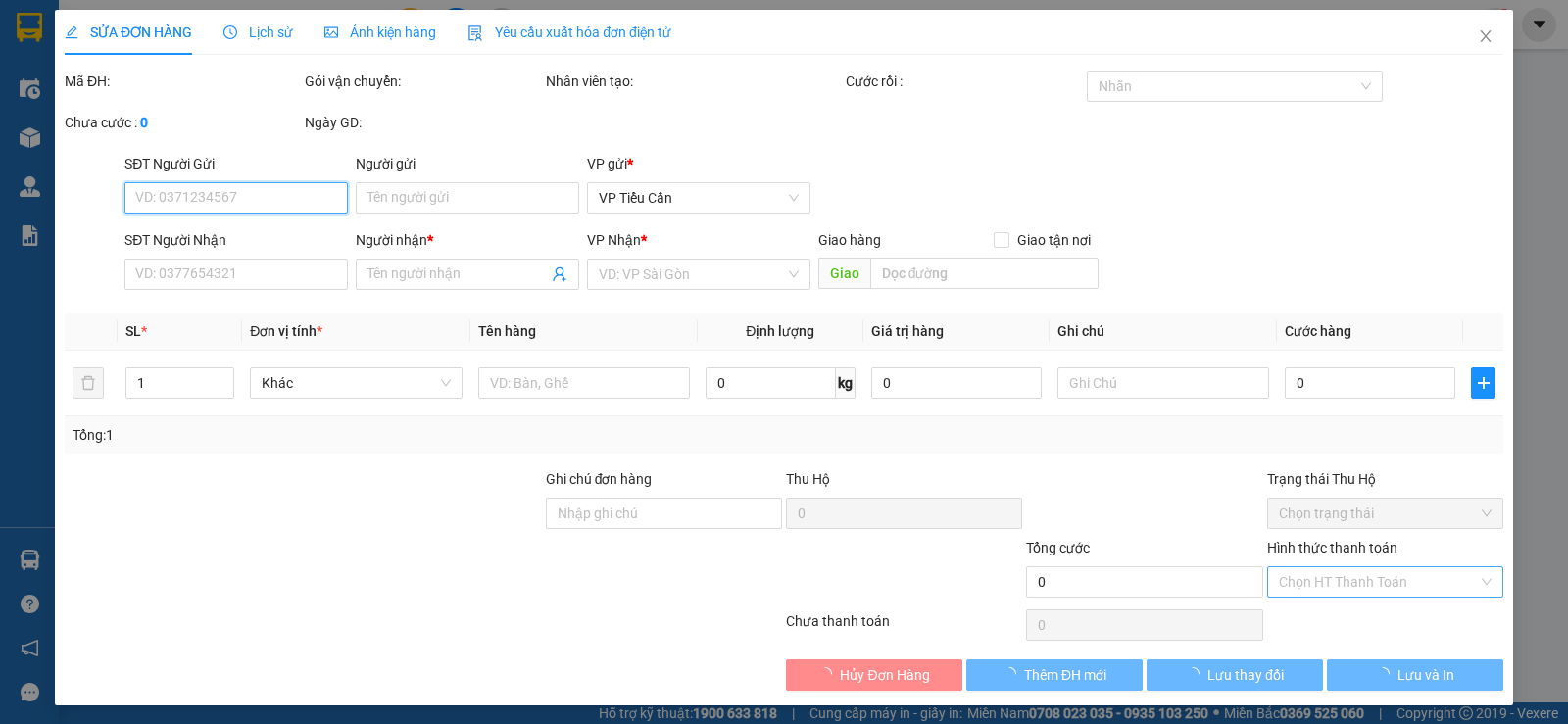 type on "0765902600" 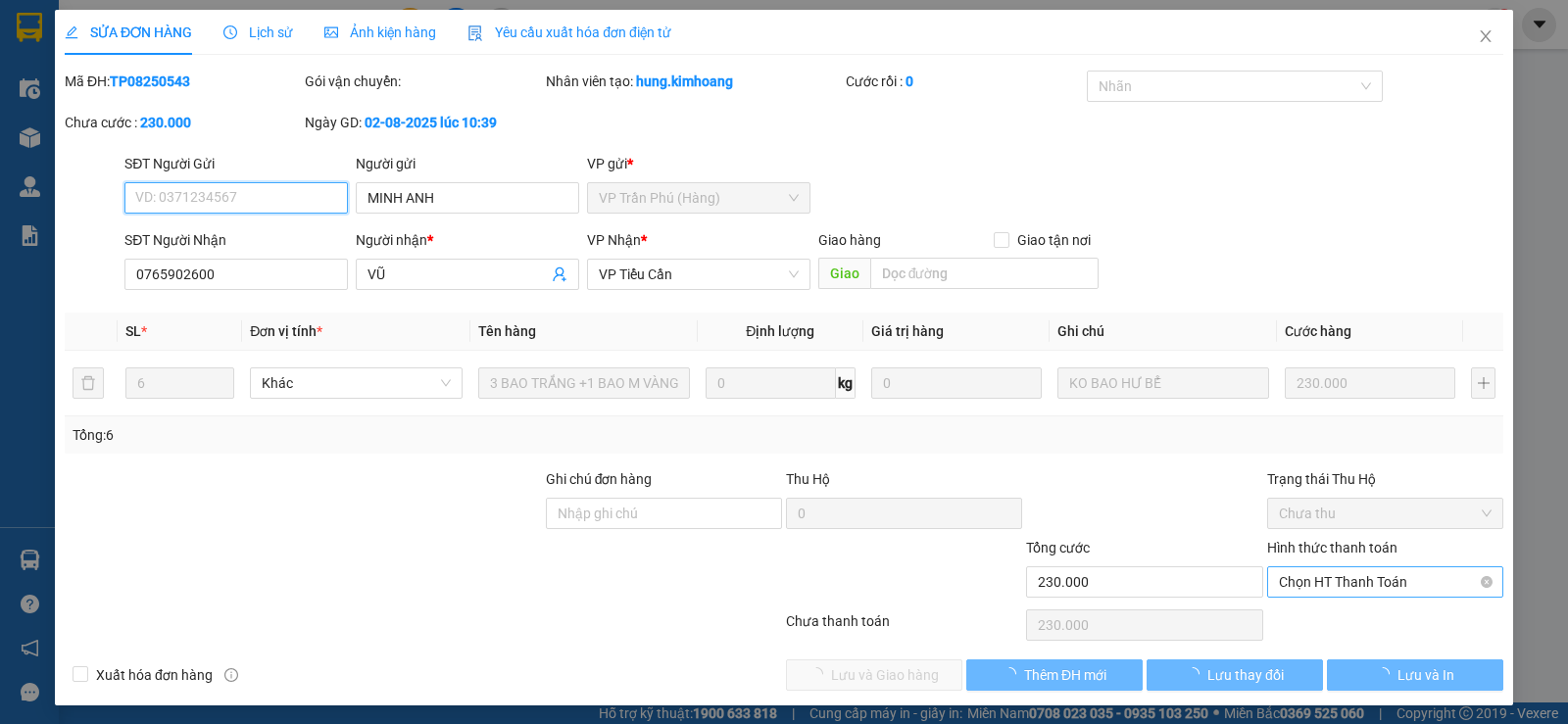 click on "Chọn HT Thanh Toán" at bounding box center (1385, 582) 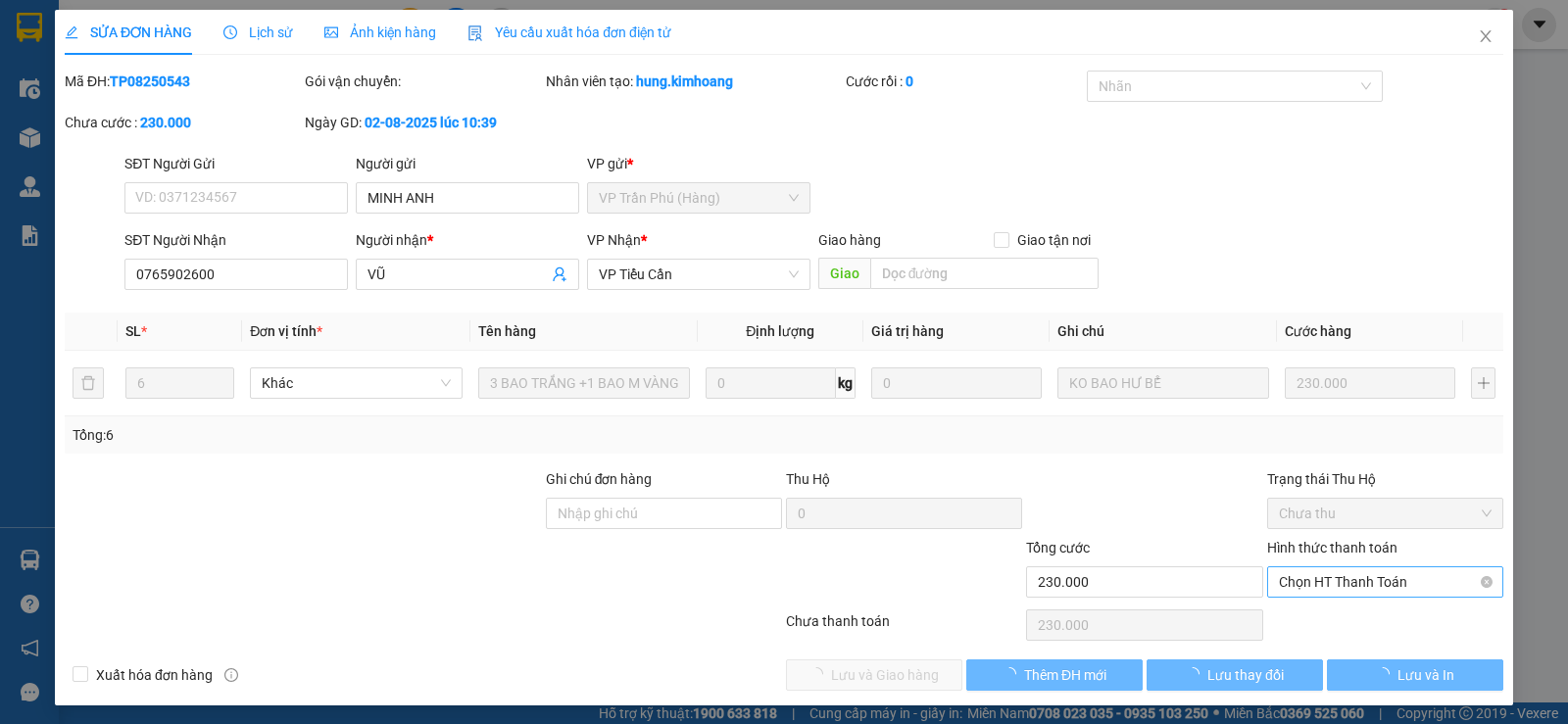 click on "Chọn HT Thanh Toán" at bounding box center [1385, 582] 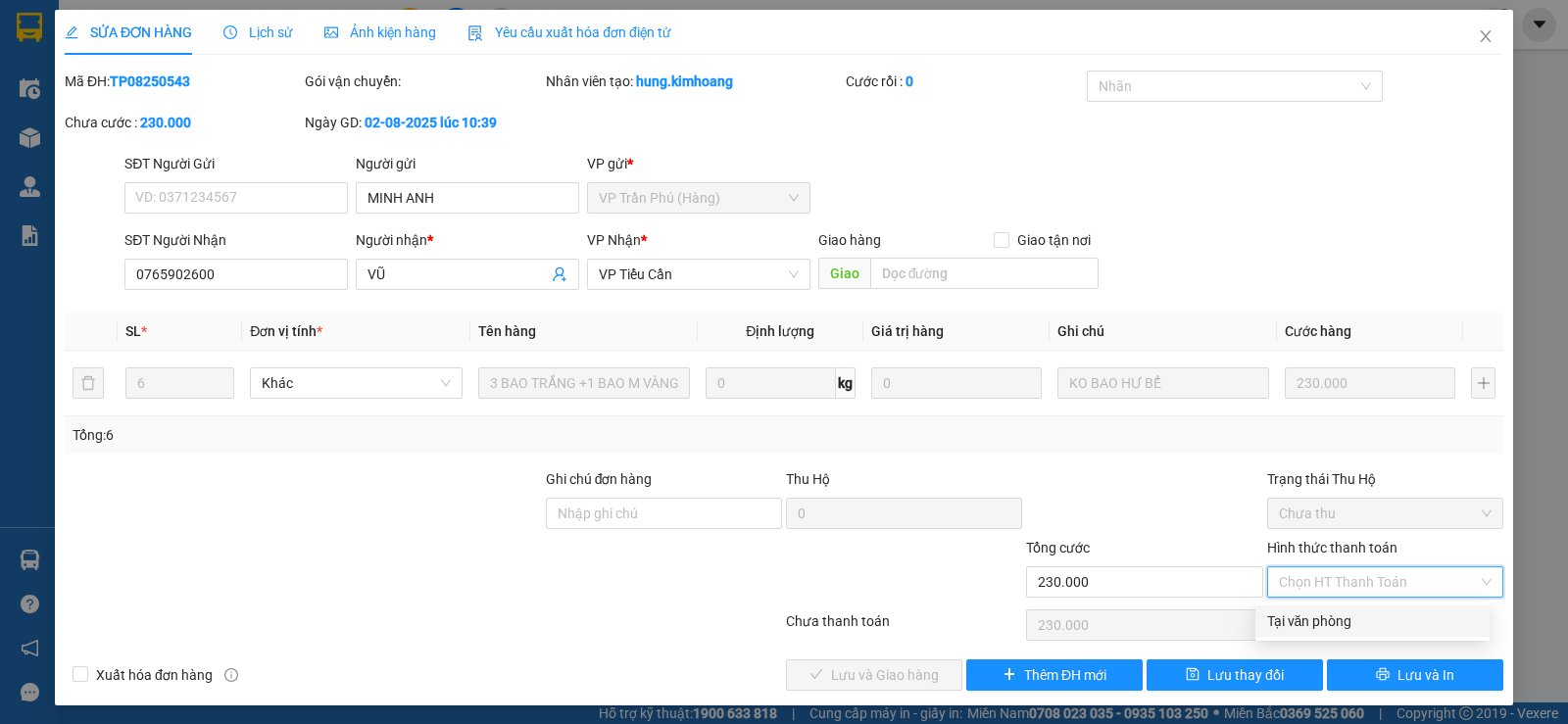 click on "Tại văn phòng" at bounding box center (1372, 621) 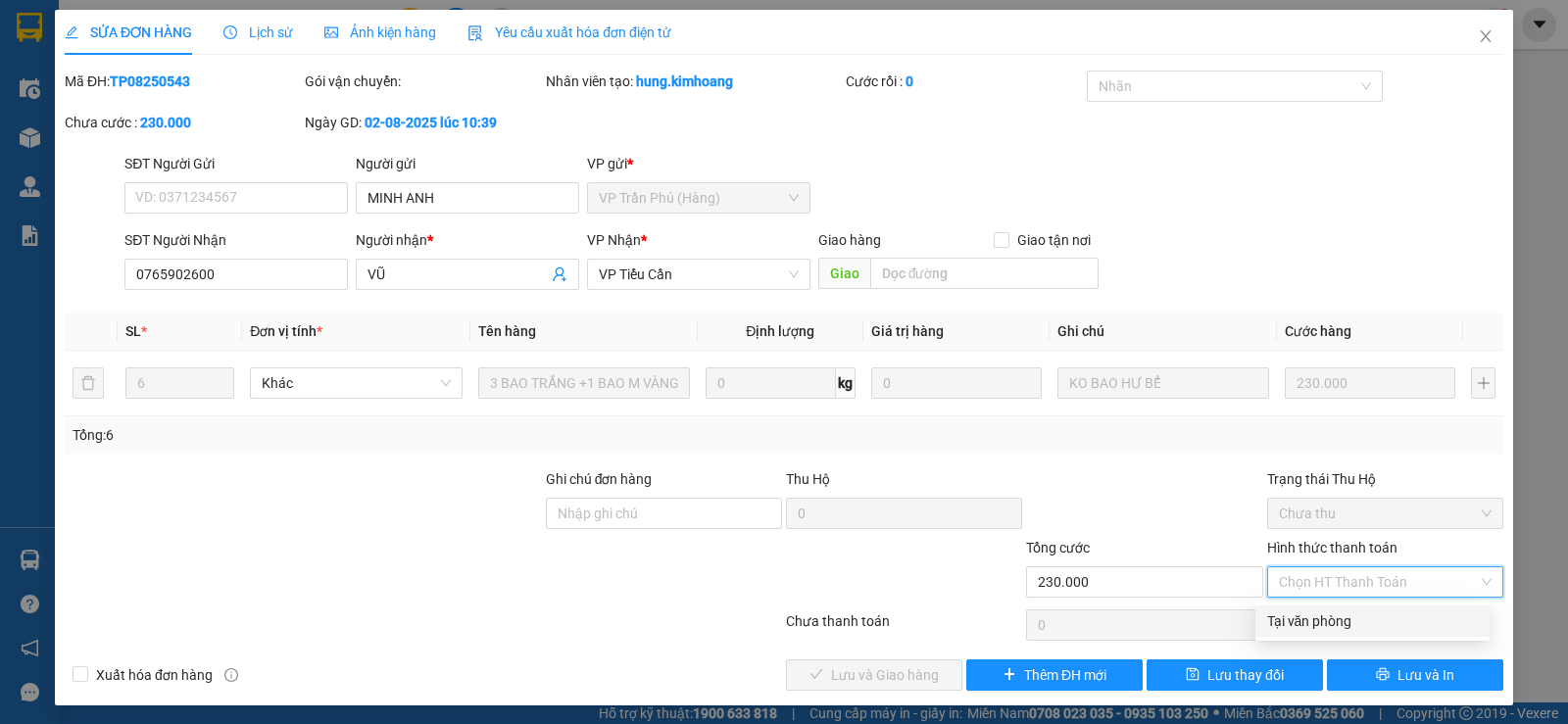 click on "Chọn HT Thanh Toán" at bounding box center [1385, 625] 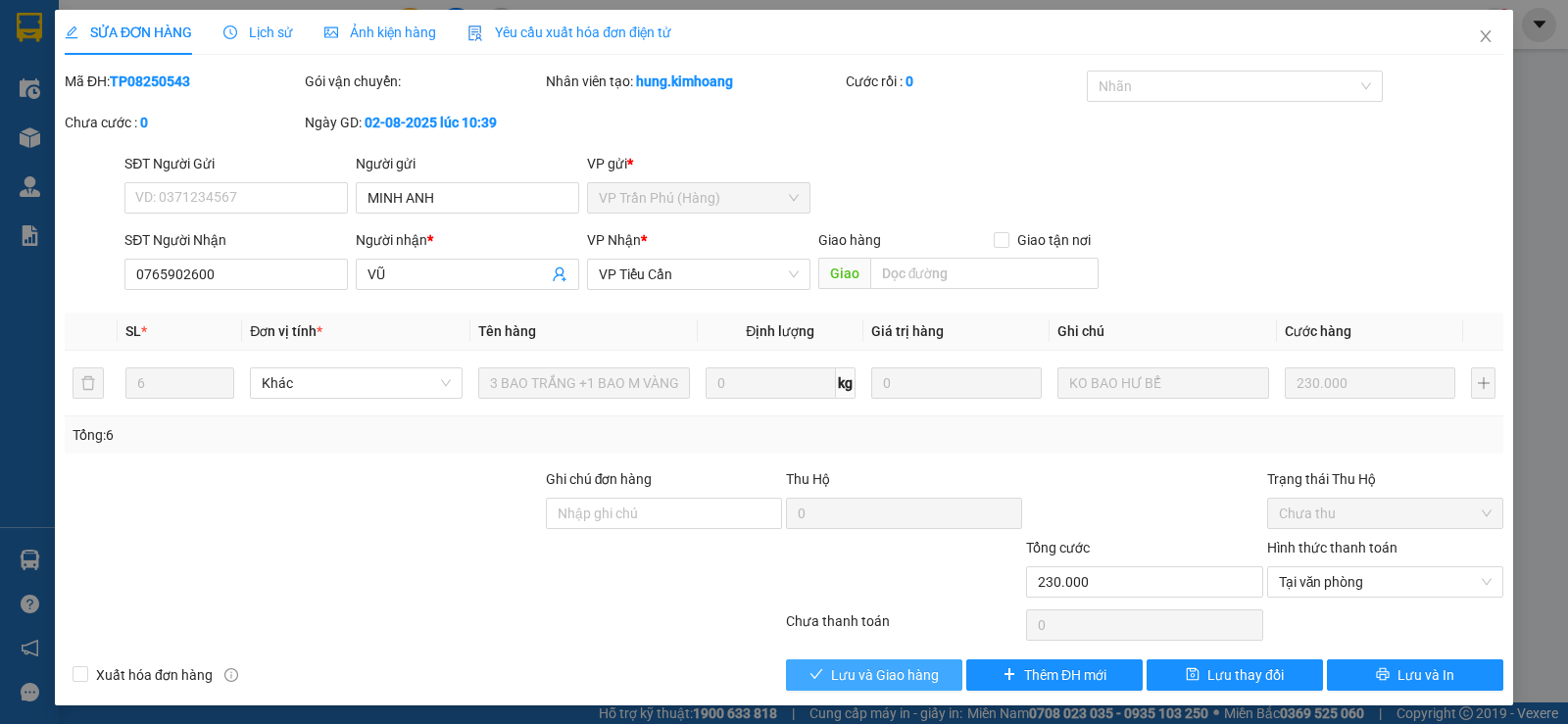 click on "Lưu và Giao hàng" at bounding box center (885, 675) 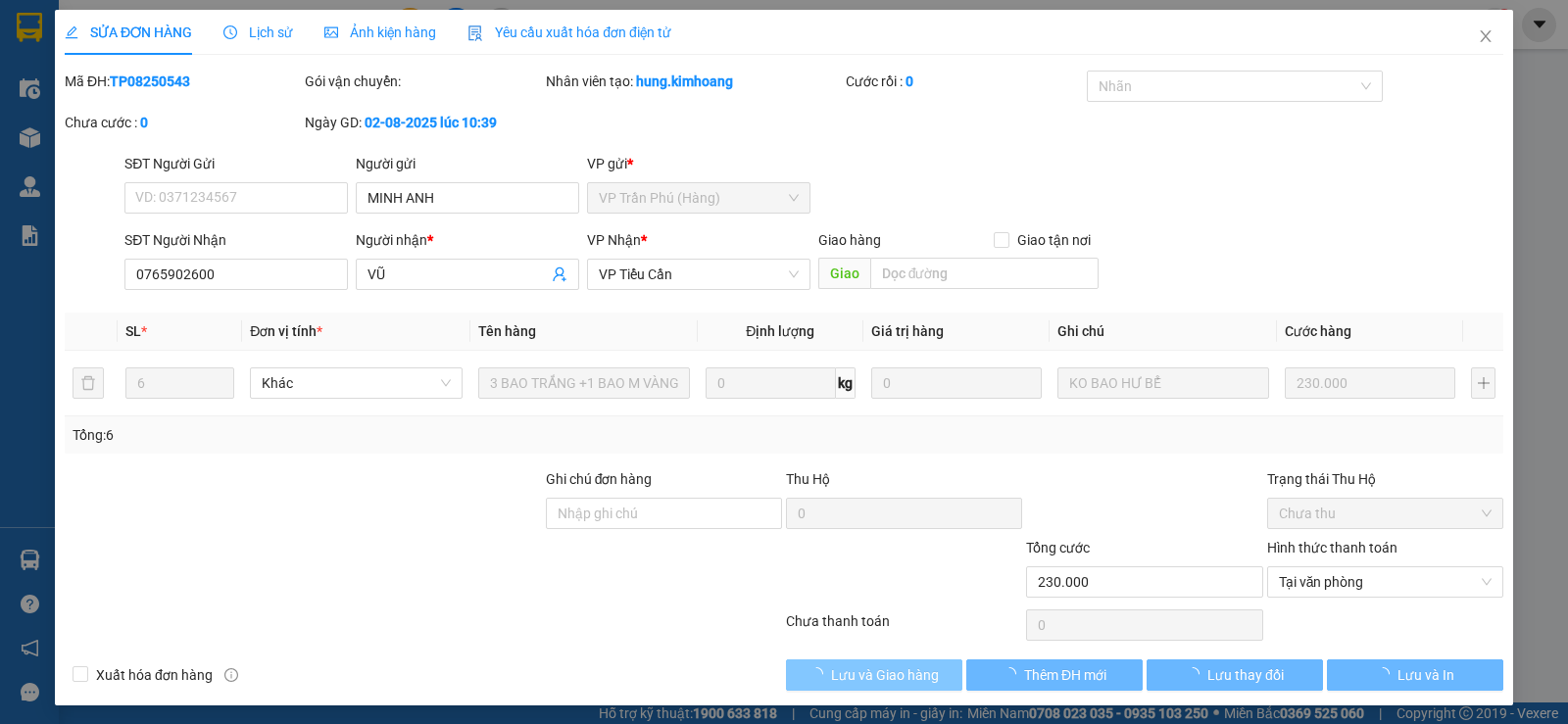 click on "Lưu và Giao hàng" at bounding box center [885, 675] 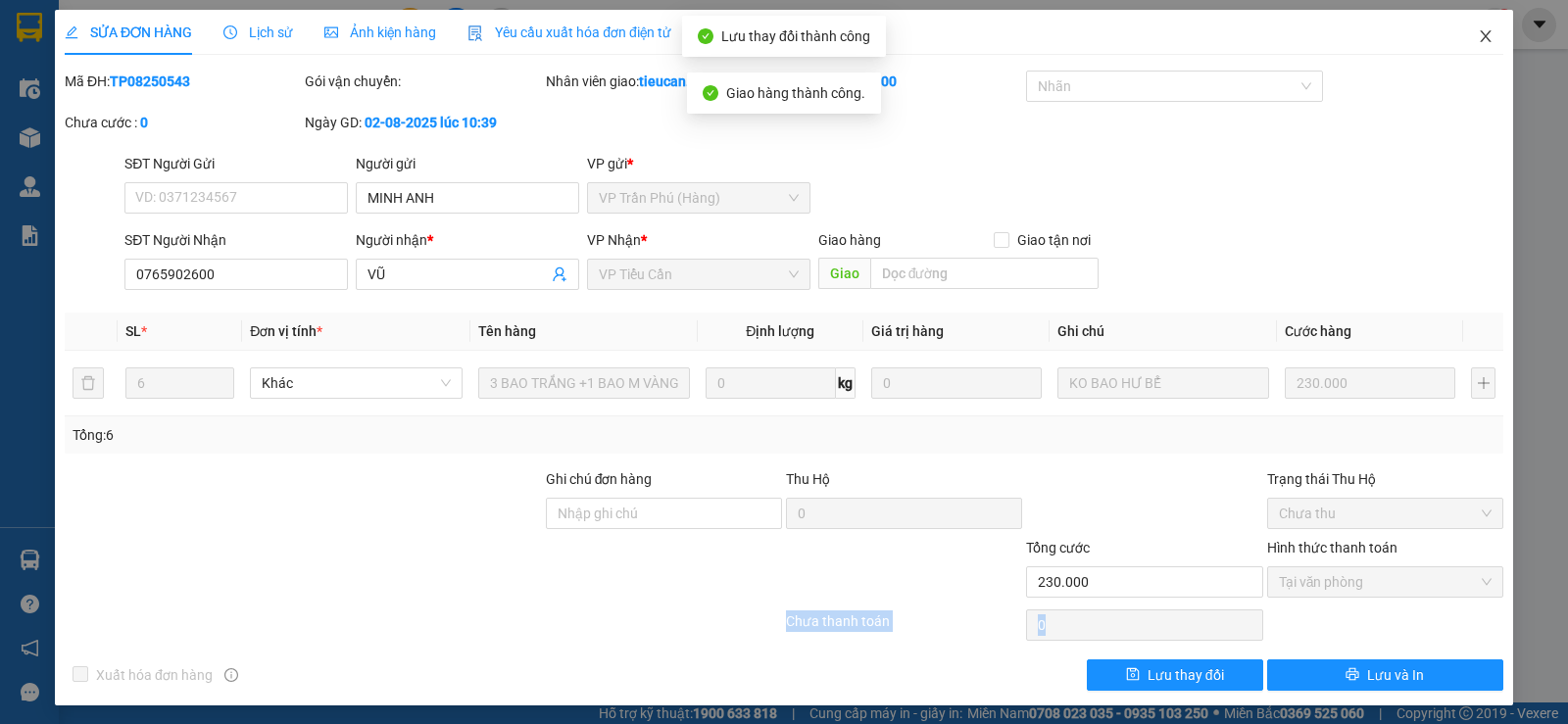 click 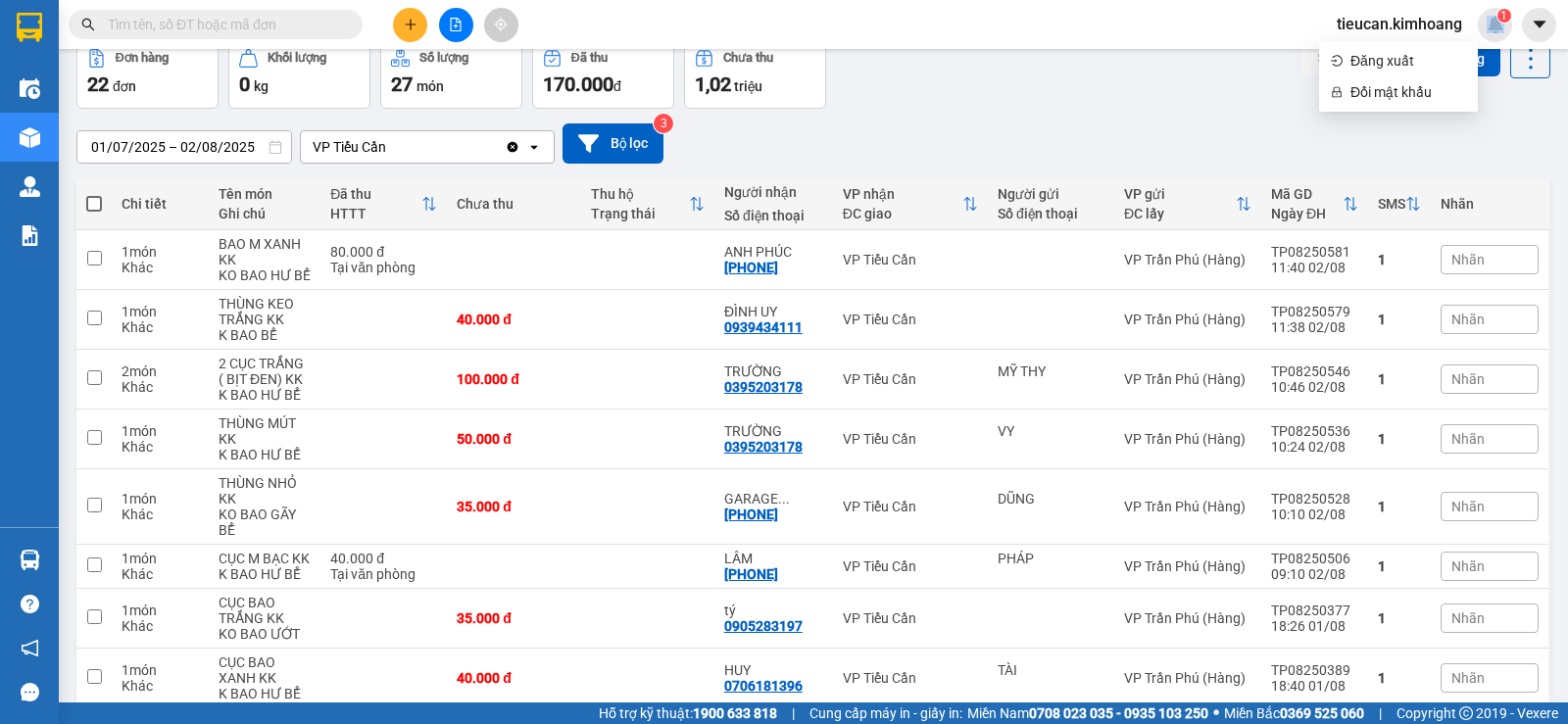 scroll, scrollTop: 294, scrollLeft: 0, axis: vertical 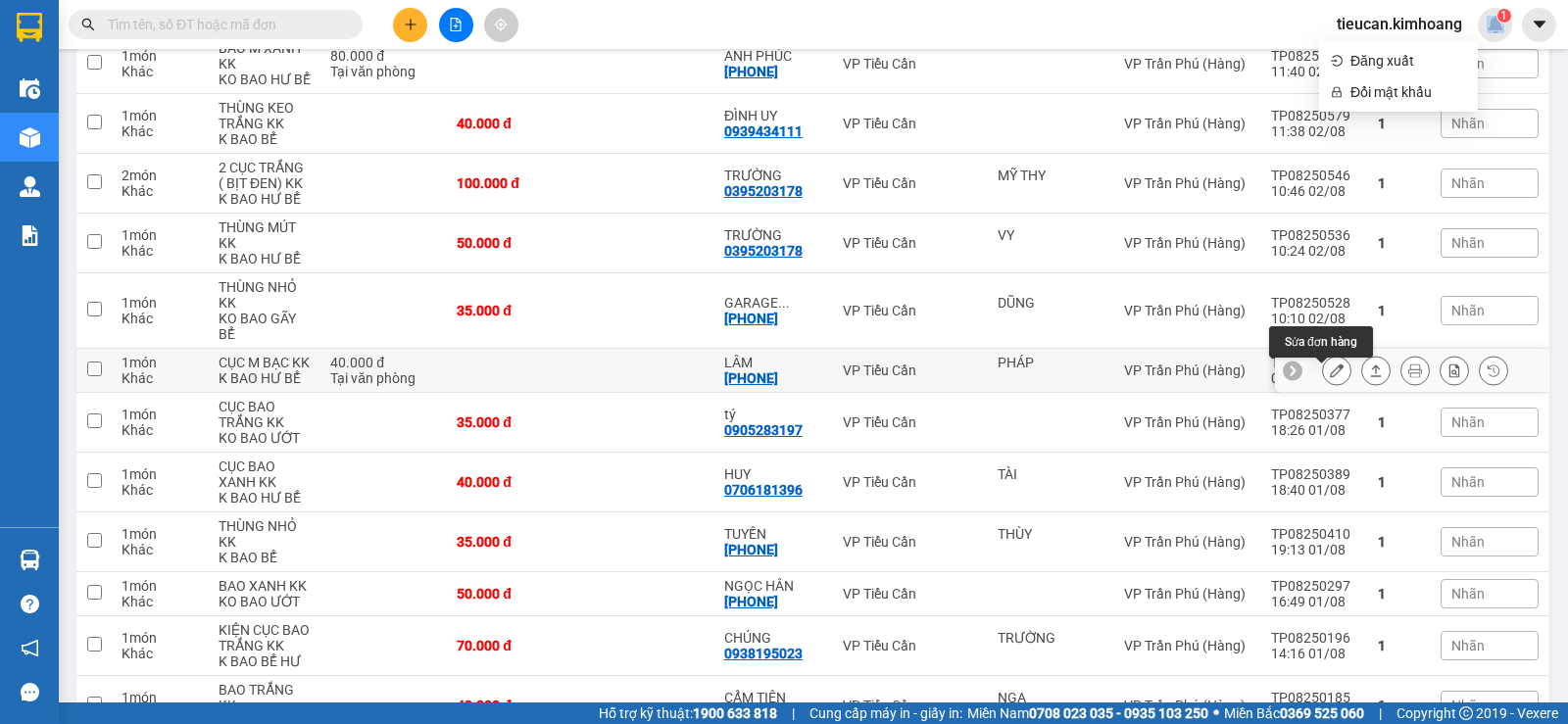 click 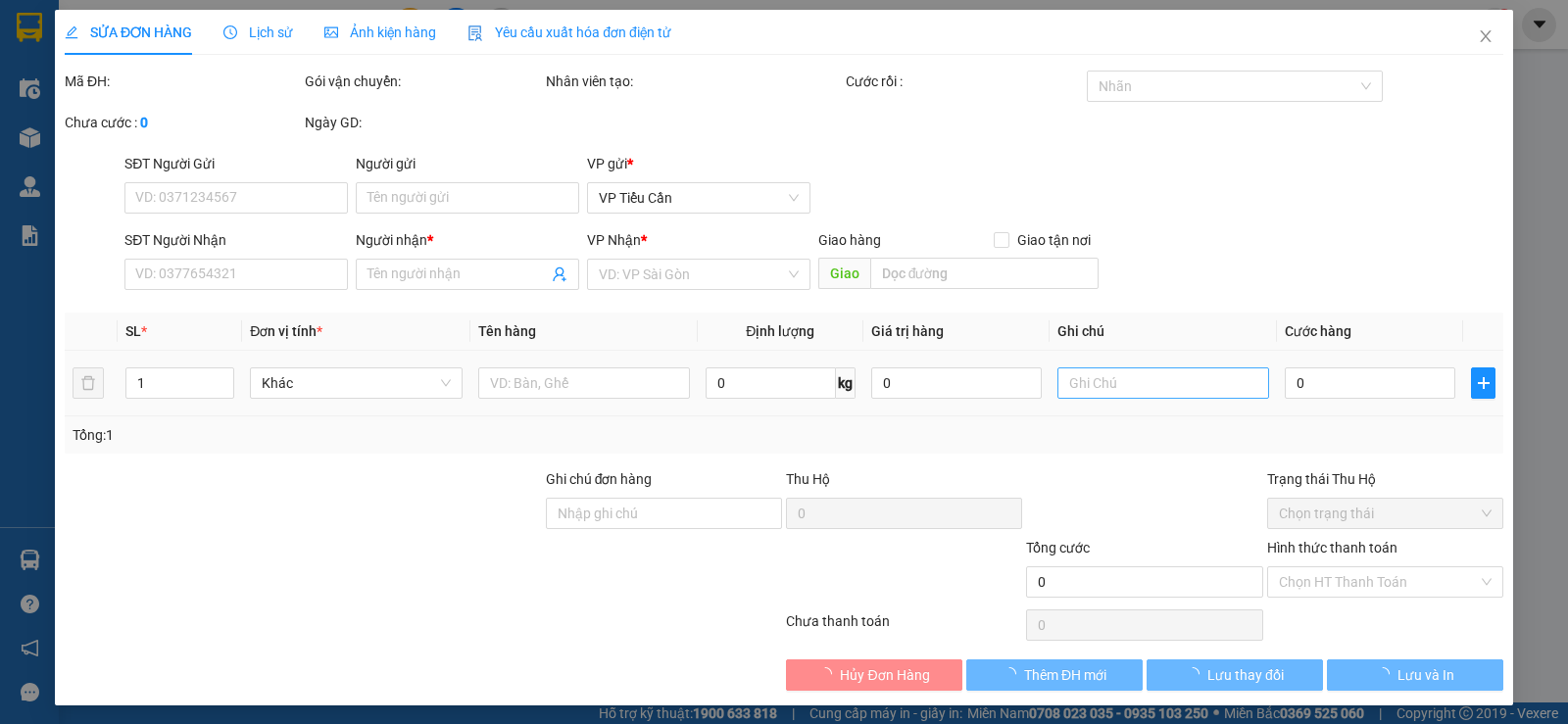 scroll, scrollTop: 0, scrollLeft: 0, axis: both 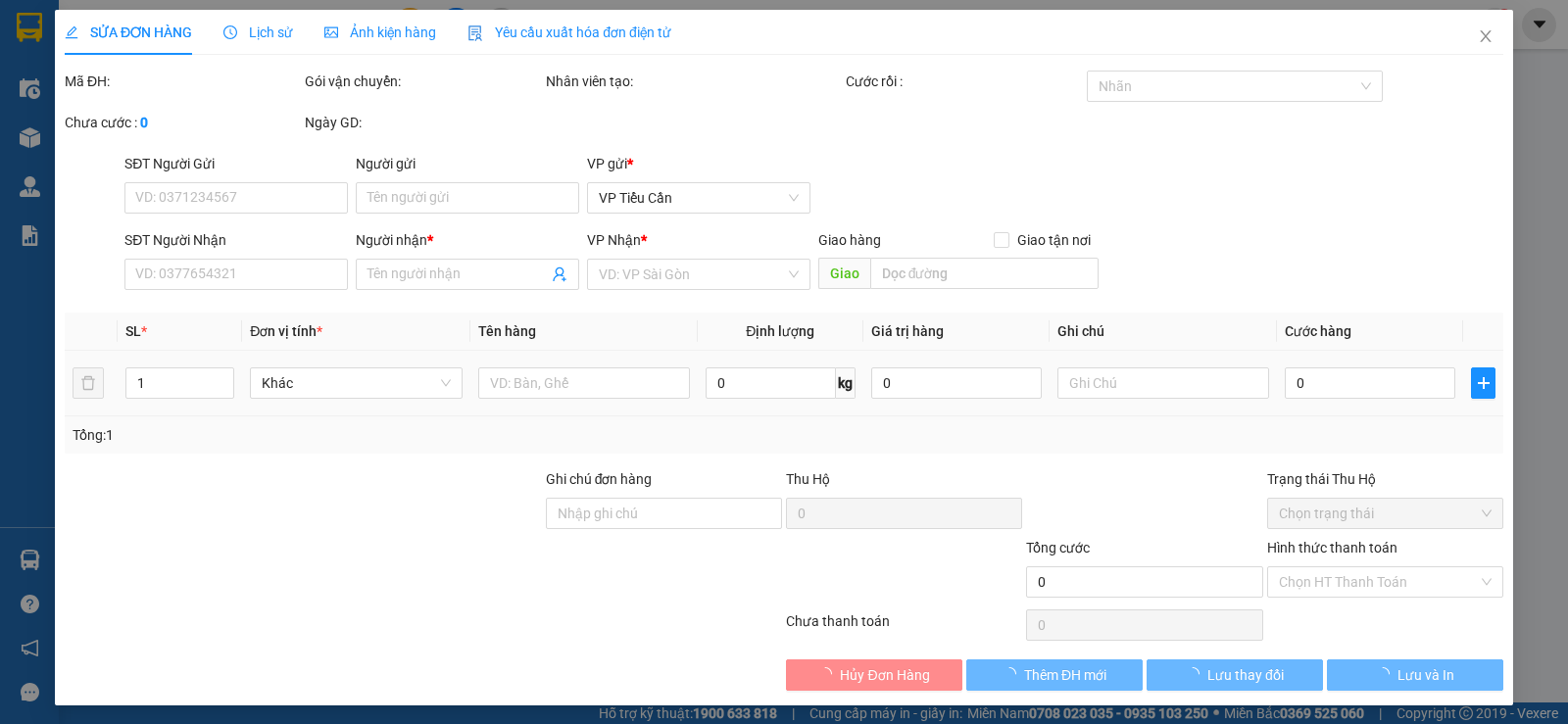 type on "PHÁP" 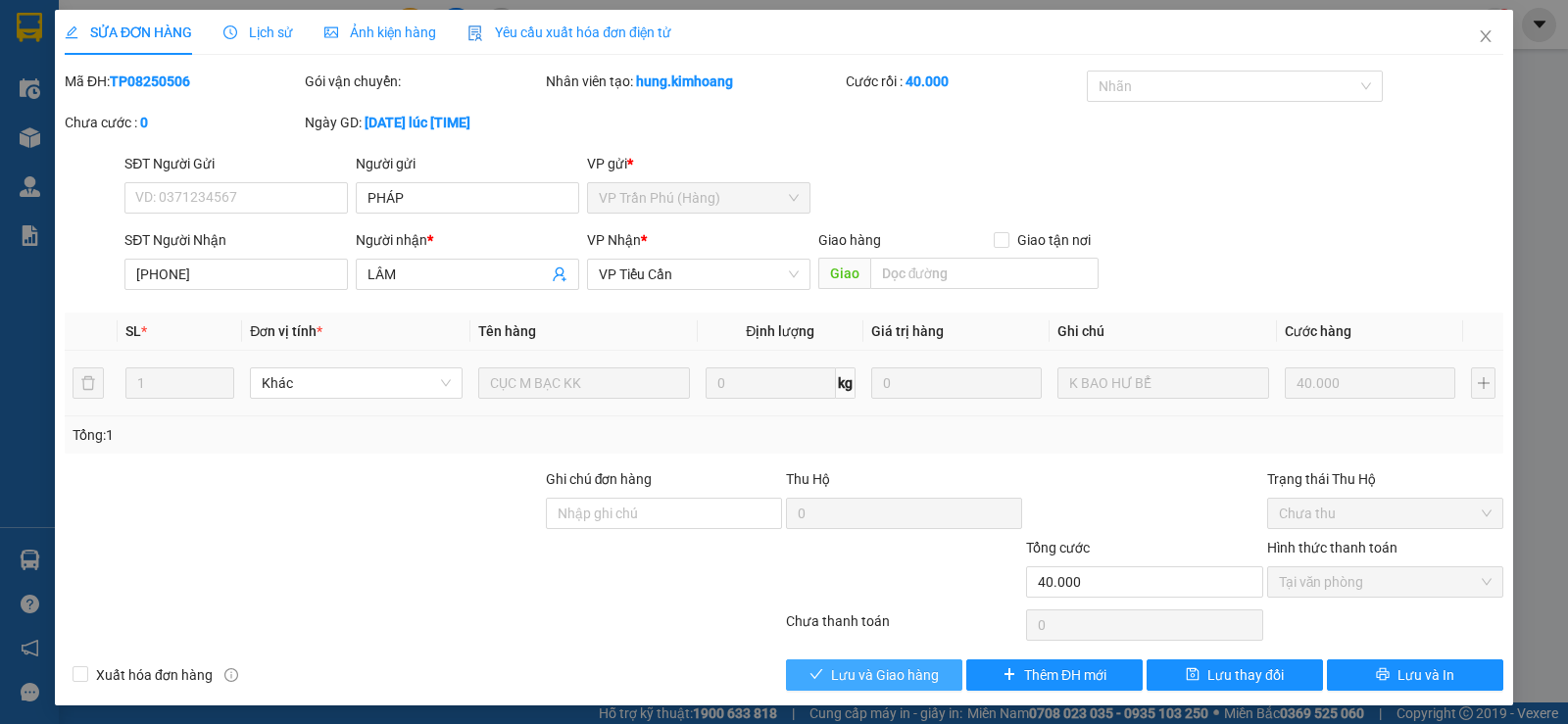 click on "Lưu và Giao hàng" at bounding box center [885, 675] 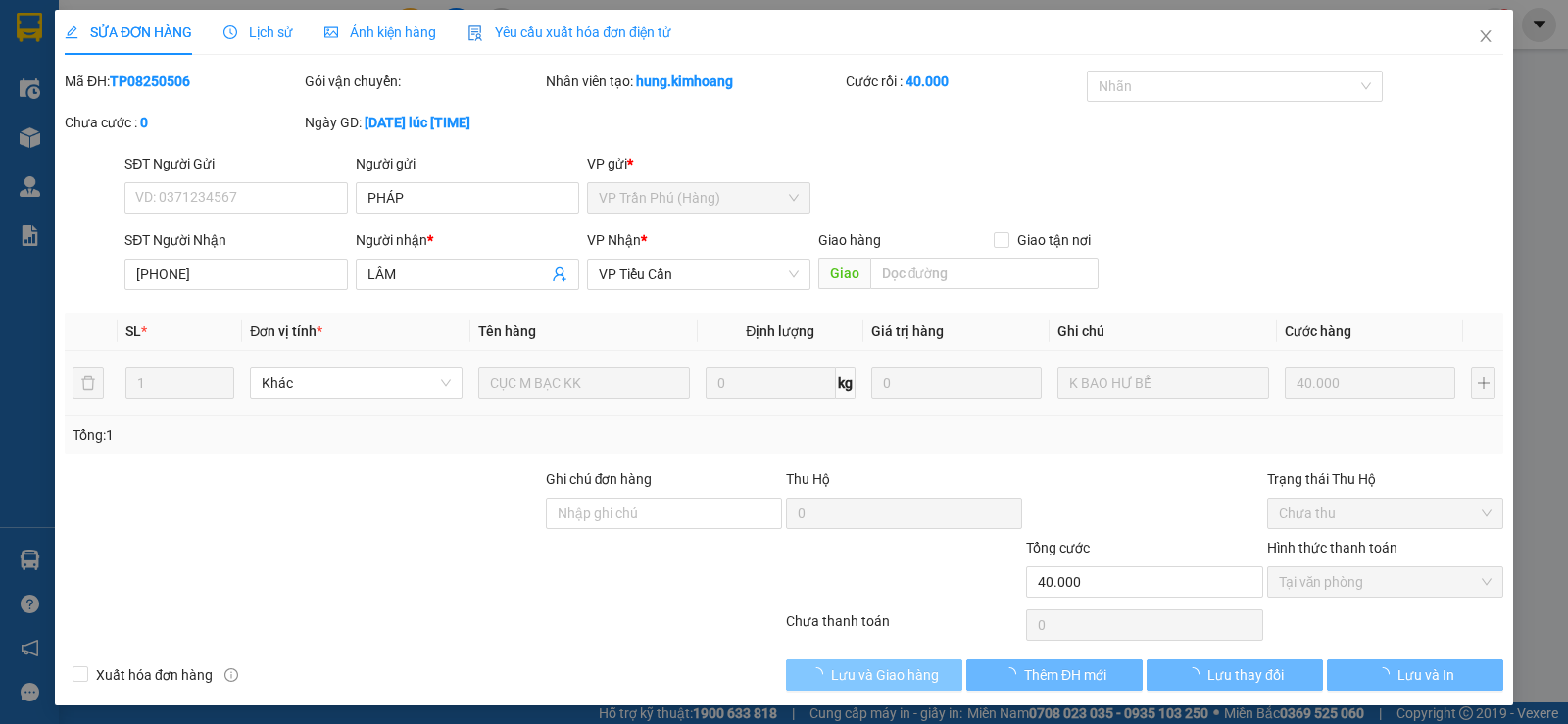 click on "Lưu và Giao hàng" at bounding box center [885, 675] 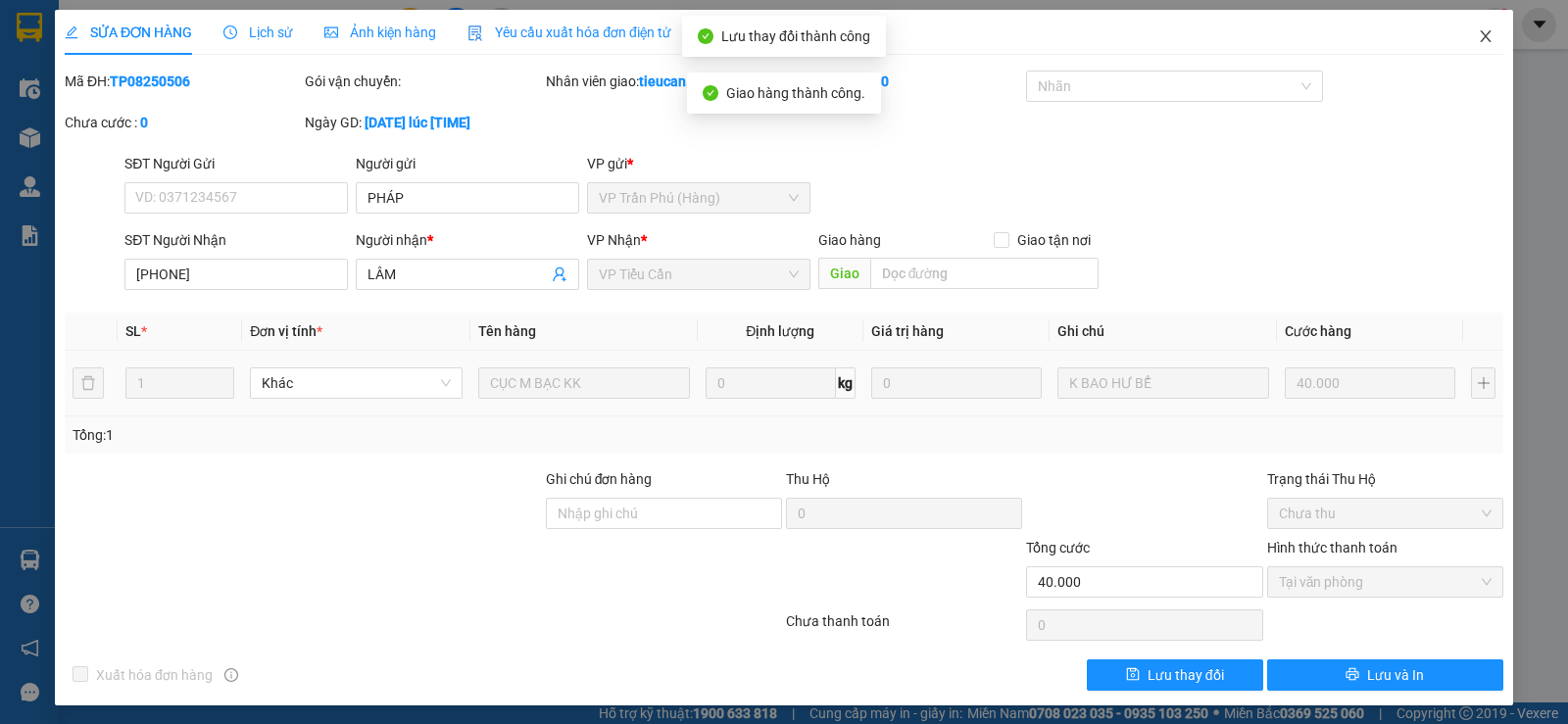 click 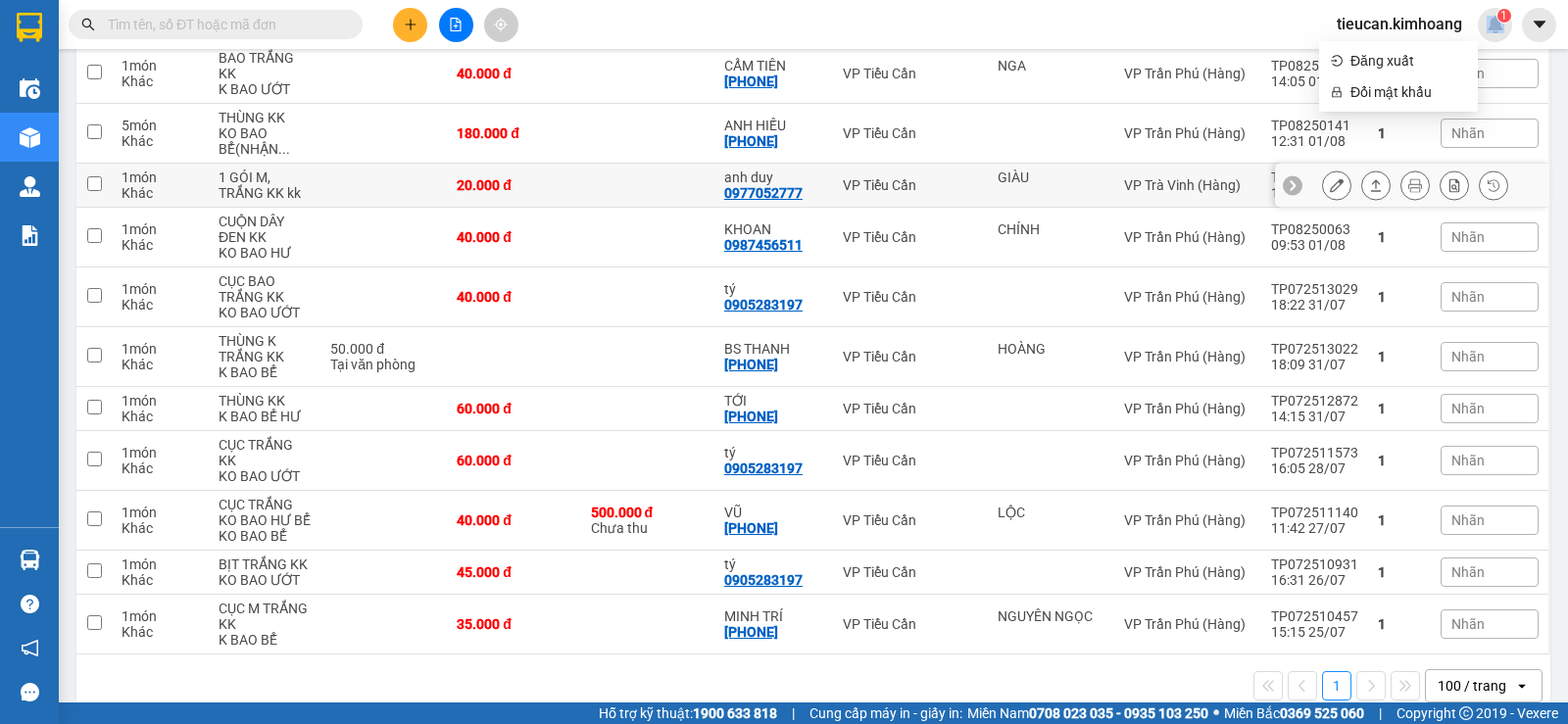 scroll, scrollTop: 914, scrollLeft: 0, axis: vertical 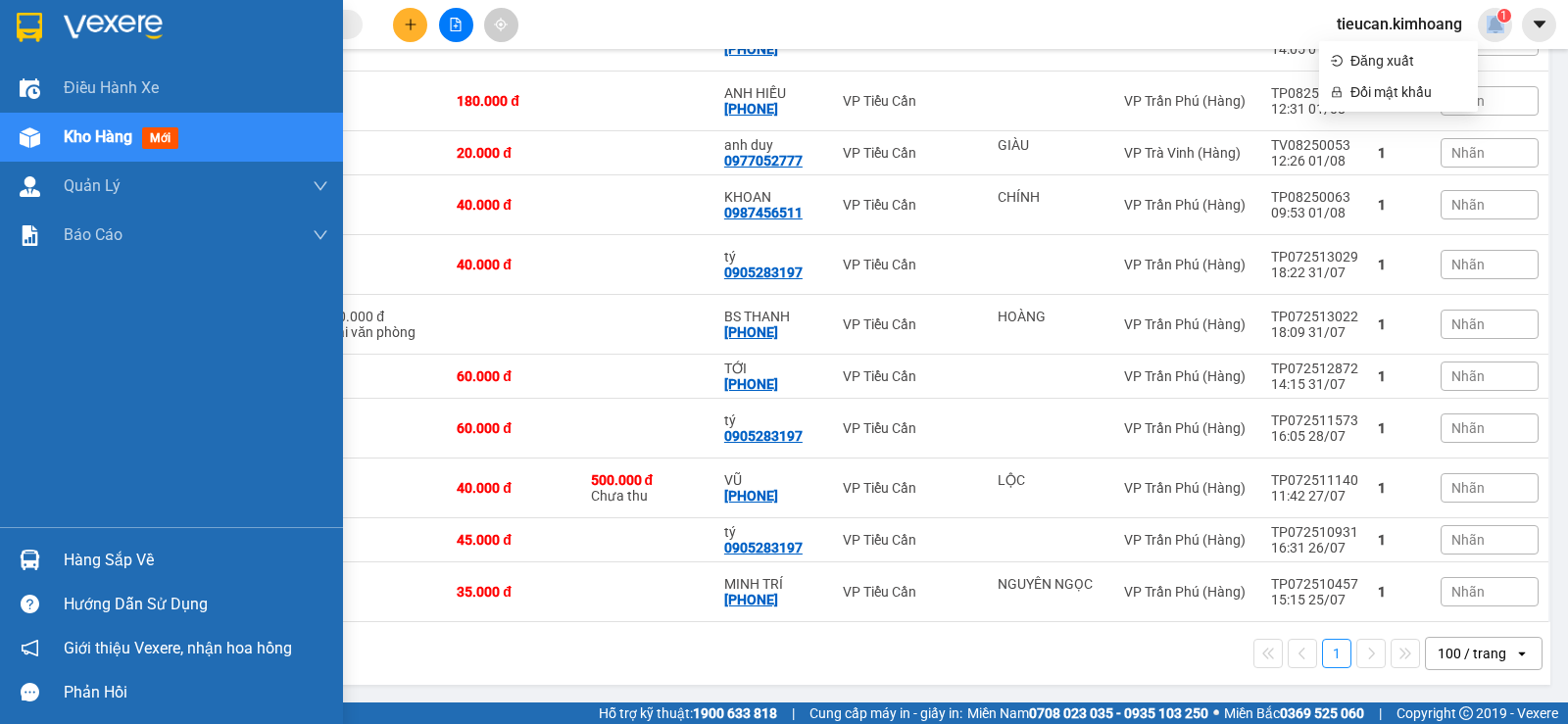 click on "Hàng sắp về" at bounding box center [196, 560] 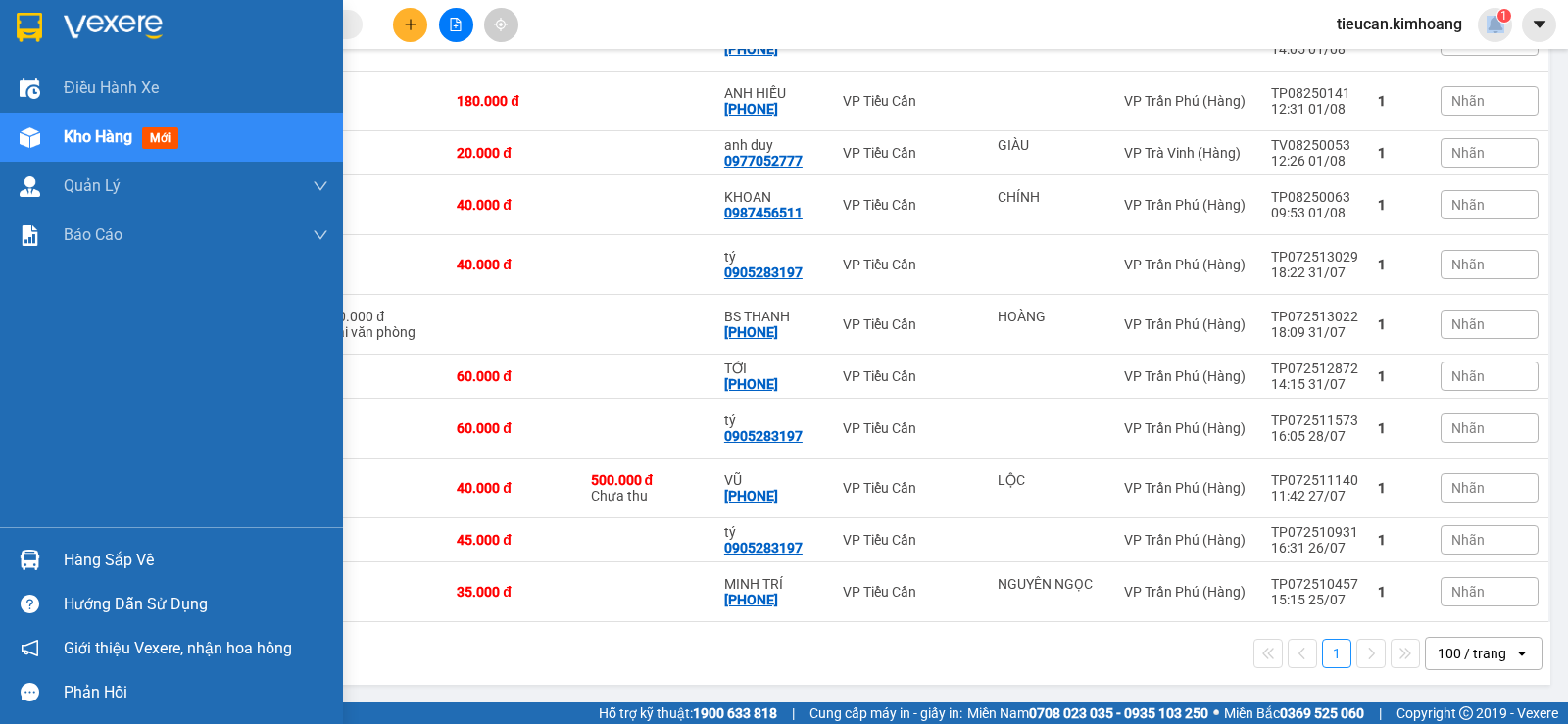 click on "Hàng sắp về" at bounding box center (196, 560) 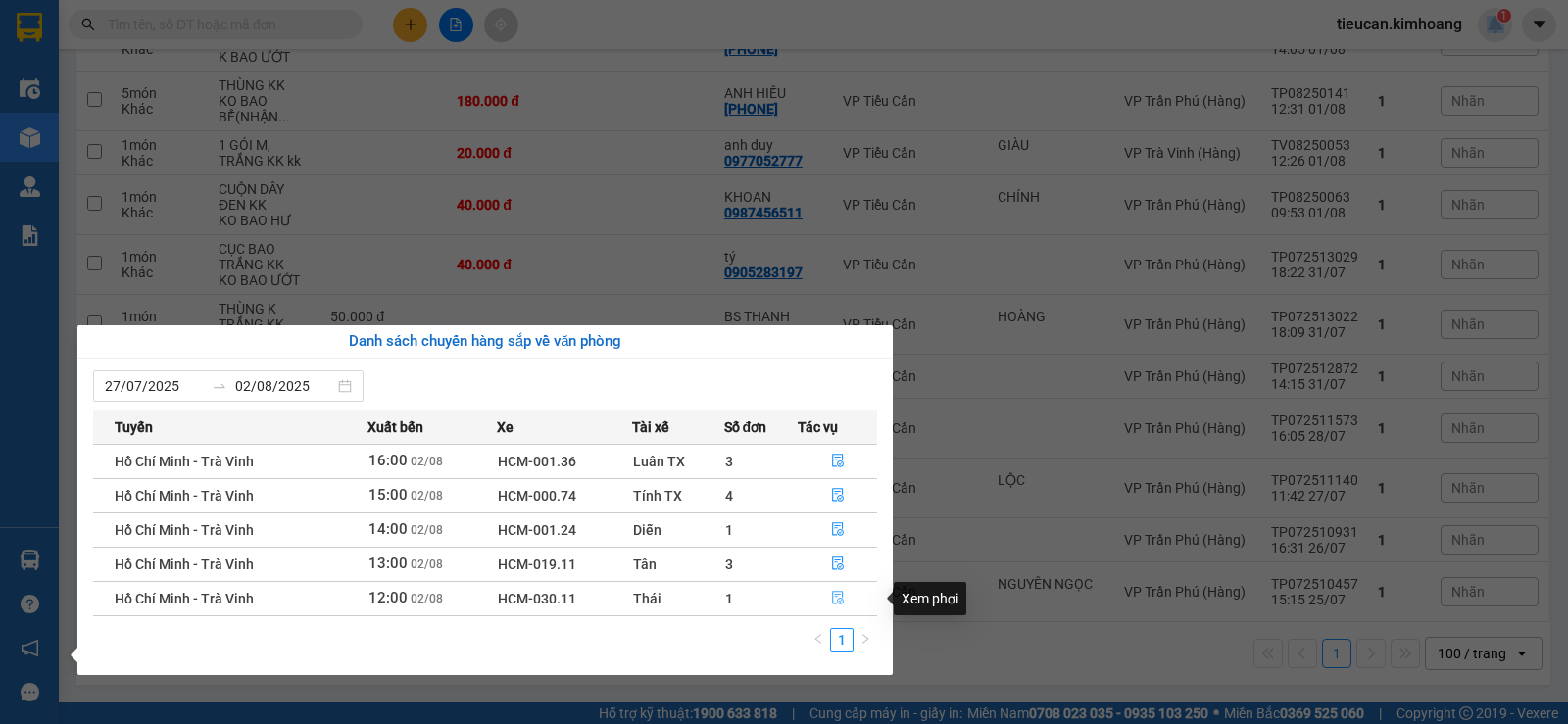 click 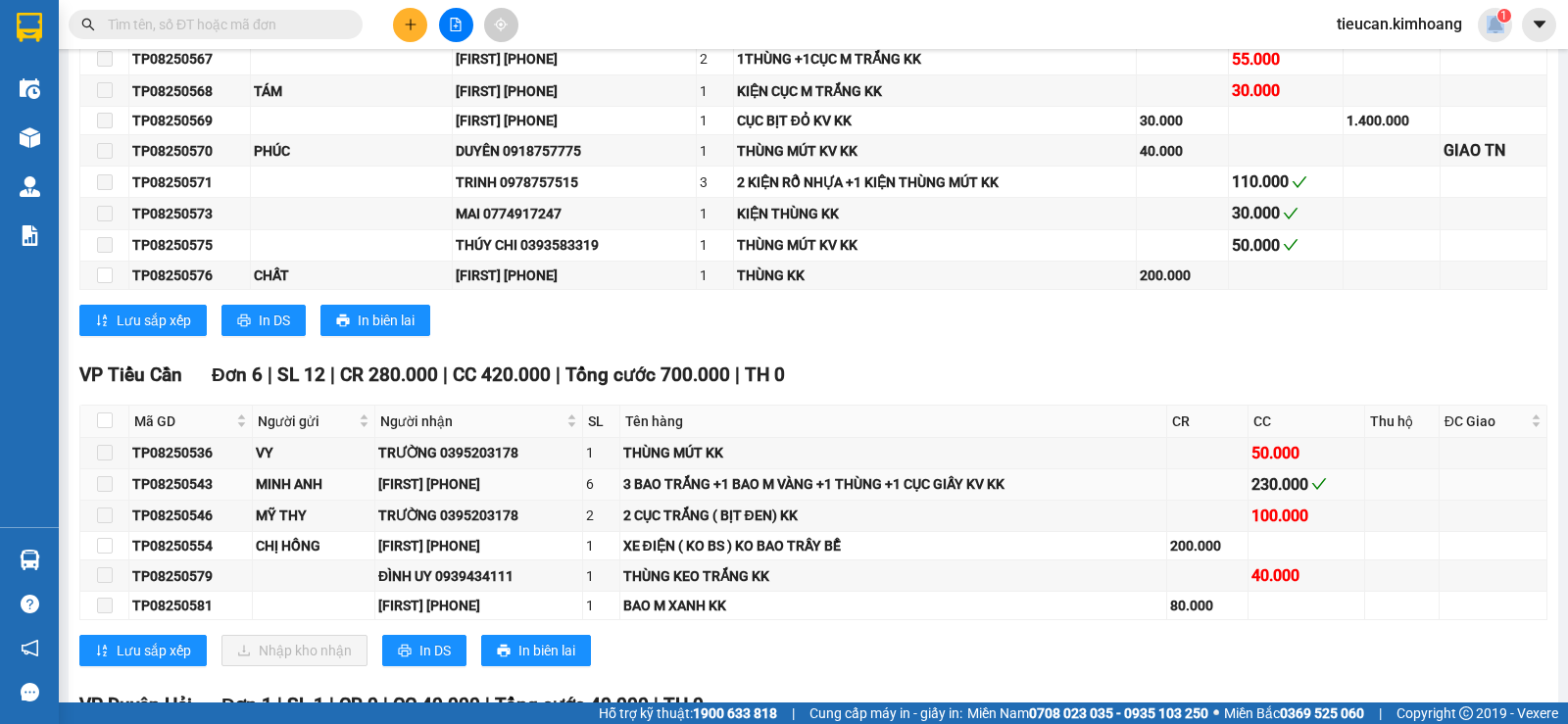 scroll, scrollTop: 1372, scrollLeft: 0, axis: vertical 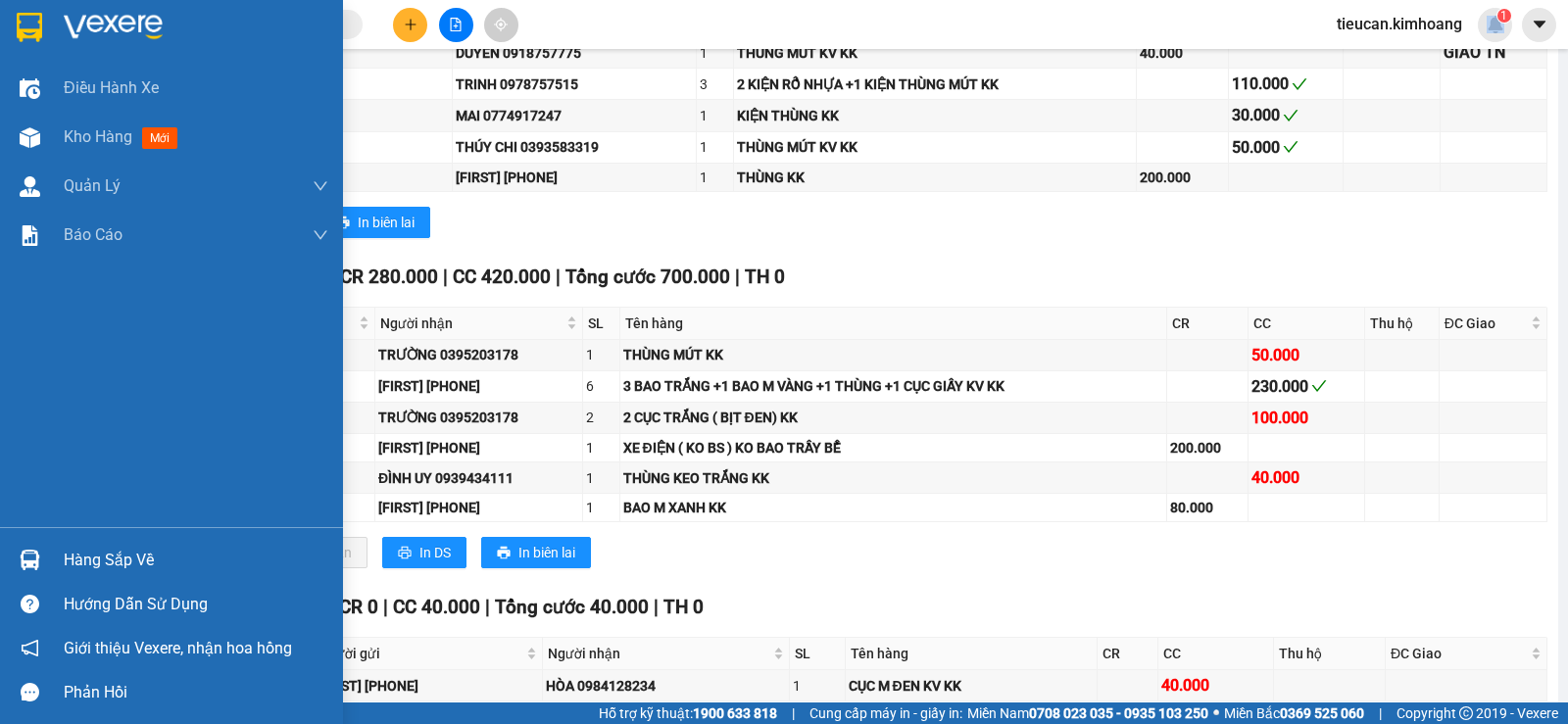 click on "Hàng sắp về" at bounding box center [196, 560] 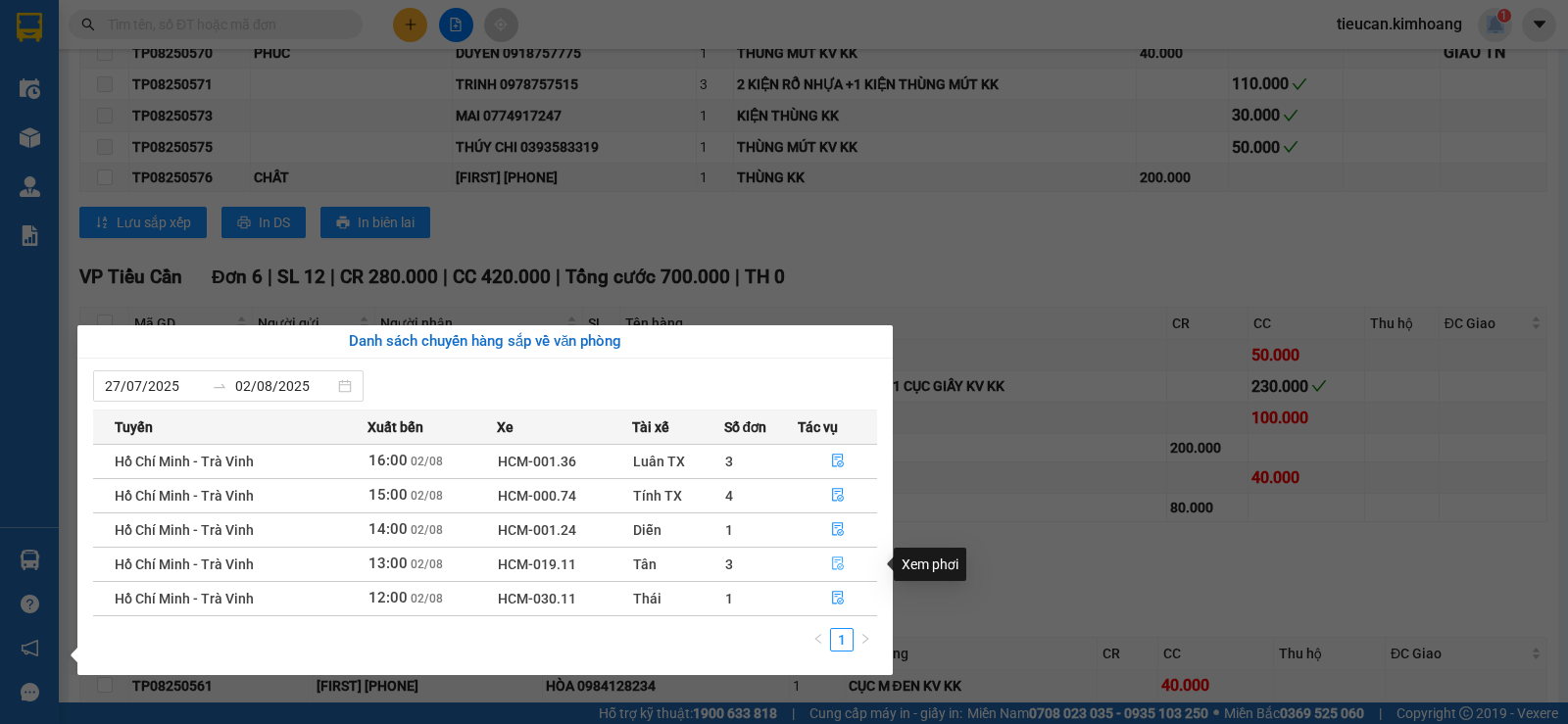 click 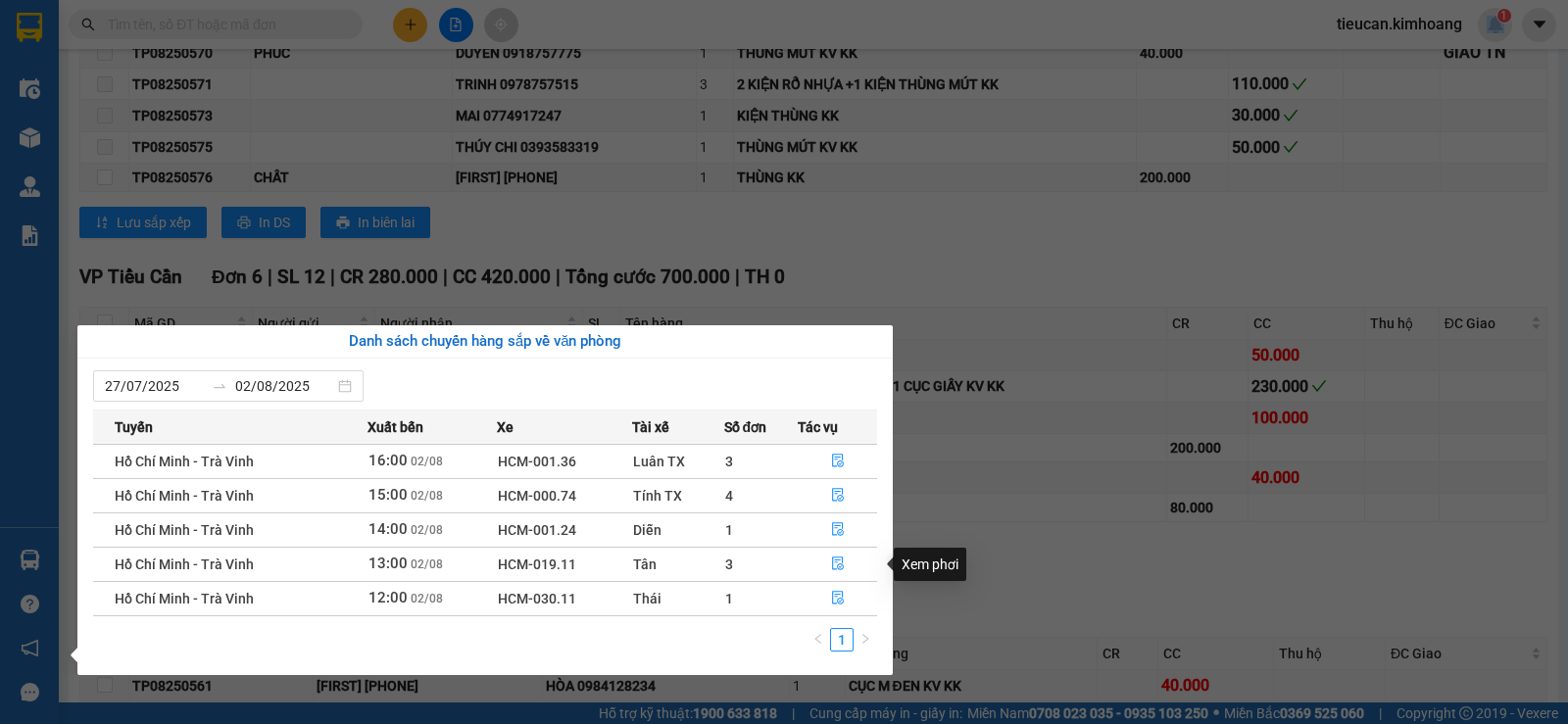 click on "Lưu sắp xếp Nhập kho nhận In DS In biên lai" at bounding box center (813, 553) 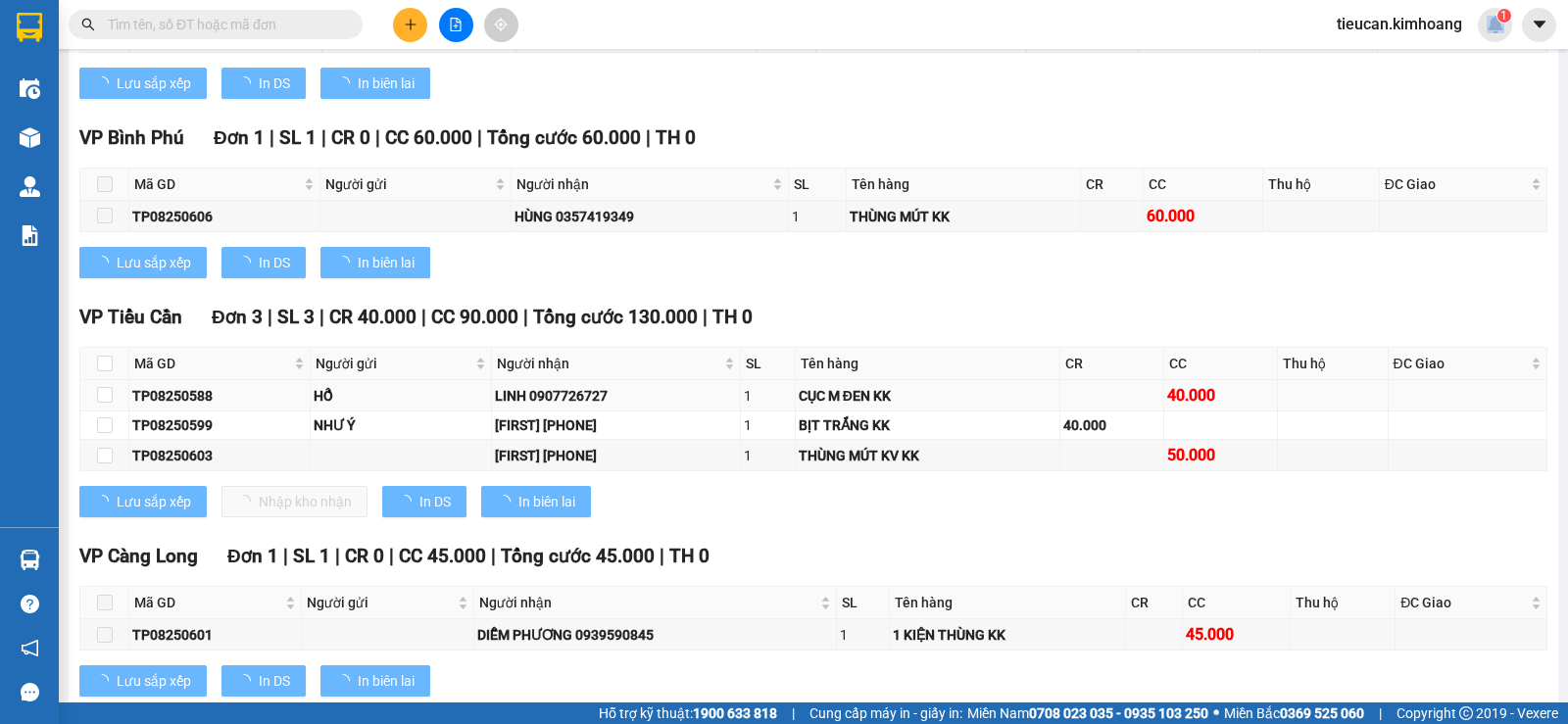 scroll, scrollTop: 1308, scrollLeft: 0, axis: vertical 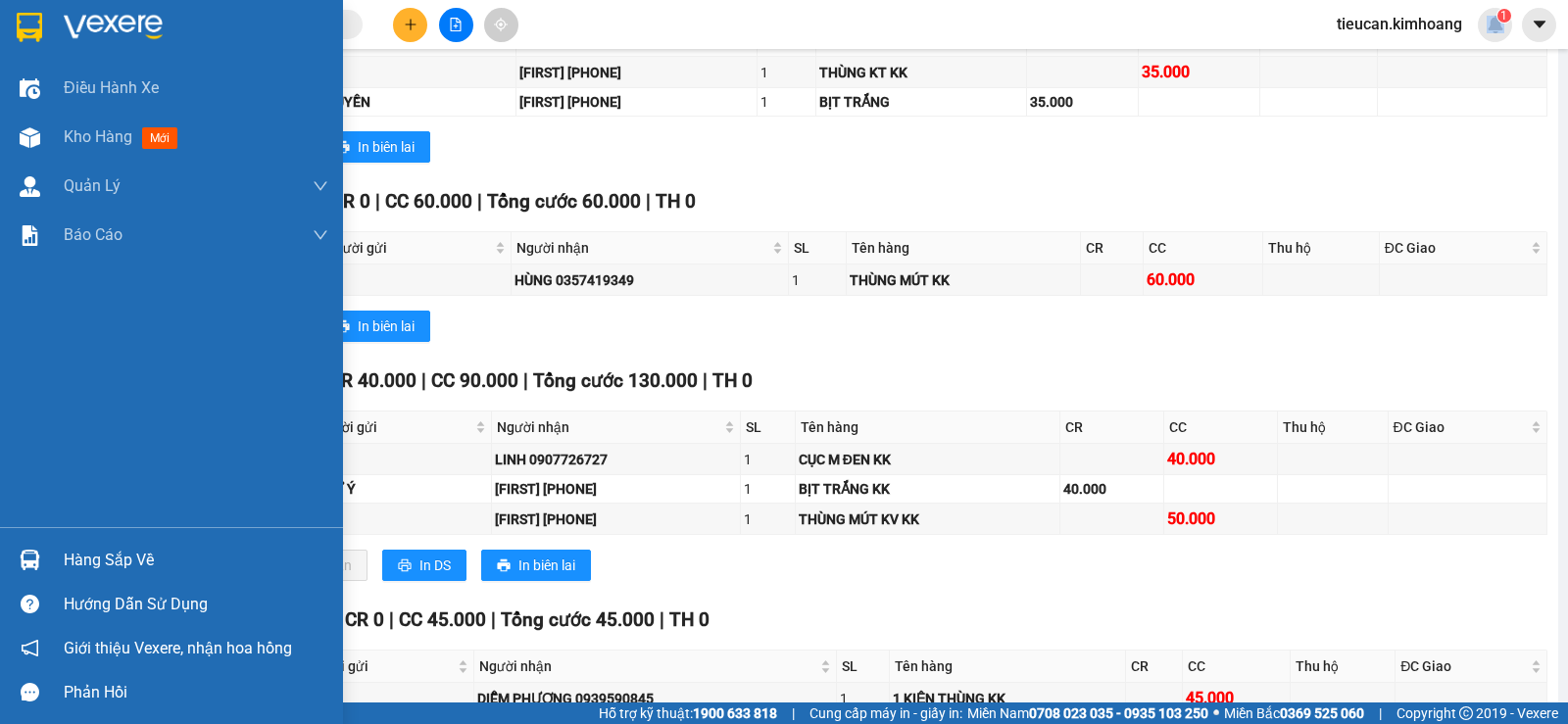 click on "Hàng sắp về" at bounding box center [196, 560] 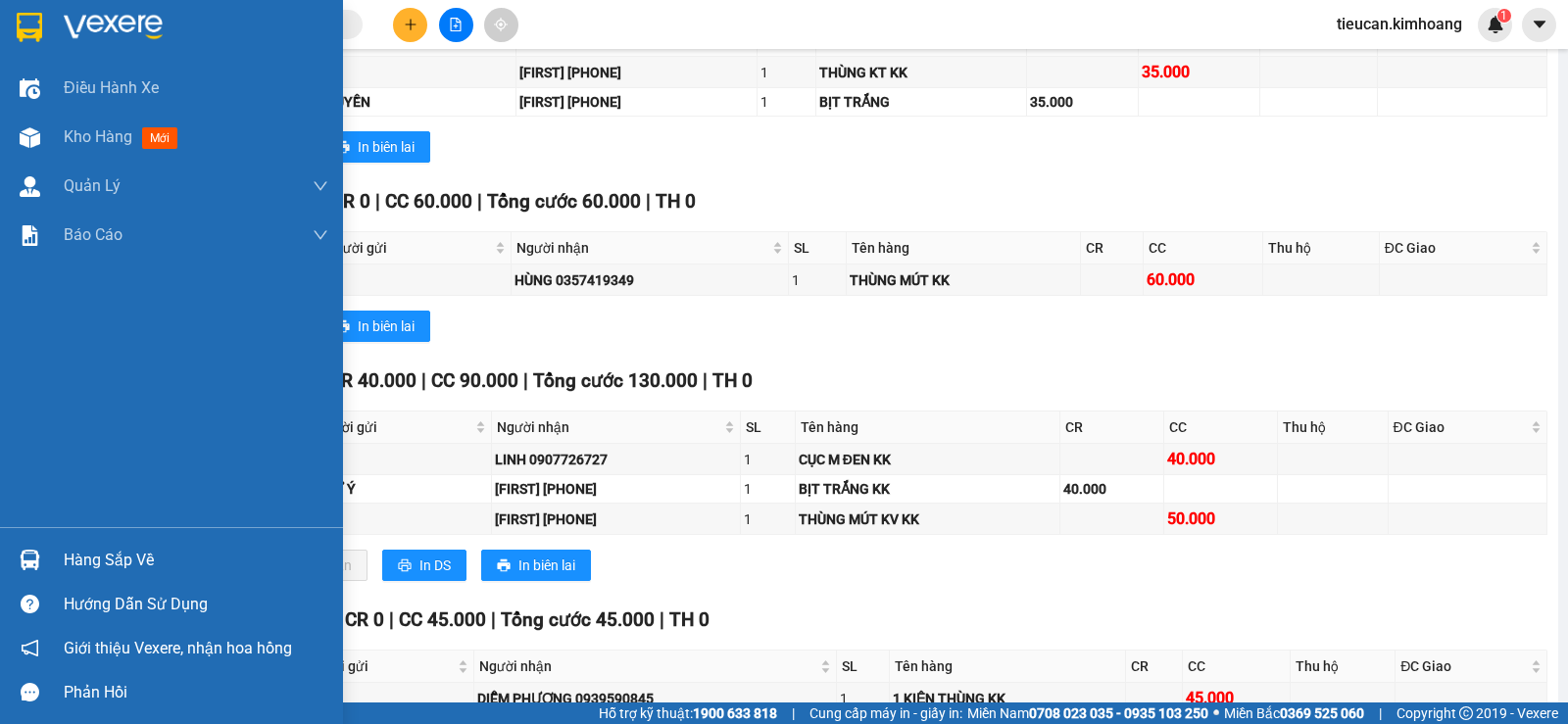 click on "Điều hành xe     Kho hàng mới     Quản Lý Quản lý chuyến Quản lý khách hàng mới     Báo cáo BC giao hàng (nhân viên) BC giao hàng (trưởng trạm) Báo cáo dòng tiền (nhân viên) Báo cáo dòng tiền (trạm) Doanh số tạo đơn theo VP gửi (nhân viên) Doanh số tạo đơn theo VP gửi (trạm) Hàng sắp về Hướng dẫn sử dụng Giới thiệu Vexere, nhận hoa hồng Phản hồi Phần mềm hỗ trợ bạn tốt chứ?" at bounding box center [172, 362] 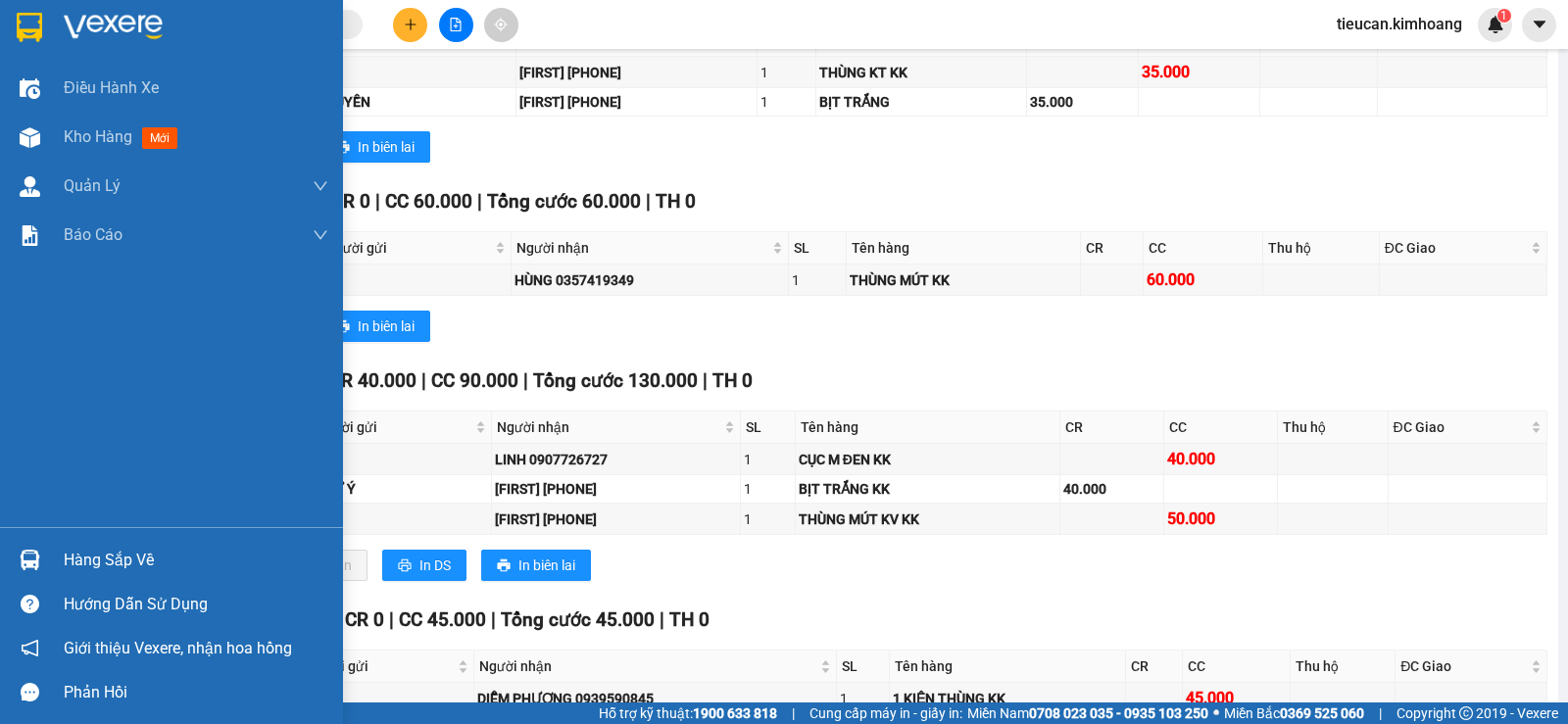 click on "Hàng sắp về" at bounding box center (196, 560) 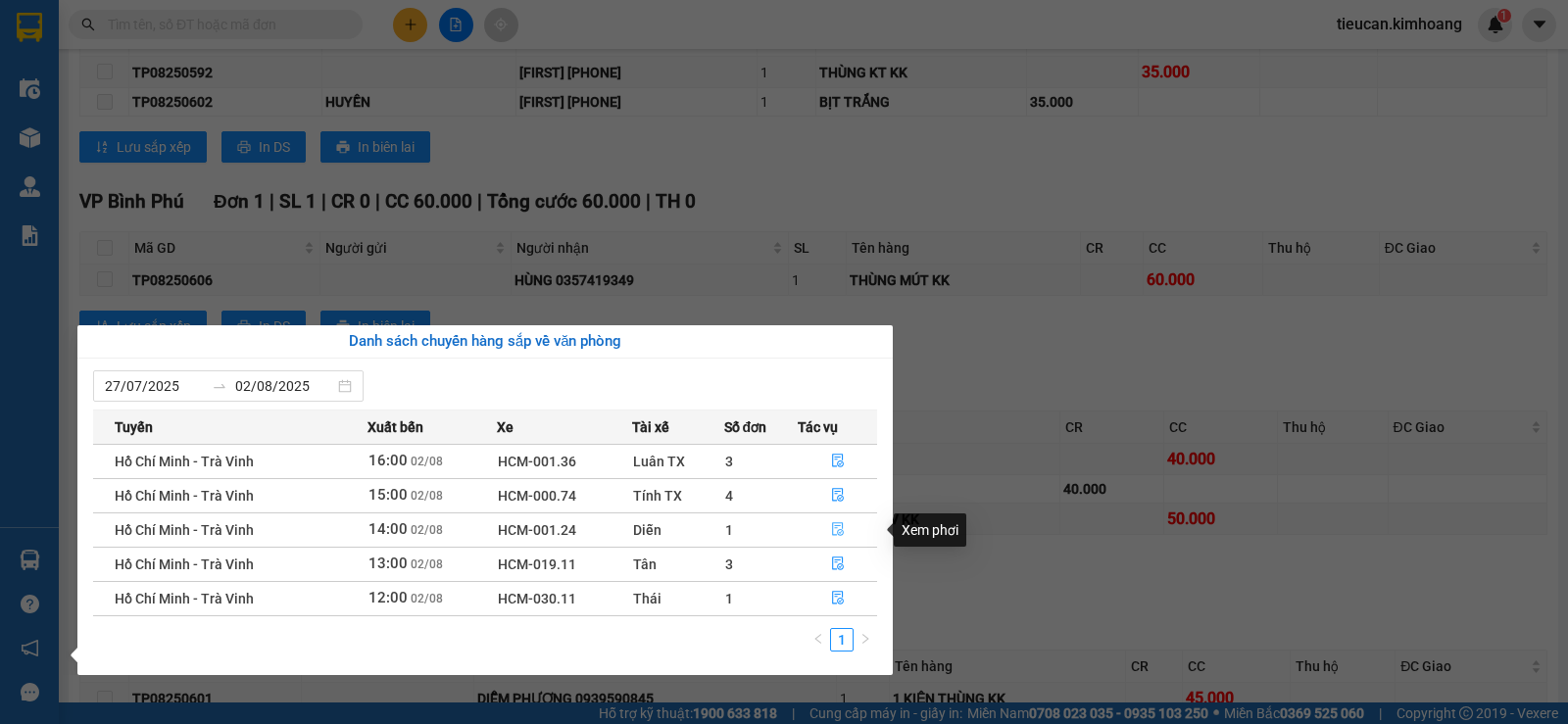 click 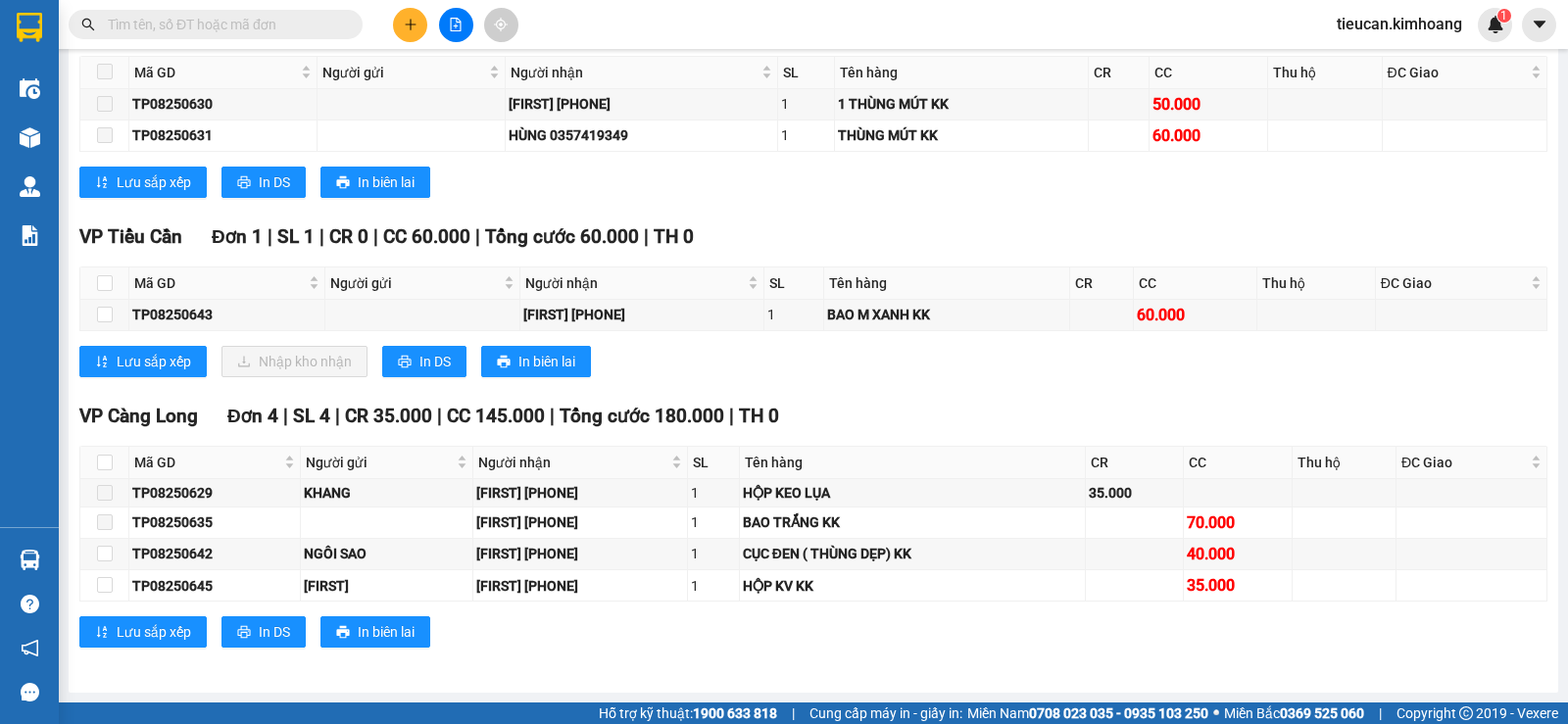 scroll, scrollTop: 1006, scrollLeft: 0, axis: vertical 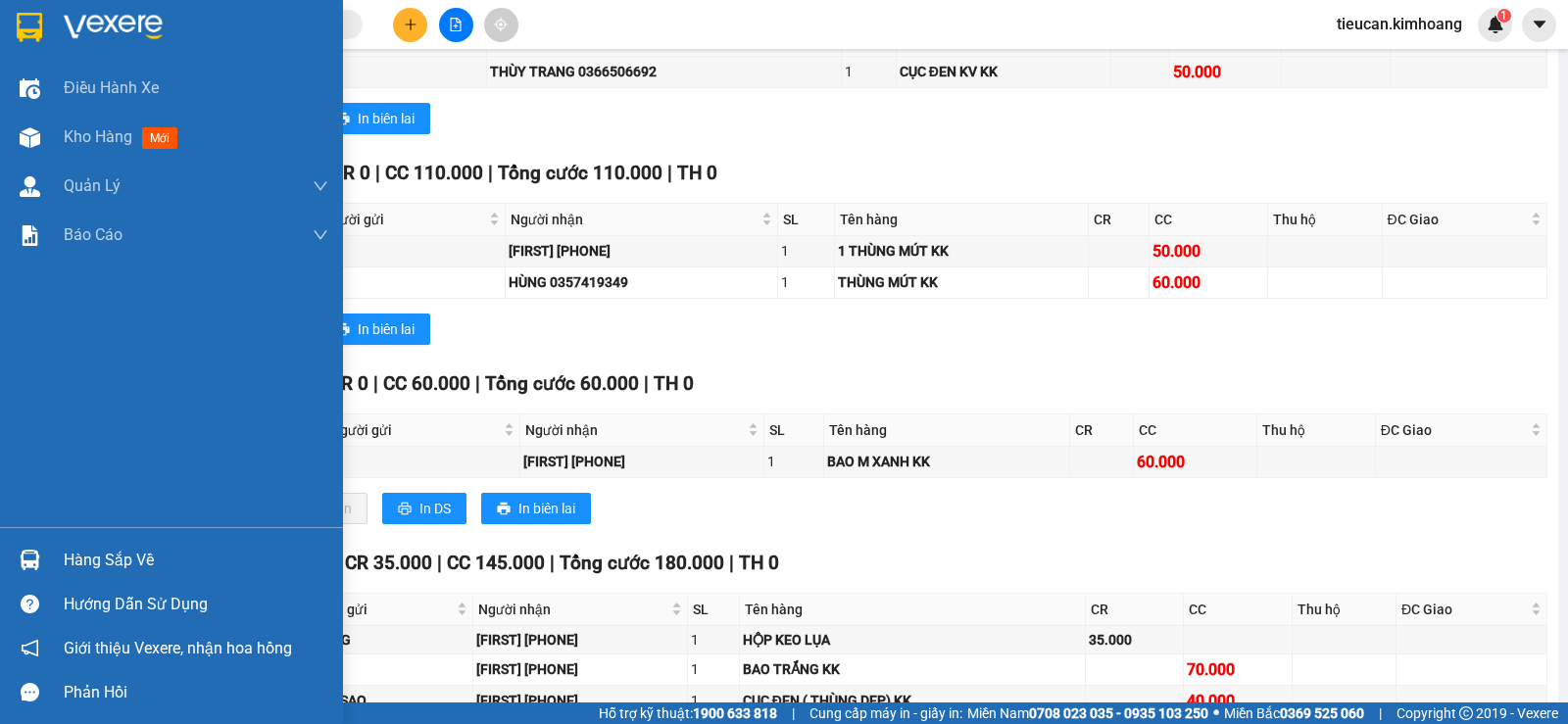 click on "Hàng sắp về" at bounding box center (196, 560) 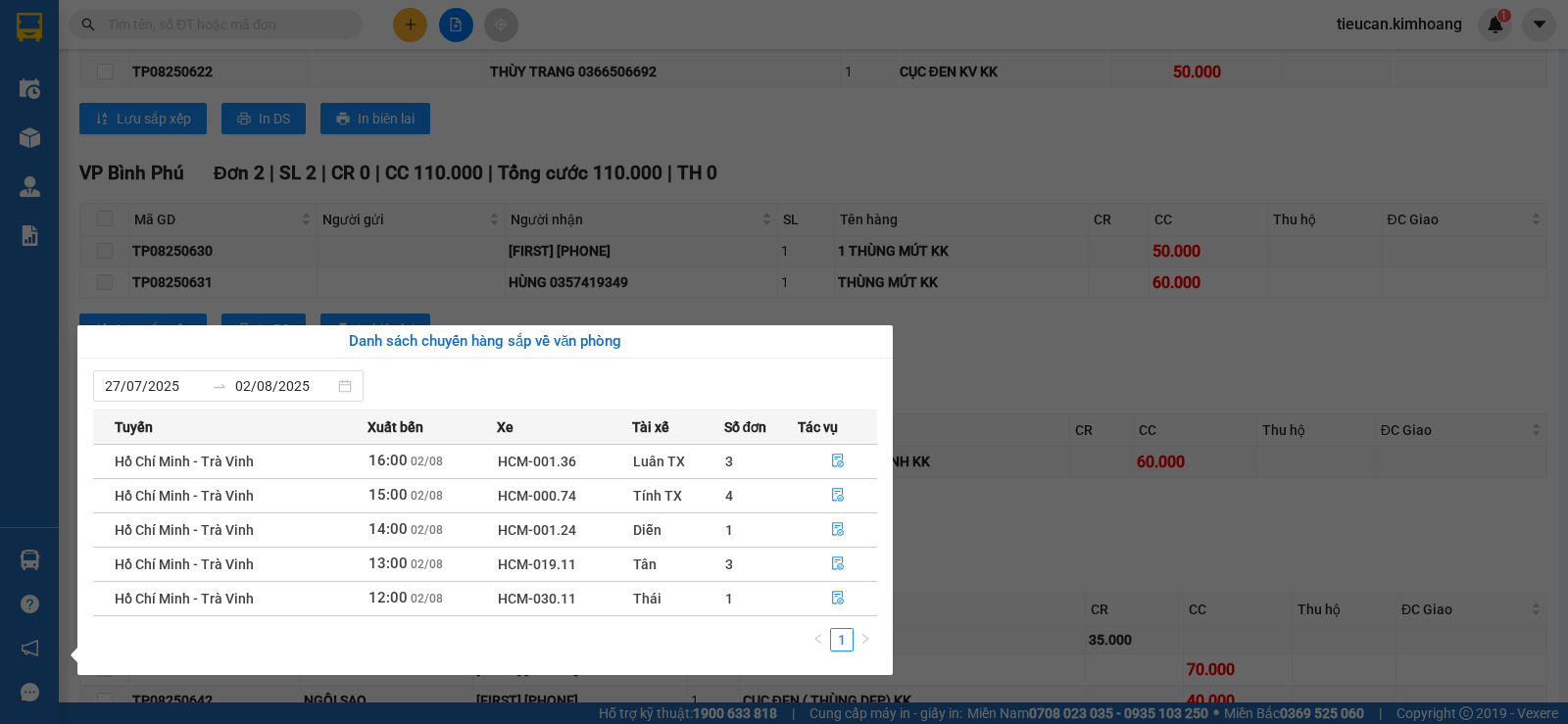 click on "Kết quả tìm kiếm ( 0 )  Bộ lọc  No Data tieucan.kimhoang 1     Điều hành xe     Kho hàng mới     Quản Lý Quản lý chuyến Quản lý khách hàng mới     Báo cáo BC giao hàng (nhân viên) BC giao hàng (trưởng trạm) Báo cáo dòng tiền (nhân viên) Báo cáo dòng tiền (trạm) Doanh số tạo đơn theo VP gửi (nhân viên) Doanh số tạo đơn theo VP gửi (trạm) Hàng sắp về Hướng dẫn sử dụng Giới thiệu Vexere, nhận hoa hồng Phản hồi Phần mềm hỗ trợ bạn tốt chứ? Hồ Chí Minh - Trà Vinh 02/08/2025 14:00     - HCM-001.24  Làm mới In phơi In đơn chọn Thống kê Lọc  CR Lọc  CC Xuất Excel Đã giao Kho nhận Trên xe Kim Hoàng   (08) 36024 295,   273 - 273B Trần Phú PHƠI HÀNG 18:09 - 02/08/2025 Tuyến:  Hồ Chí Minh - Trà Vinh Chuyến:   (14:00 - 02/08/2025) Tài xế:  Diễn   Số xe:  HCM-001.24 Loại xe:  Limousine 34 phòng Tuyến:  Hồ Chí Minh - Trà Vinh Chuyến:   Số xe:  Đơn" at bounding box center [784, 362] 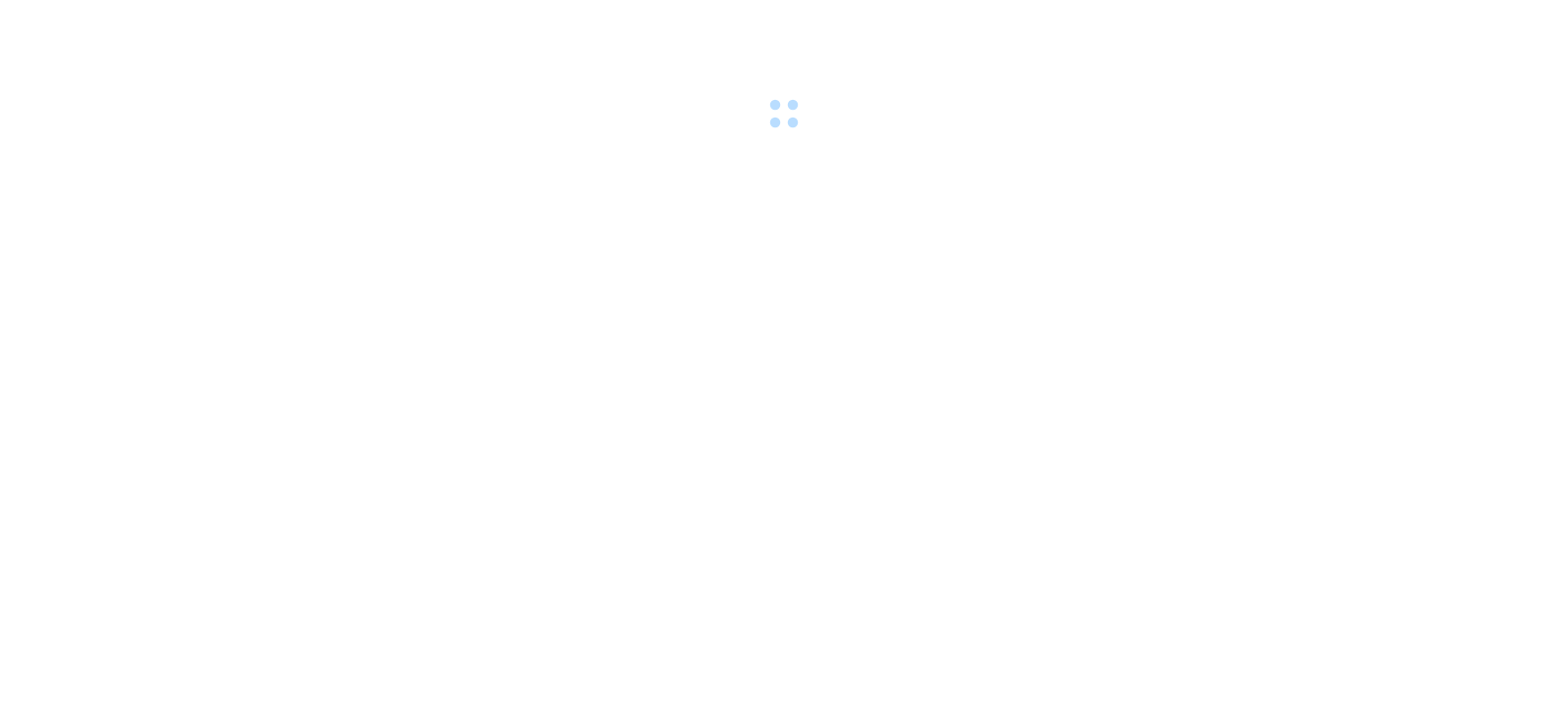 scroll, scrollTop: 0, scrollLeft: 0, axis: both 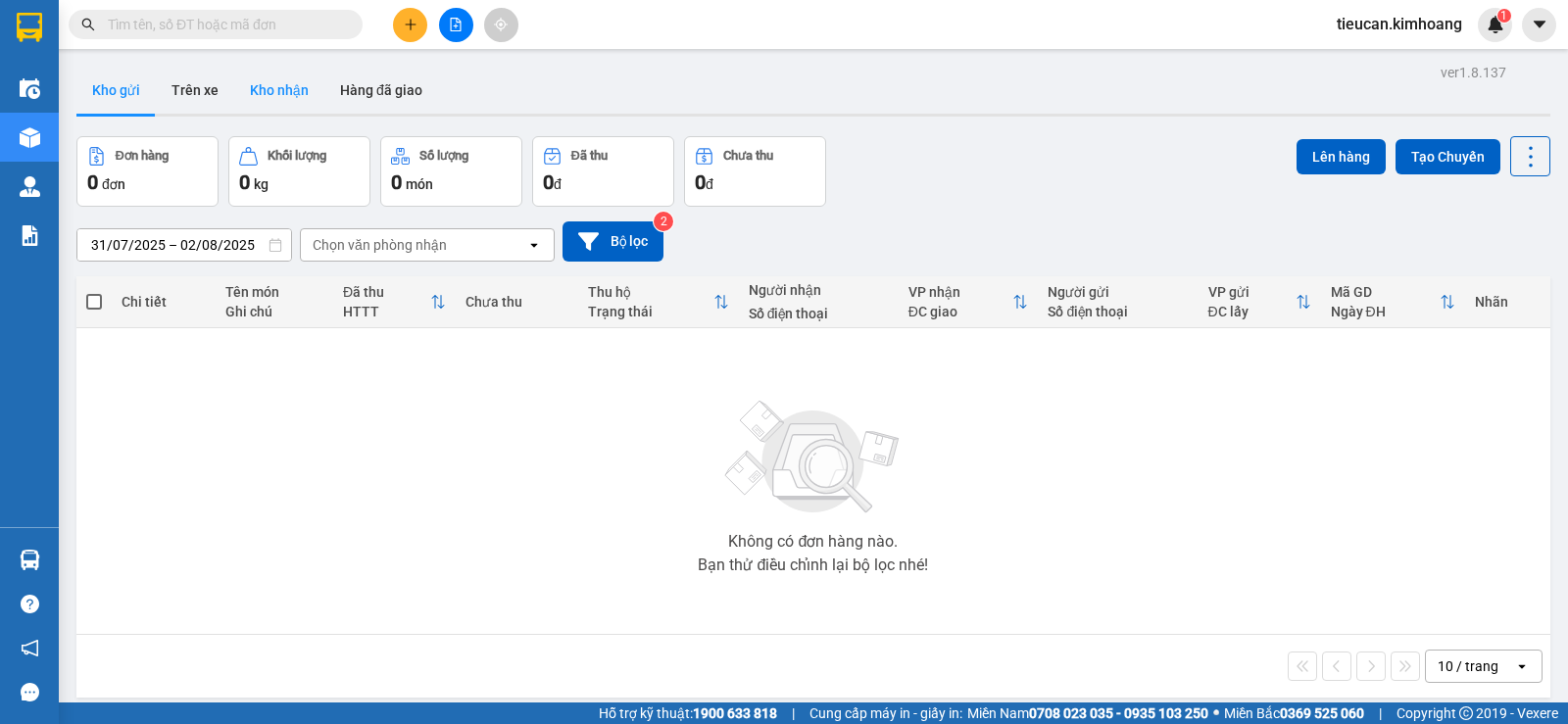click on "Kho nhận" at bounding box center (279, 90) 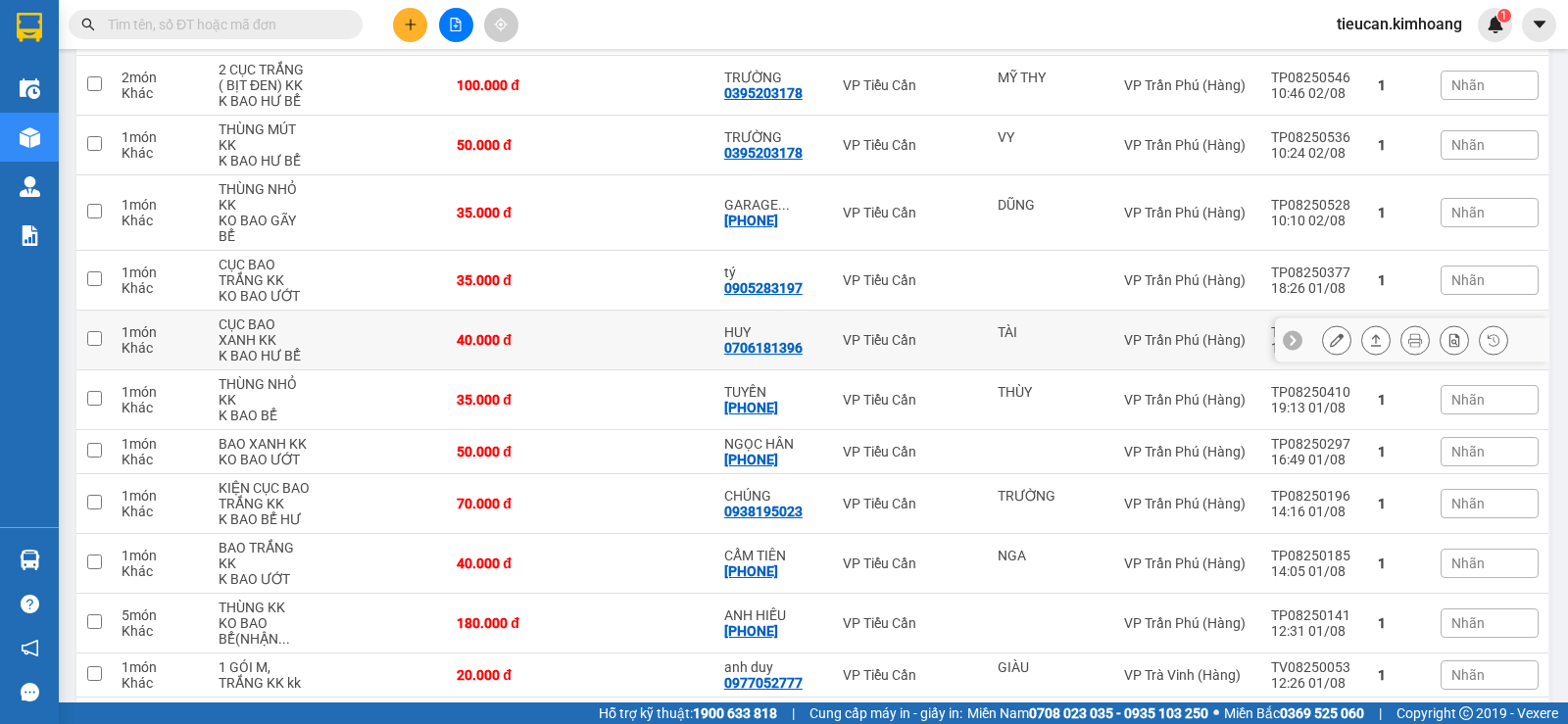 scroll, scrollTop: 784, scrollLeft: 0, axis: vertical 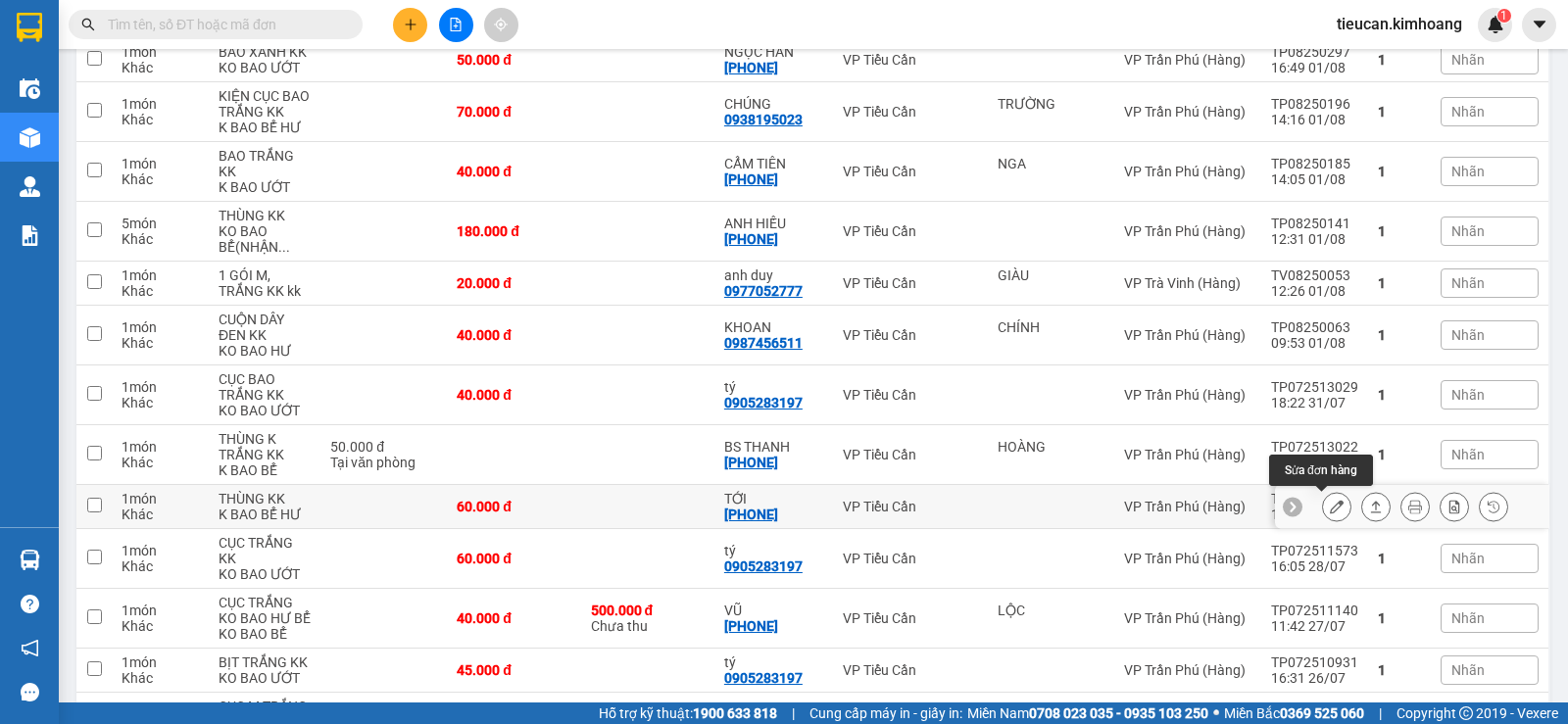 click 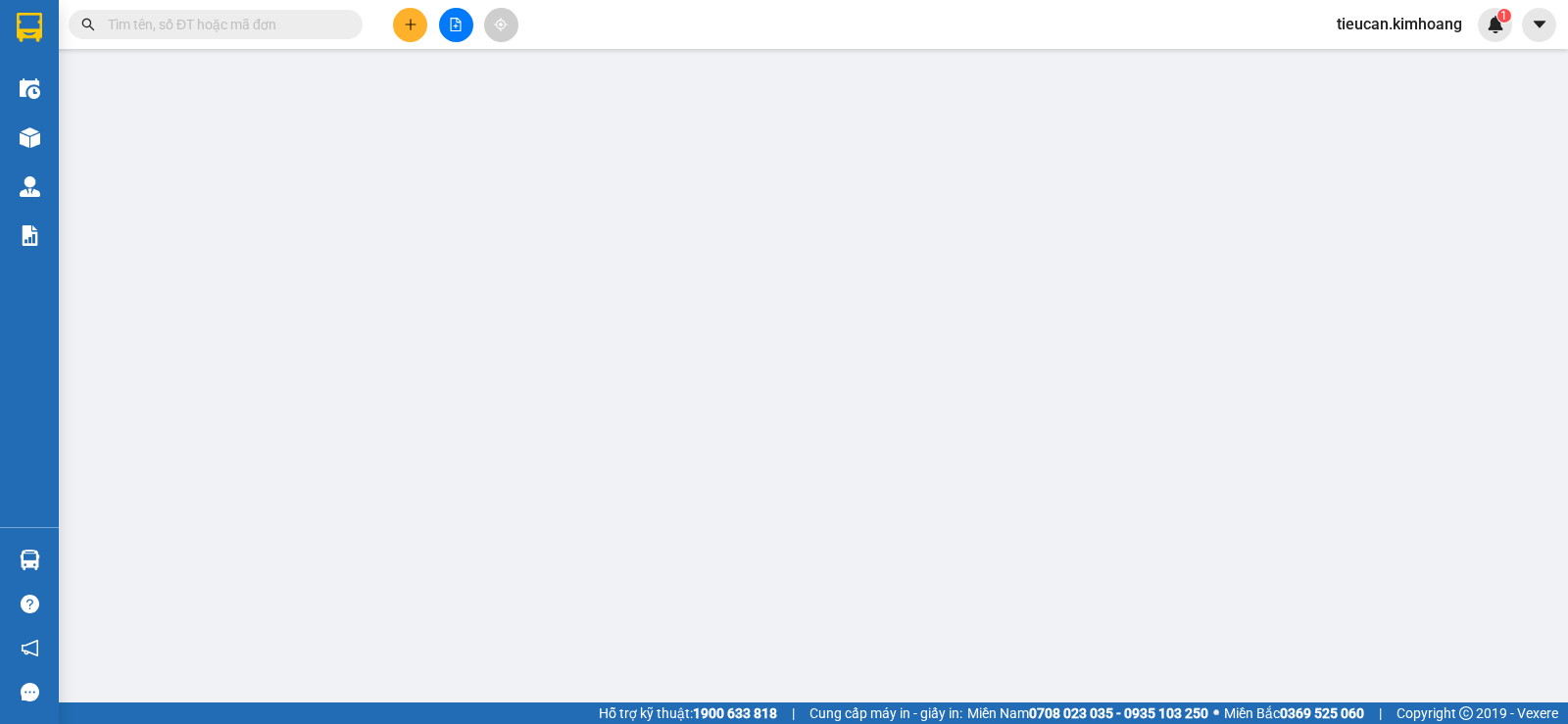 scroll, scrollTop: 0, scrollLeft: 0, axis: both 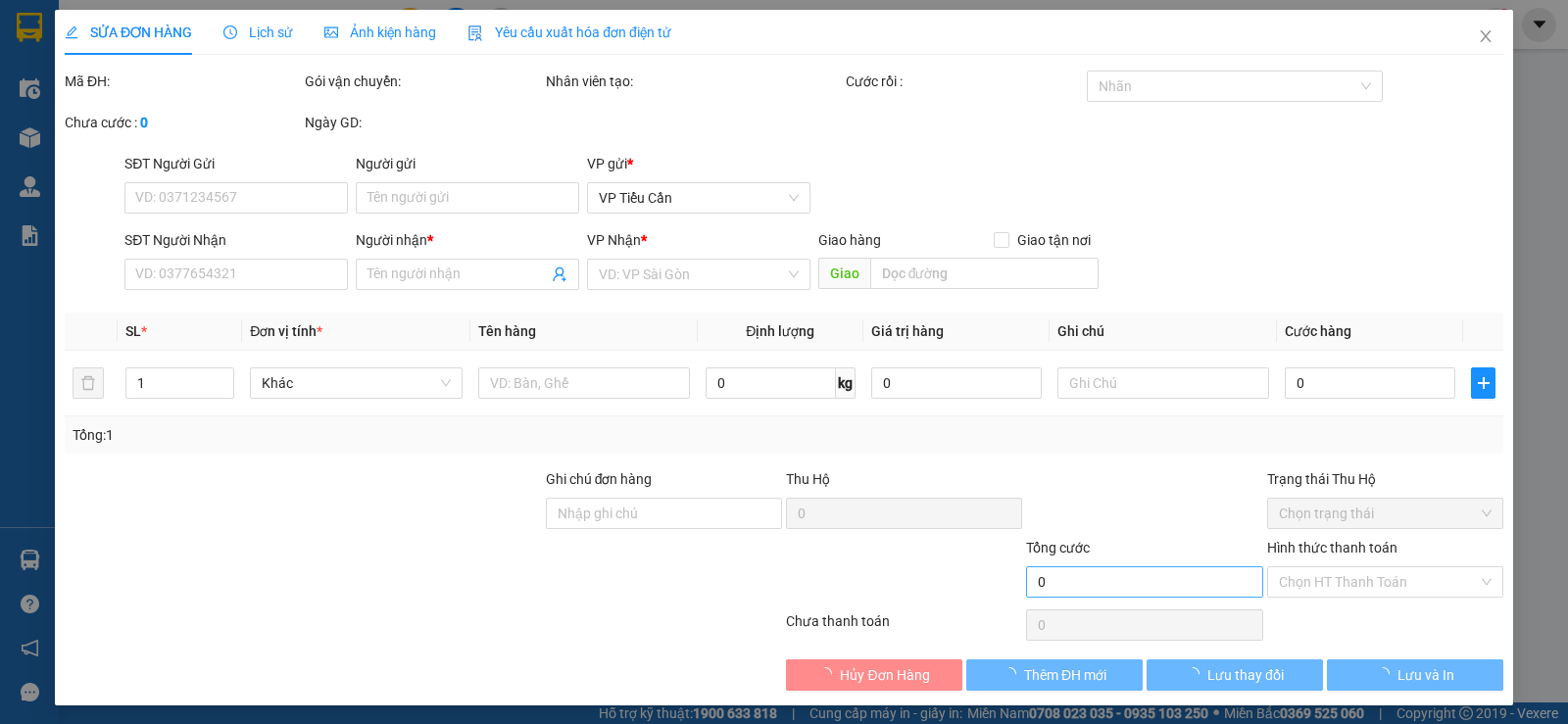 type on "[PHONE]" 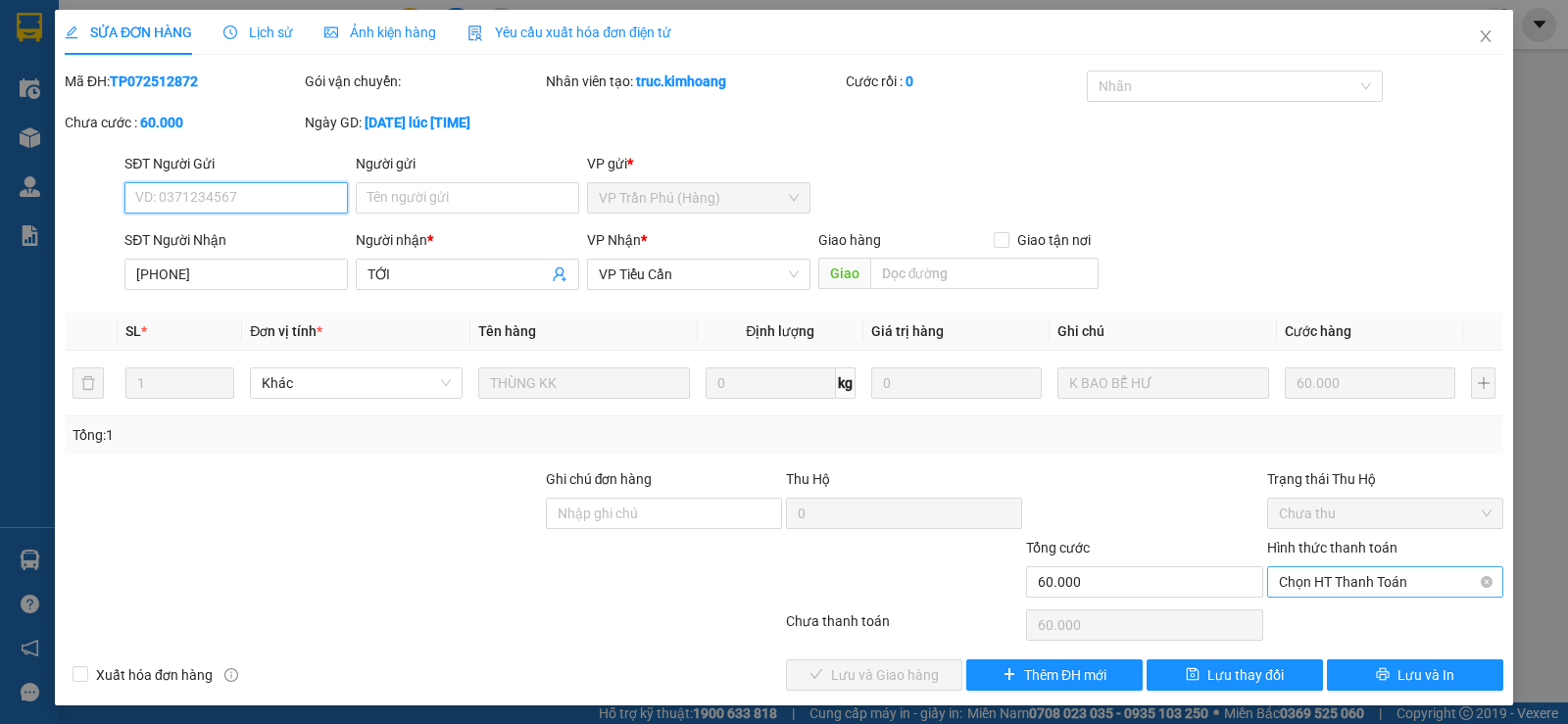 click on "Chọn HT Thanh Toán" at bounding box center (1385, 582) 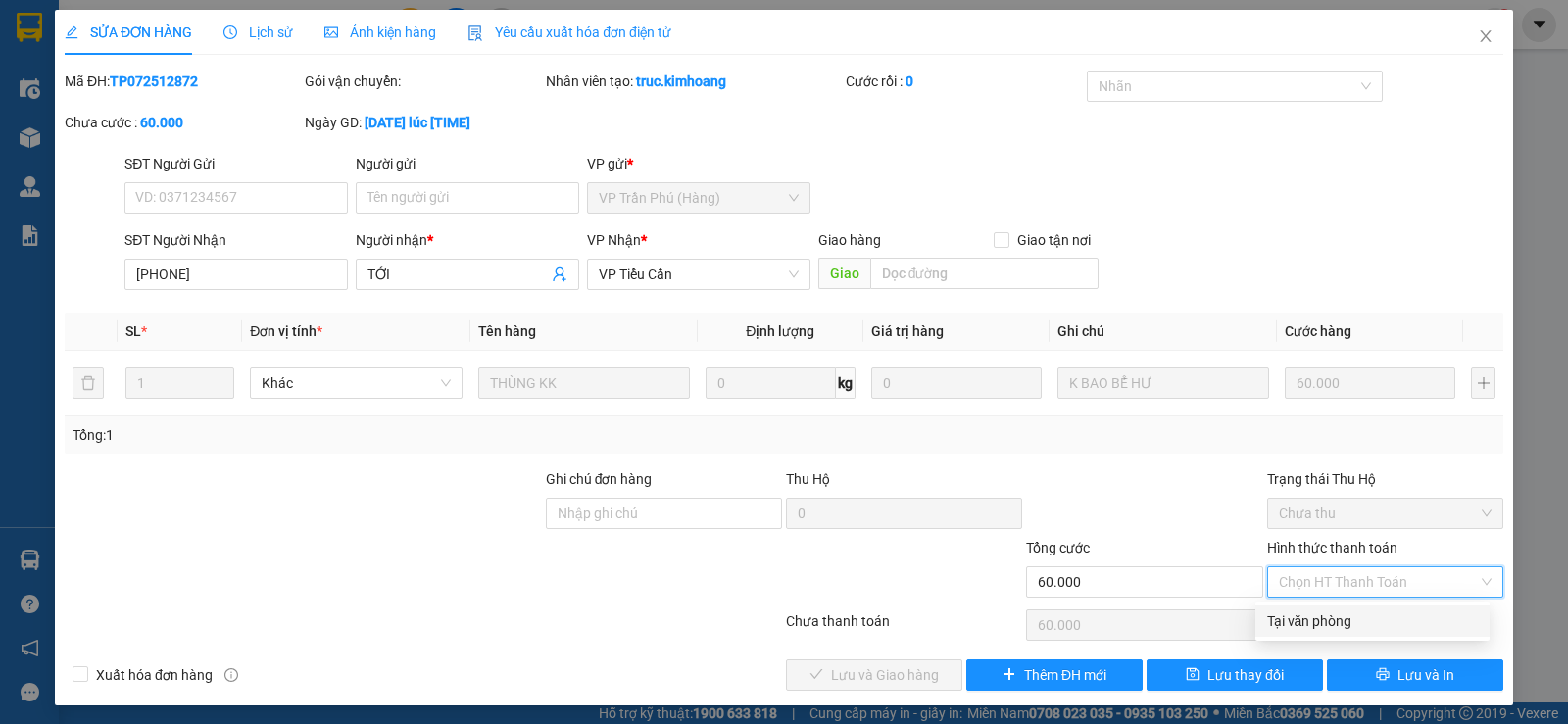 click on "Tại văn phòng" at bounding box center (1372, 621) 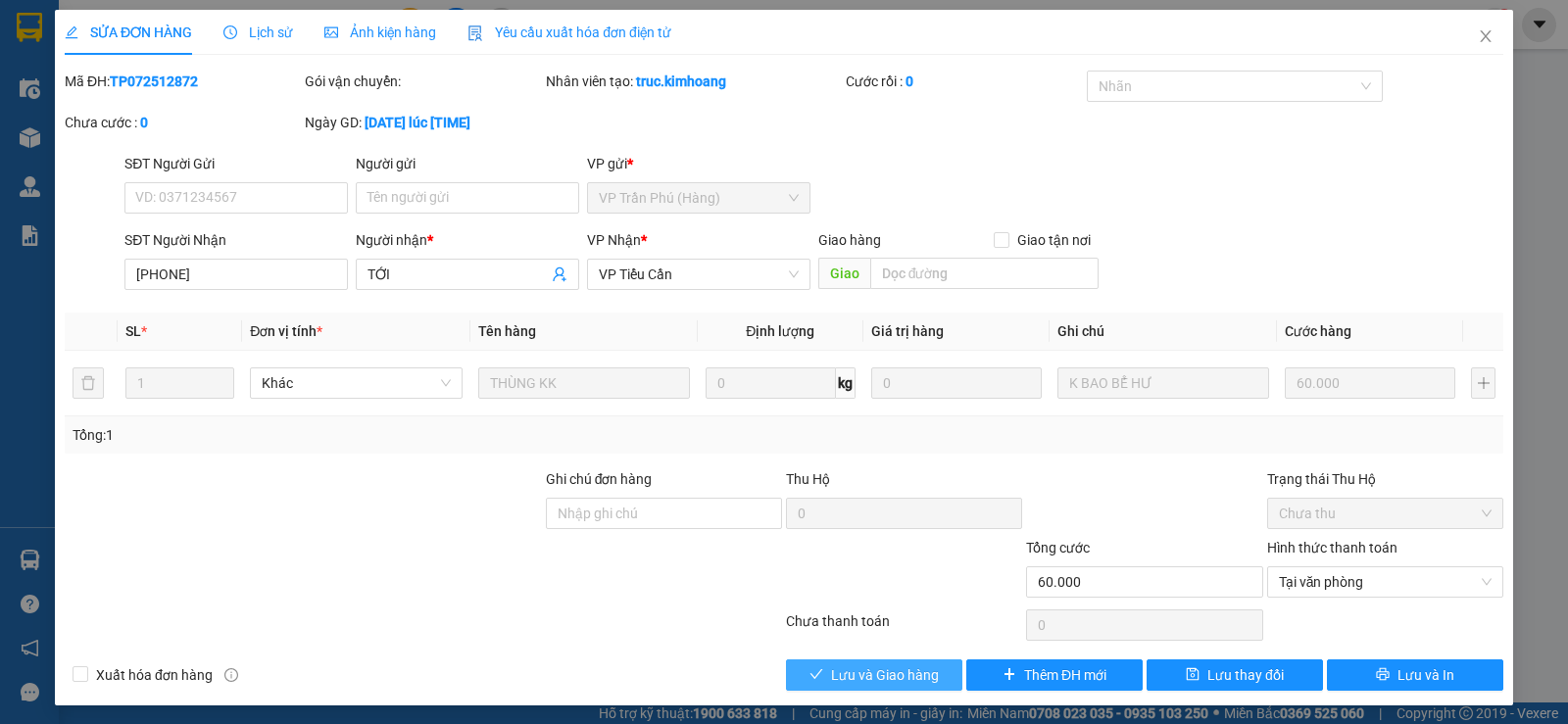 click on "Lưu và Giao hàng" at bounding box center [885, 675] 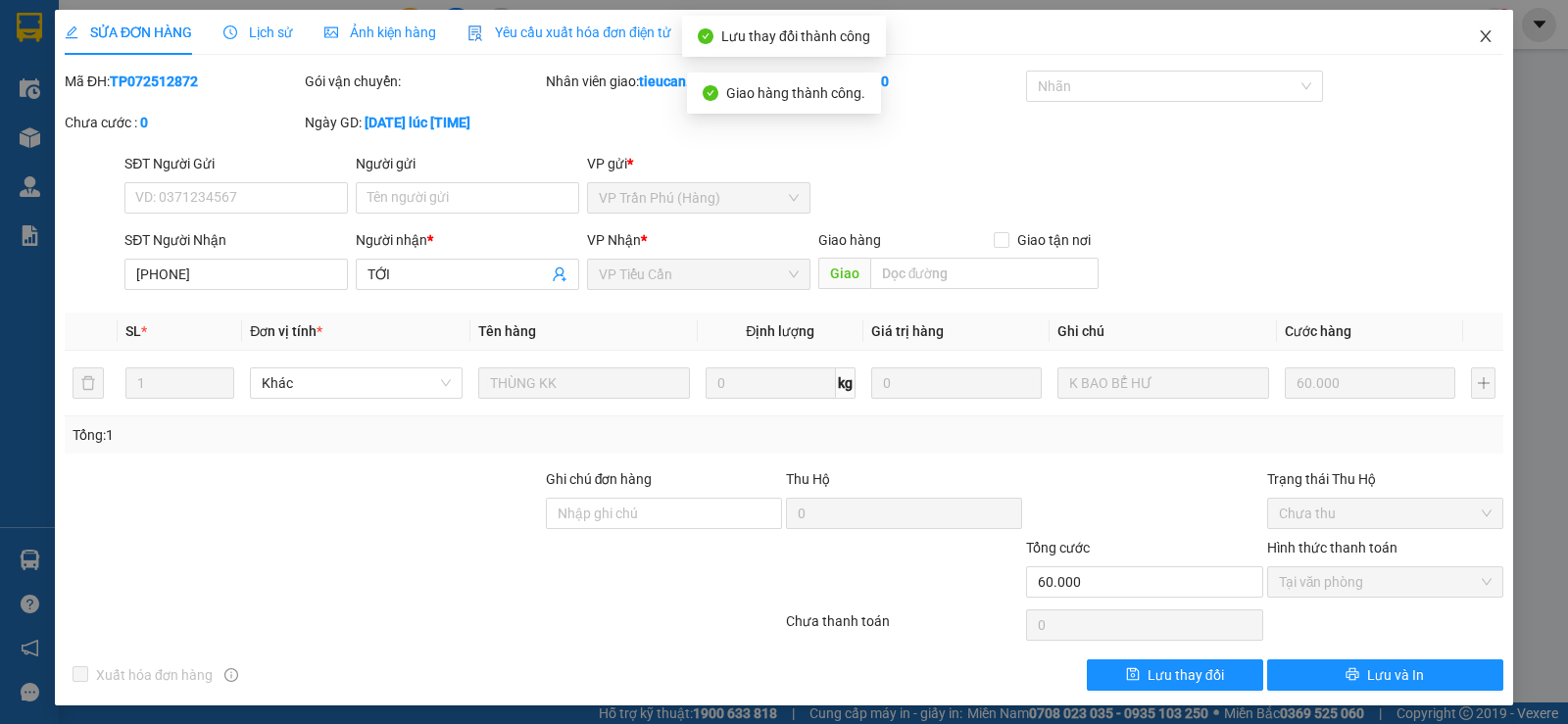 click 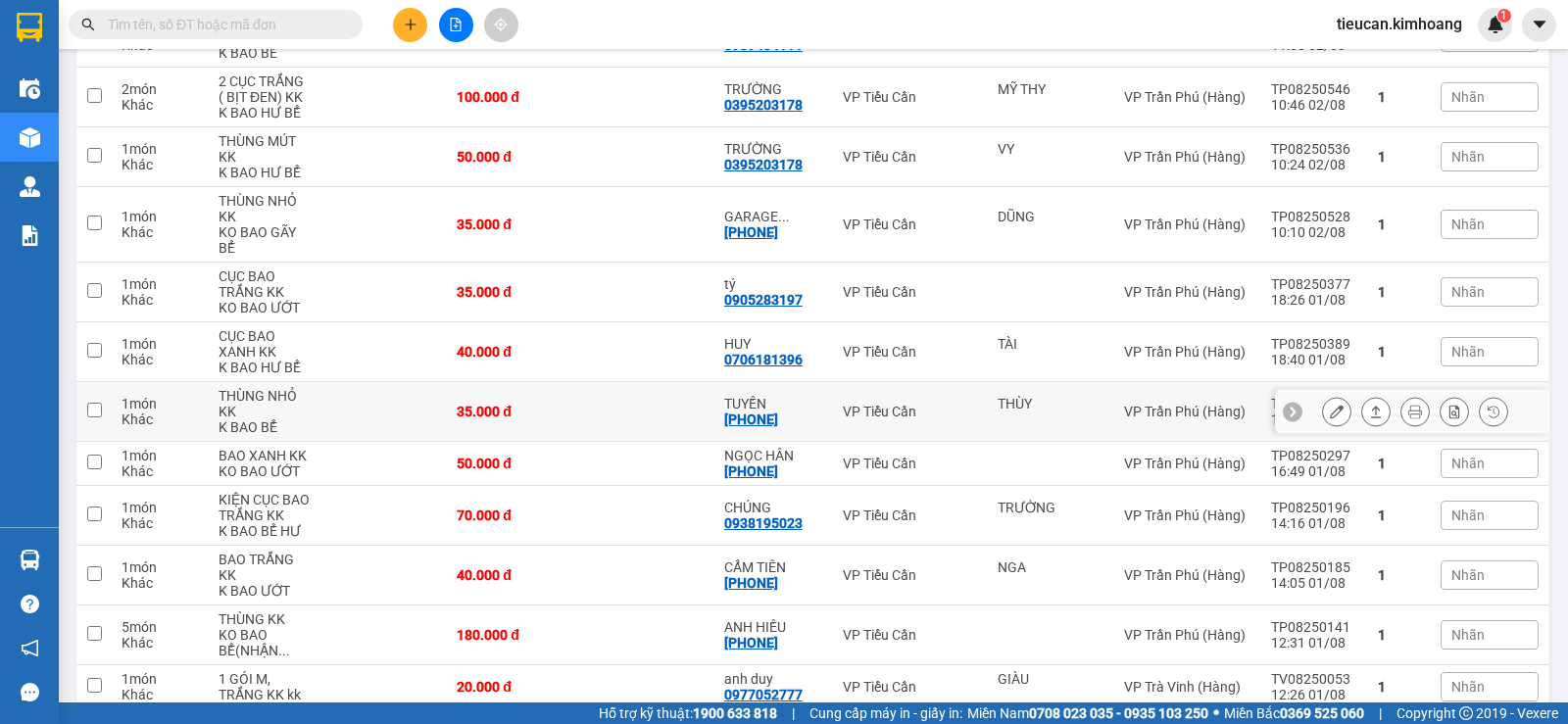scroll, scrollTop: 0, scrollLeft: 0, axis: both 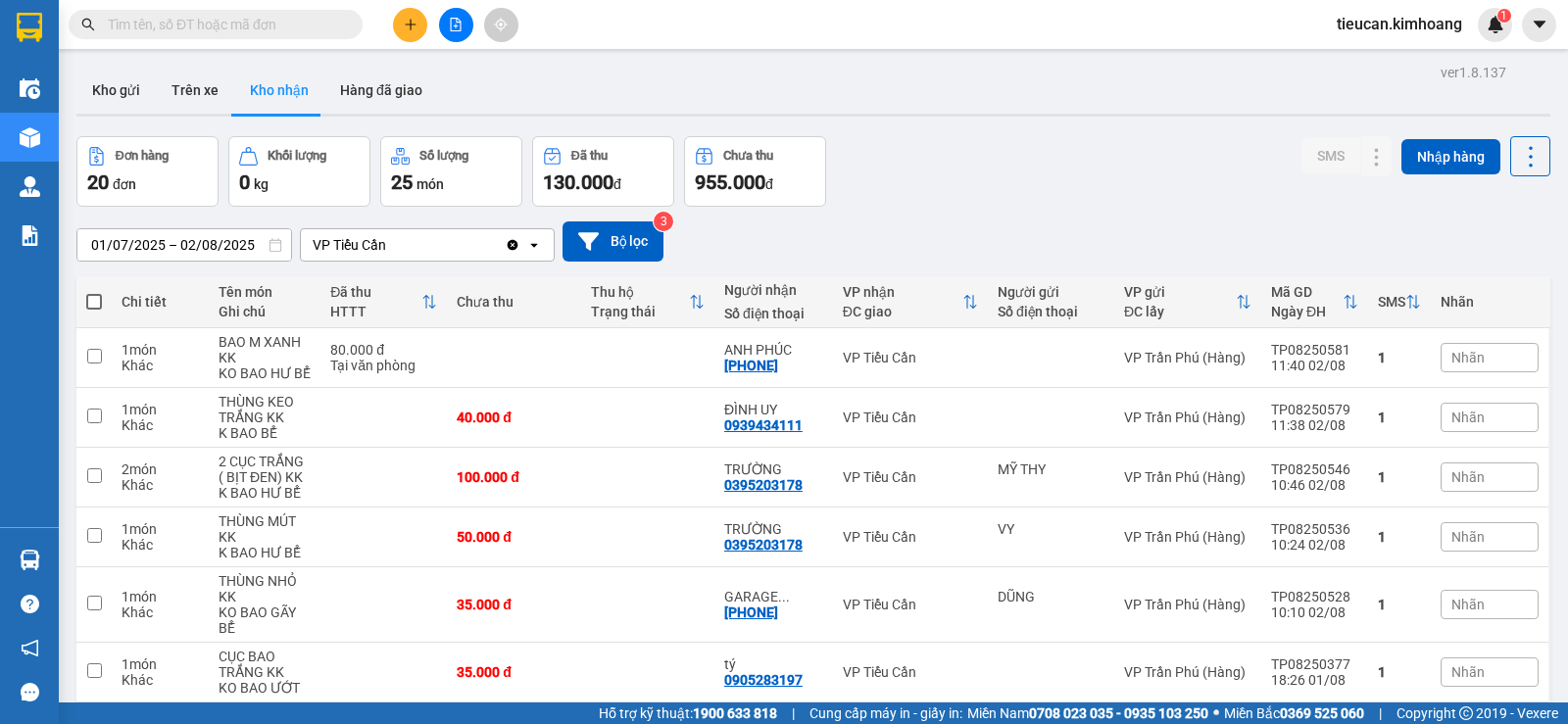 click at bounding box center [223, 24] 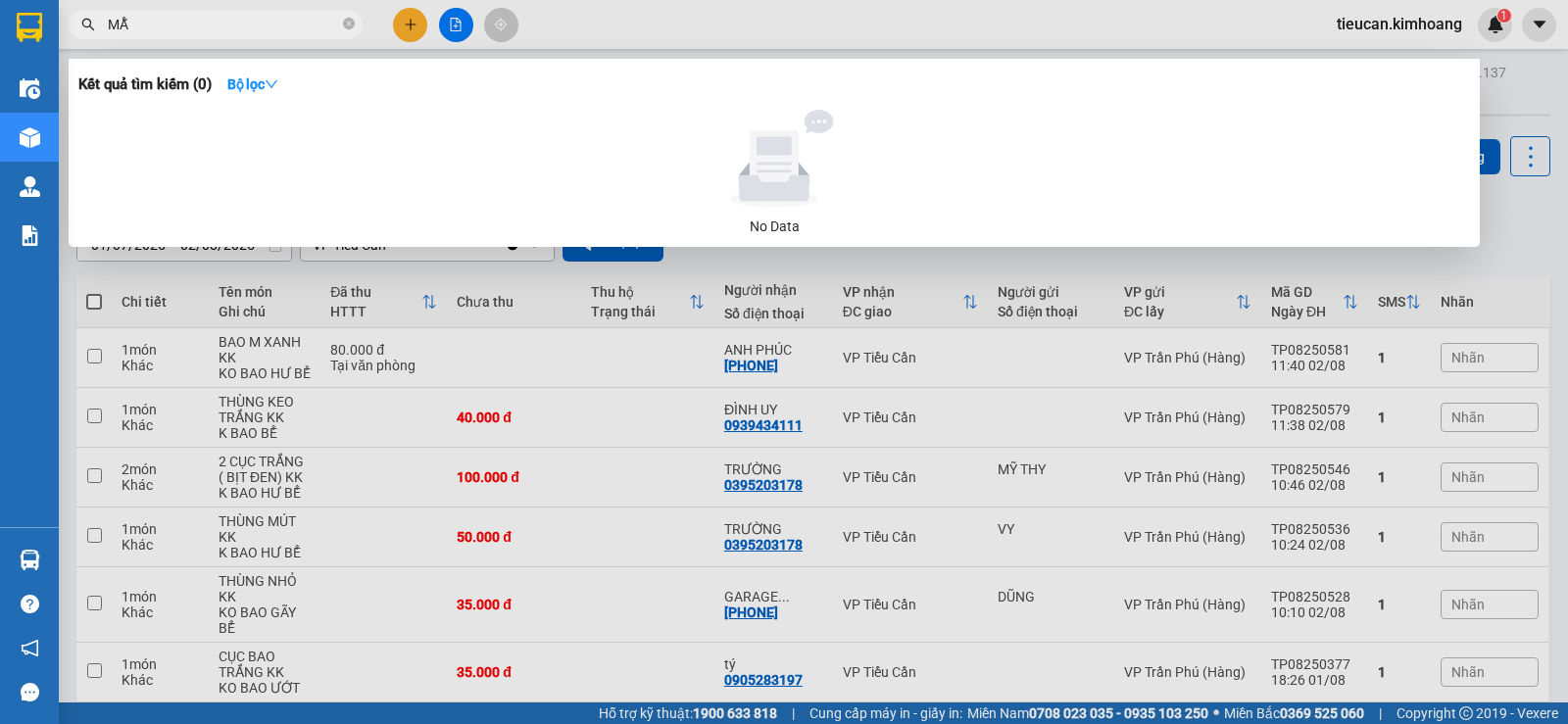 type on "MẪN" 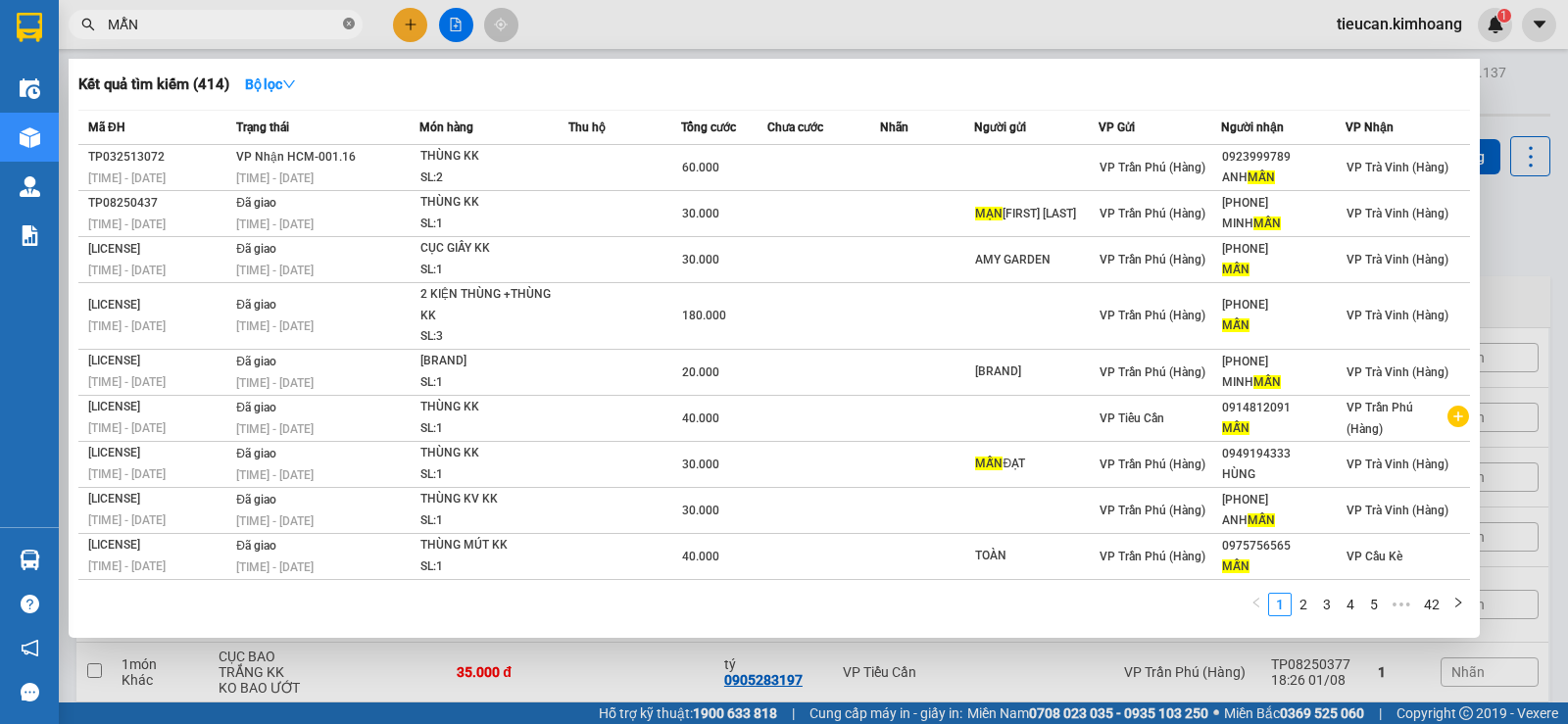click 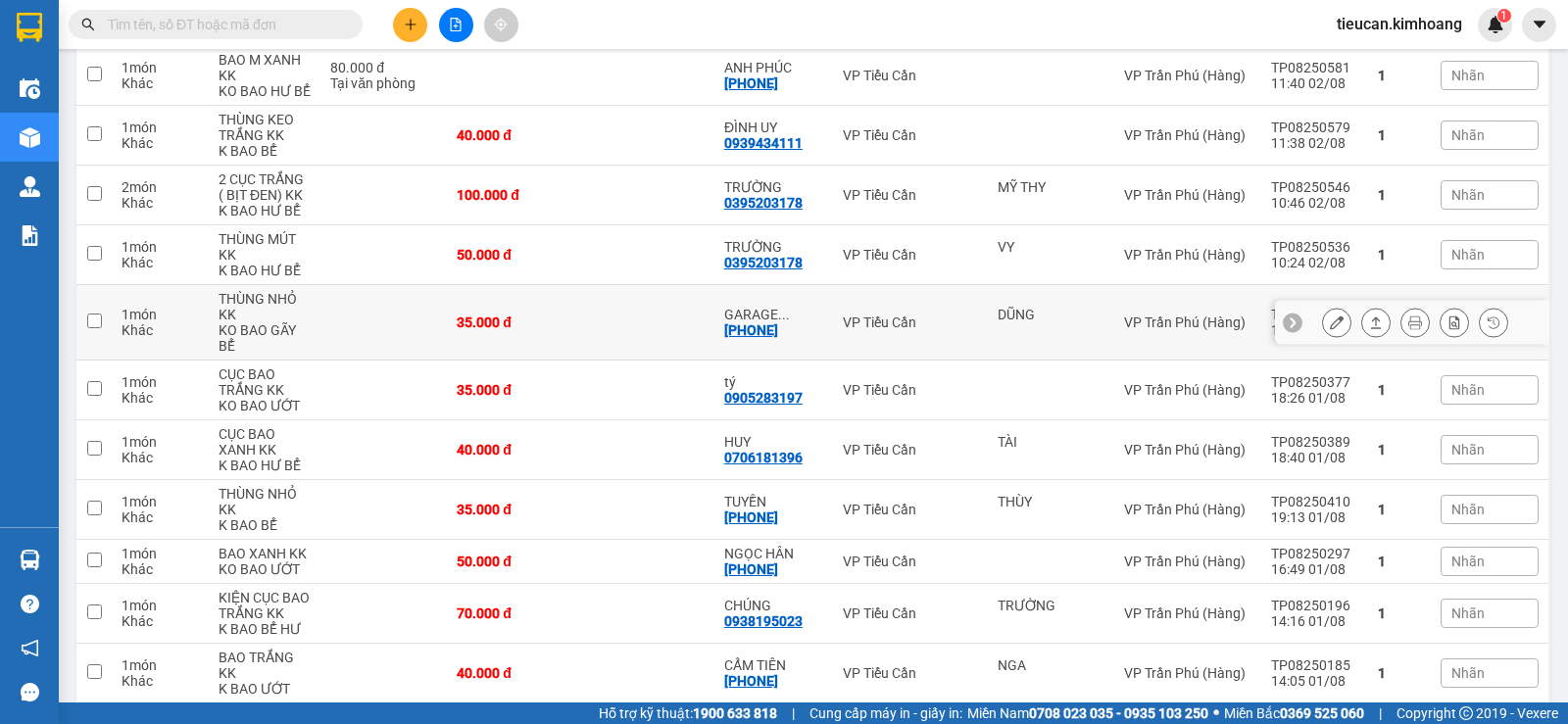 scroll, scrollTop: 478, scrollLeft: 0, axis: vertical 